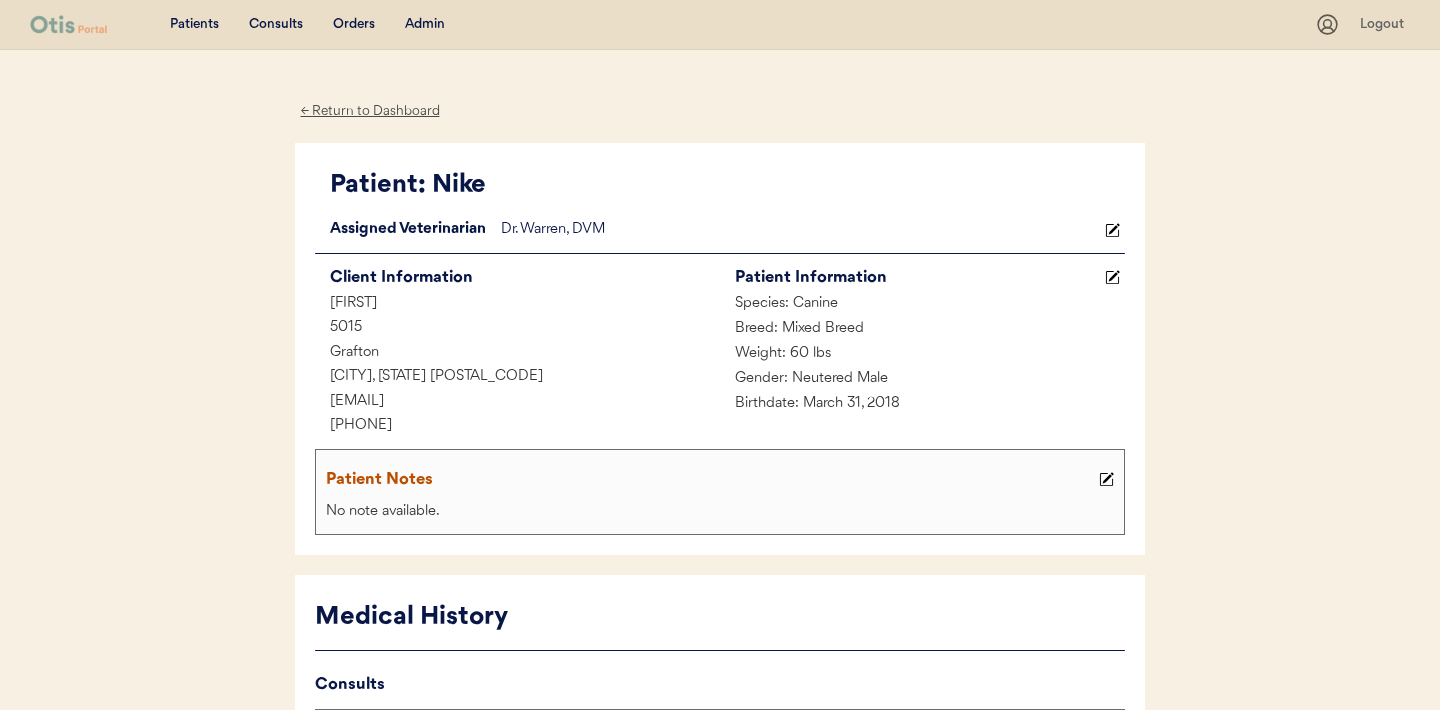 scroll, scrollTop: 3963, scrollLeft: 0, axis: vertical 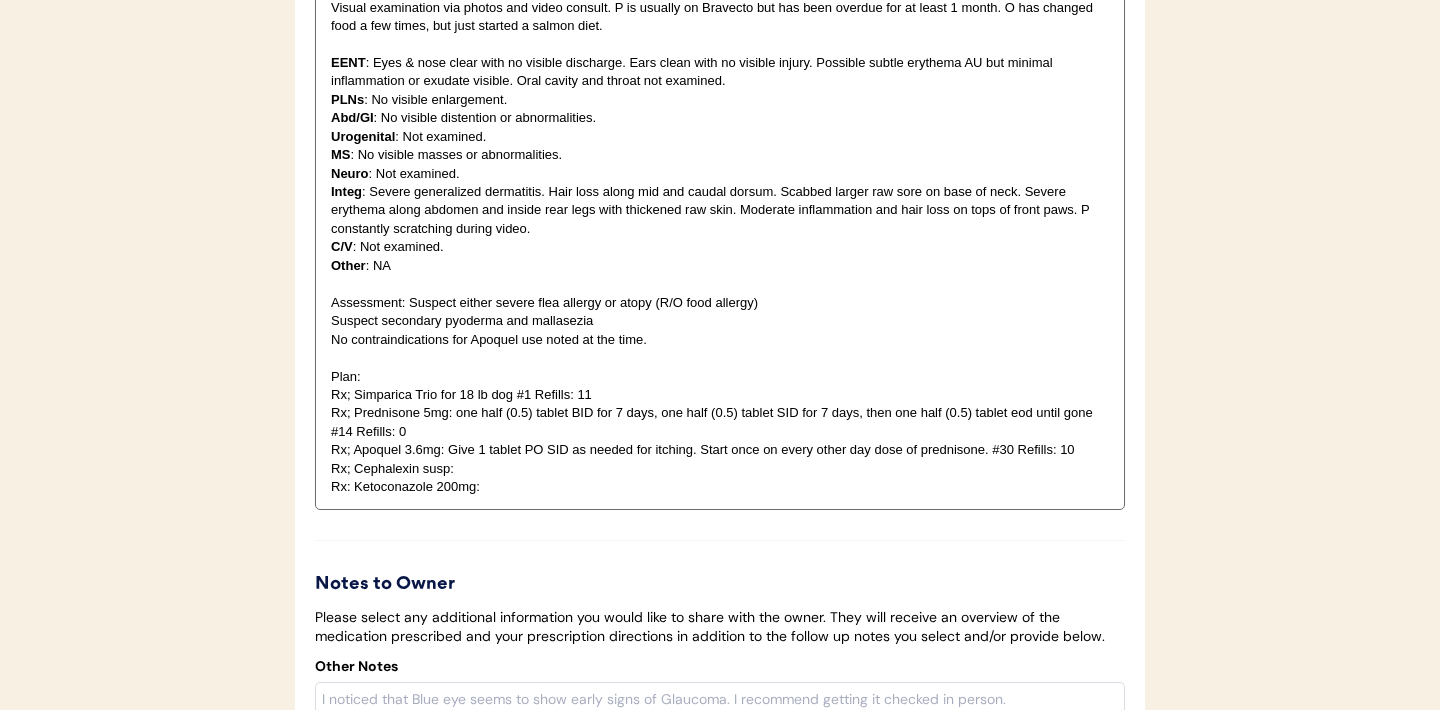 click at bounding box center [720, 358] 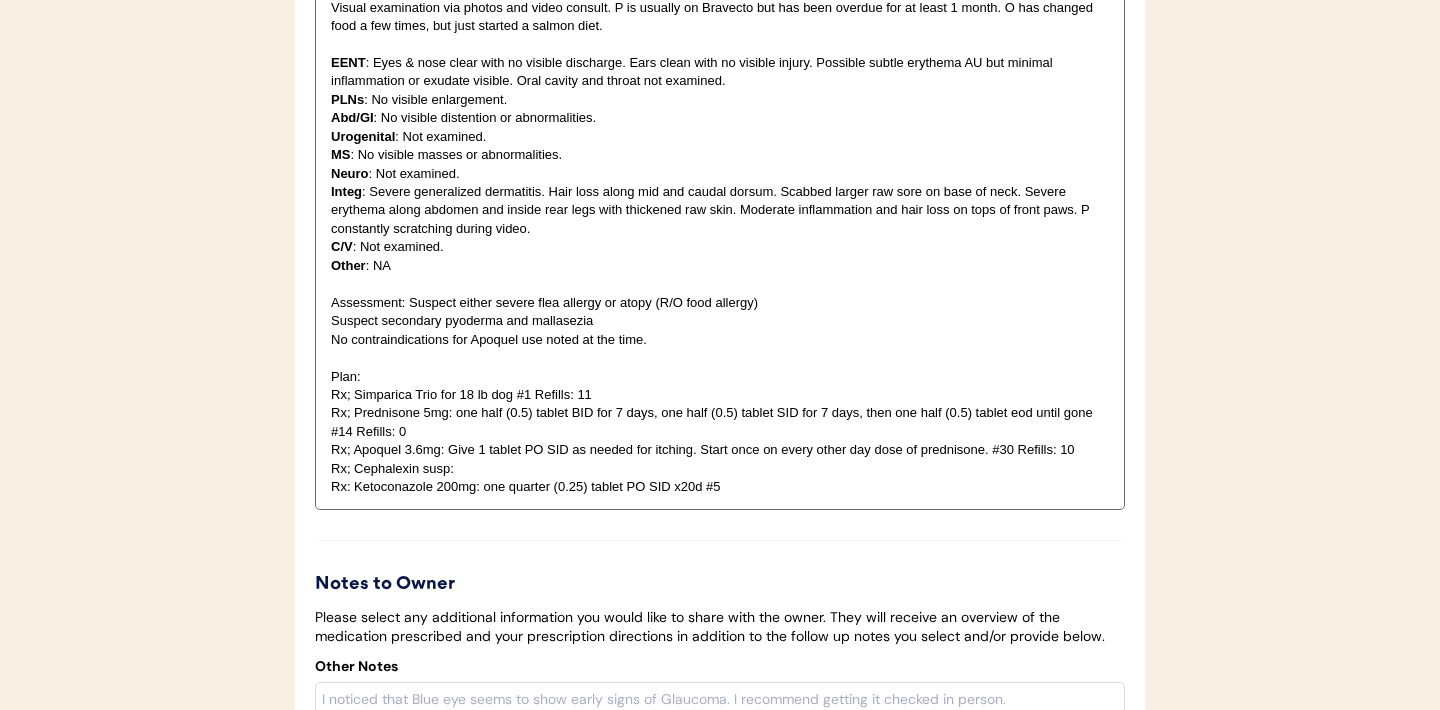 click on "Rx; Cephalexin susp:" at bounding box center [720, 469] 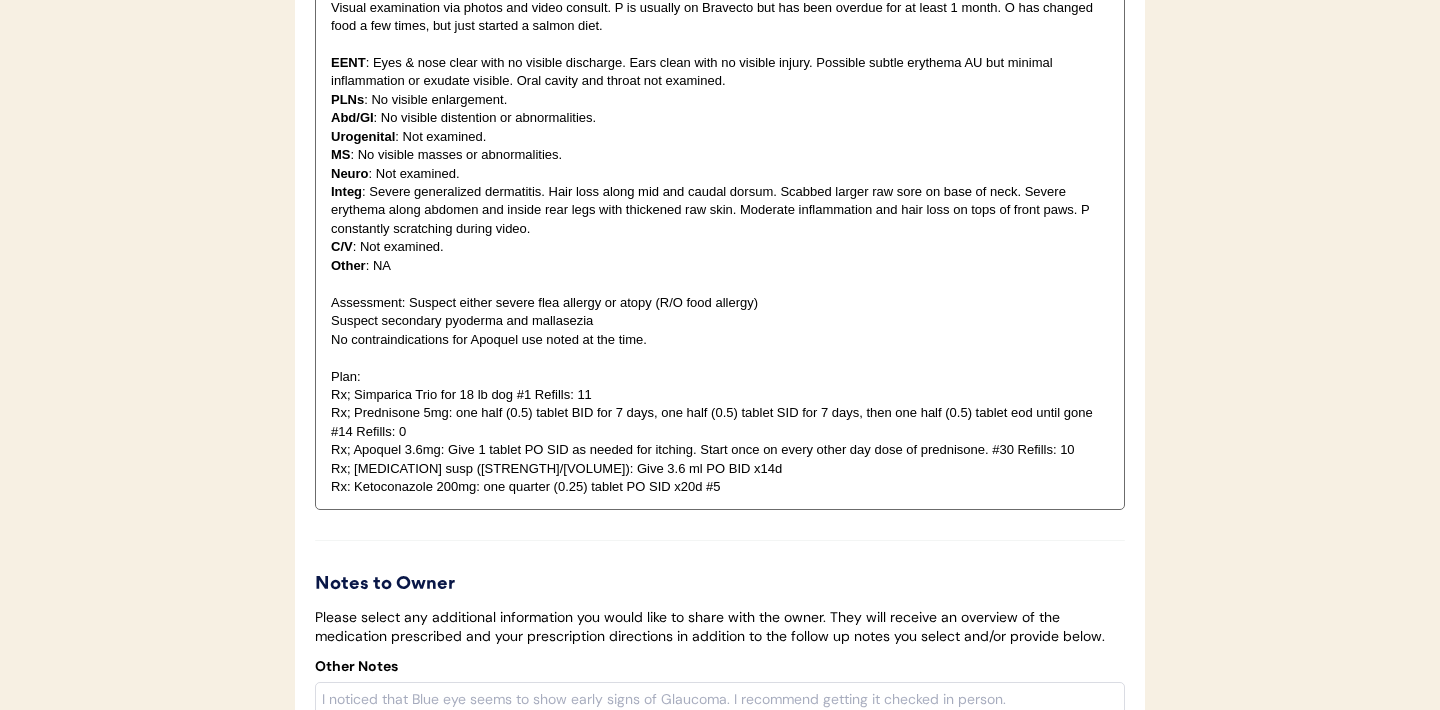 click on "Rx: Ketoconazole 200mg: one quarter (0.25) tablet PO SID x20d #5" at bounding box center [720, 487] 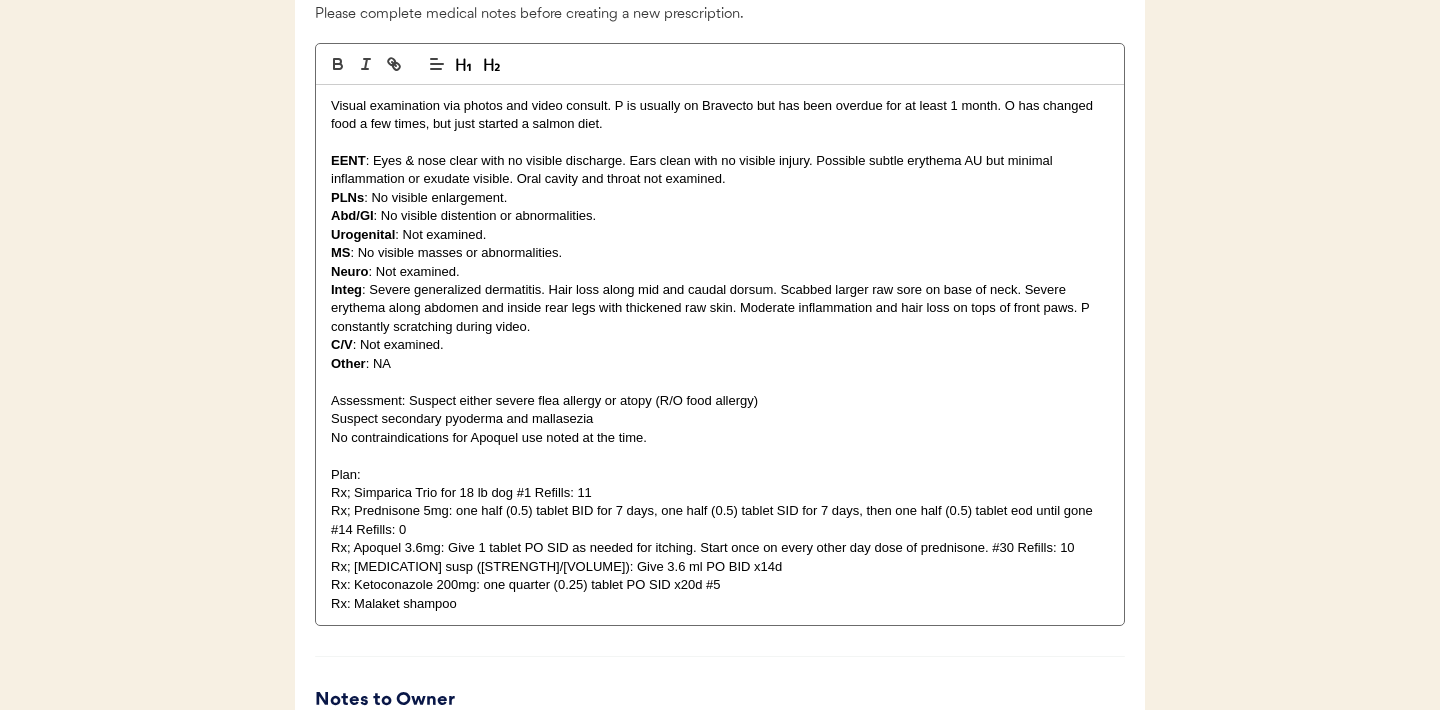 scroll, scrollTop: 3443, scrollLeft: 0, axis: vertical 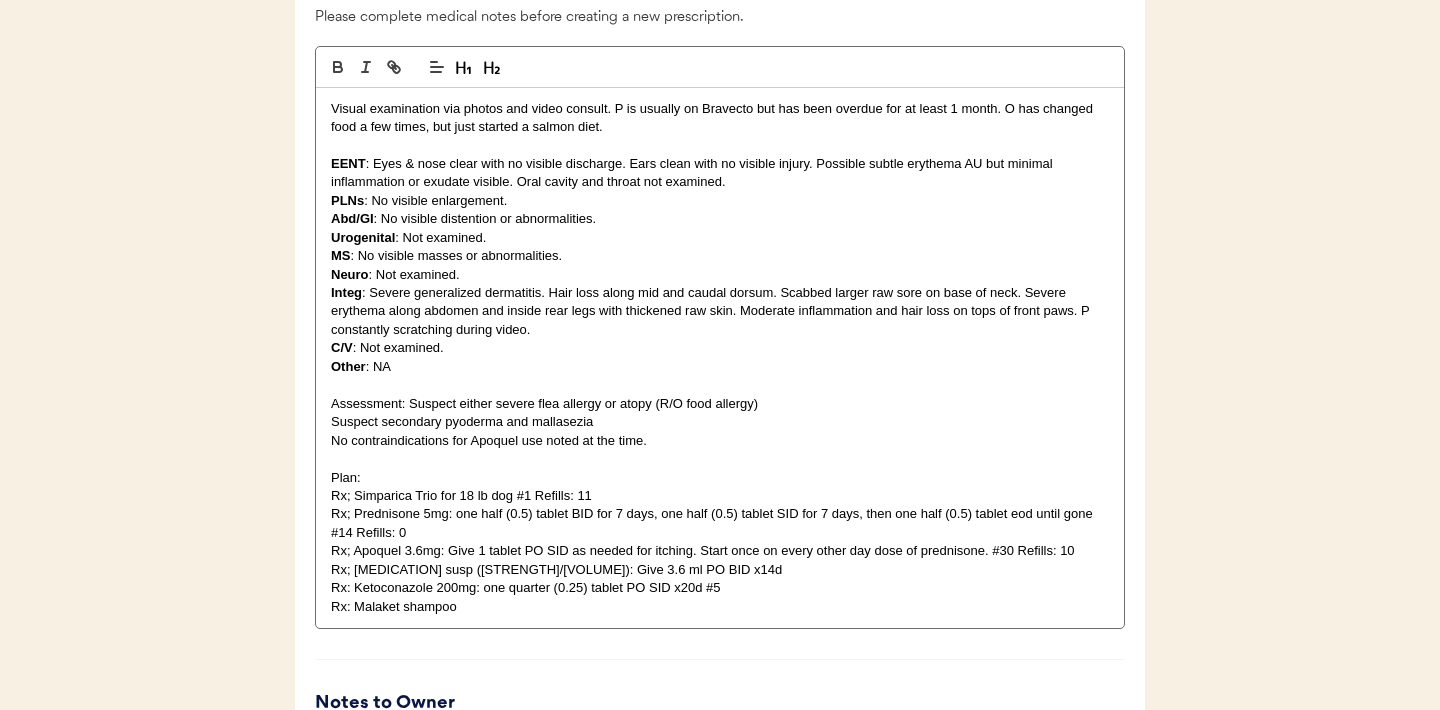 click on "Rx; Prednisone 5mg: one half (0.5) tablet BID for 7 days, one half (0.5) tablet SID for 7 days, then one half (0.5) tablet eod until gone #14 Refills: 0" at bounding box center [720, 523] 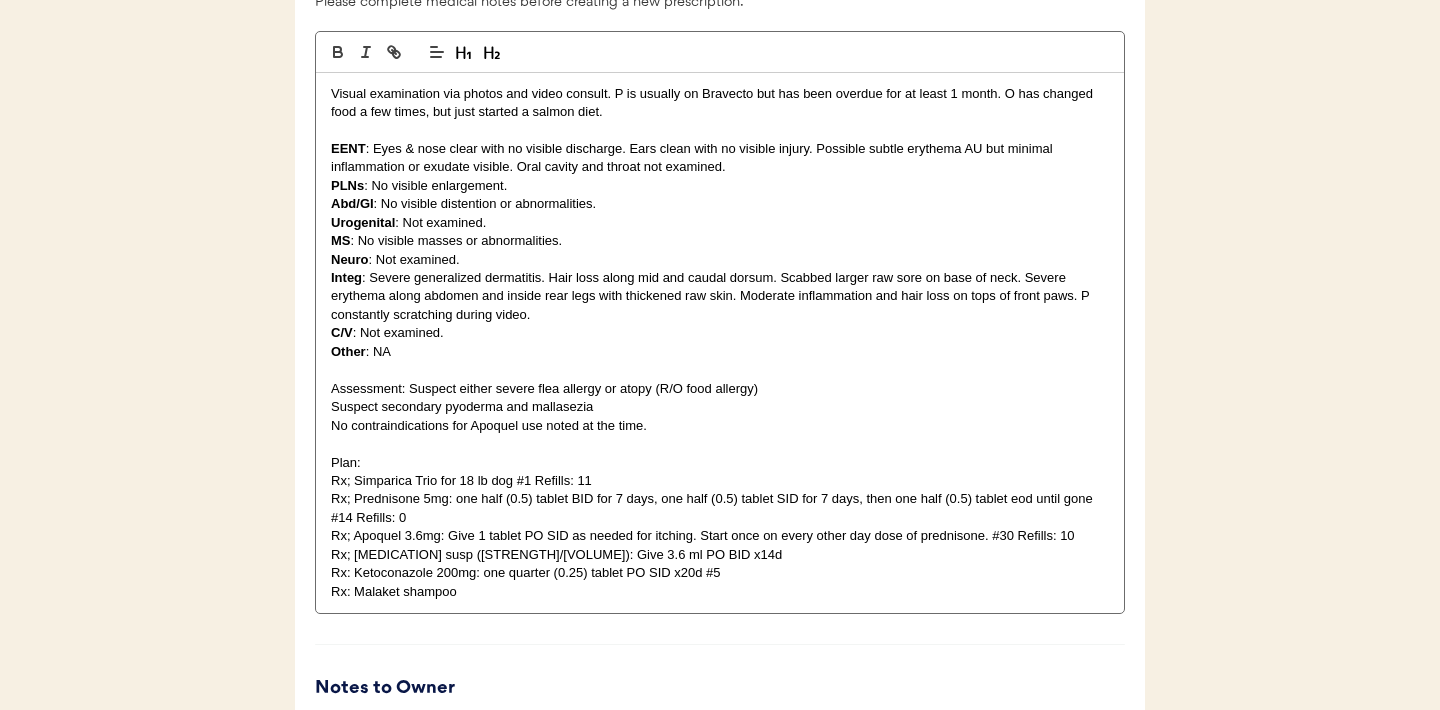 scroll, scrollTop: 3462, scrollLeft: 0, axis: vertical 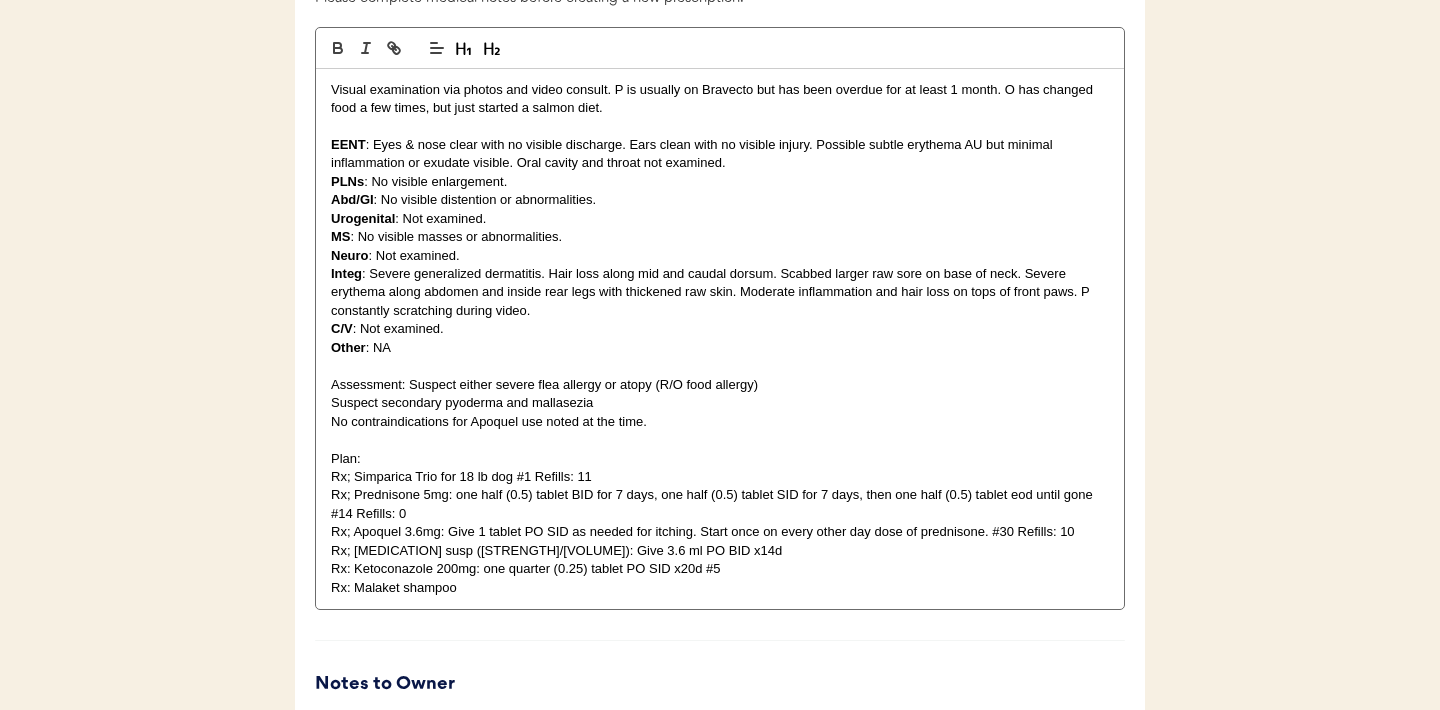 click on "Integ : Severe generalized dermatitis. Hair loss along mid and caudal dorsum. Scabbed larger raw sore on base of neck. Severe erythema along abdomen and inside rear legs with thickened raw skin. Moderate inflammation and hair loss on tops of front paws. P constantly scratching during video." at bounding box center [720, 292] 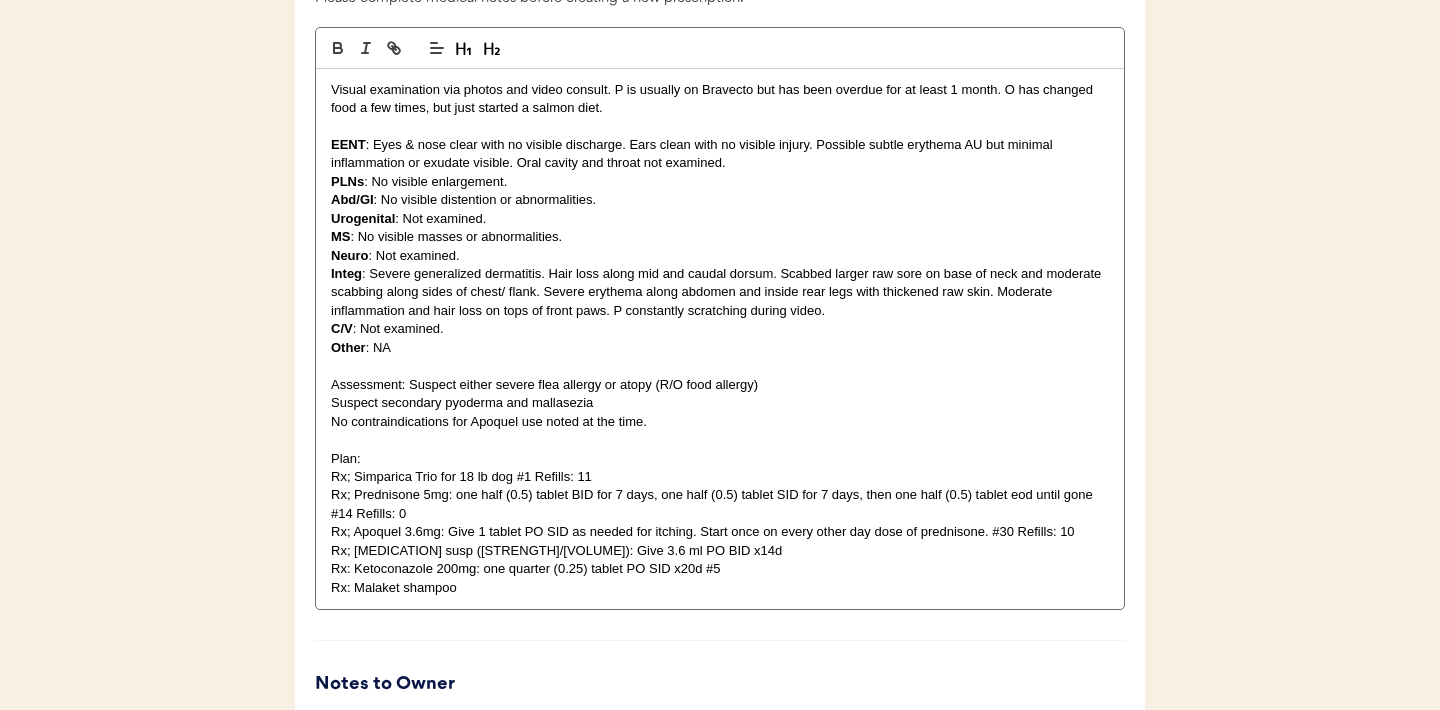 click on "Integ : Severe generalized dermatitis. Hair loss along mid and caudal dorsum. Scabbed larger raw sore on base of neck and moderate scabbing along sides of chest/ flank. Severe erythema along abdomen and inside rear legs with thickened raw skin. Moderate inflammation and hair loss on tops of front paws. P constantly scratching during video." at bounding box center (720, 292) 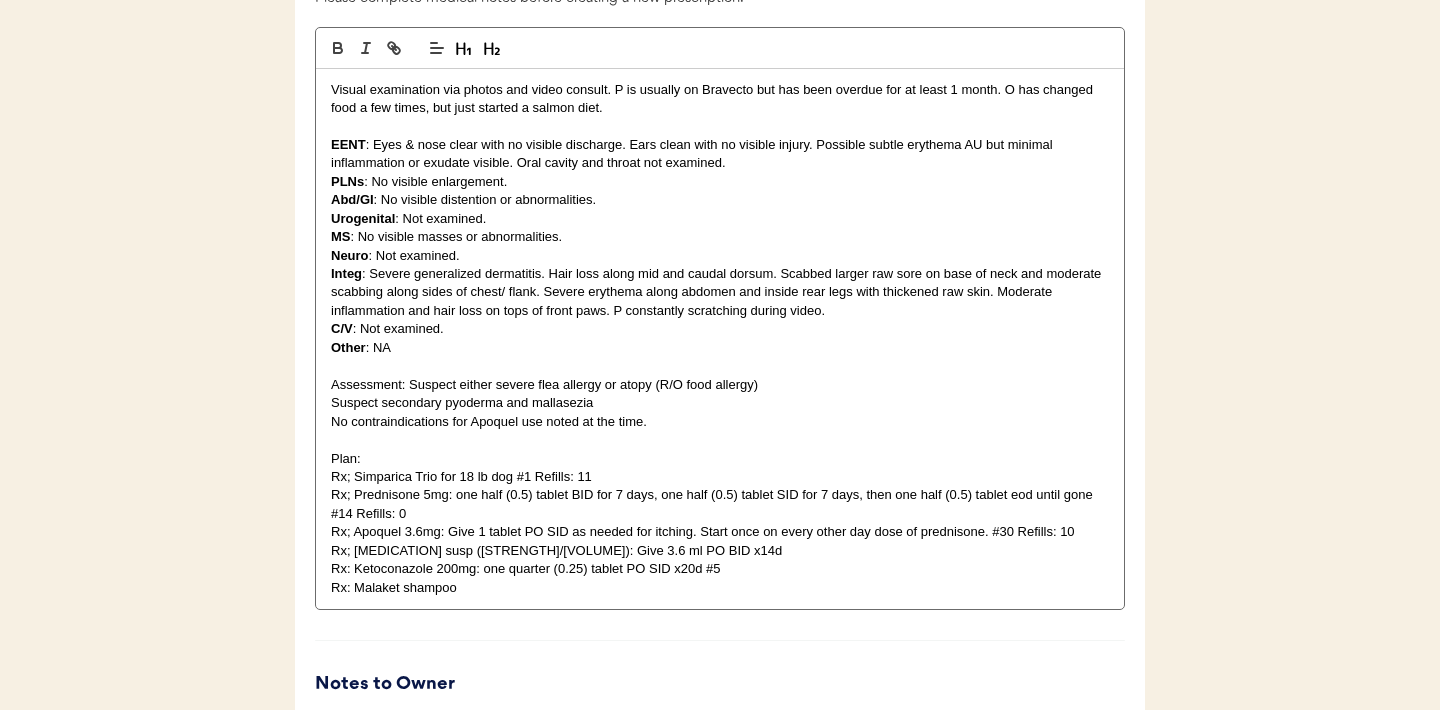 click on "Integ : Severe generalized dermatitis. Hair loss along mid and caudal dorsum. Scabbed larger raw sore on base of neck and moderate scabbing along sides of chest/ flank. Severe erythema along abdomen and inside rear legs with thickened raw skin. Moderate inflammation and hair loss on tops of front paws. P constantly scratching during video." at bounding box center [720, 292] 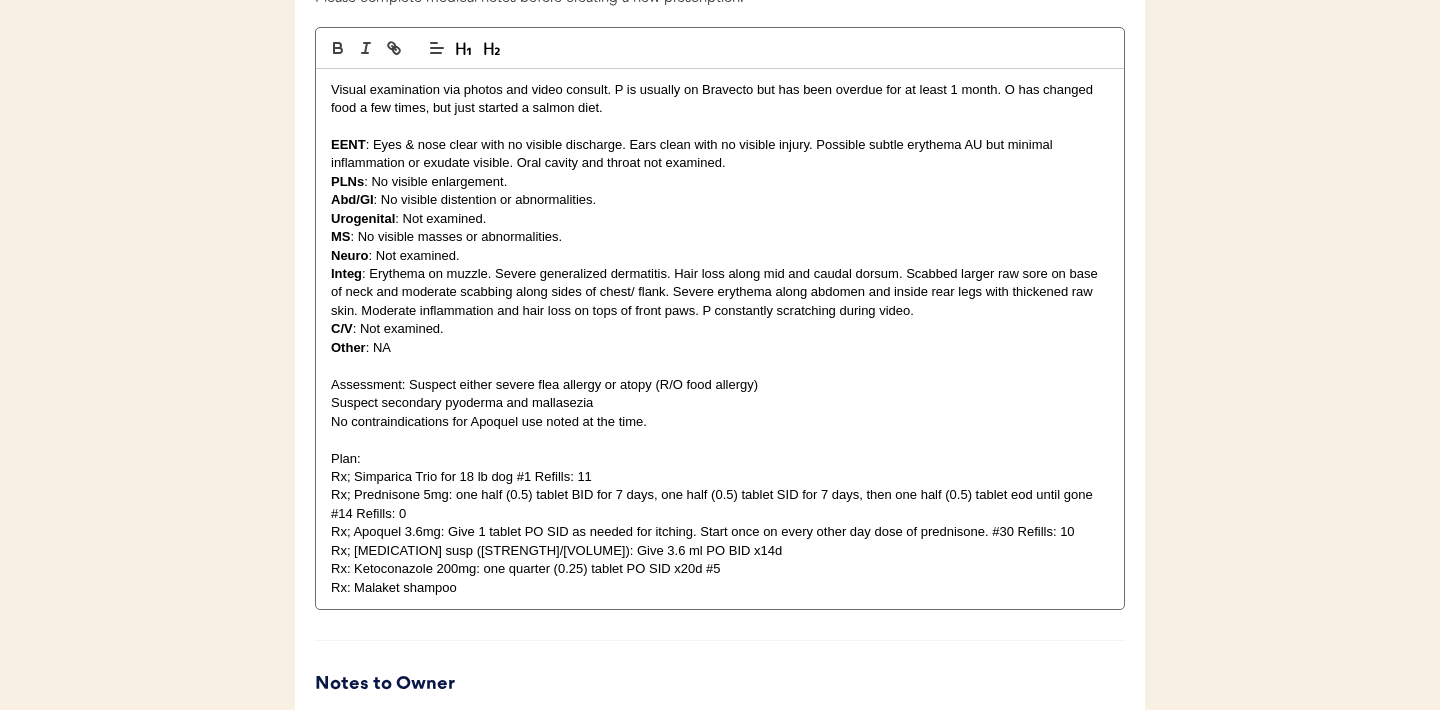 click at bounding box center [720, 440] 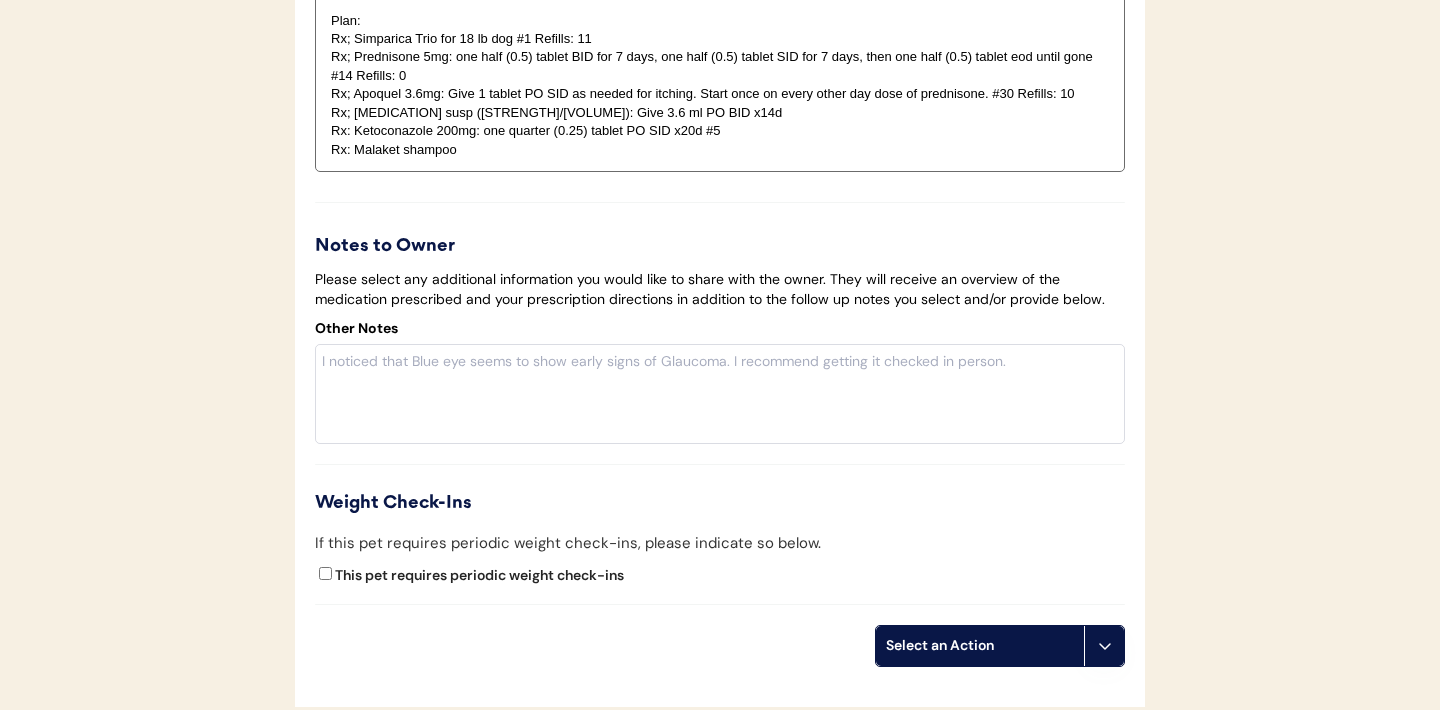 scroll, scrollTop: 3905, scrollLeft: 0, axis: vertical 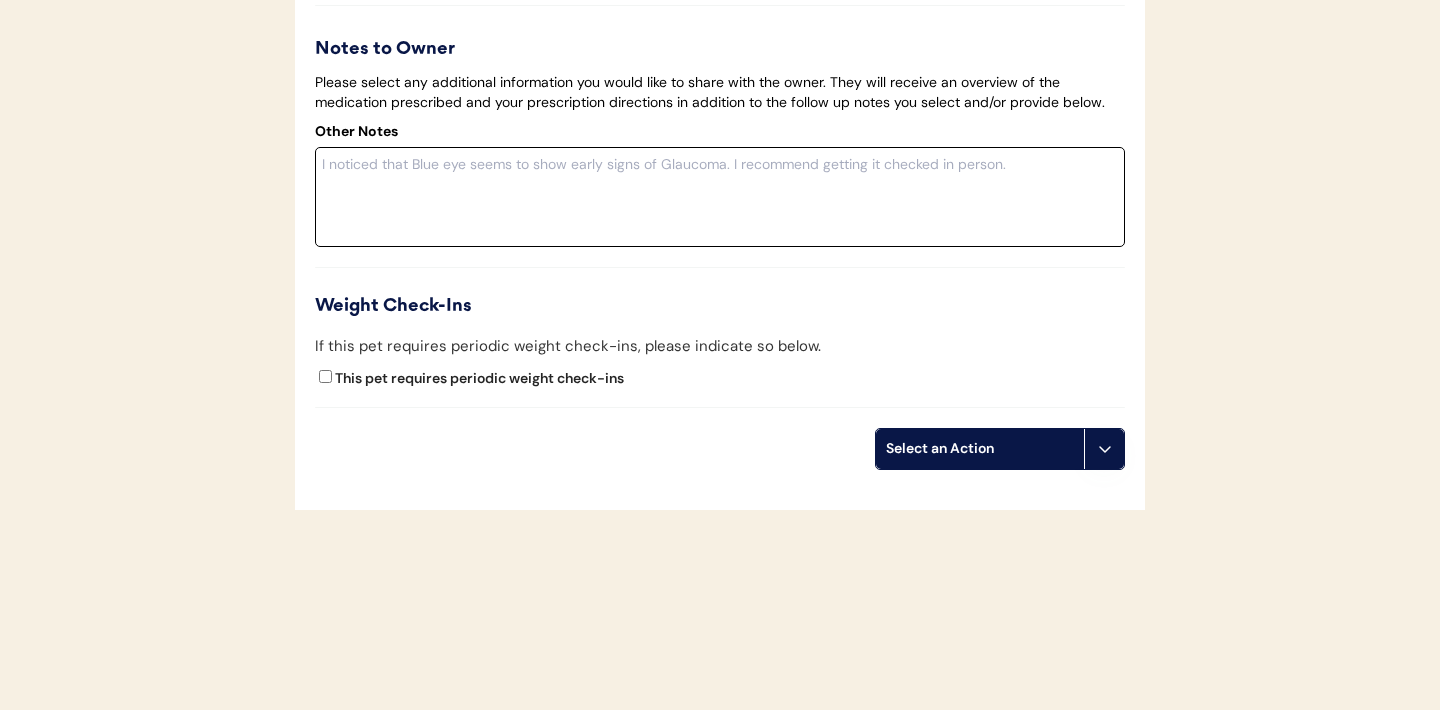 click at bounding box center (720, 197) 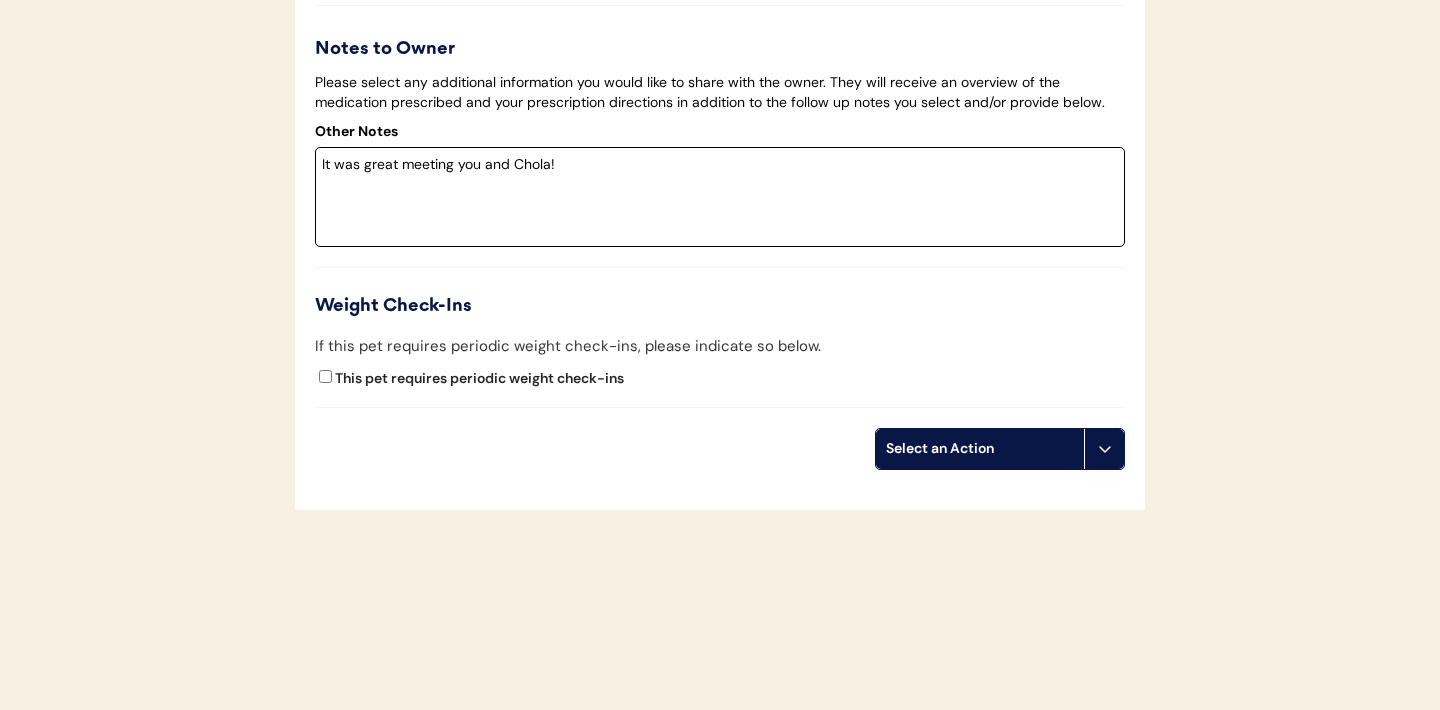 paste on "Max is adorable! He appears to have a pretty bad ear infection in his right ear and possibly a mild infection in the left. These may improve with apoquel, but there is a good chance he may need medicated ointments. You can try picking up Zymox Otic with hydrocortisone over the counter to help treat his ear infections, but if he doesn't show improvement fairly quickly you will likely want to have him seen by an in-person vet to get prescription ear medication. Ear infections can be very painful so you probably don't want too wait long. I also noticed a small growth next to his right eye that if it hasn't been looked at should be evaluated by a veterinarian.
Here is the link to Zymox: https://amzn.to/3HyH364
This is an enzymatic ear lotion that helps eat away at wax and biofilm, allowing your pup's immune system to more easily fight ear infections. It only helps with mild infections, so if it's not working for you or there is a lot of discharge, schedule a time to have your pup checked by a veterinarian." 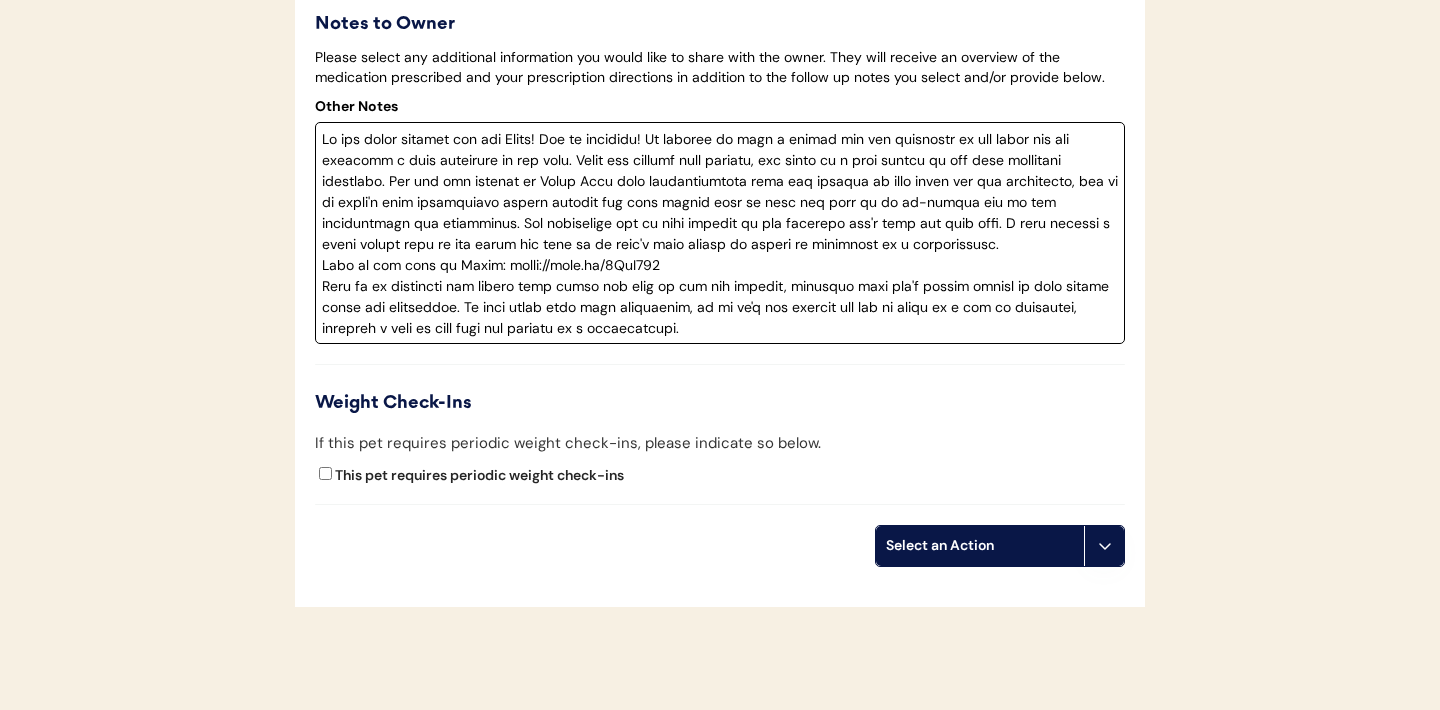 drag, startPoint x: 558, startPoint y: 165, endPoint x: 553, endPoint y: 186, distance: 21.587032 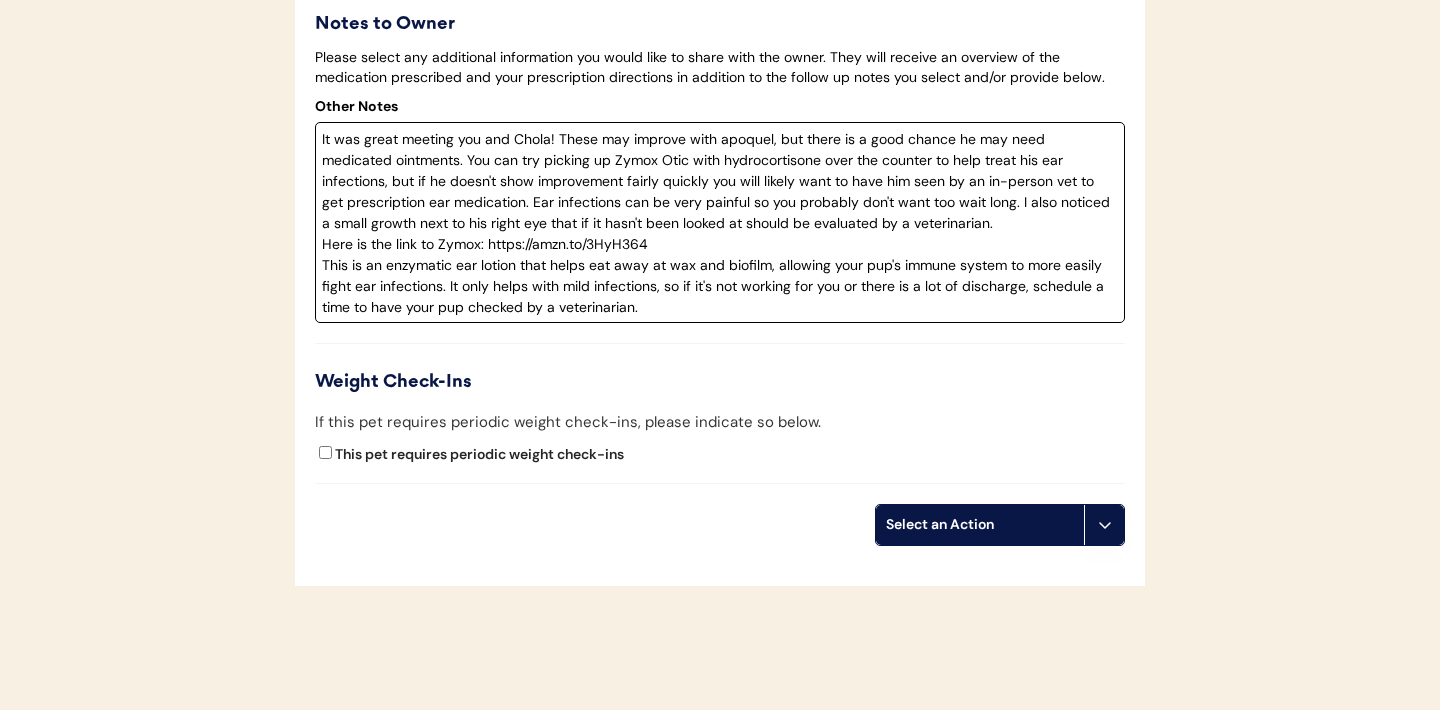 drag, startPoint x: 889, startPoint y: 229, endPoint x: 901, endPoint y: 249, distance: 23.323807 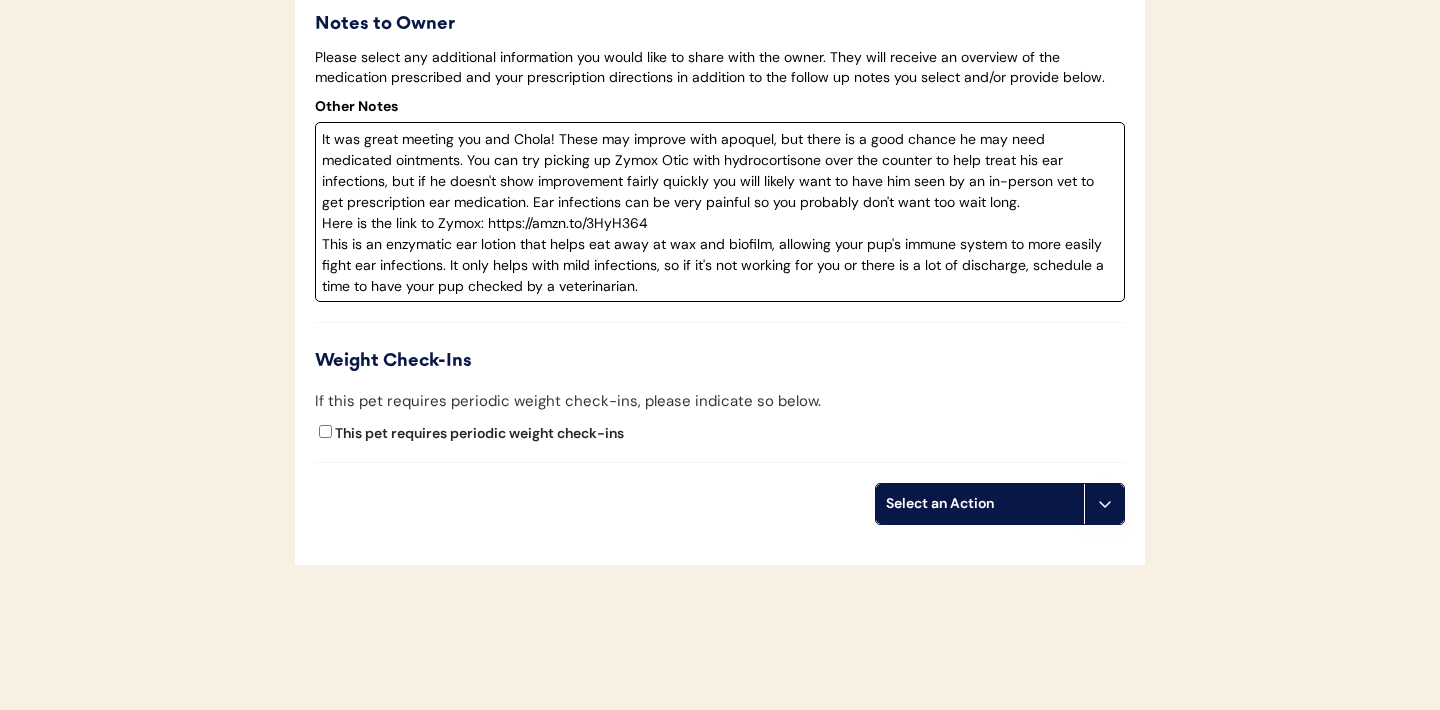 click on "It was great meeting you and Chola! These may improve with apoquel, but there is a good chance he may need medicated ointments. You can try picking up Zymox Otic with hydrocortisone over the counter to help treat his ear infections, but if he doesn't show improvement fairly quickly you will likely want to have him seen by an in-person vet to get prescription ear medication. Ear infections can be very painful so you probably don't want too wait long.
Here is the link to Zymox: https://amzn.to/3HyH364
This is an enzymatic ear lotion that helps eat away at wax and biofilm, allowing your pup's immune system to more easily fight ear infections. It only helps with mild infections, so if it's not working for you or there is a lot of discharge, schedule a time to have your pup checked by a veterinarian." at bounding box center (720, 212) 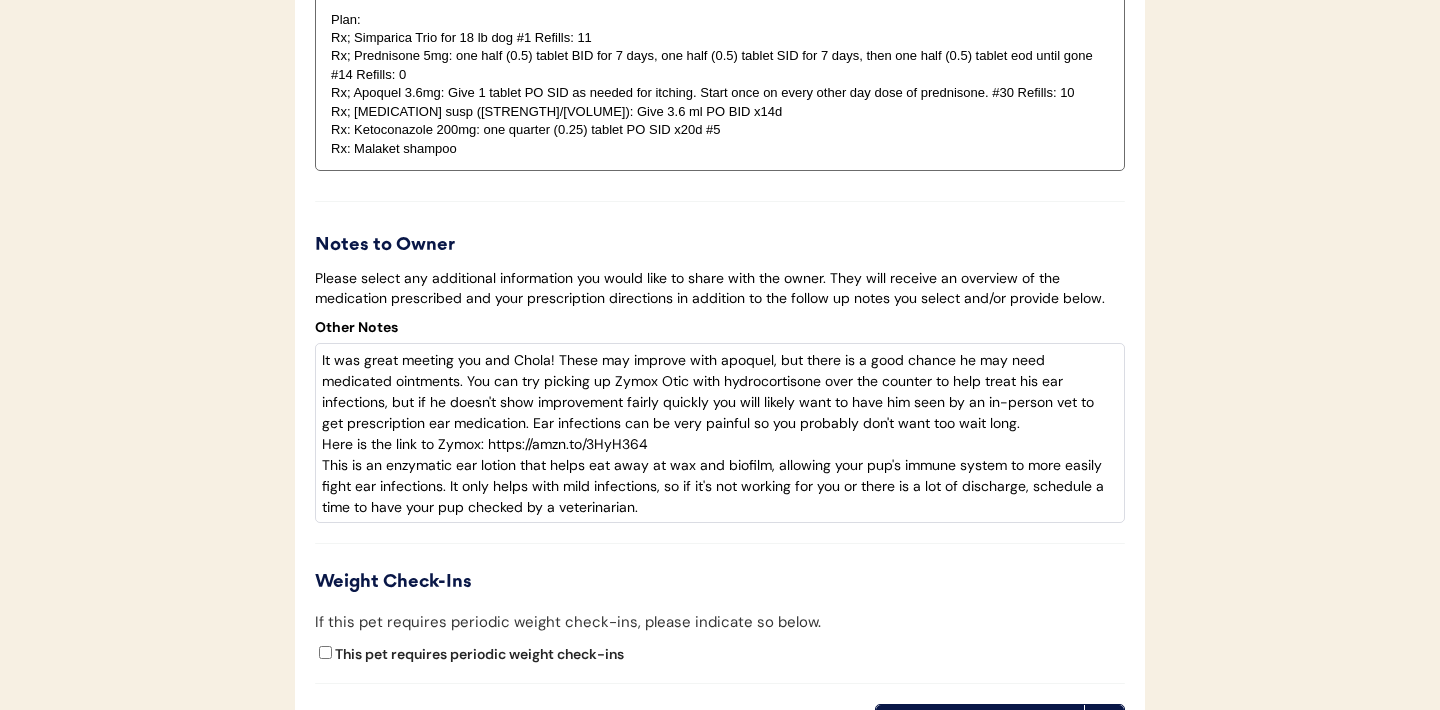 scroll, scrollTop: 3915, scrollLeft: 0, axis: vertical 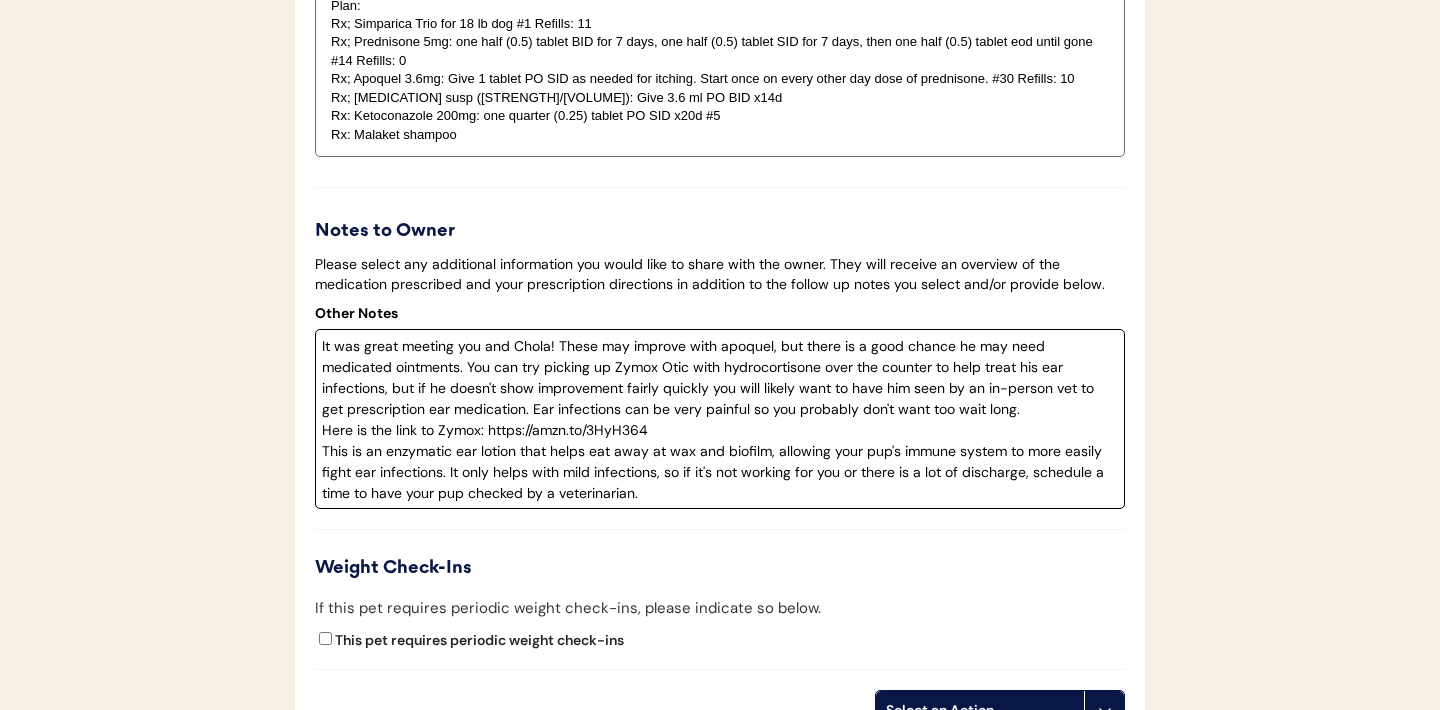 click on "It was great meeting you and Chola! These may improve with apoquel, but there is a good chance he may need medicated ointments. You can try picking up Zymox Otic with hydrocortisone over the counter to help treat his ear infections, but if he doesn't show improvement fairly quickly you will likely want to have him seen by an in-person vet to get prescription ear medication. Ear infections can be very painful so you probably don't want too wait long.
Here is the link to Zymox: https://amzn.to/3HyH364
This is an enzymatic ear lotion that helps eat away at wax and biofilm, allowing your pup's immune system to more easily fight ear infections. It only helps with mild infections, so if it's not working for you or there is a lot of discharge, schedule a time to have your pup checked by a veterinarian." at bounding box center (720, 419) 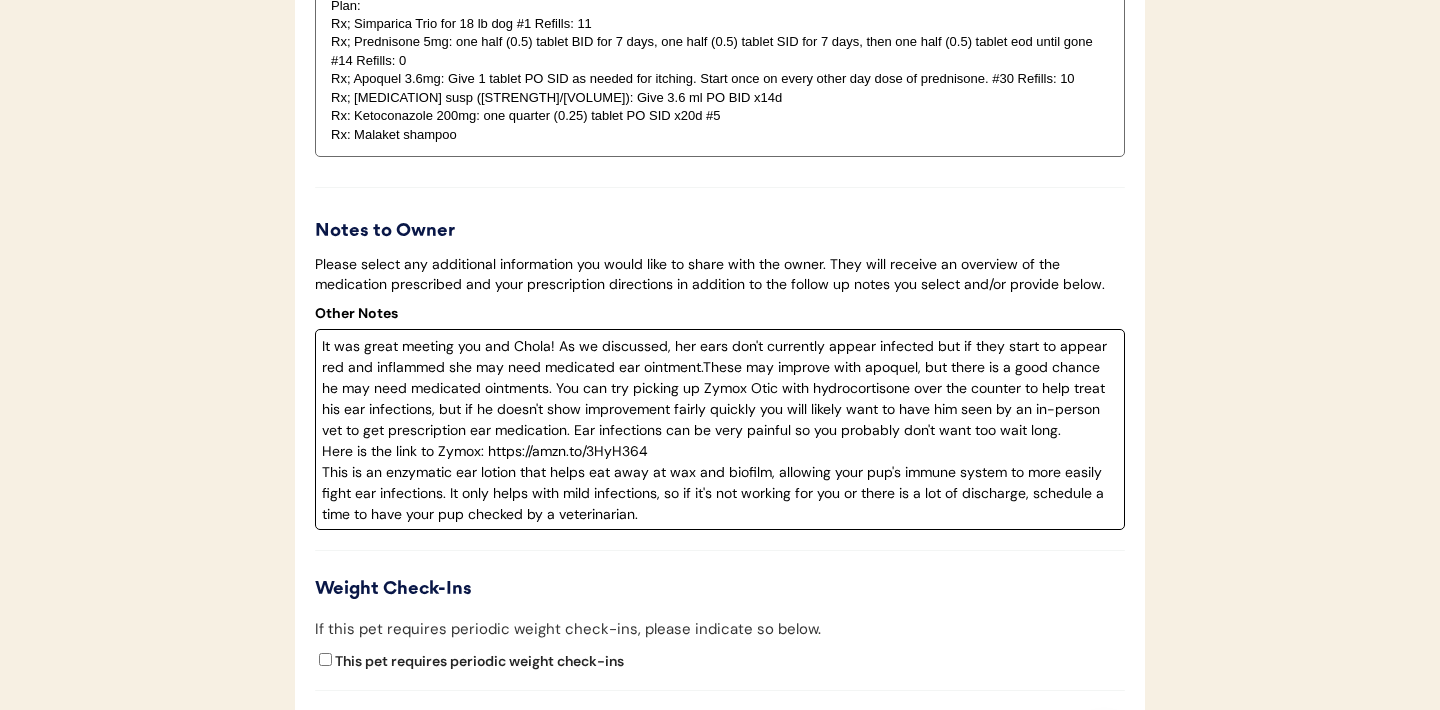 click on "It was great meeting you and Chola! As we discussed, her ears don't currently appear infected but if they start to appear red and inflammed she may need medicated ear ointment.These may improve with apoquel, but there is a good chance he may need medicated ointments. You can try picking up Zymox Otic with hydrocortisone over the counter to help treat his ear infections, but if he doesn't show improvement fairly quickly you will likely want to have him seen by an in-person vet to get prescription ear medication. Ear infections can be very painful so you probably don't want too wait long.
Here is the link to Zymox: https://amzn.to/3HyH364
This is an enzymatic ear lotion that helps eat away at wax and biofilm, allowing your pup's immune system to more easily fight ear infections. It only helps with mild infections, so if it's not working for you or there is a lot of discharge, schedule a time to have your pup checked by a veterinarian." at bounding box center (720, 429) 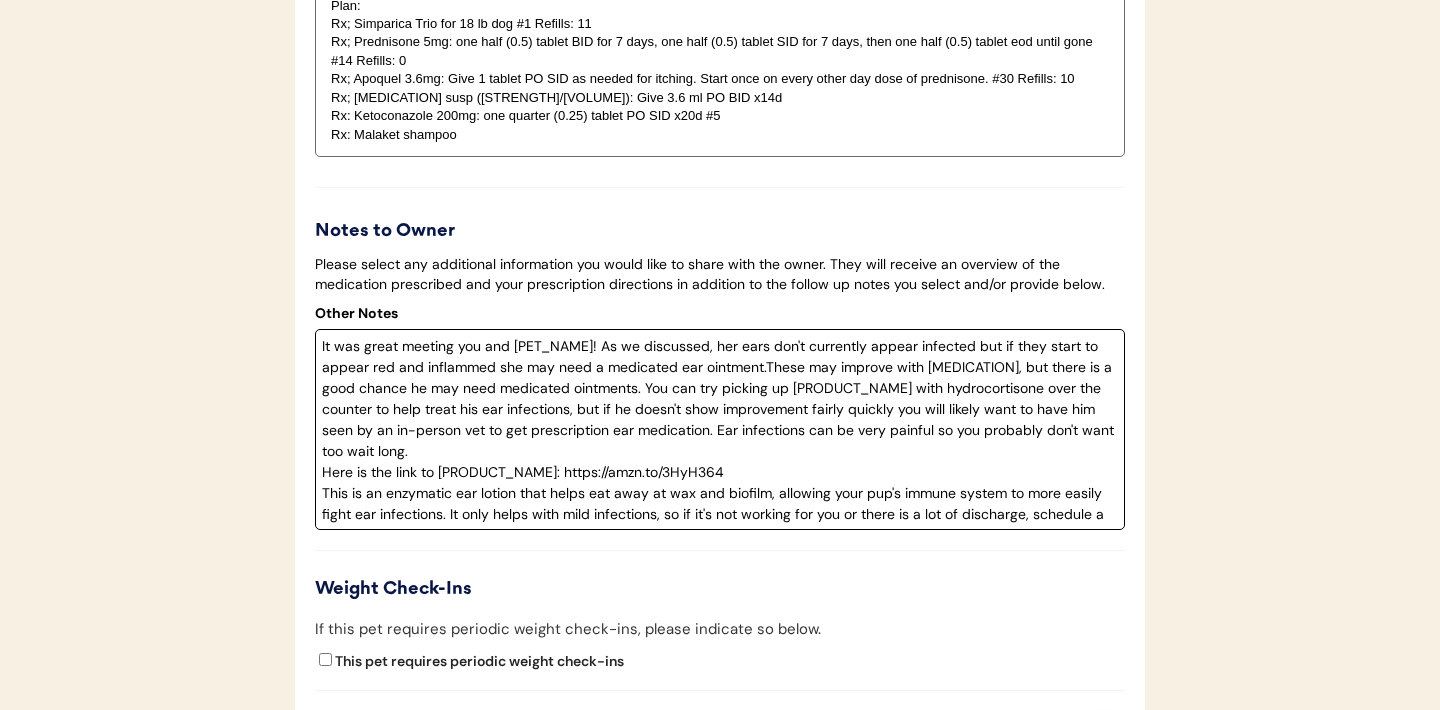 click on "It was great meeting you and Chola! As we discussed, her ears don't currently appear infected but if they start to appear red and inflammed she may need a medicated ear ointment.These may improve with apoquel, but there is a good chance he may need medicated ointments. You can try picking up Zymox Otic with hydrocortisone over the counter to help treat his ear infections, but if he doesn't show improvement fairly quickly you will likely want to have him seen by an in-person vet to get prescription ear medication. Ear infections can be very painful so you probably don't want too wait long.
Here is the link to Zymox: https://amzn.to/3HyH364
This is an enzymatic ear lotion that helps eat away at wax and biofilm, allowing your pup's immune system to more easily fight ear infections. It only helps with mild infections, so if it's not working for you or there is a lot of discharge, schedule a time to have your pup checked by a veterinarian." at bounding box center (720, 429) 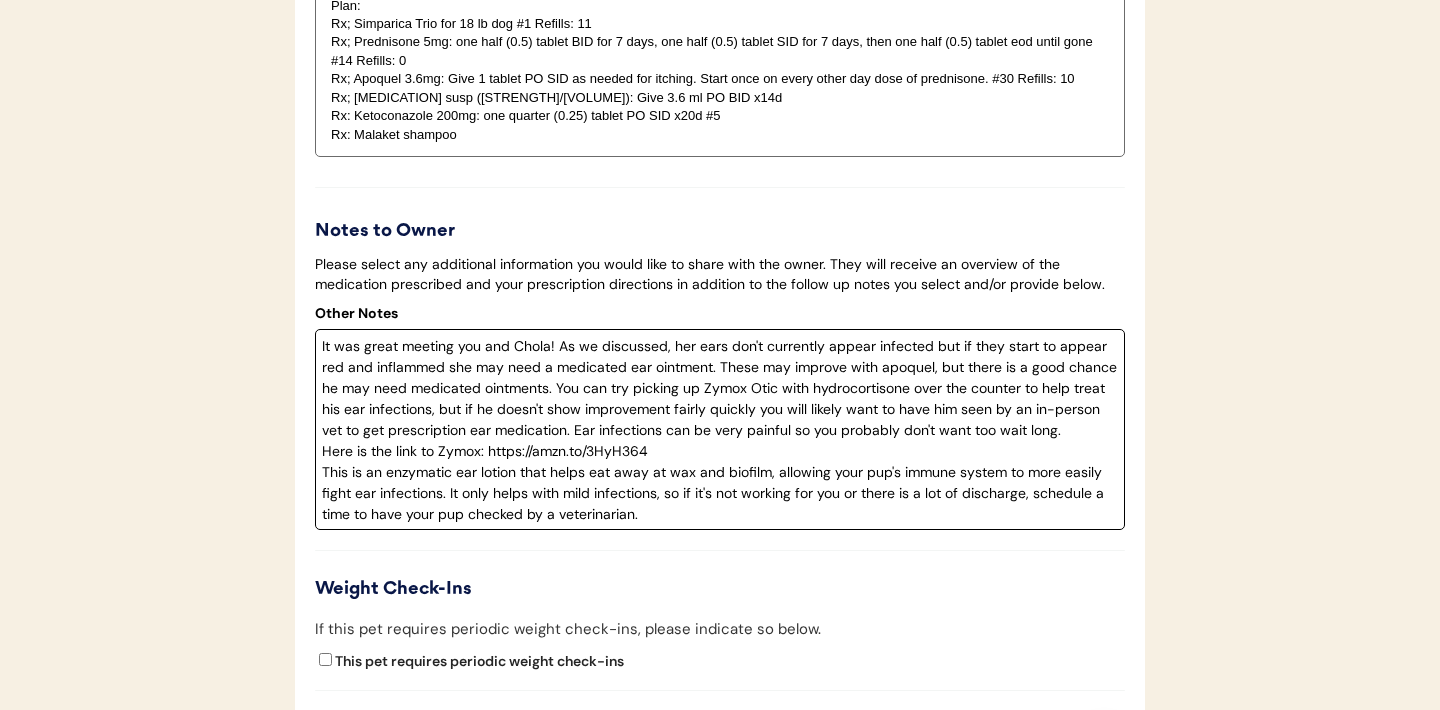 drag, startPoint x: 717, startPoint y: 392, endPoint x: 558, endPoint y: 420, distance: 161.44658 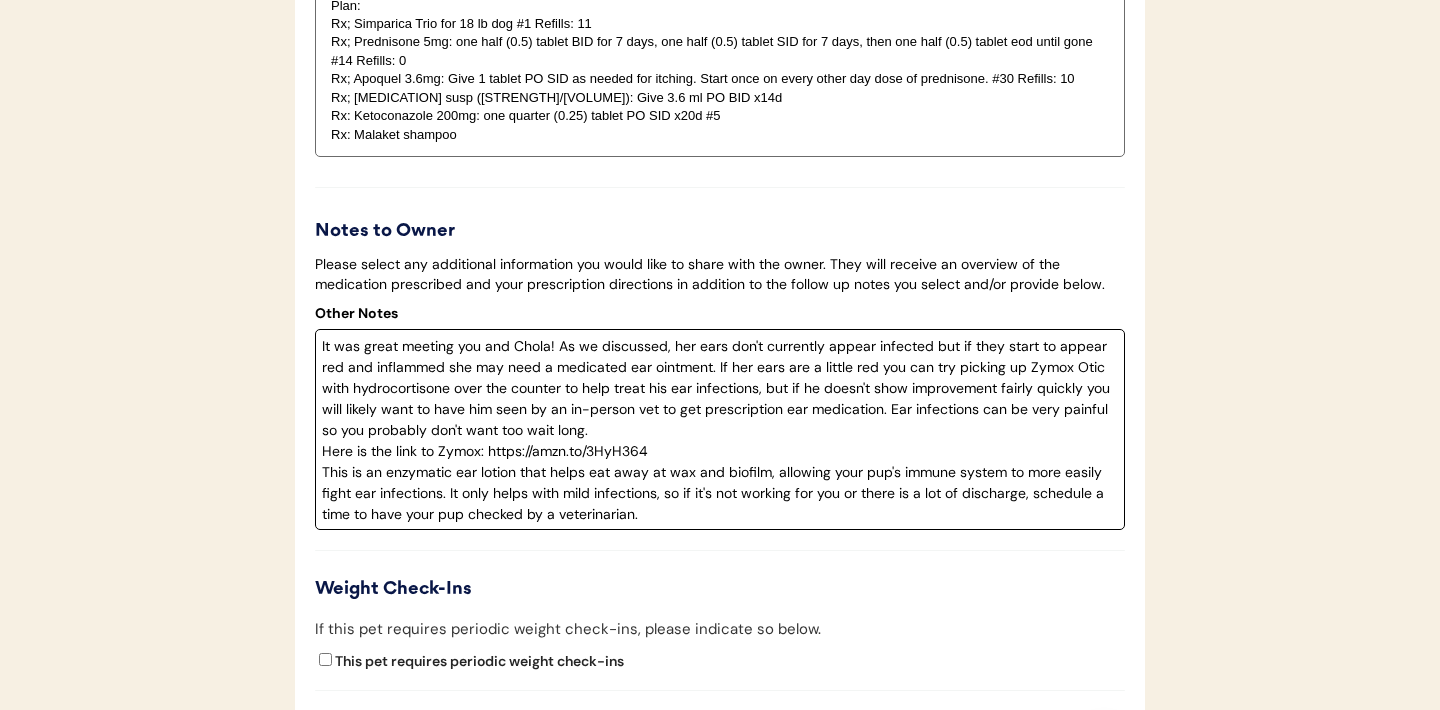 drag, startPoint x: 567, startPoint y: 416, endPoint x: 758, endPoint y: 420, distance: 191.04189 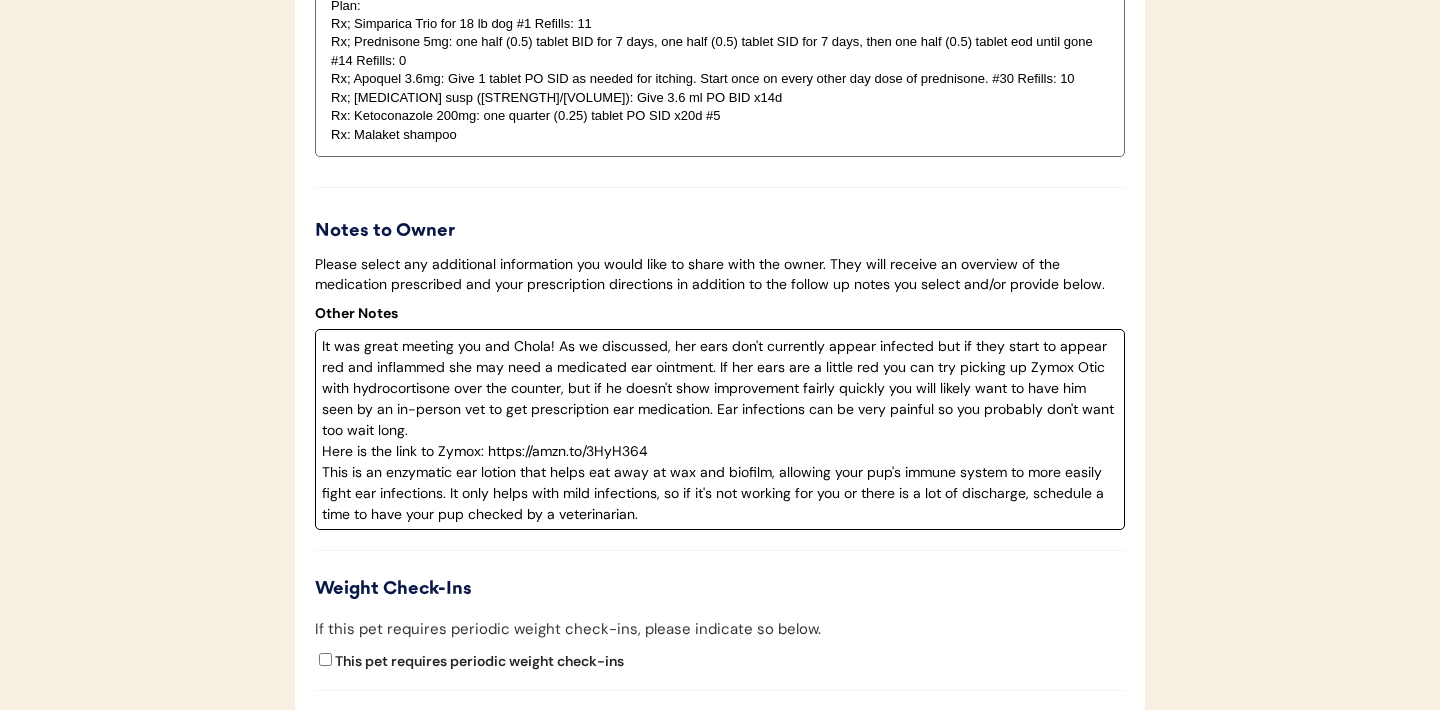 click on "It was great meeting you and Chola! As we discussed, her ears don't currently appear infected but if they start to appear red and inflammed she may need a medicated ear ointment. If her ears are a little red you can try picking up Zymox Otic with hydrocortisone over the counter, but if he doesn't show improvement fairly quickly you will likely want to have him seen by an in-person vet to get prescription ear medication. Ear infections can be very painful so you probably don't want too wait long.
Here is the link to Zymox: https://amzn.to/3HyH364
This is an enzymatic ear lotion that helps eat away at wax and biofilm, allowing your pup's immune system to more easily fight ear infections. It only helps with mild infections, so if it's not working for you or there is a lot of discharge, schedule a time to have your pup checked by a veterinarian." at bounding box center [720, 429] 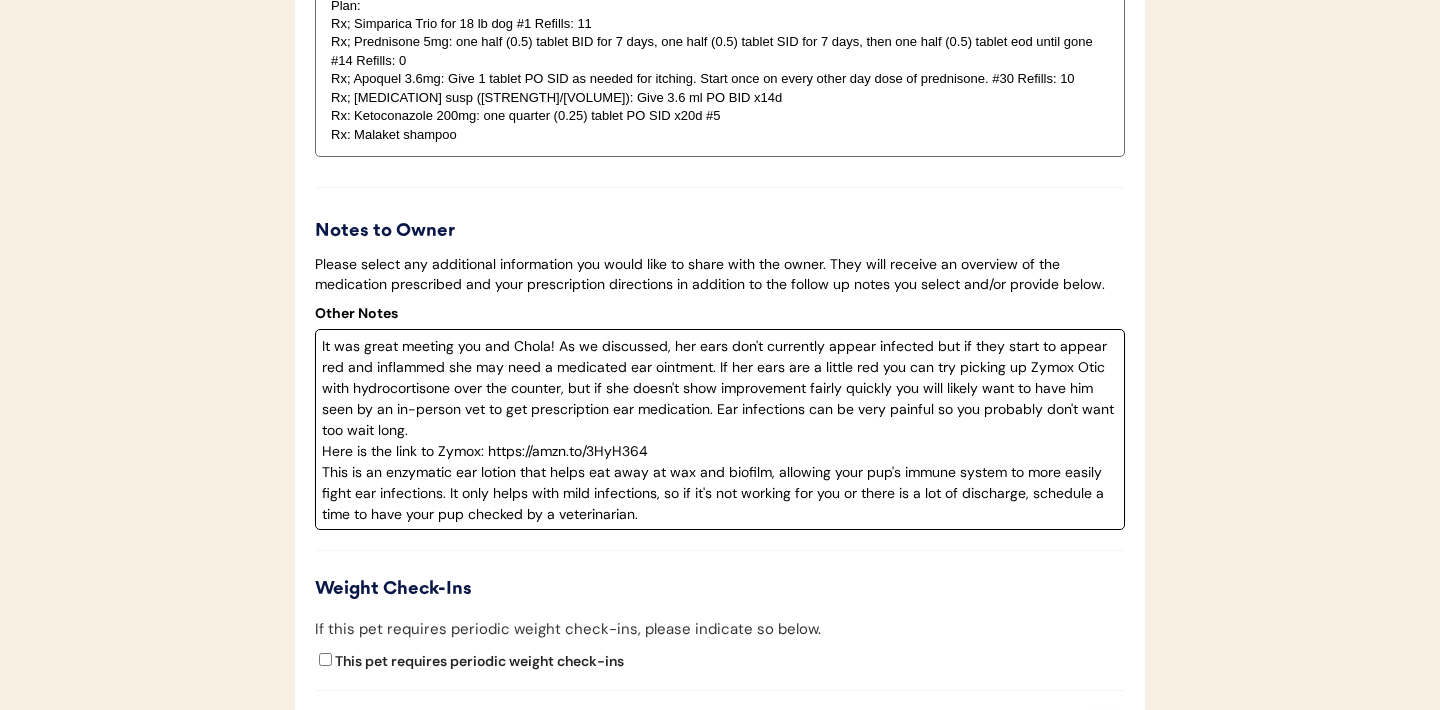 drag, startPoint x: 812, startPoint y: 417, endPoint x: 895, endPoint y: 420, distance: 83.0542 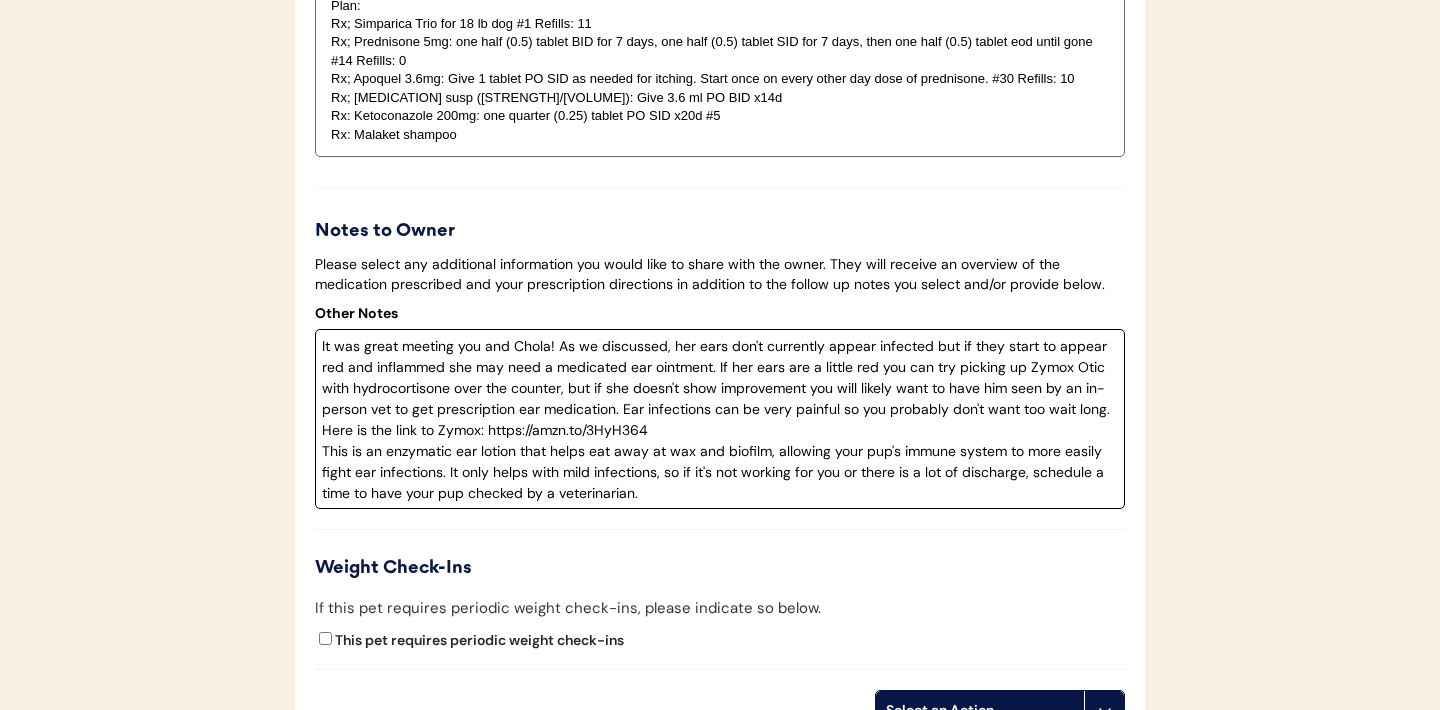 click on "It was great meeting you and Chola! As we discussed, her ears don't currently appear infected but if they start to appear red and inflammed she may need a medicated ear ointment. If her ears are a little red you can try picking up Zymox Otic with hydrocortisone over the counter, but if she doesn't show improvement you will likely want to have him seen by an in-person vet to get prescription ear medication. Ear infections can be very painful so you probably don't want too wait long.
Here is the link to Zymox: https://amzn.to/3HyH364
This is an enzymatic ear lotion that helps eat away at wax and biofilm, allowing your pup's immune system to more easily fight ear infections. It only helps with mild infections, so if it's not working for you or there is a lot of discharge, schedule a time to have your pup checked by a veterinarian." at bounding box center (720, 419) 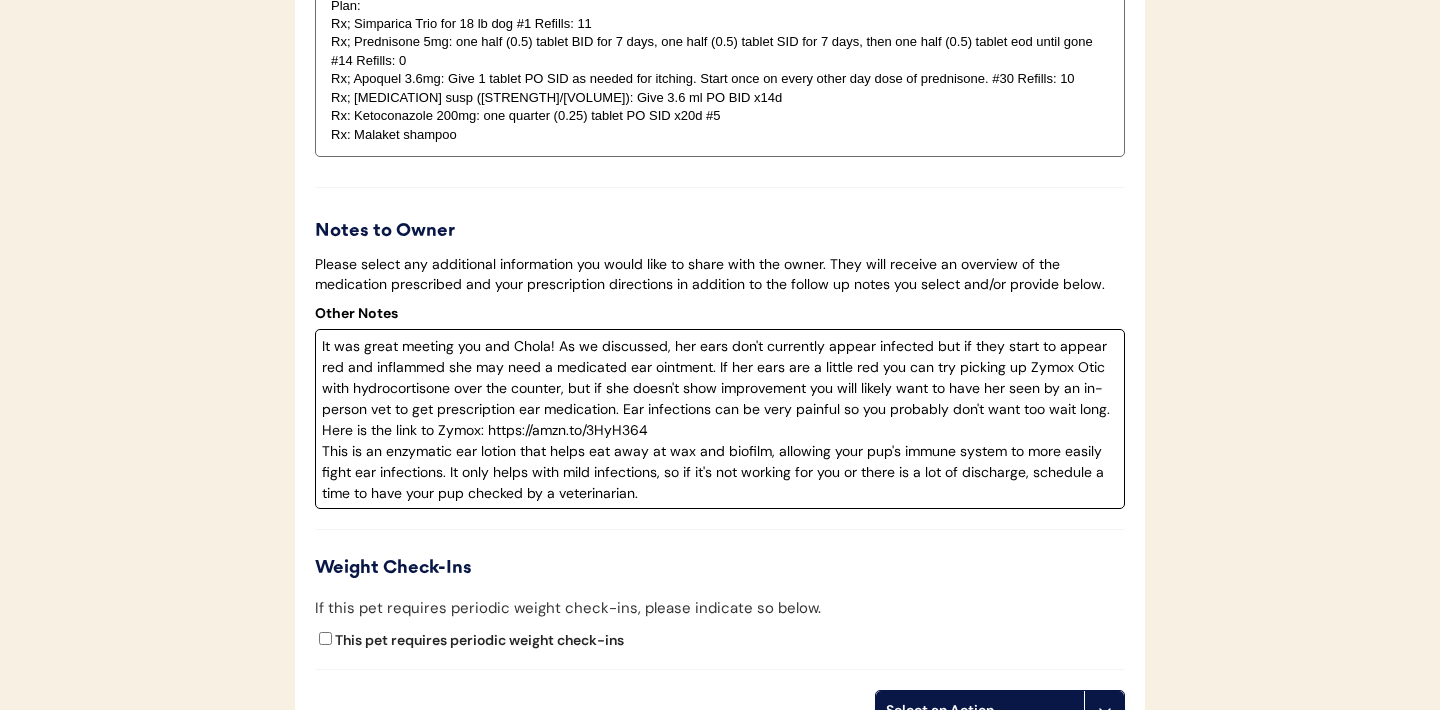 drag, startPoint x: 624, startPoint y: 433, endPoint x: 1110, endPoint y: 431, distance: 486.00412 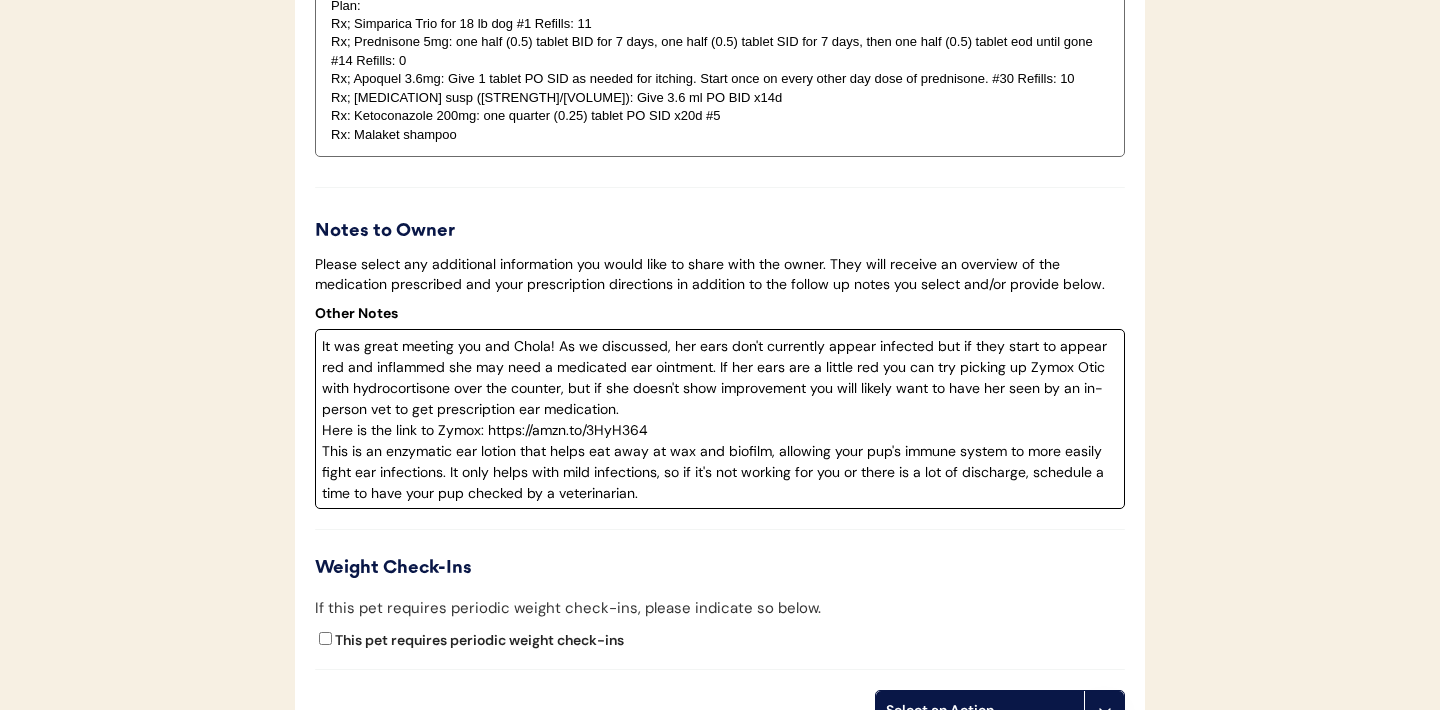 click on "It was great meeting you and Chola! As we discussed, her ears don't currently appear infected but if they start to appear red and inflammed she may need a medicated ear ointment. If her ears are a little red you can try picking up Zymox Otic with hydrocortisone over the counter, but if she doesn't show improvement you will likely want to have her seen by an in-person vet to get prescription ear medication.
Here is the link to Zymox: https://amzn.to/3HyH364
This is an enzymatic ear lotion that helps eat away at wax and biofilm, allowing your pup's immune system to more easily fight ear infections. It only helps with mild infections, so if it's not working for you or there is a lot of discharge, schedule a time to have your pup checked by a veterinarian." at bounding box center (720, 419) 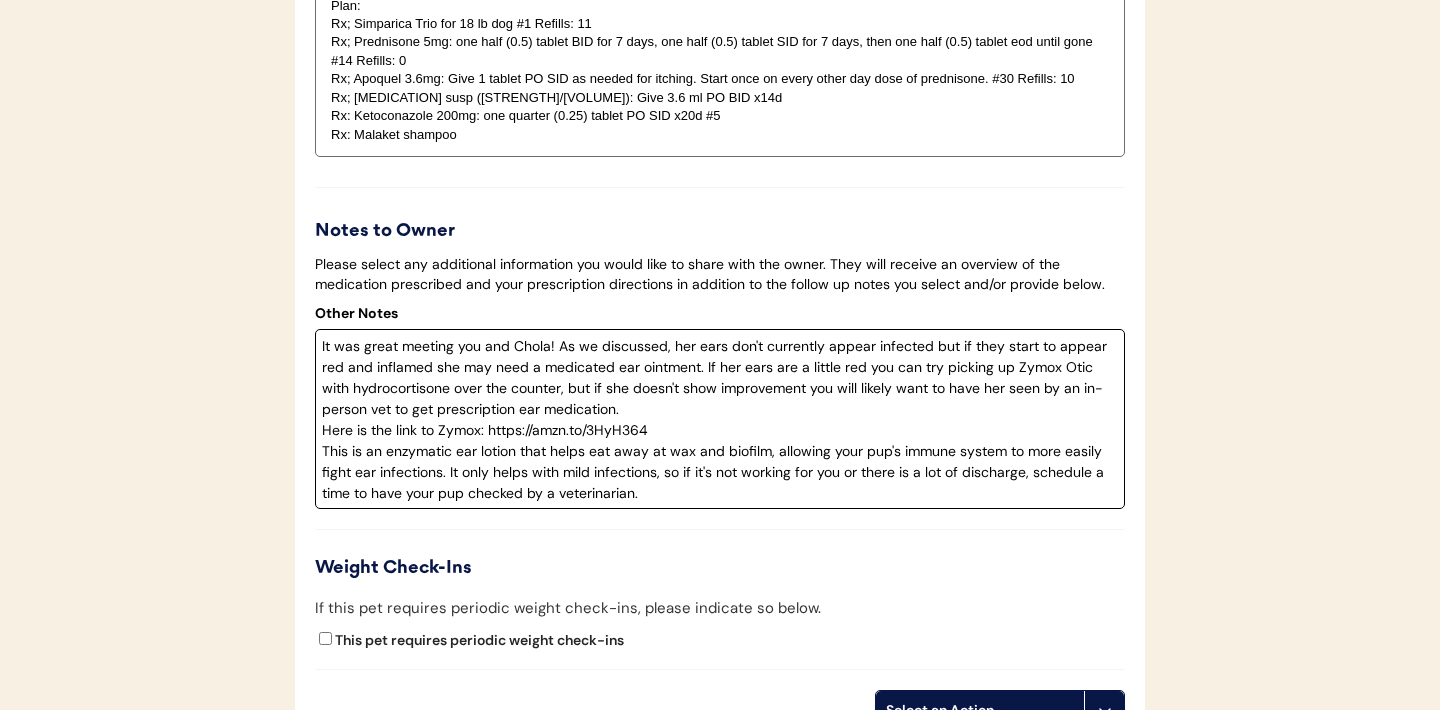 click on "It was great meeting you and Chola! As we discussed, her ears don't currently appear infected but if they start to appear red and inflamed she may need a medicated ear ointment. If her ears are a little red you can try picking up Zymox Otic with hydrocortisone over the counter, but if she doesn't show improvement you will likely want to have her seen by an in-person vet to get prescription ear medication.
Here is the link to Zymox: https://amzn.to/3HyH364
This is an enzymatic ear lotion that helps eat away at wax and biofilm, allowing your pup's immune system to more easily fight ear infections. It only helps with mild infections, so if it's not working for you or there is a lot of discharge, schedule a time to have your pup checked by a veterinarian." at bounding box center [720, 419] 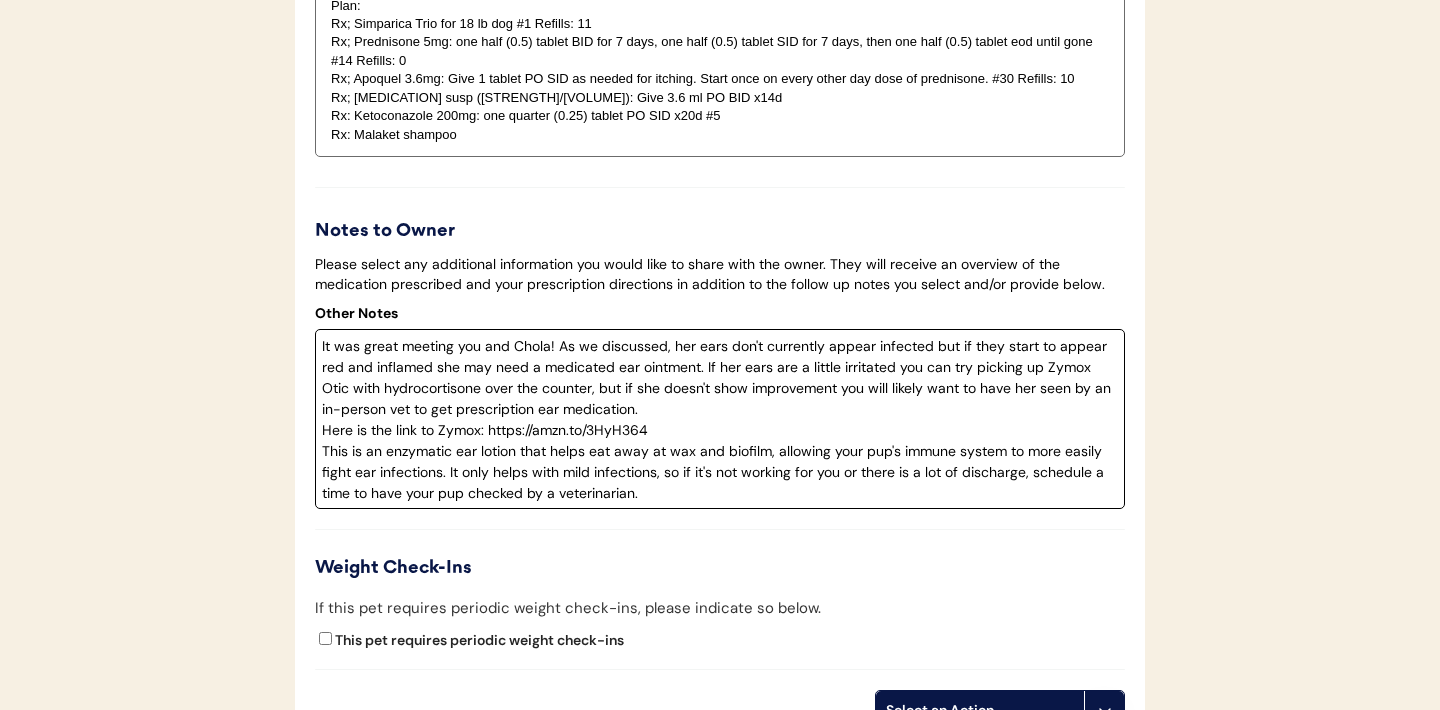 click on "It was great meeting you and Chola! As we discussed, her ears don't currently appear infected but if they start to appear red and inflamed she may need a medicated ear ointment. If her ears are a little irritated you can try picking up Zymox Otic with hydrocortisone over the counter, but if she doesn't show improvement you will likely want to have her seen by an in-person vet to get prescription ear medication.
Here is the link to Zymox: https://amzn.to/3HyH364
This is an enzymatic ear lotion that helps eat away at wax and biofilm, allowing your pup's immune system to more easily fight ear infections. It only helps with mild infections, so if it's not working for you or there is a lot of discharge, schedule a time to have your pup checked by a veterinarian." at bounding box center [720, 419] 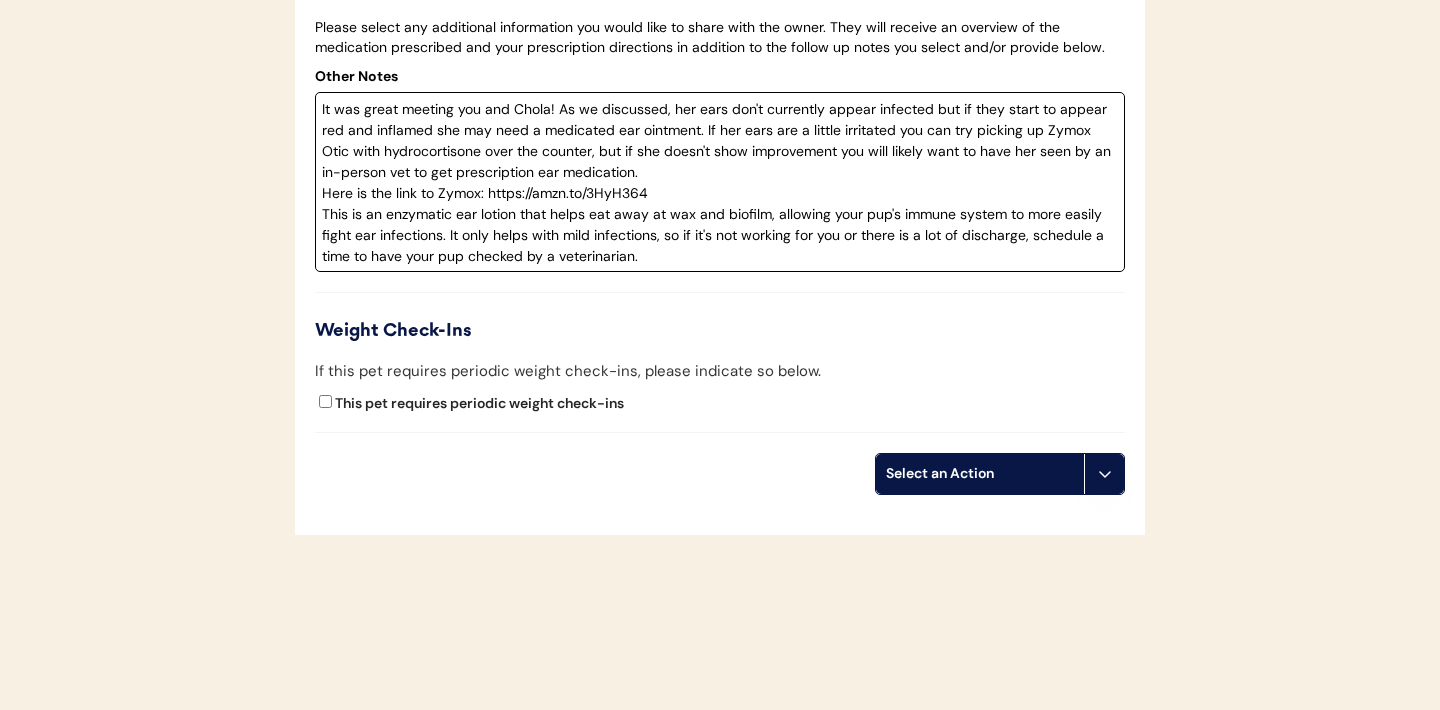 scroll, scrollTop: 4181, scrollLeft: 0, axis: vertical 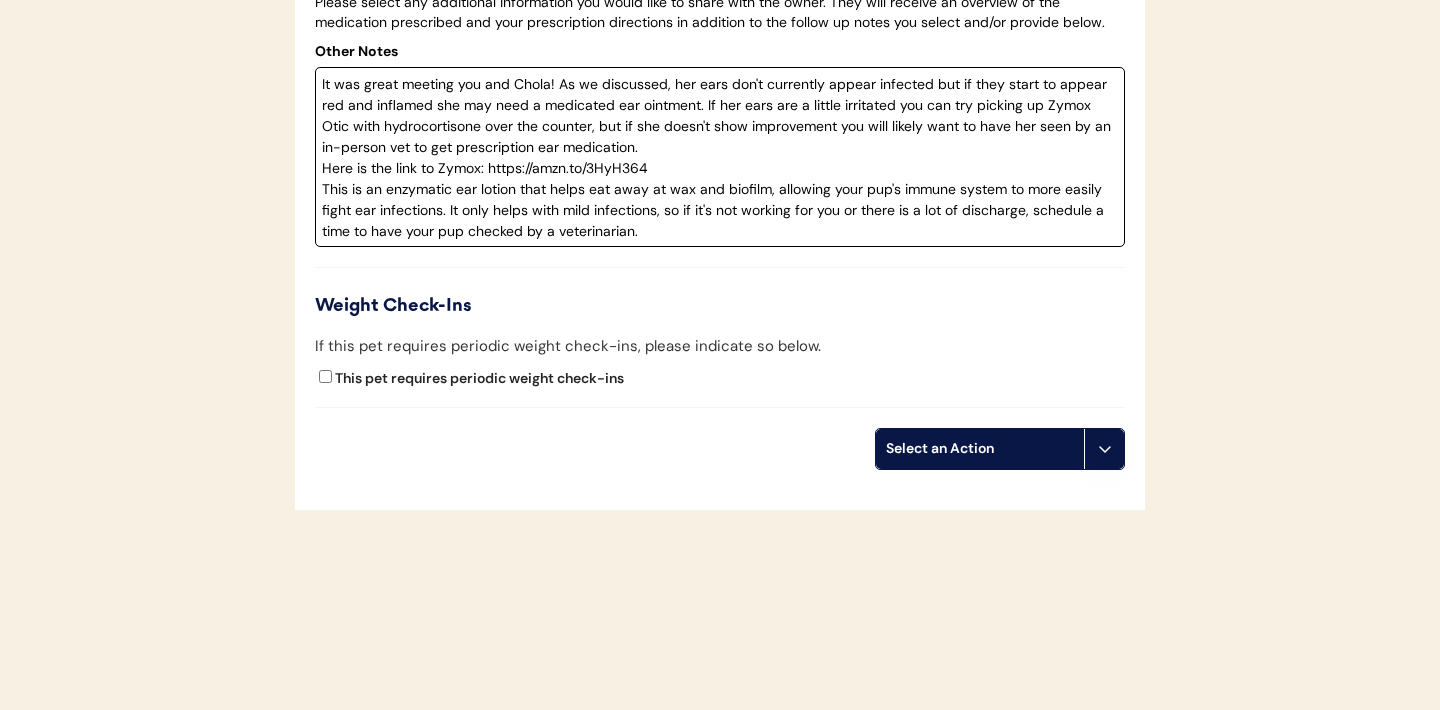 type on "It was great meeting you and Chola! As we discussed, her ears don't currently appear infected but if they start to appear red and inflamed she may need a medicated ear ointment. If her ears are a little irritated you can try picking up Zymox Otic with hydrocortisone over the counter, but if she doesn't show improvement you will likely want to have her seen by an in-person vet to get prescription ear medication.
Here is the link to Zymox: https://amzn.to/3HyH364
This is an enzymatic ear lotion that helps eat away at wax and biofilm, allowing your pup's immune system to more easily fight ear infections. It only helps with mild infections, so if it's not working for you or there is a lot of discharge, schedule a time to have your pup checked by a veterinarian." 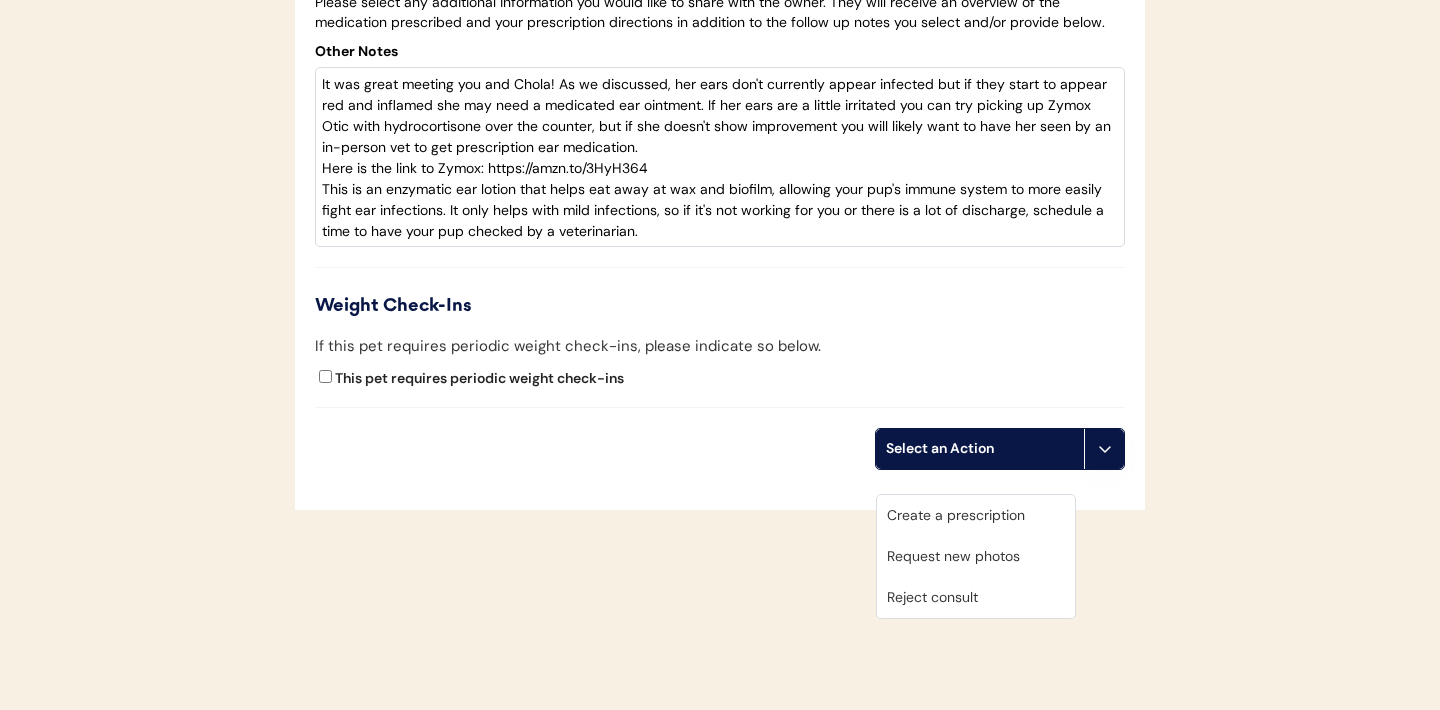 click on "Create a prescription" at bounding box center (976, 515) 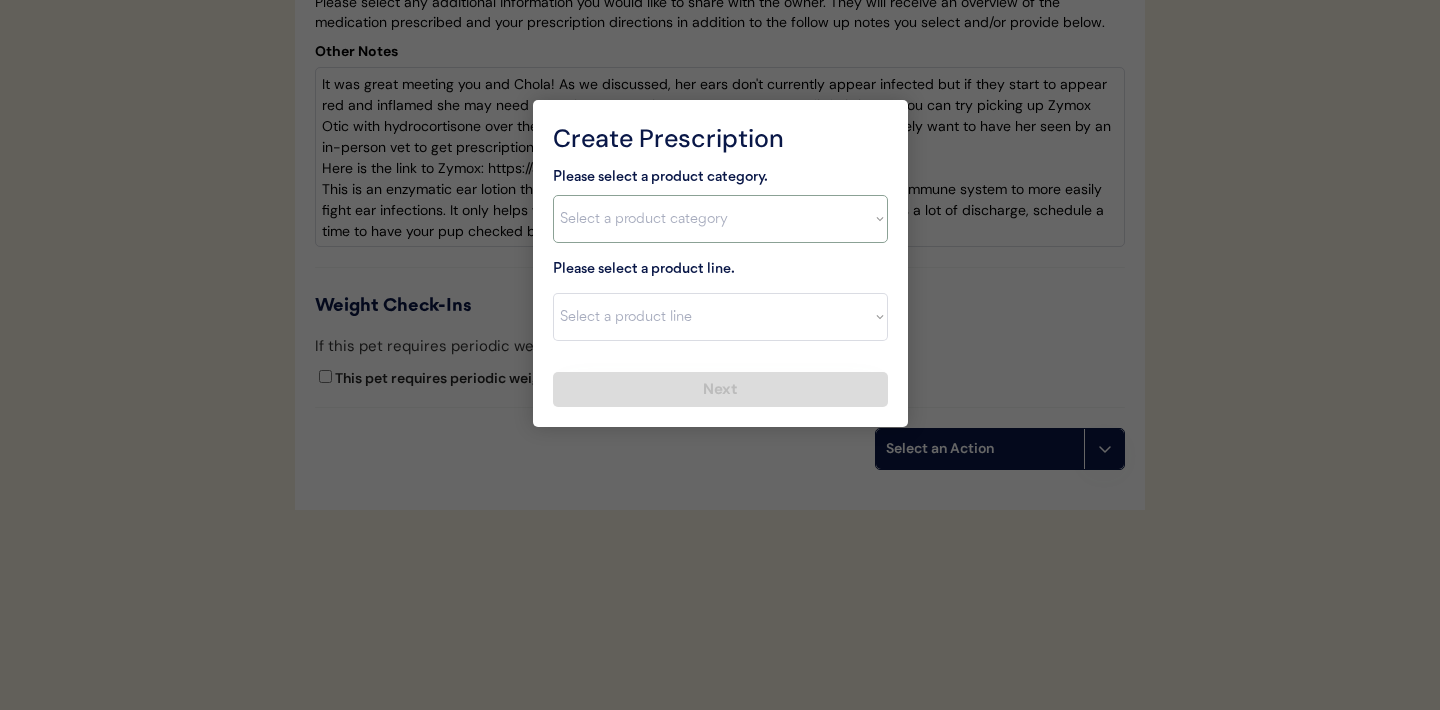 click on "Select a product category Allergies Antibiotics Anxiety Combo Parasite Prevention Flea & Tick Heartworm" at bounding box center [720, 219] 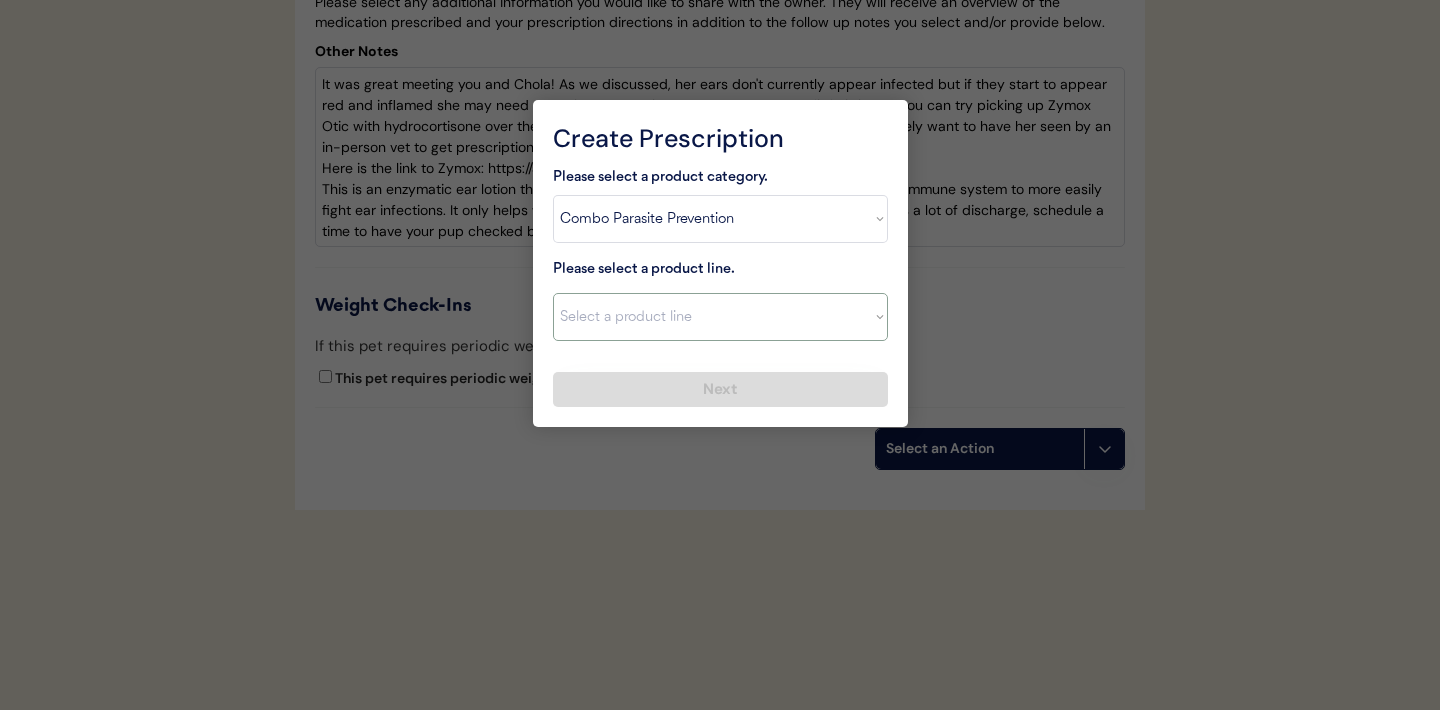 click on "Select a product line" at bounding box center (720, 317) 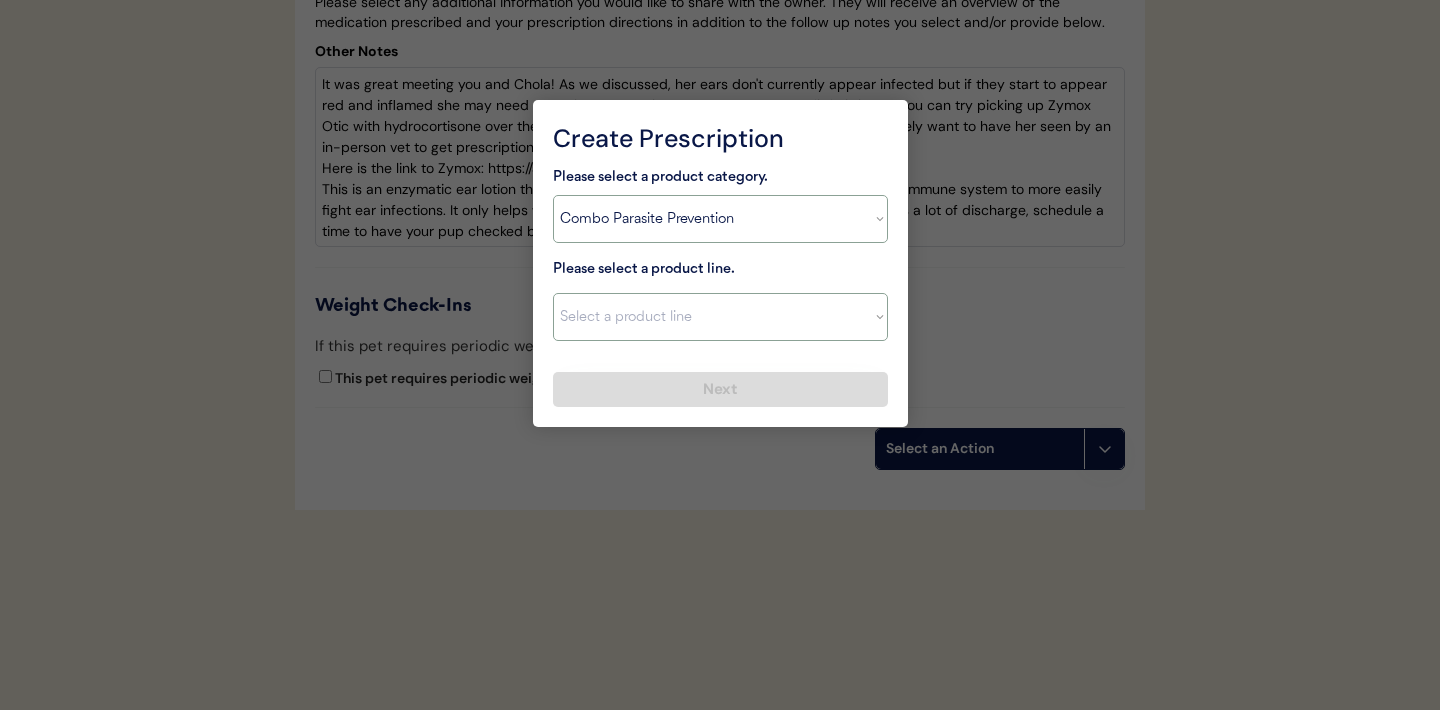 click on "Select a product category Allergies Antibiotics Anxiety Combo Parasite Prevention Flea & Tick Heartworm" at bounding box center (720, 219) 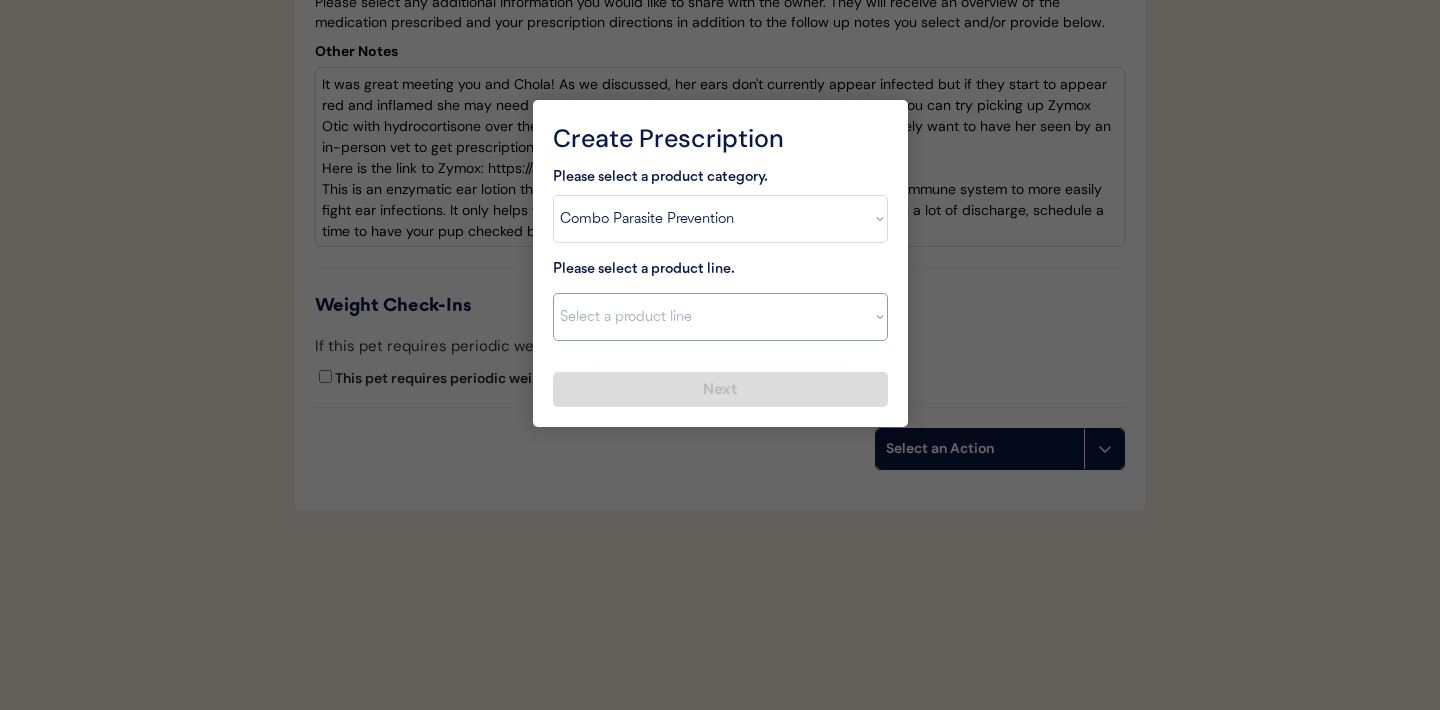 select on ""Simparica Trio"" 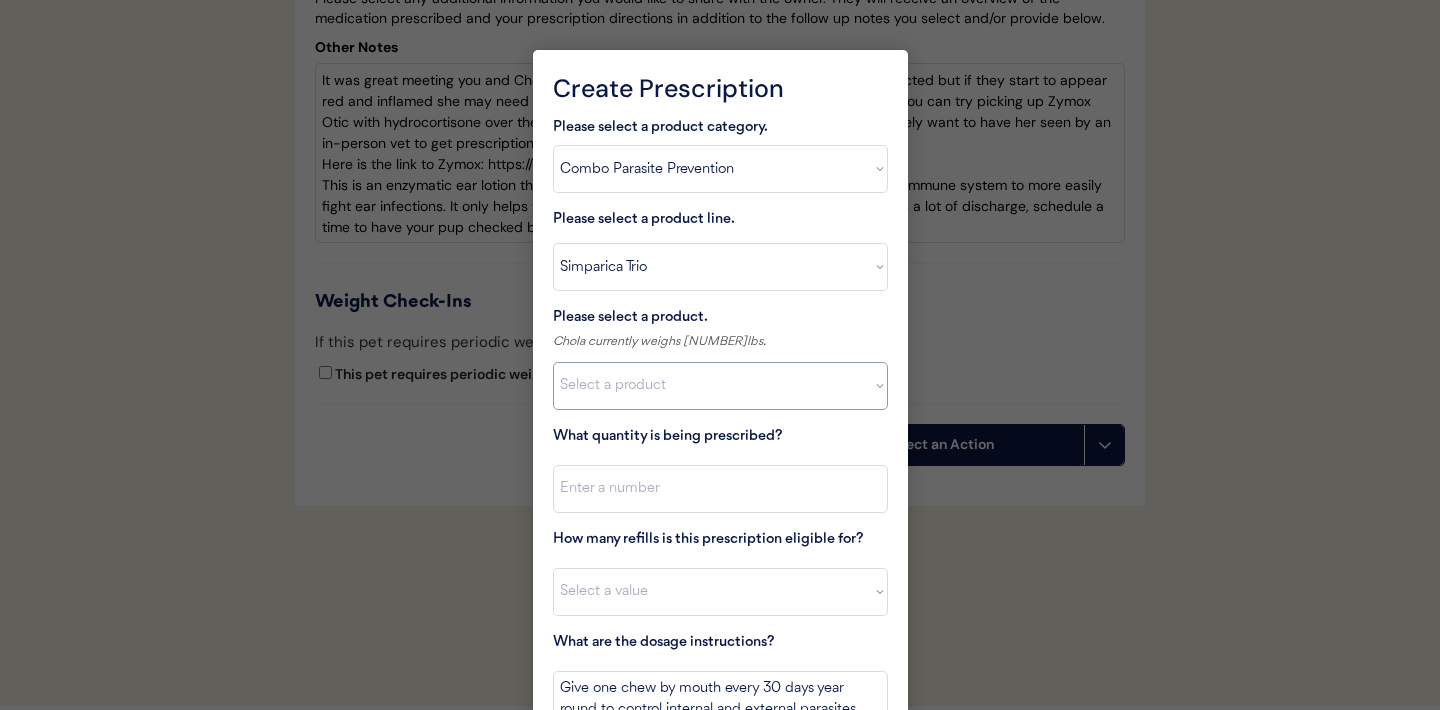 click on "Select a product Simparica Trio, 2.8 - 5.5lbs Simparica Trio, 5.6 - 11lbs Simparica Trio, 11.1 - 22lbs Simparica Trio, 22.1 - 44lbs Simparica Trio, 44.1 - 88lbs Simparica Trio, 88.1 - 132lbs" at bounding box center [720, 386] 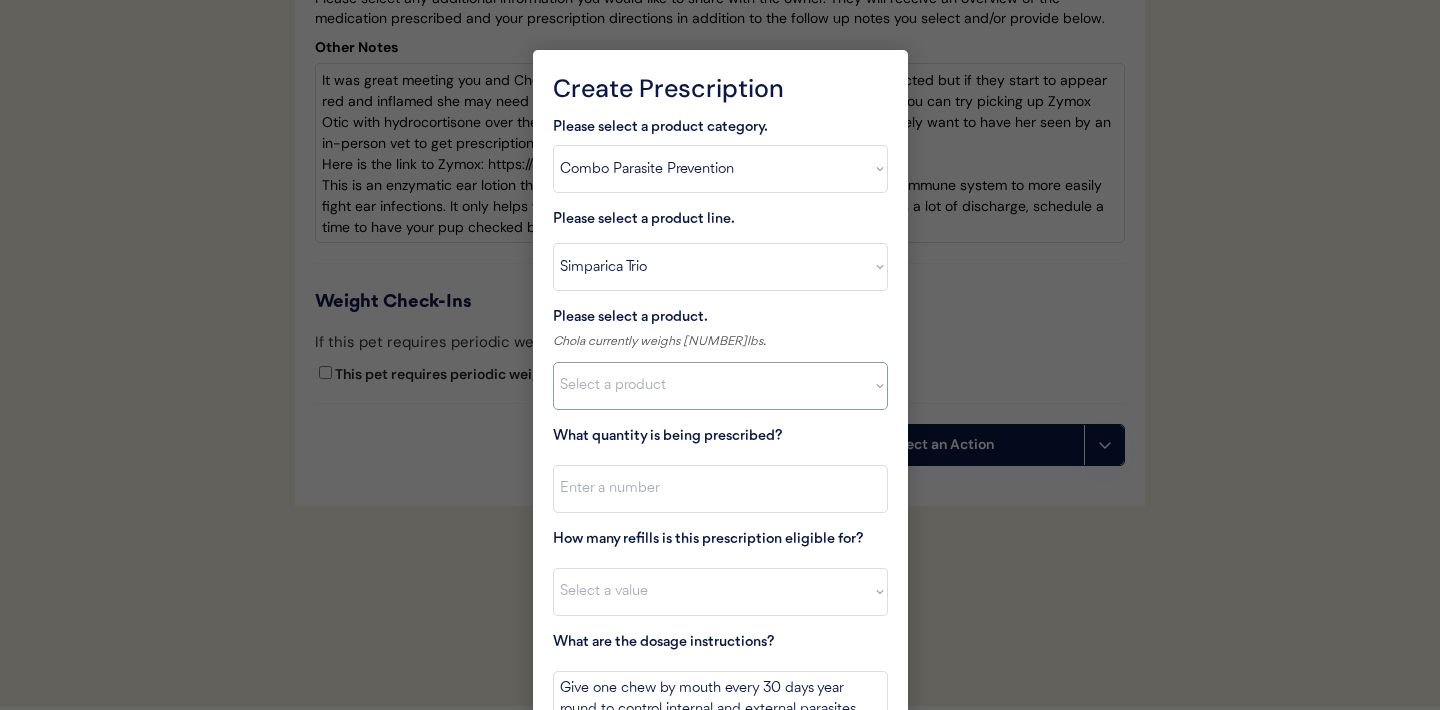select on ""1348695171700984260__LOOKUP__1704773707524x272401533562219200"" 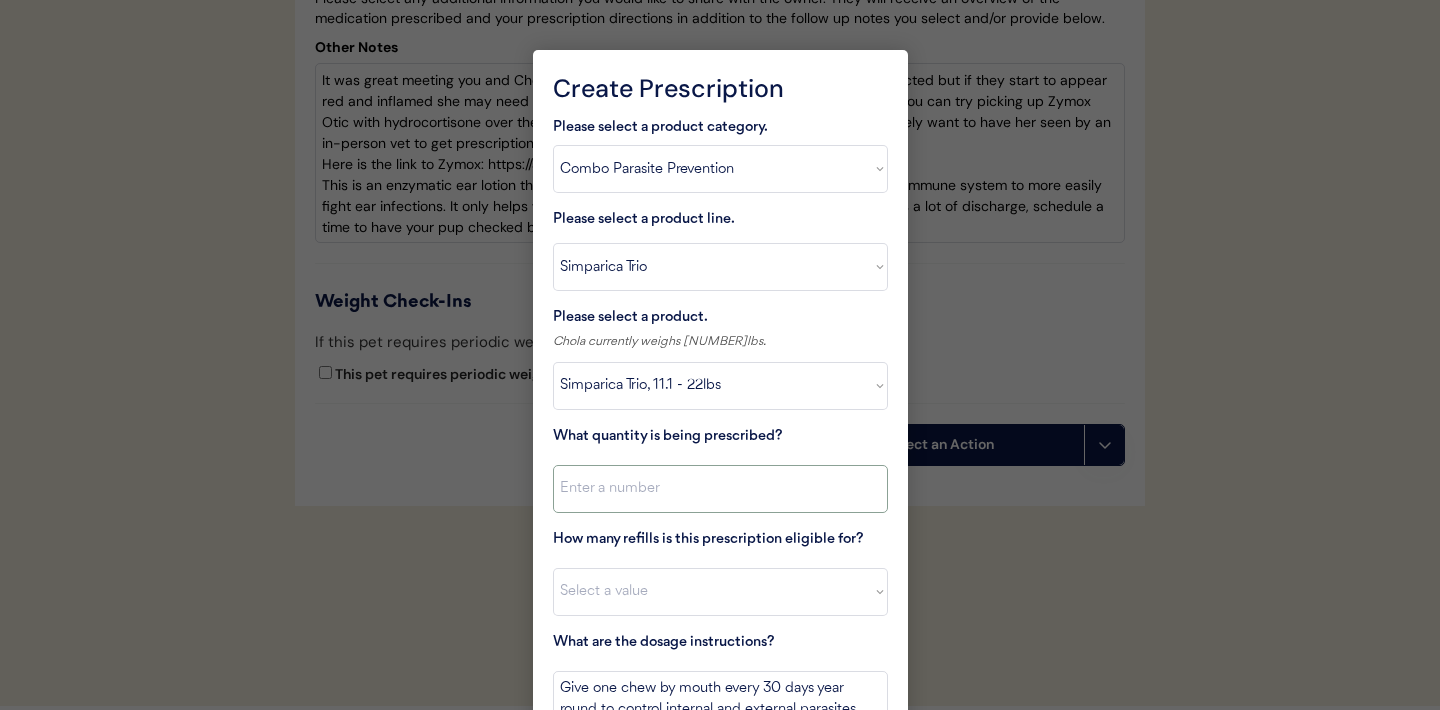 click at bounding box center [720, 489] 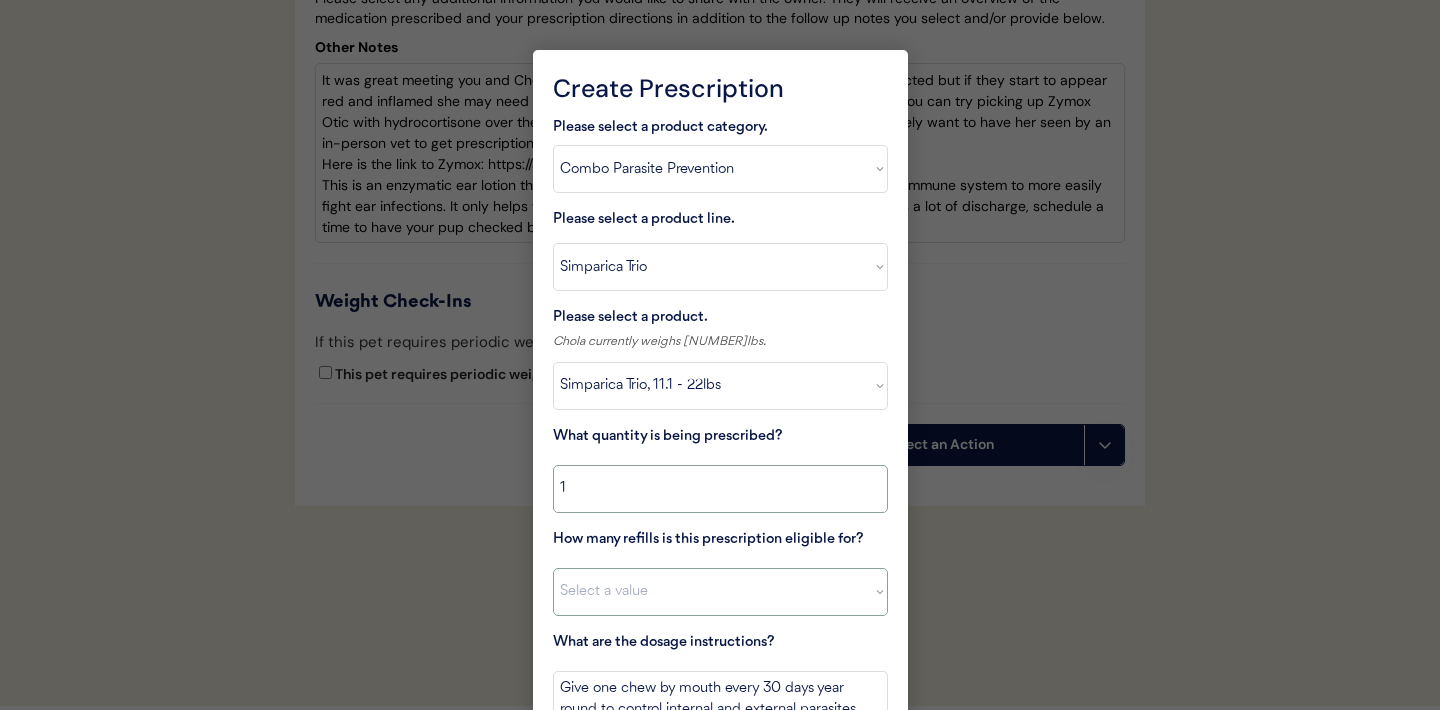 type on "1" 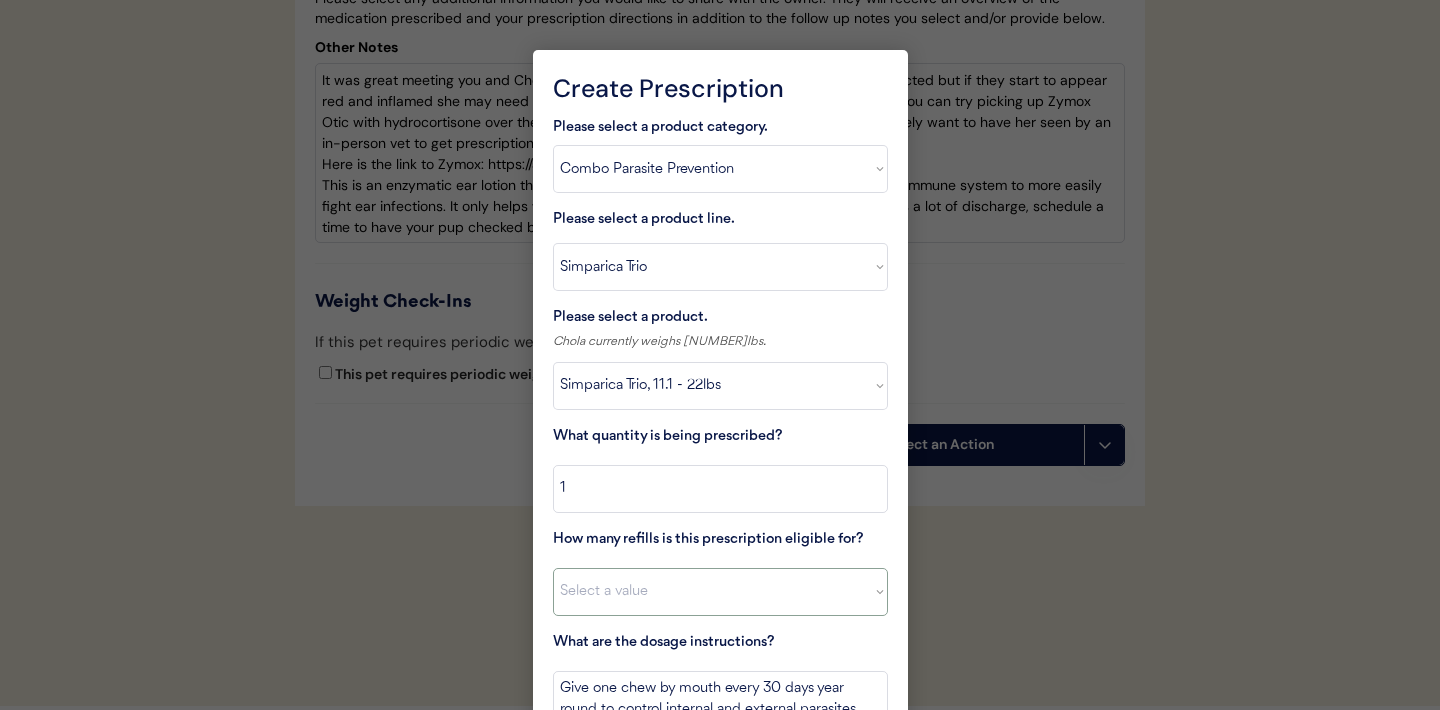 select on "11" 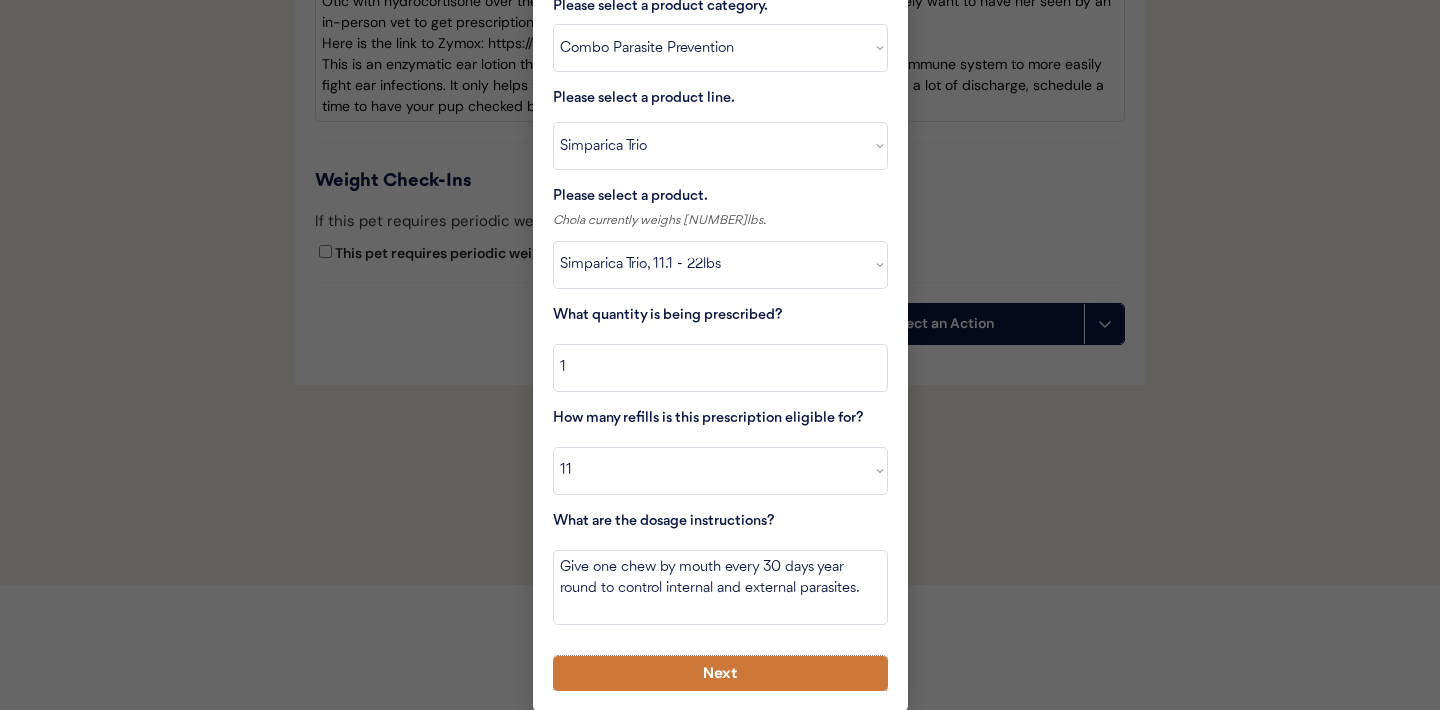click on "Next" at bounding box center [720, 673] 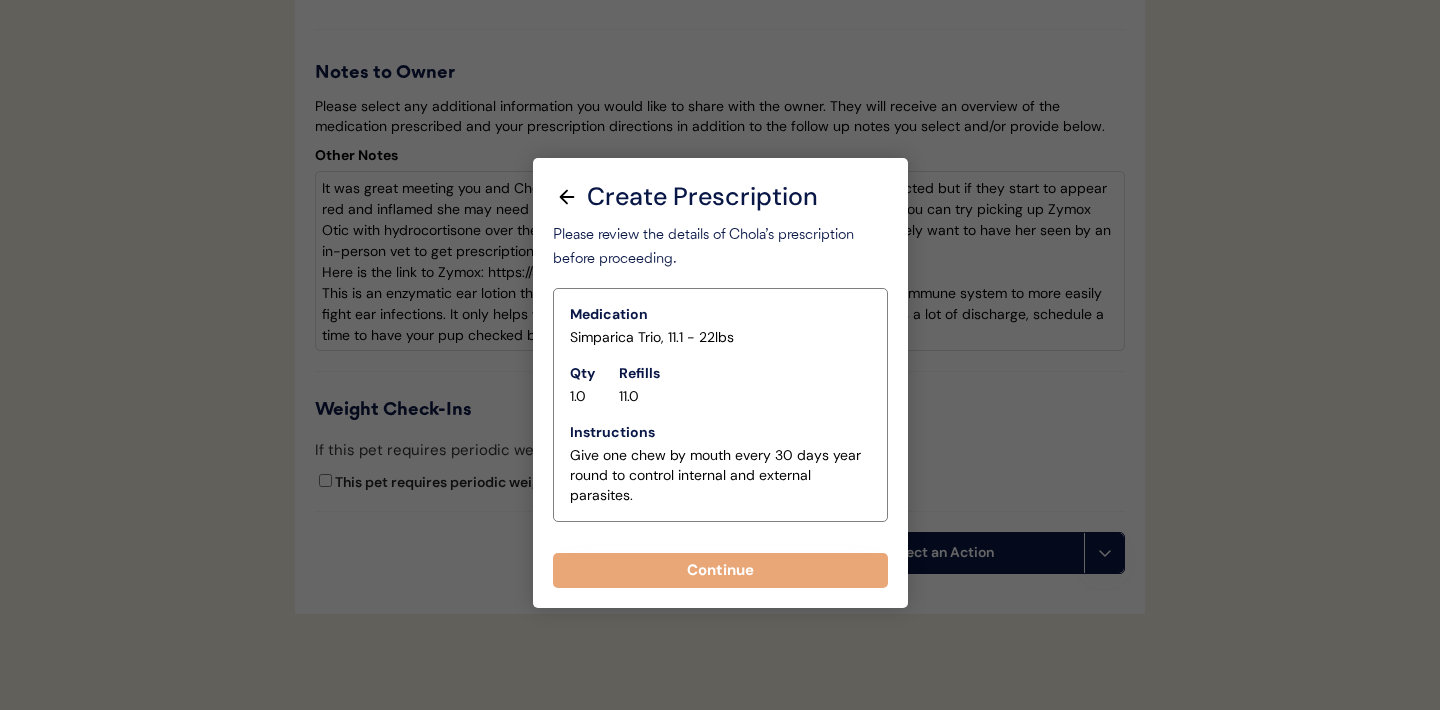 scroll, scrollTop: 4172, scrollLeft: 0, axis: vertical 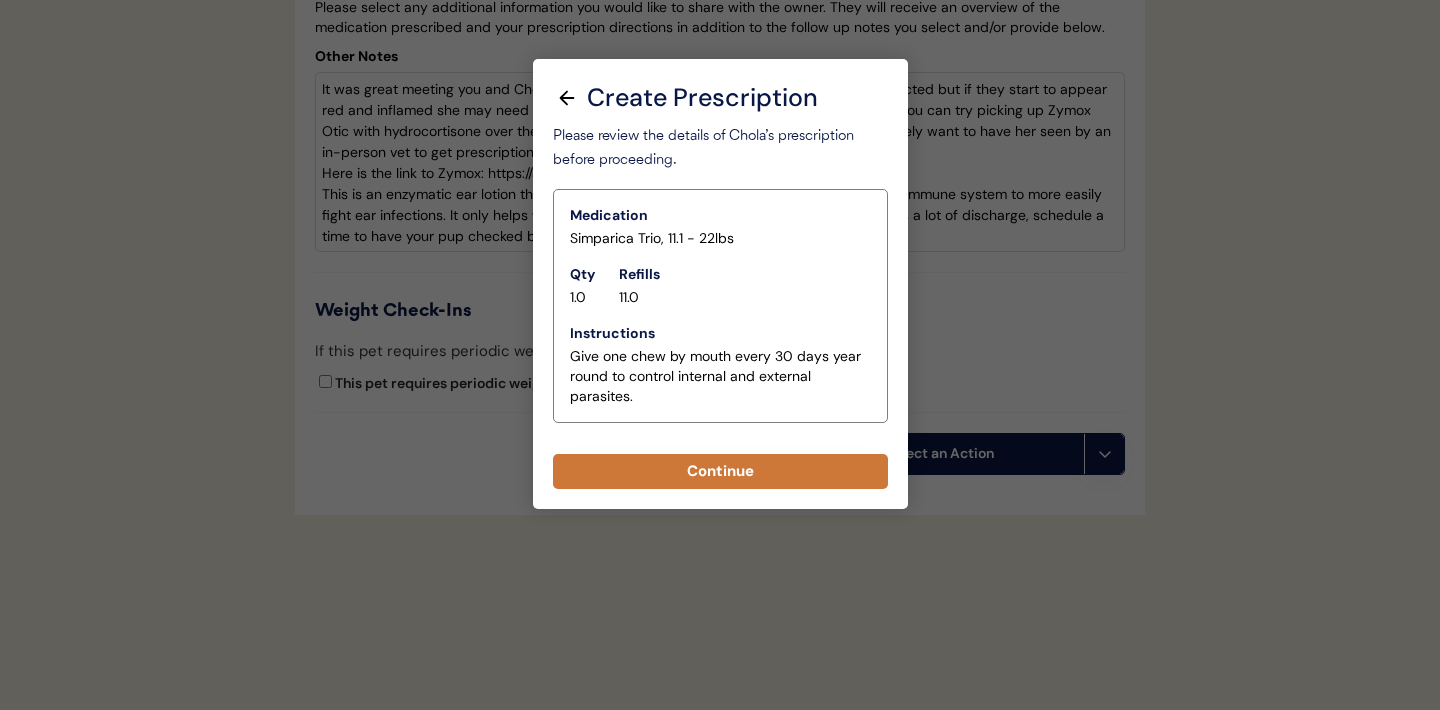 click on "Continue" at bounding box center (720, 471) 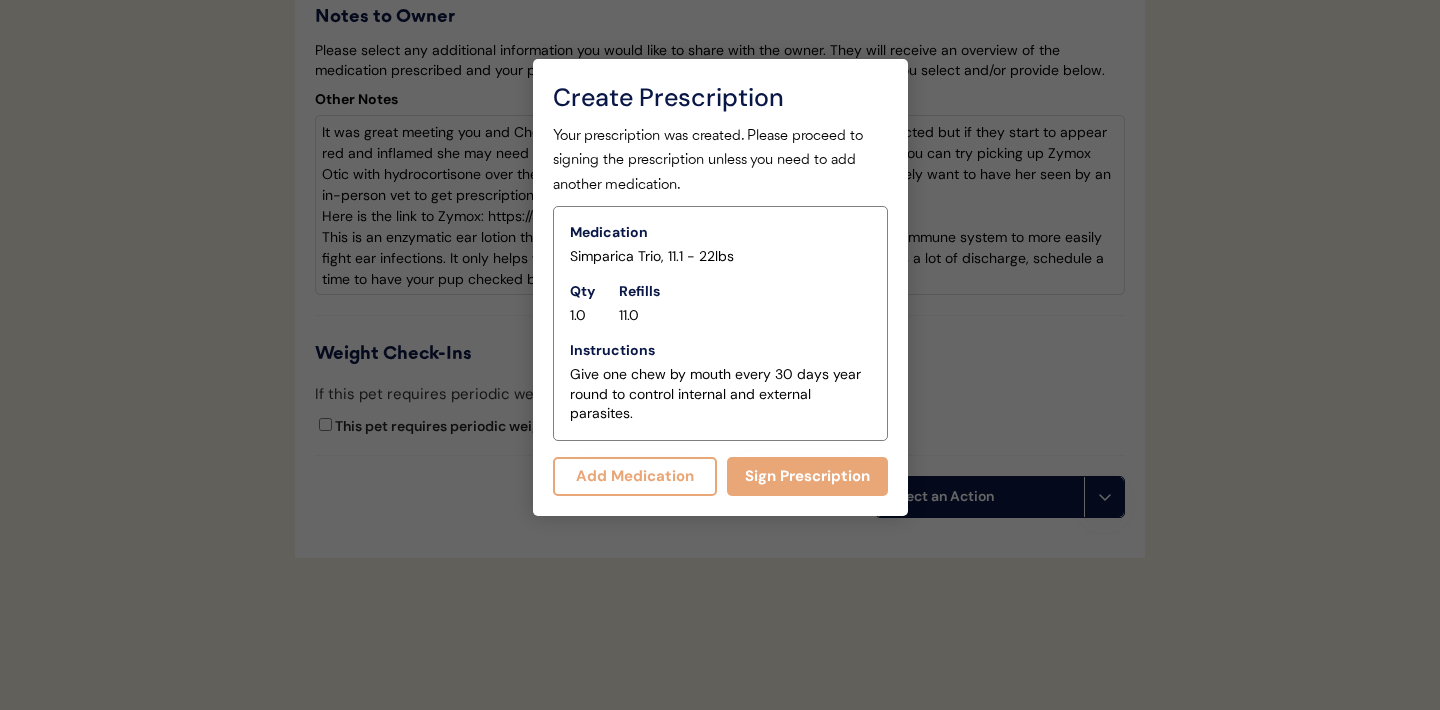 scroll, scrollTop: 4215, scrollLeft: 0, axis: vertical 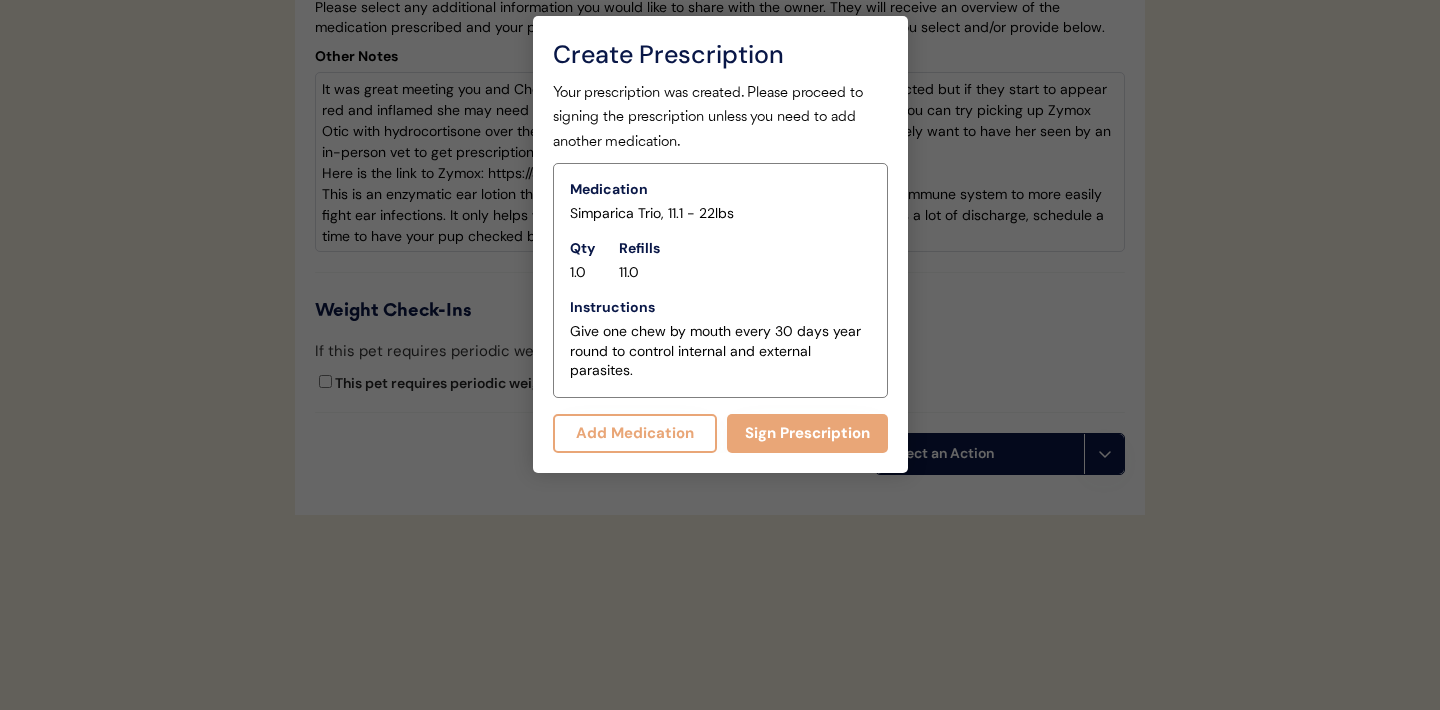 click on "Add Medication" at bounding box center [635, 433] 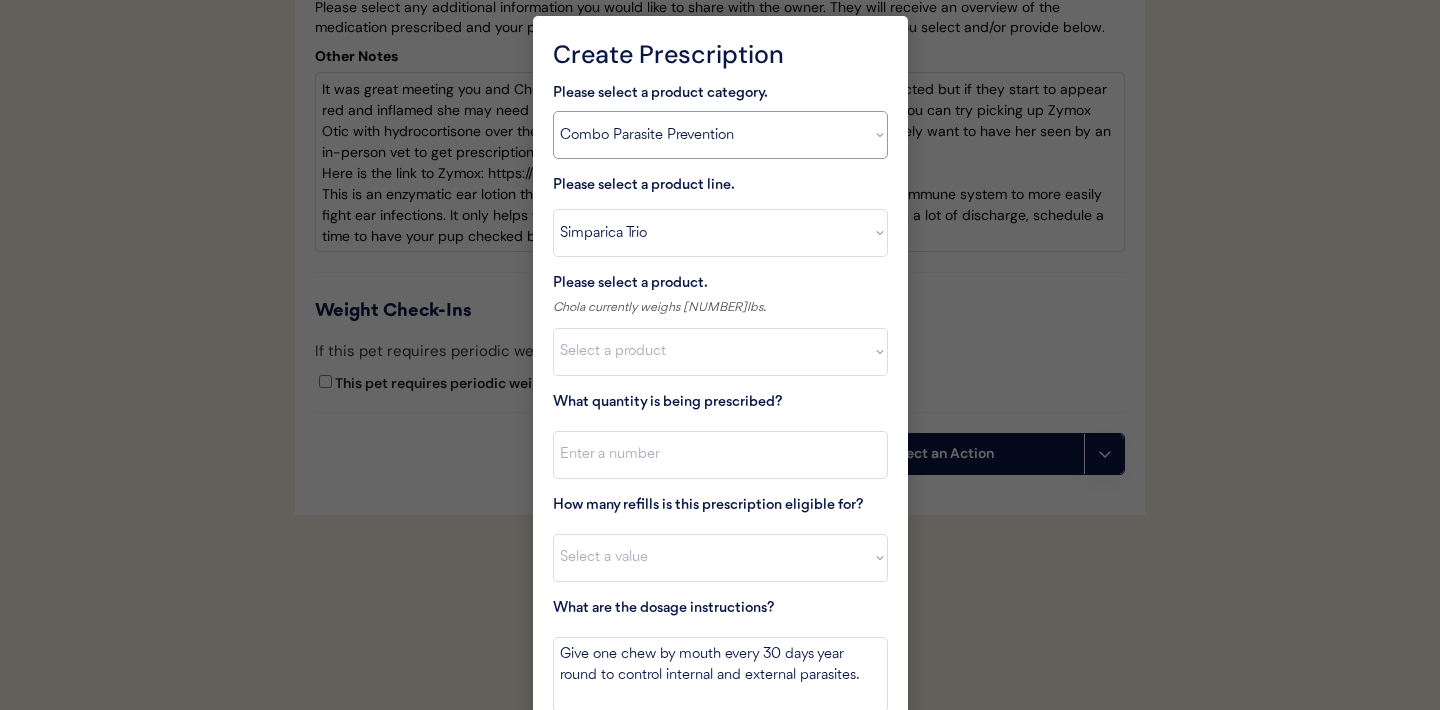 click on "Select a product category Allergies Antibiotics Anxiety Combo Parasite Prevention Flea & Tick Heartworm" at bounding box center (720, 135) 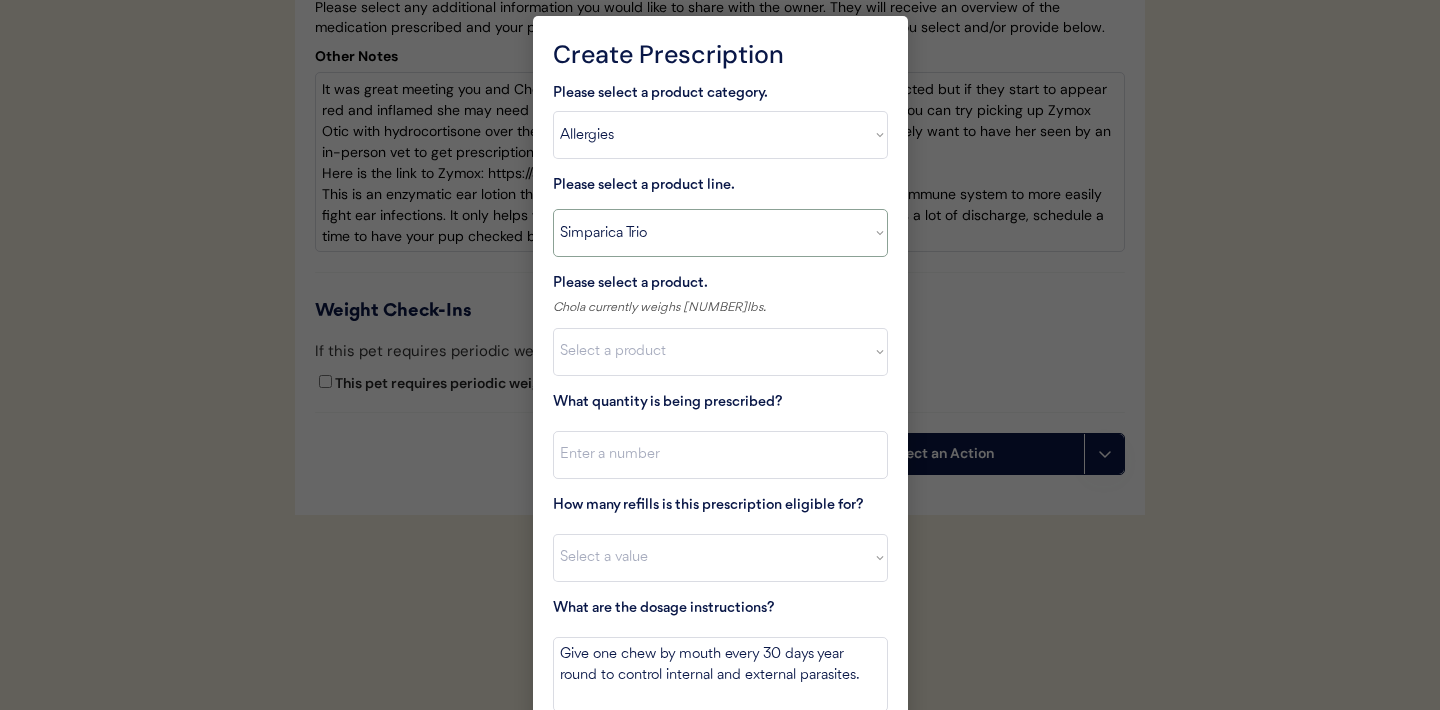 click on "Select a product line Advantage Multi for Dogs Credelio Quattro NexGard Plus NexGard Plus (3 Month) NexGard Plus (6 Month) Revolution for Dogs Sentinel Spectrum (3 Month) Simparica Trio Simparica Trio (12 Month) Simparica Trio (3 Month) Simparica Trio (6 Month) Trifexis" at bounding box center (720, 233) 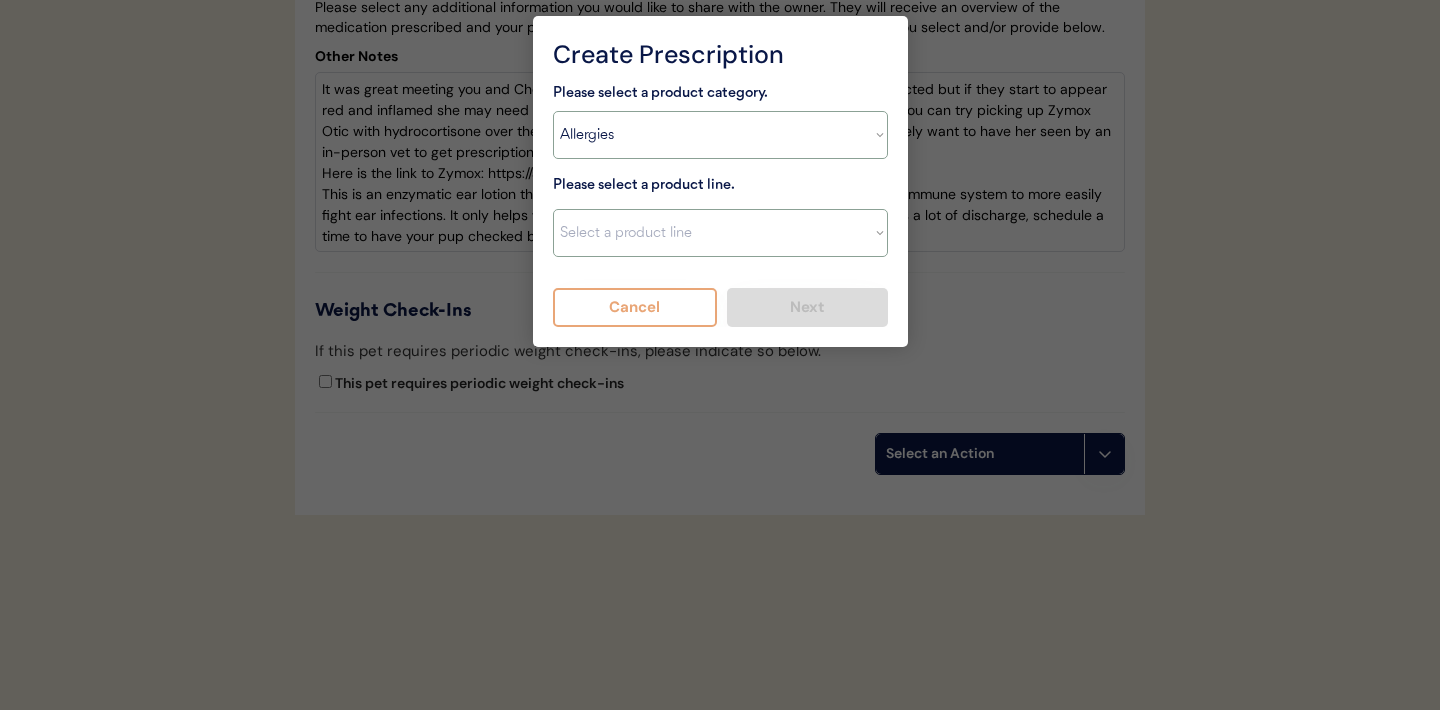 click on "Select a product category Allergies Antibiotics Anxiety Combo Parasite Prevention Flea & Tick Heartworm" at bounding box center [720, 135] 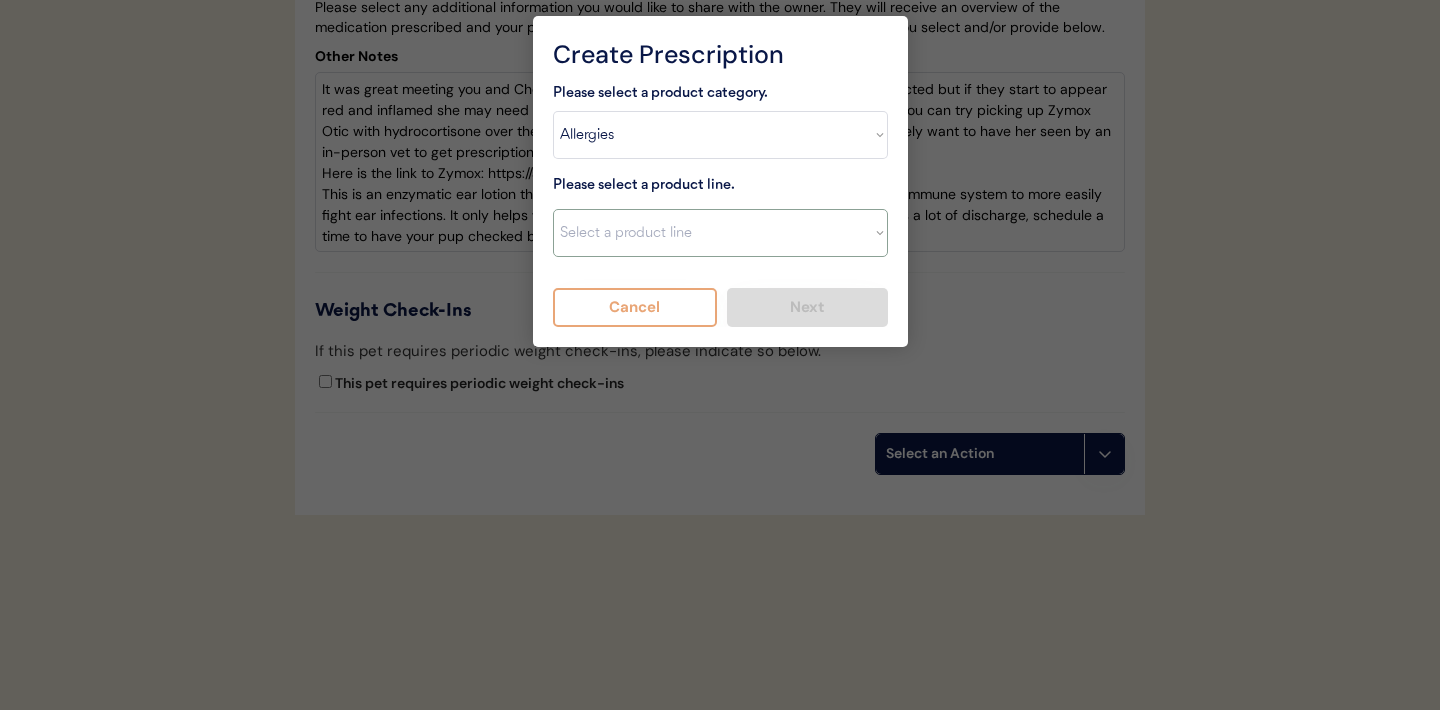 select on ""Prednisone"" 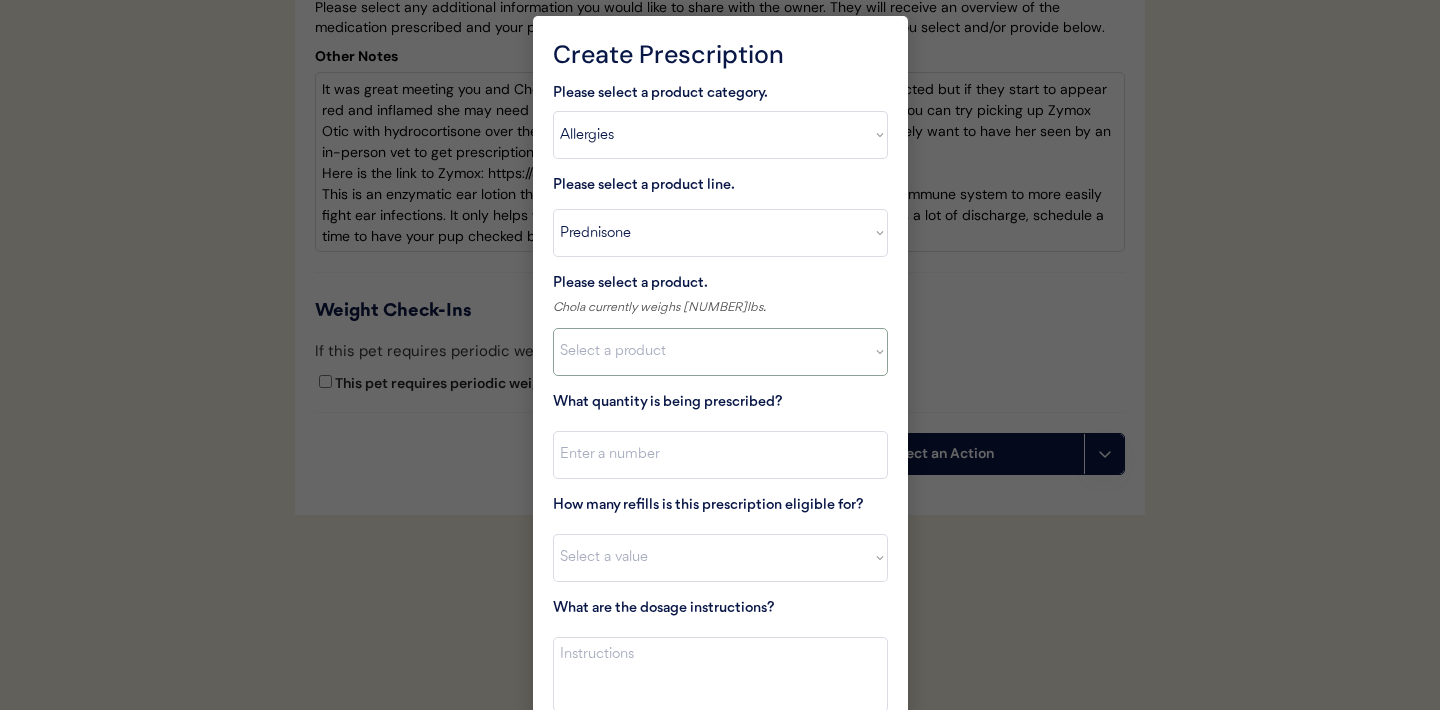click on "Select a product Prednisone Tablet (10mg) Prednisone Tablet (20mg) Prednisone Tablet (5mg)" at bounding box center [720, 352] 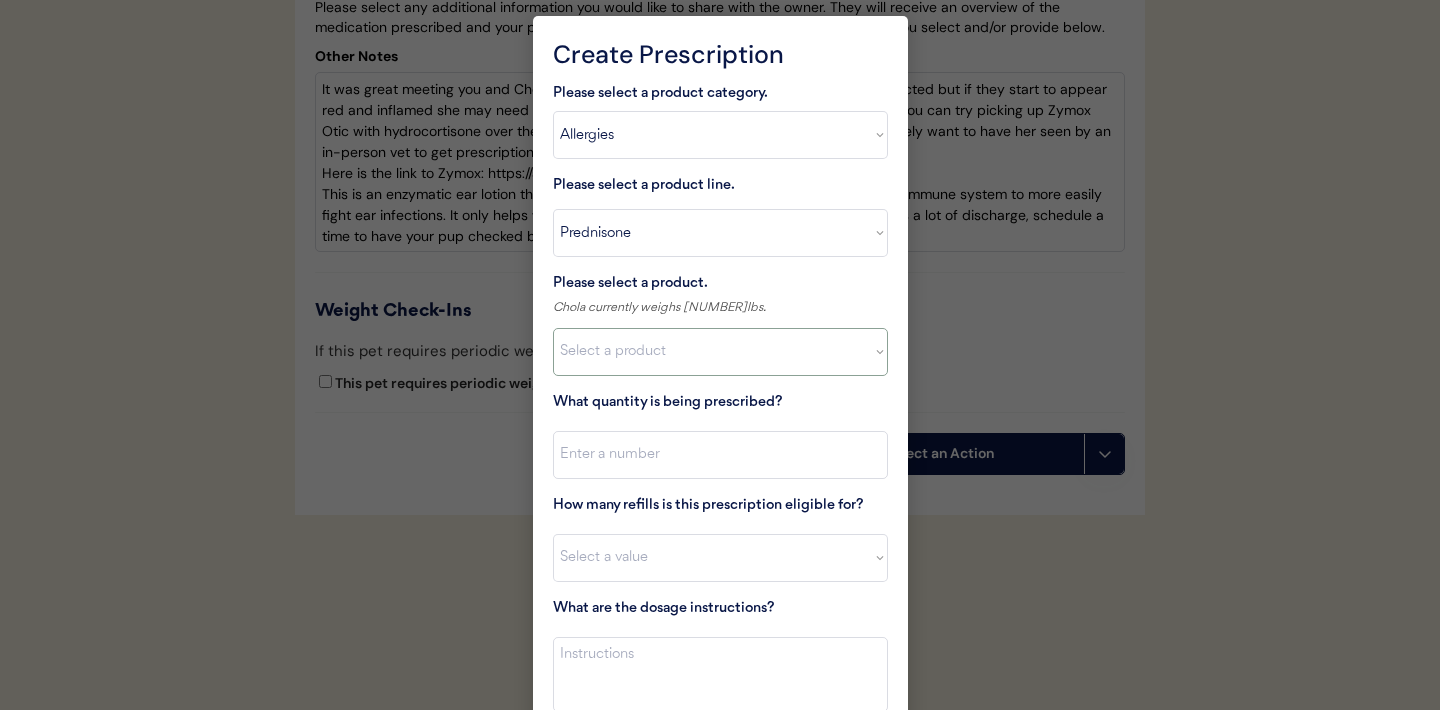 select on ""1348695171700984260__LOOKUP__1720044701993x600970059088437200"" 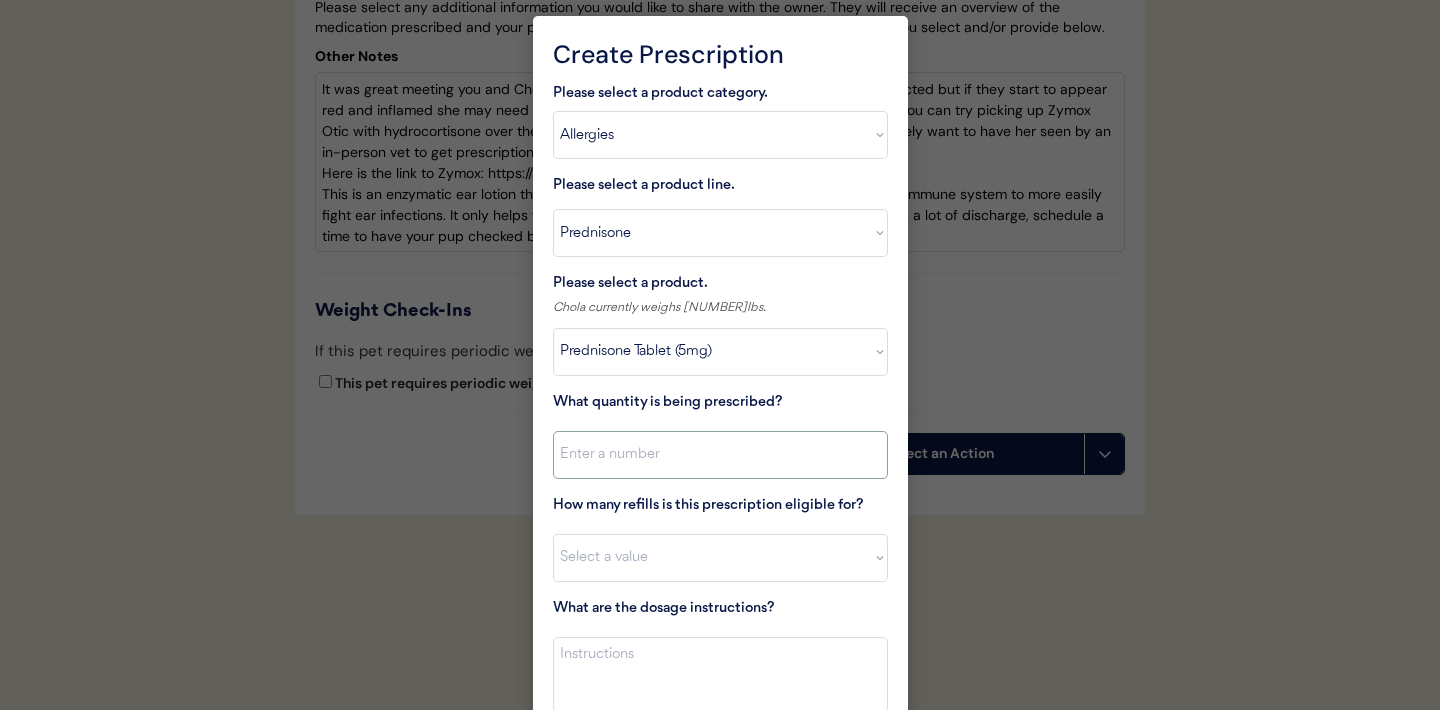 click at bounding box center [720, 455] 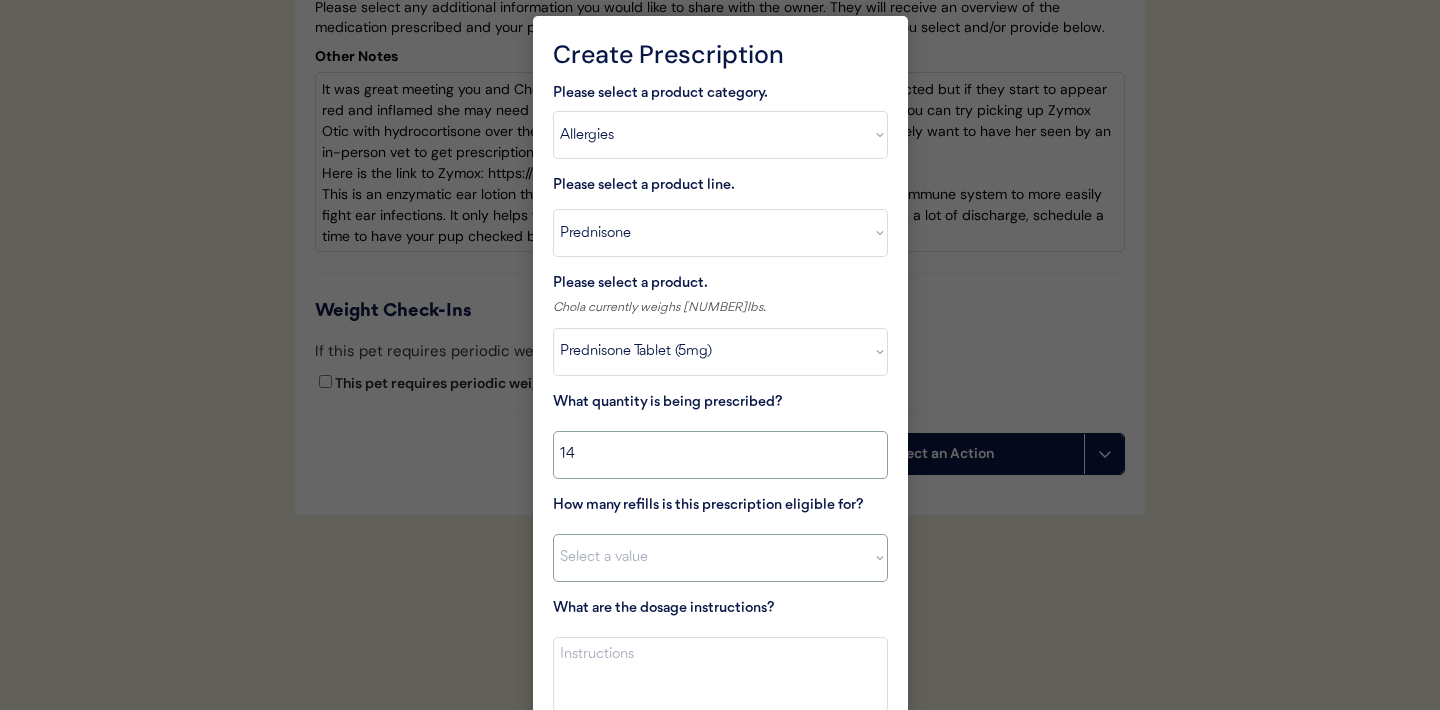 type on "14" 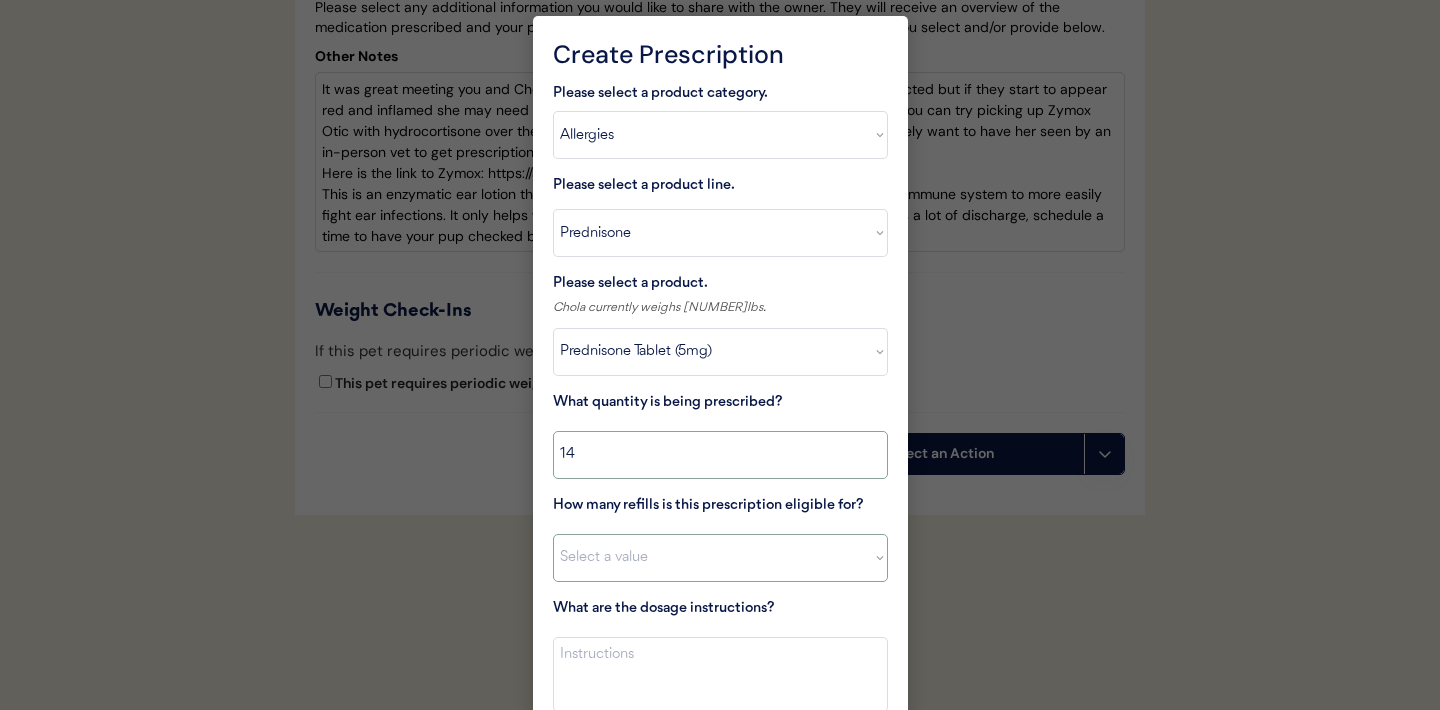 click on "Select a value 0 1 2 3 4 5 6 7 8 10 11" at bounding box center [720, 558] 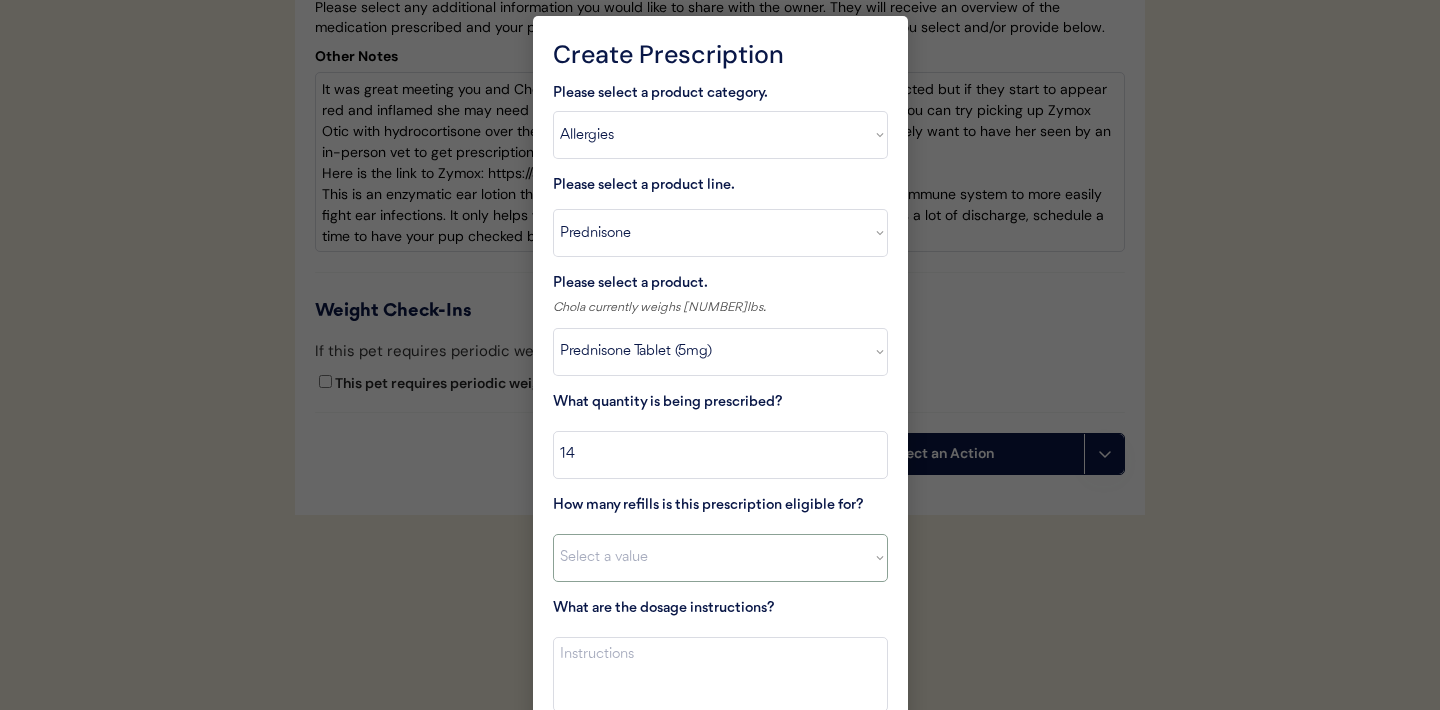 select on "0" 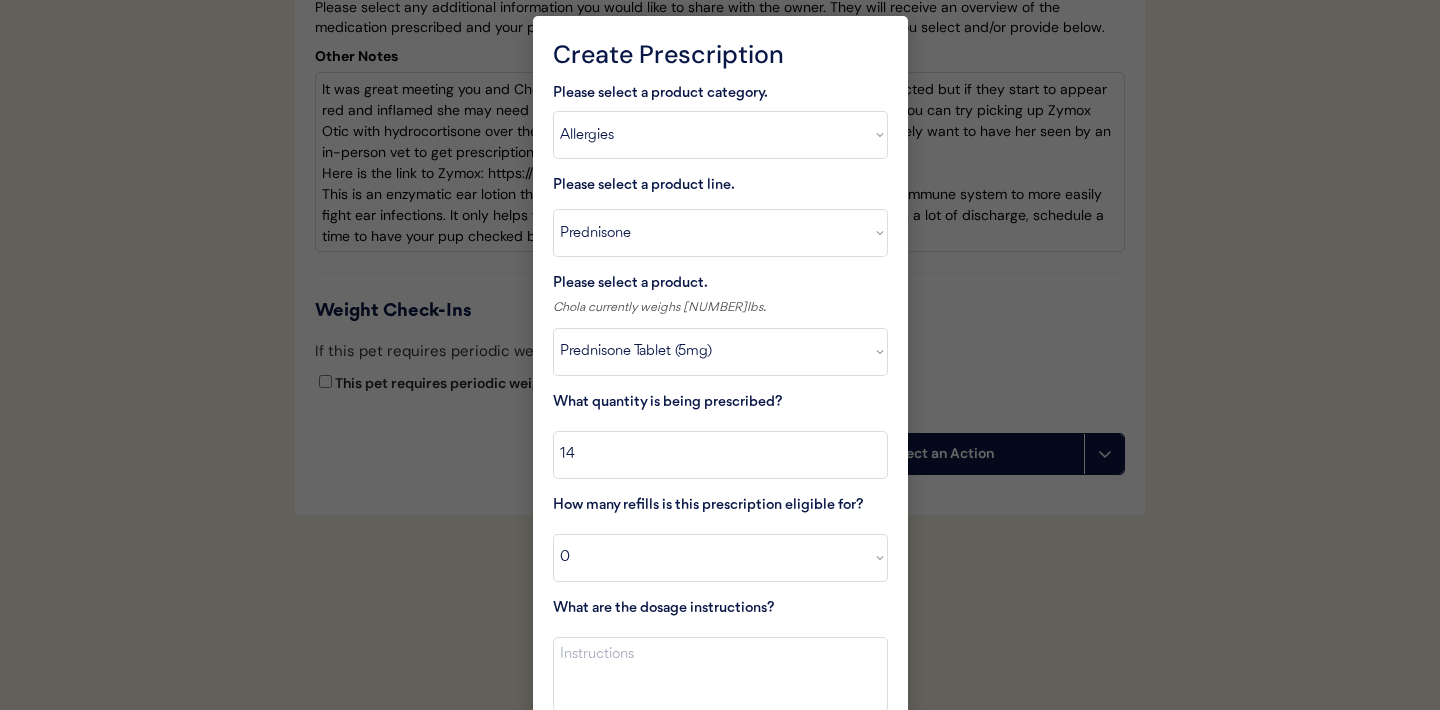 scroll, scrollTop: 4306, scrollLeft: 0, axis: vertical 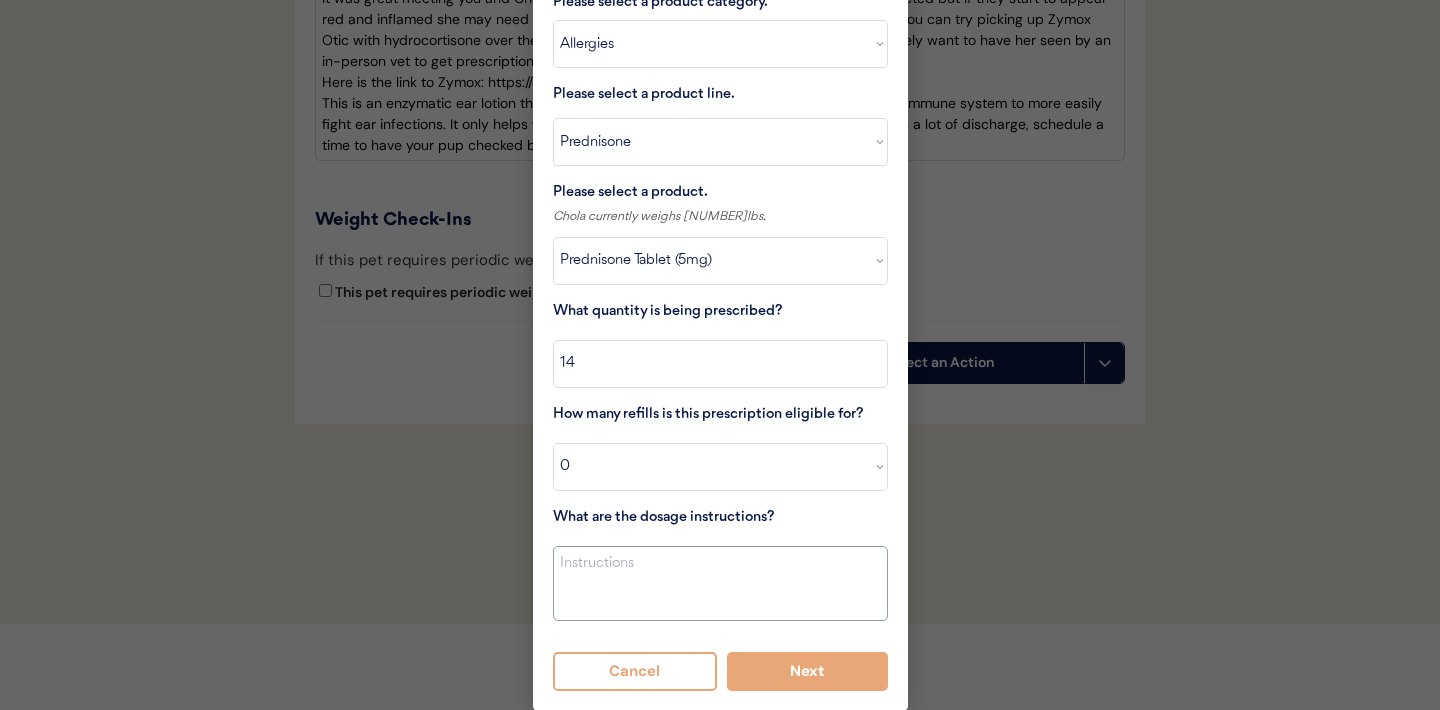 click at bounding box center [720, 583] 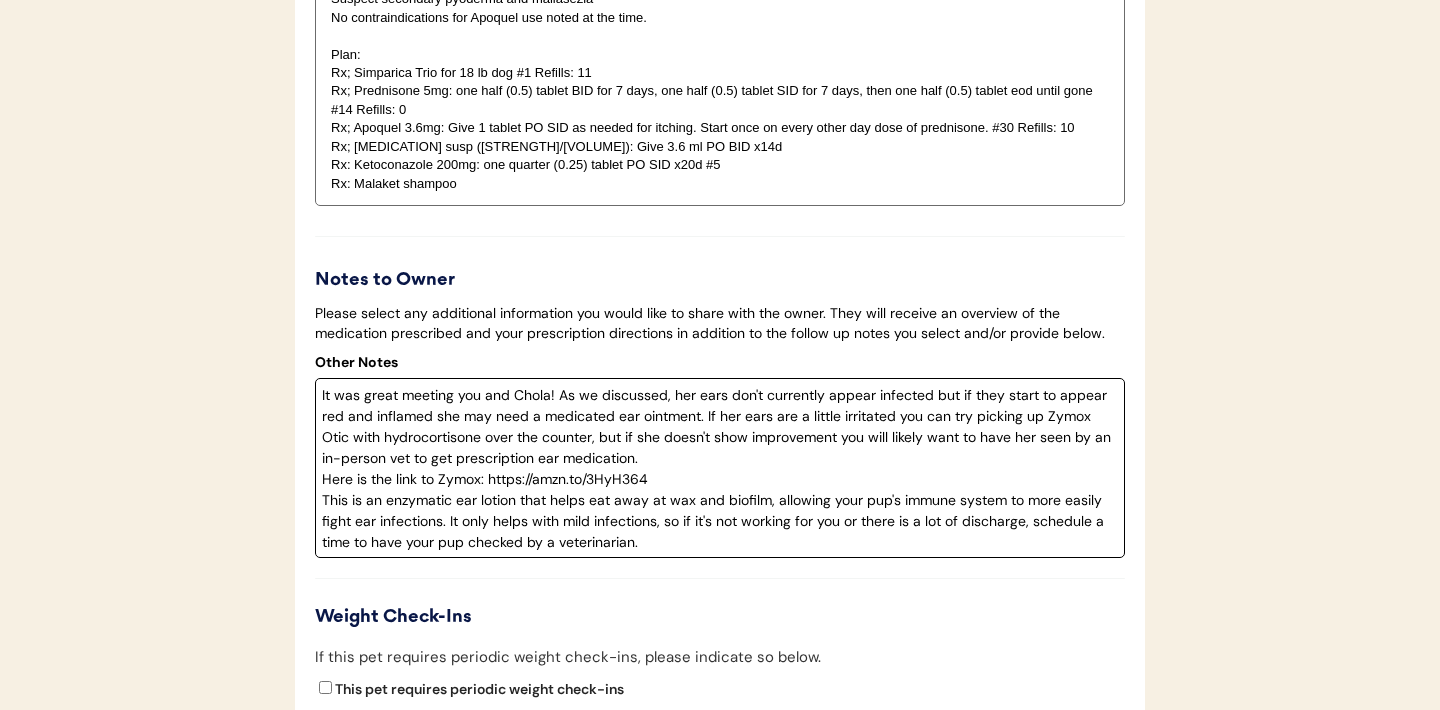 scroll, scrollTop: 3895, scrollLeft: 0, axis: vertical 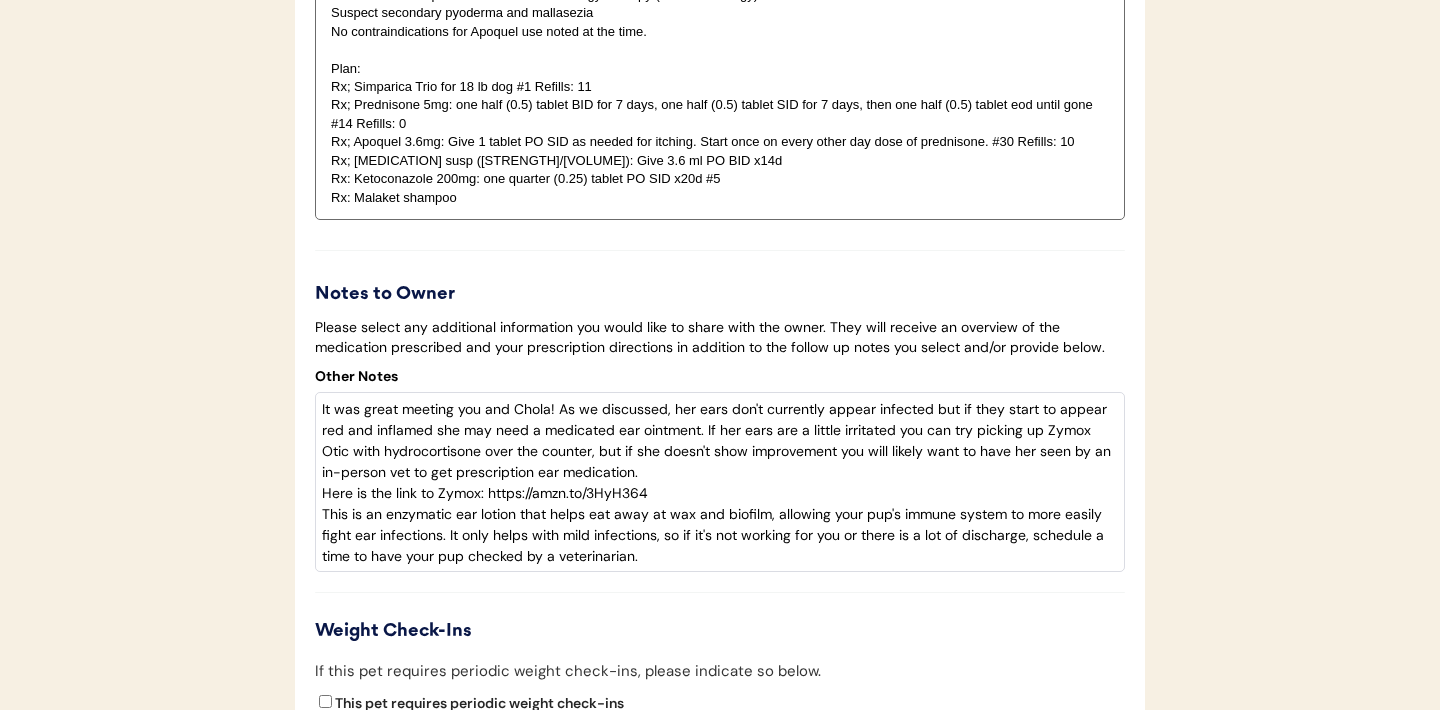 click on "Rx; Prednisone 5mg: one half (0.5) tablet BID for 7 days, one half (0.5) tablet SID for 7 days, then one half (0.5) tablet eod until gone #14 Refills: 0" at bounding box center [720, 114] 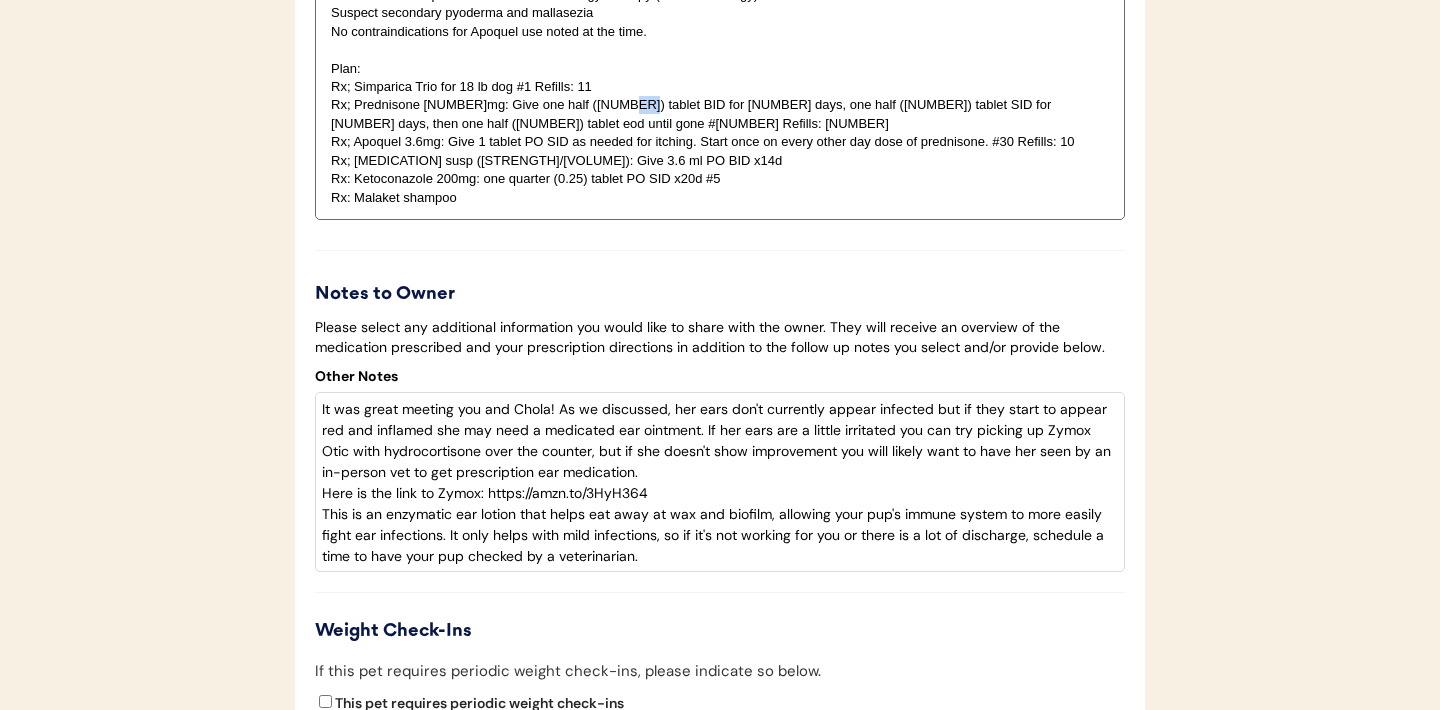 drag, startPoint x: 622, startPoint y: 132, endPoint x: 600, endPoint y: 132, distance: 22 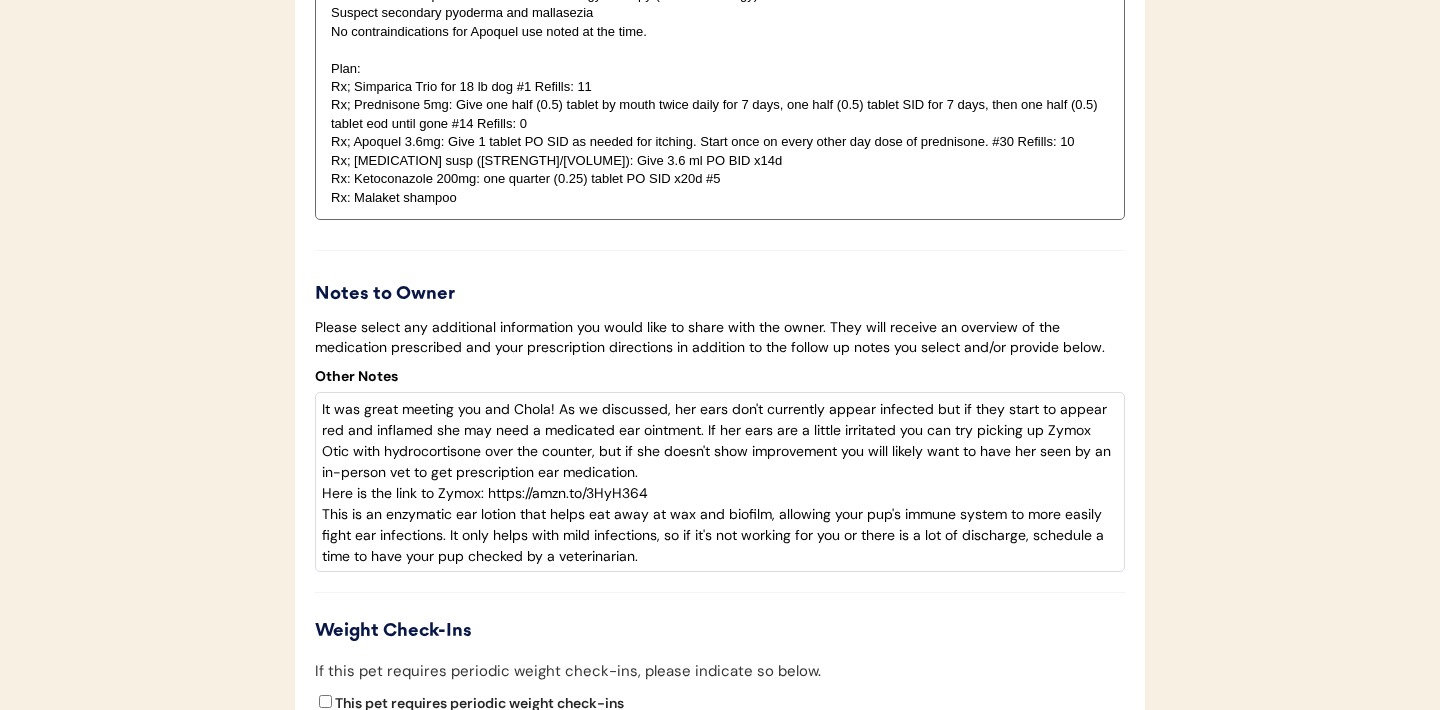 click on "Rx; Prednisone 5mg: Give one half (0.5) tablet by mouth twice daily for 7 days, one half (0.5) tablet SID for 7 days, then one half (0.5) tablet eod until gone #14 Refills: 0" at bounding box center (720, 114) 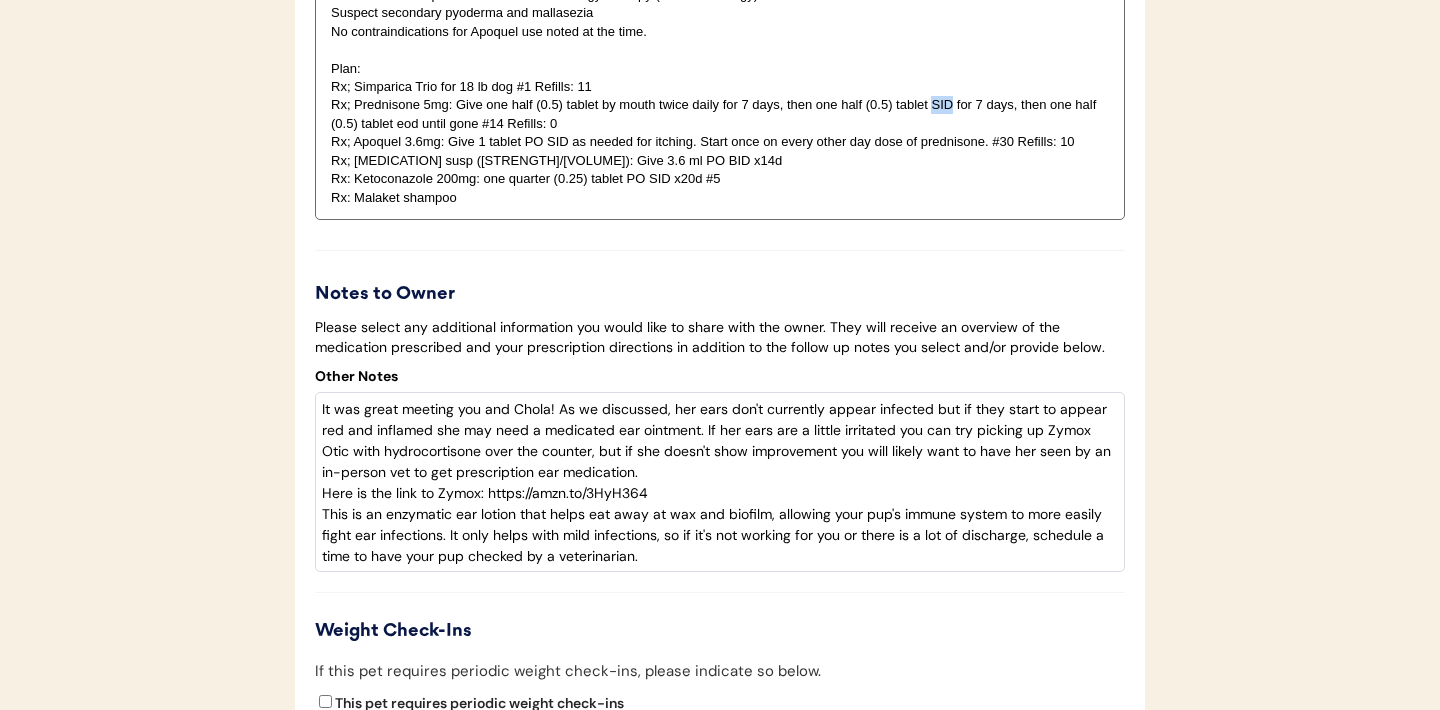 drag, startPoint x: 951, startPoint y: 132, endPoint x: 931, endPoint y: 132, distance: 20 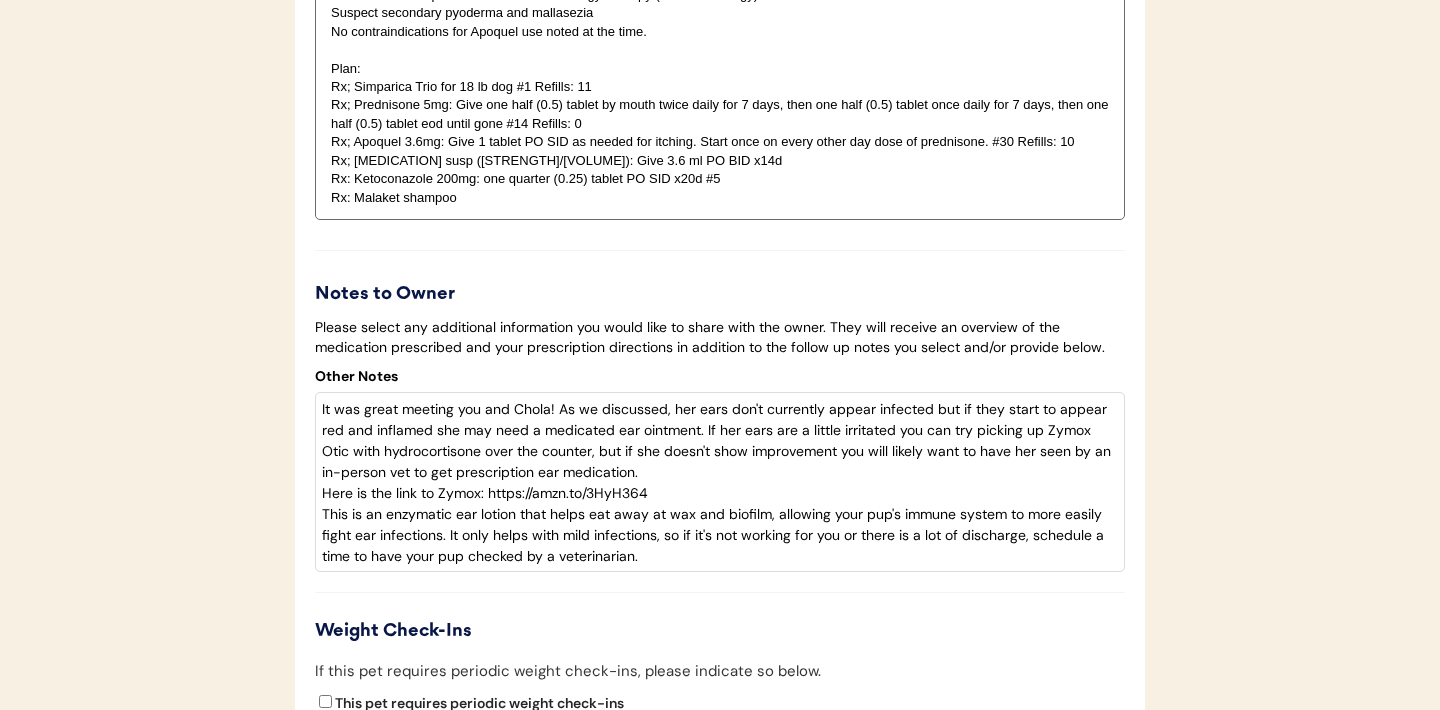 click on "Rx; Prednisone 5mg: Give one half (0.5) tablet by mouth twice daily for 7 days, then one half (0.5) tablet once daily for 7 days, then one half (0.5) tablet eod until gone #14 Refills: 0" at bounding box center [720, 114] 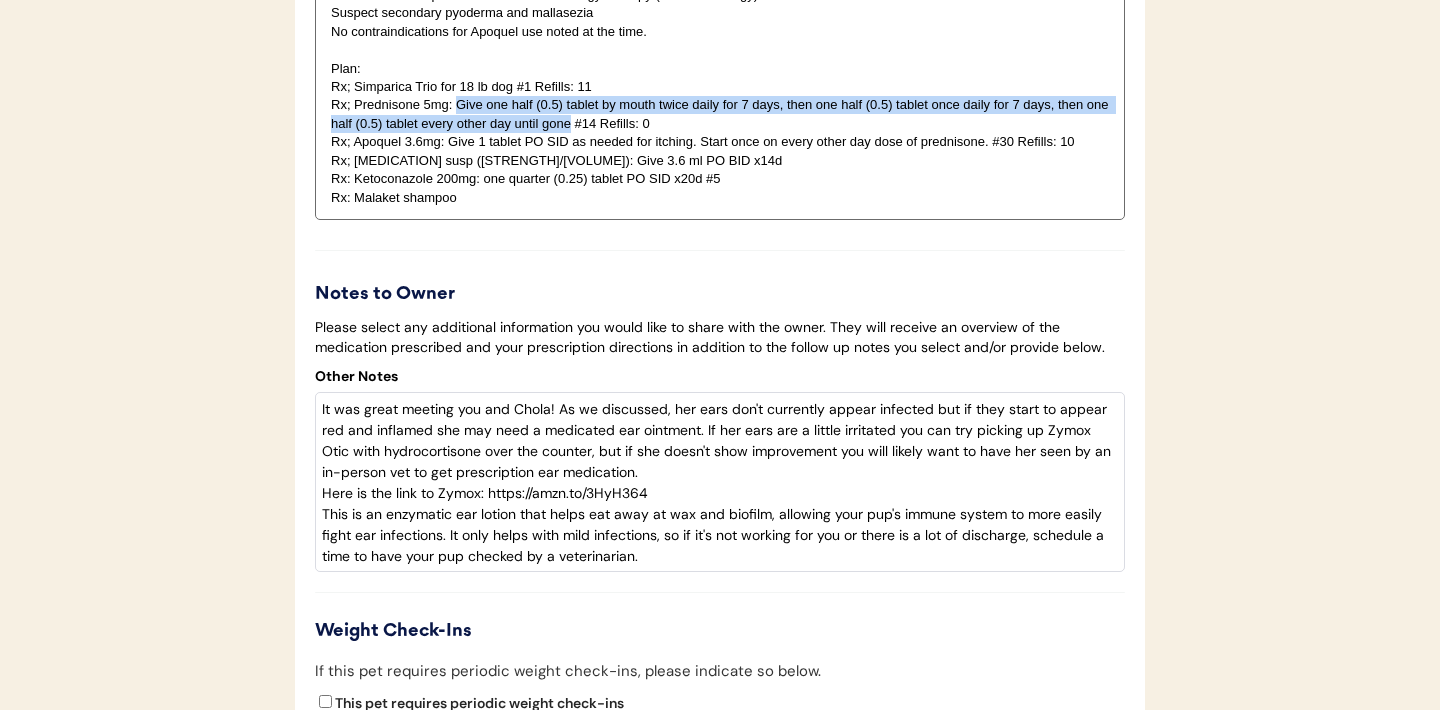drag, startPoint x: 458, startPoint y: 132, endPoint x: 571, endPoint y: 149, distance: 114.27161 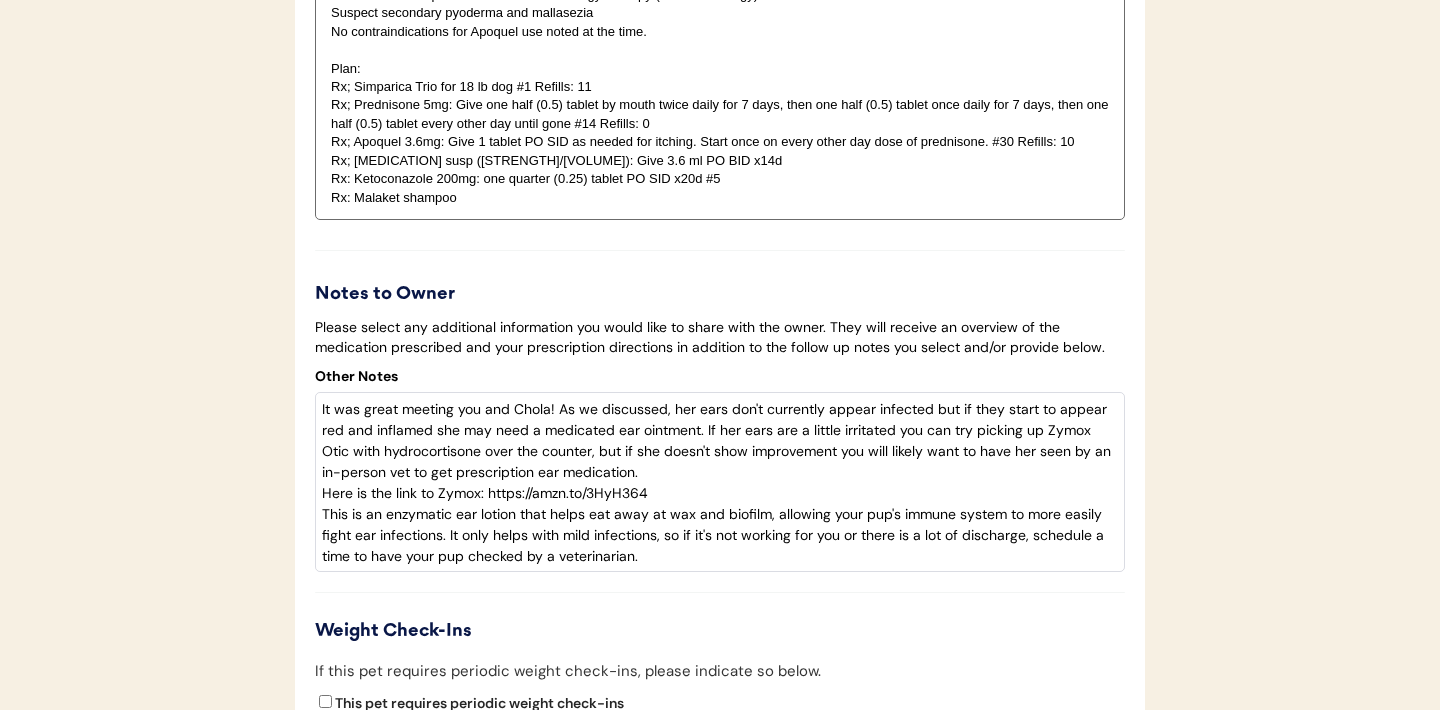 click on "Rx; Cephalexin susp (250mg/5ml): Give 3.6 ml PO BID x14d" at bounding box center [720, 161] 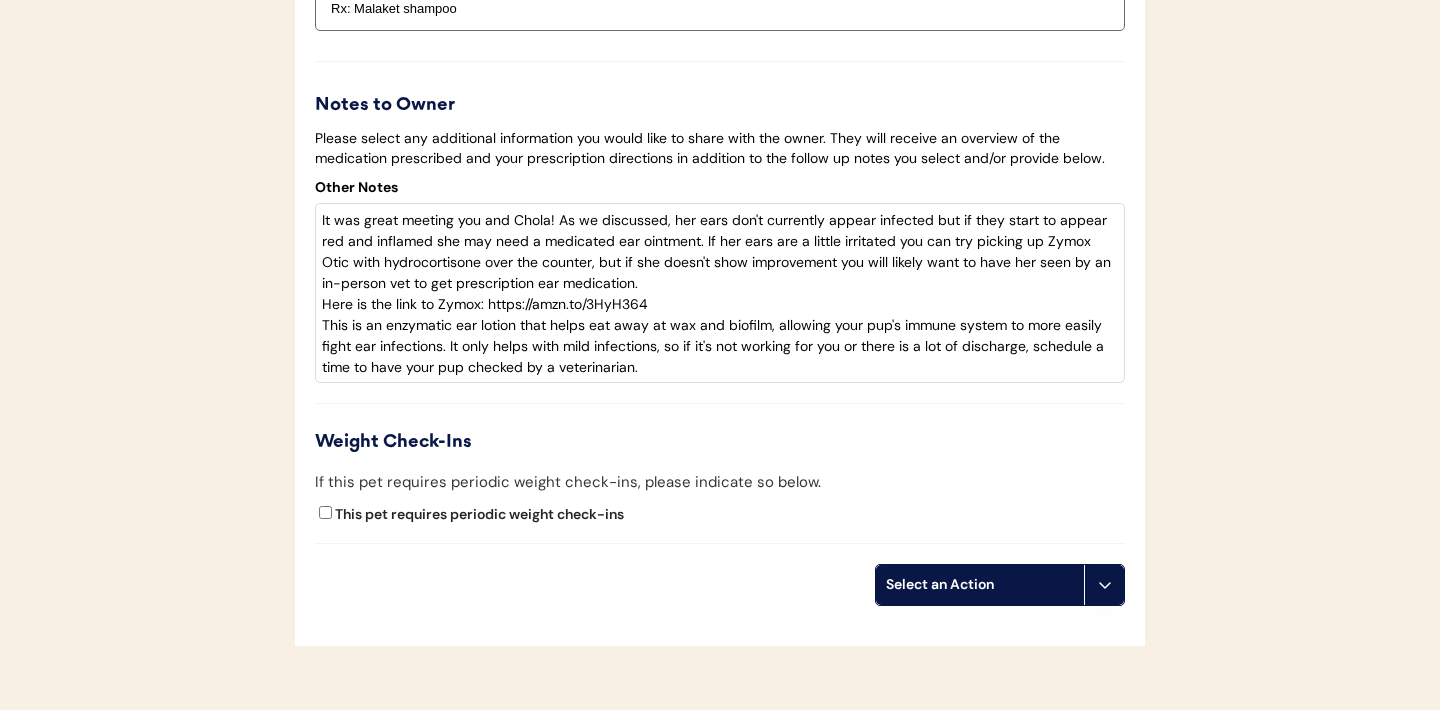 scroll, scrollTop: 4245, scrollLeft: 0, axis: vertical 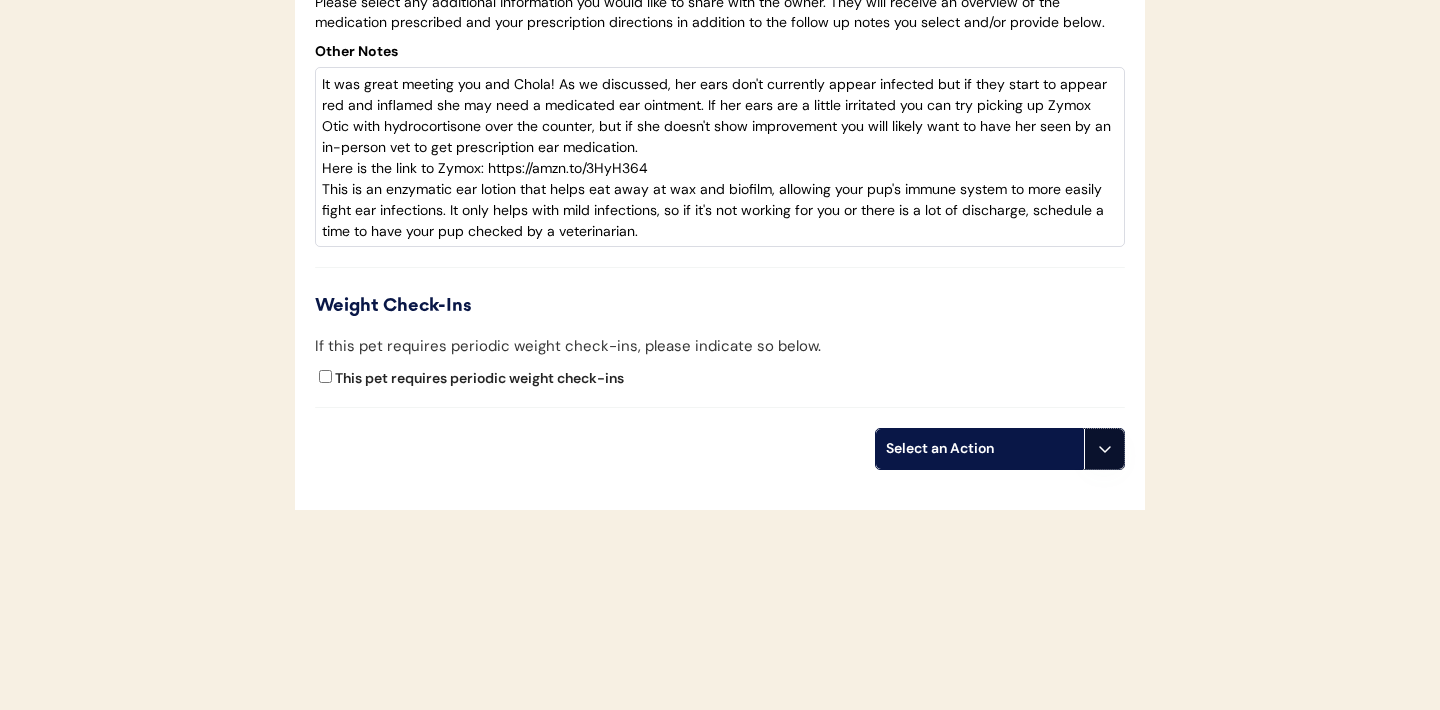 click 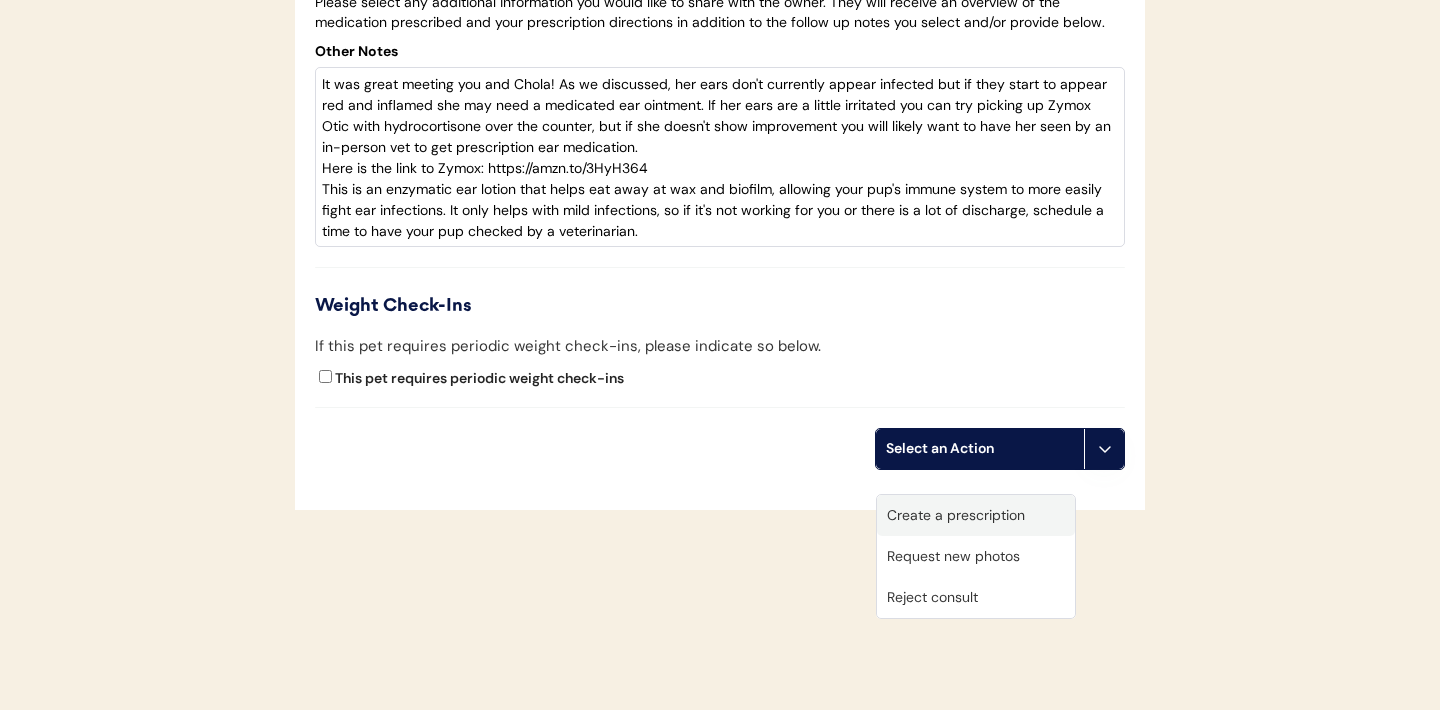 click on "Create a prescription" at bounding box center (976, 515) 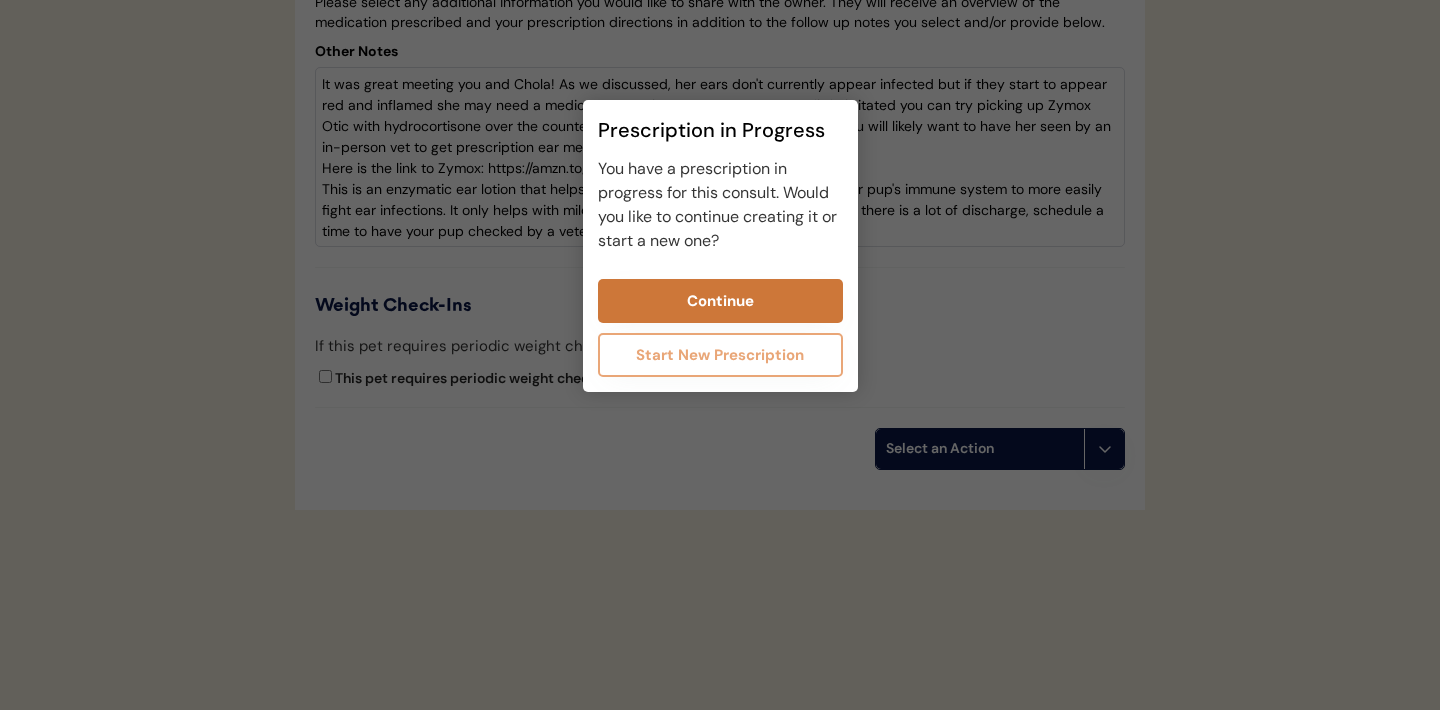 click on "Continue" at bounding box center (720, 301) 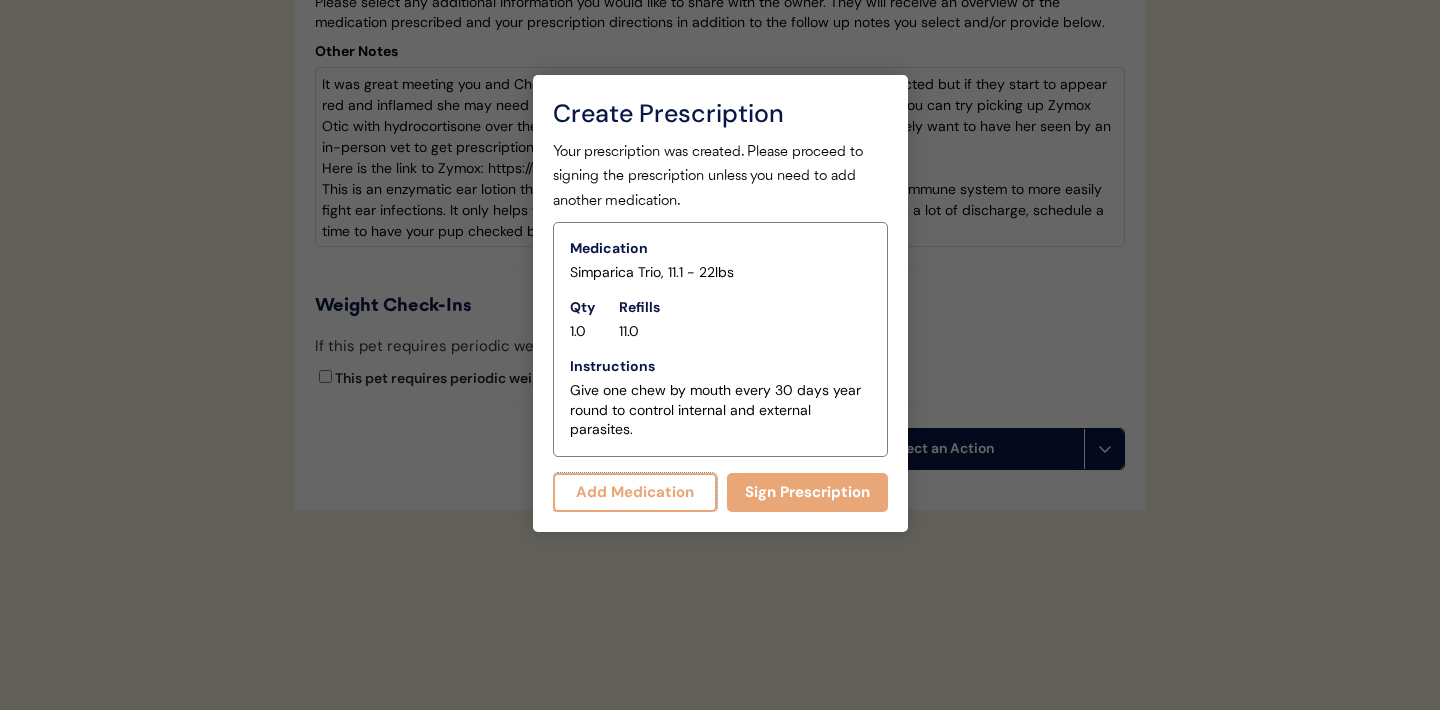 click on "Add Medication" at bounding box center [635, 492] 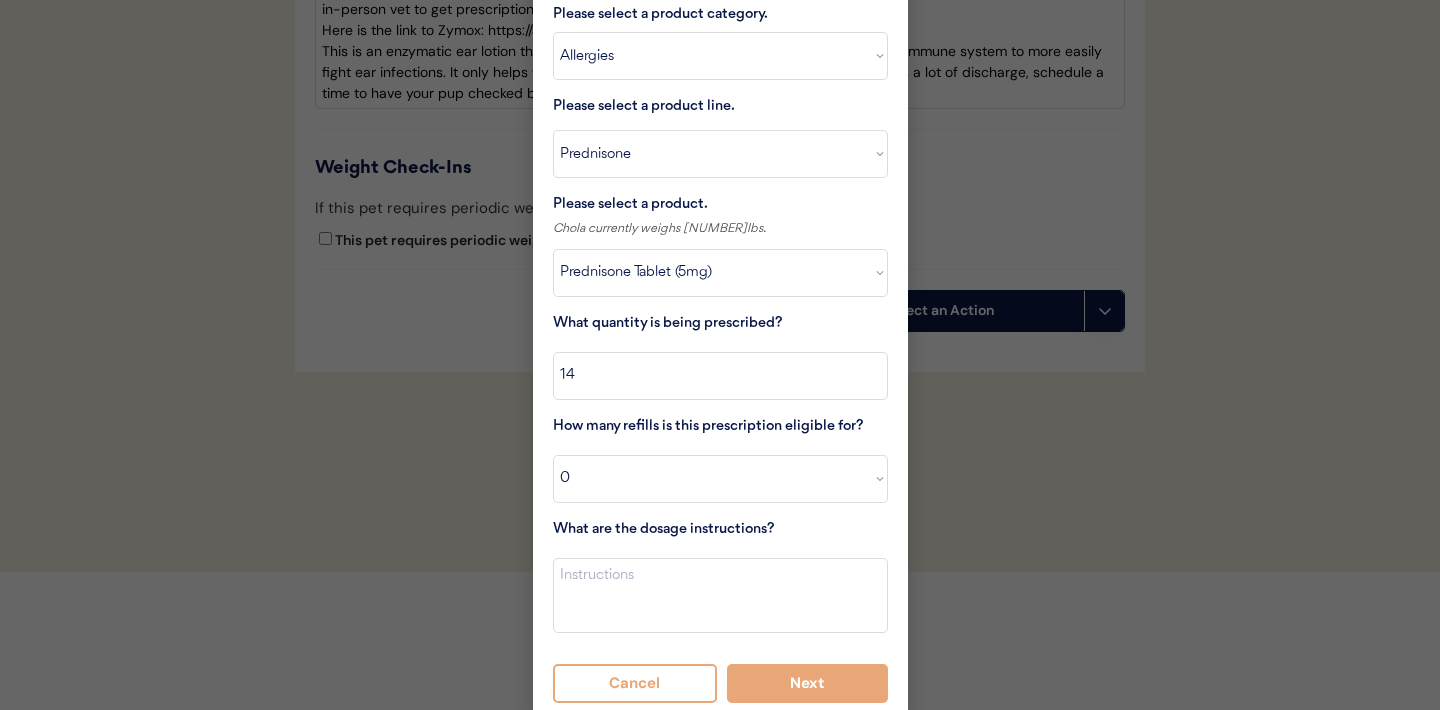 scroll, scrollTop: 4366, scrollLeft: 0, axis: vertical 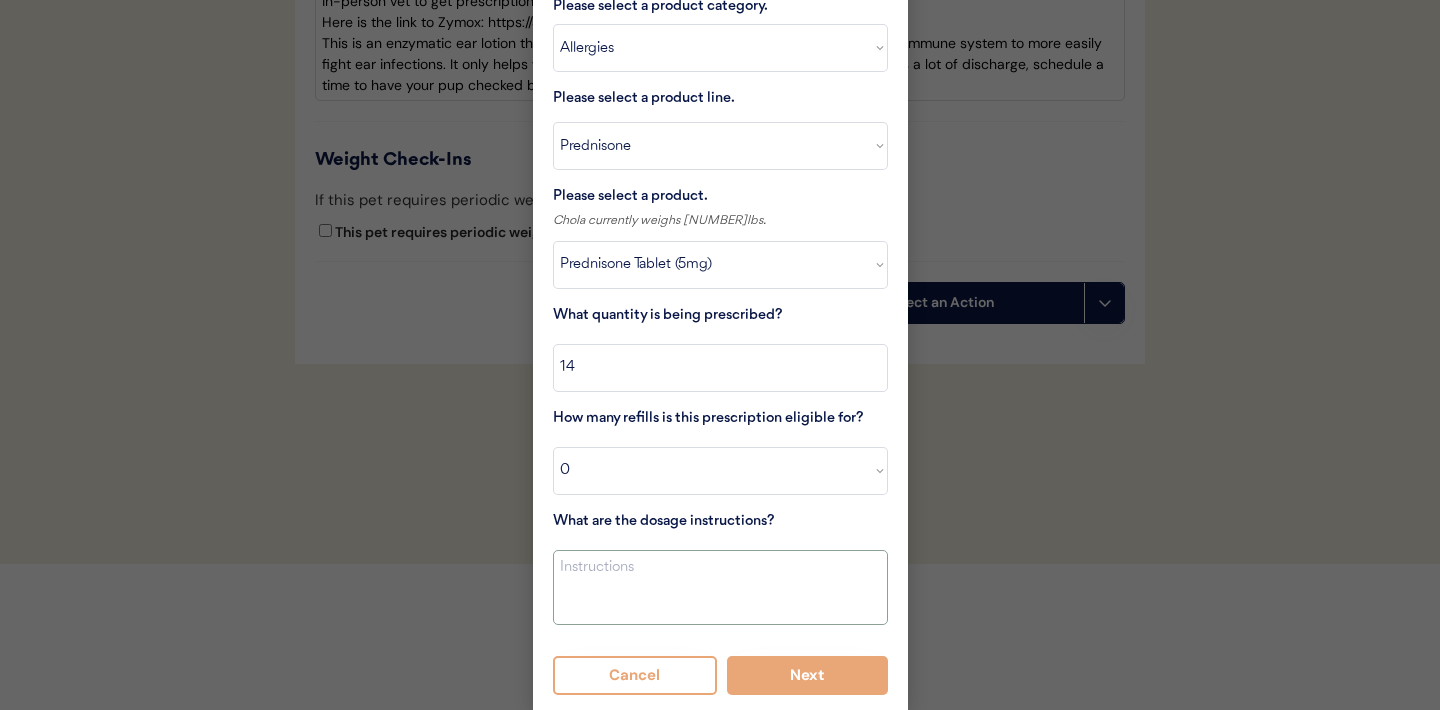 click at bounding box center [720, 587] 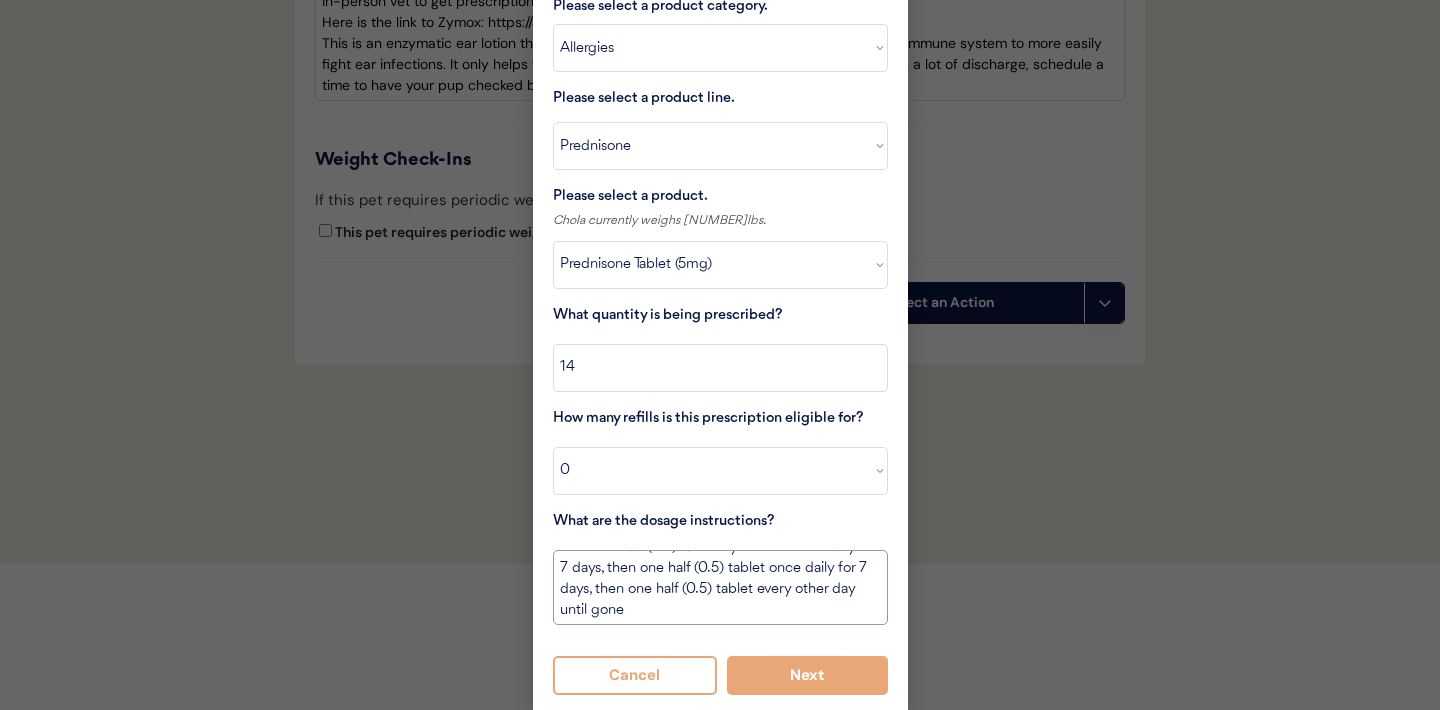 scroll, scrollTop: 23, scrollLeft: 0, axis: vertical 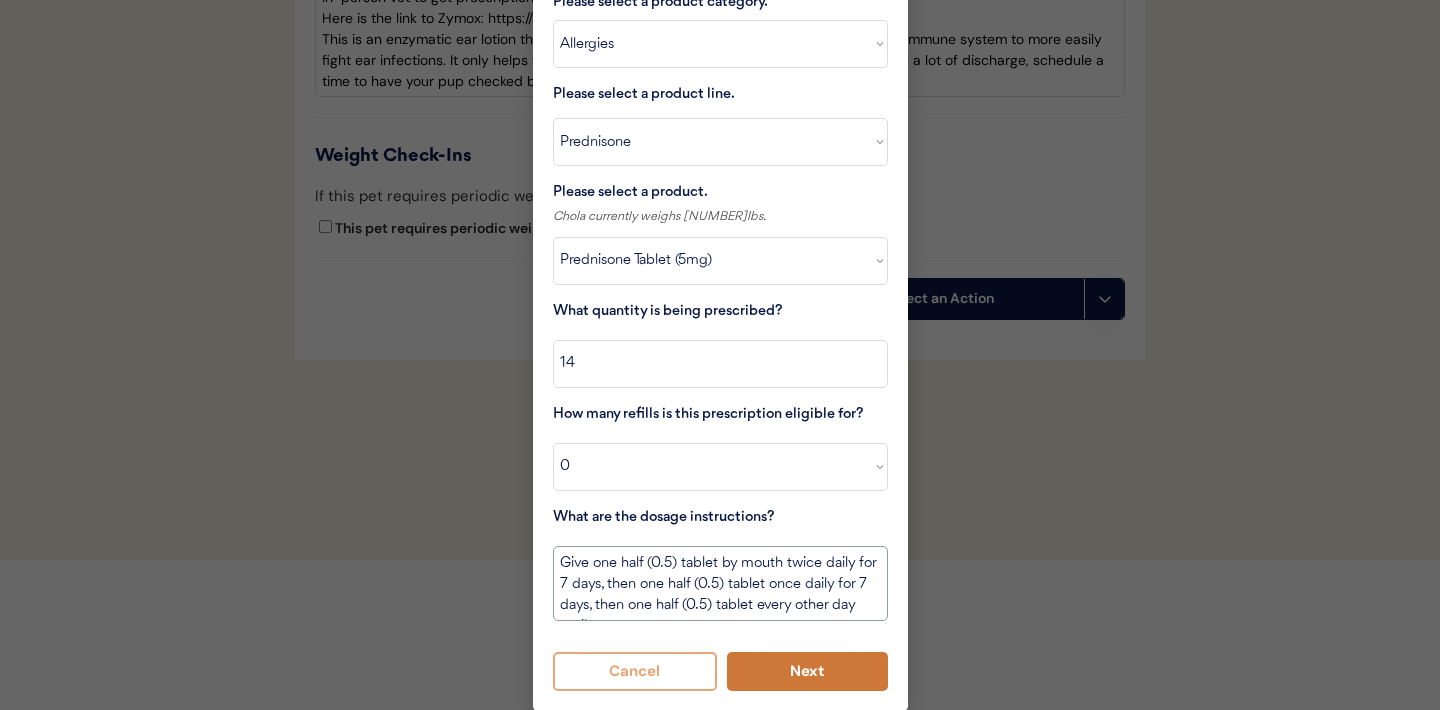 type on "Give one half (0.5) tablet by mouth twice daily for 7 days, then one half (0.5) tablet once daily for 7 days, then one half (0.5) tablet every other day until gone." 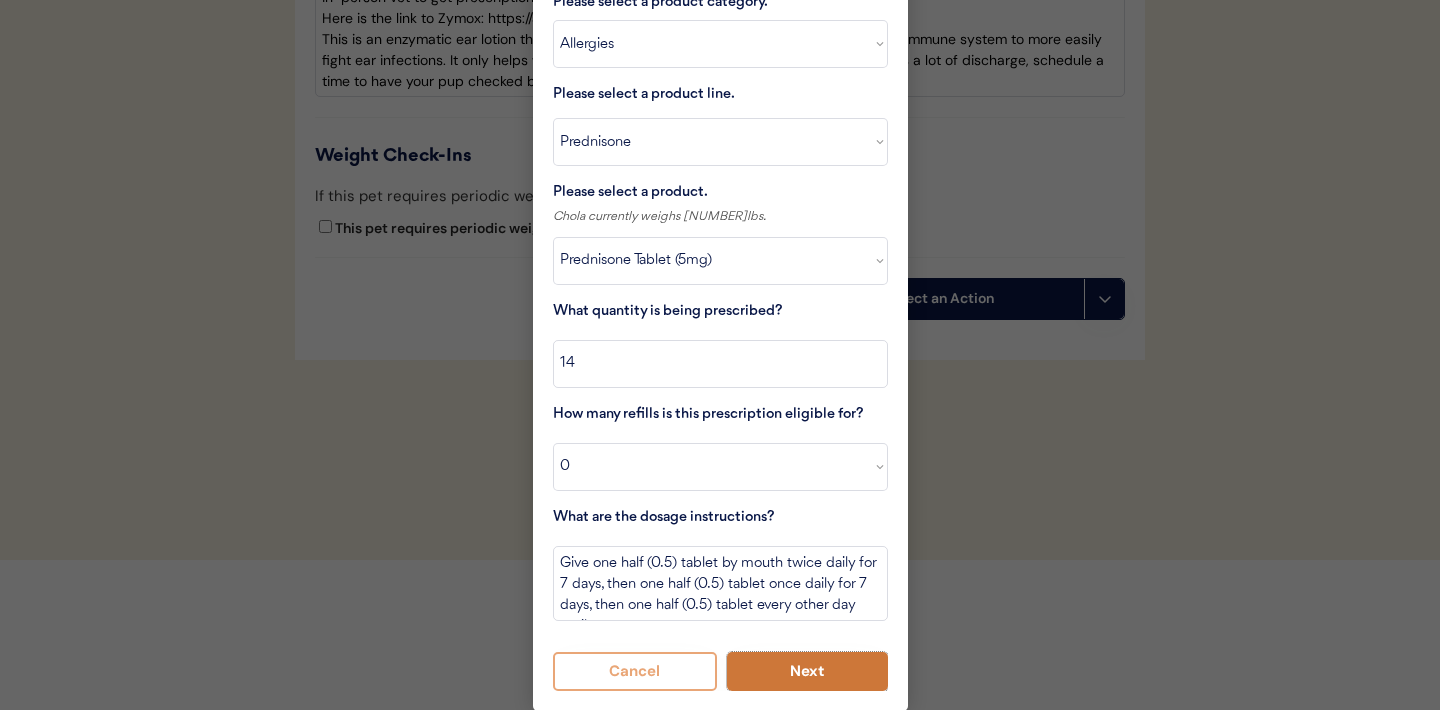 click on "Next" at bounding box center [807, 671] 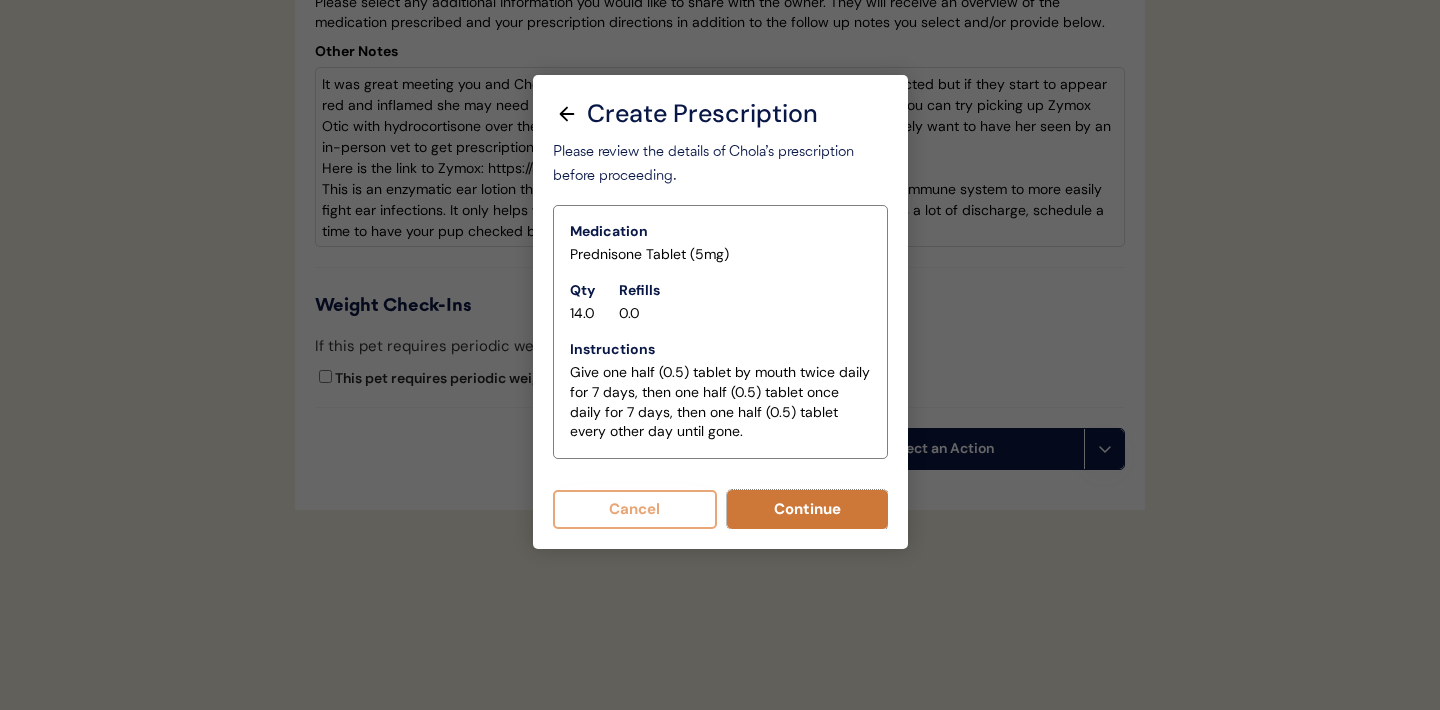 click on "Continue" at bounding box center [807, 509] 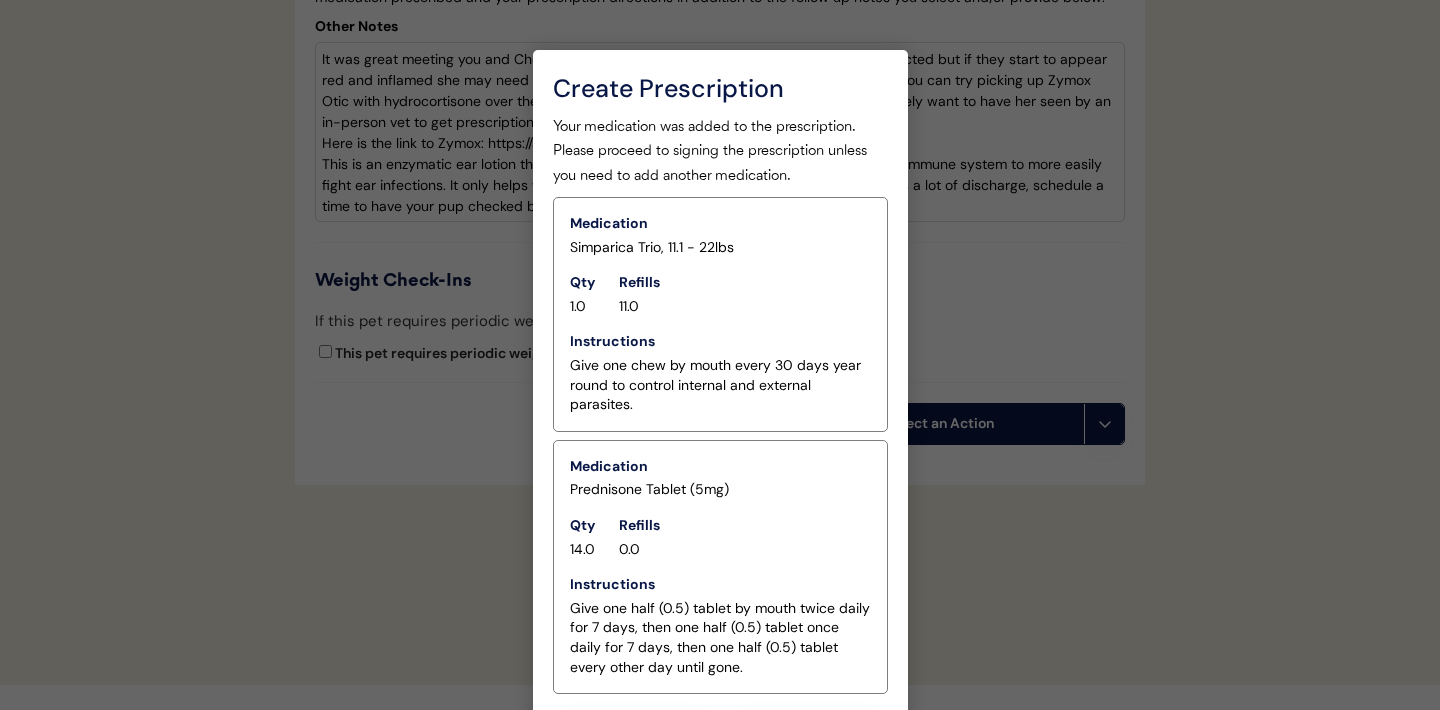 scroll, scrollTop: 4304, scrollLeft: 0, axis: vertical 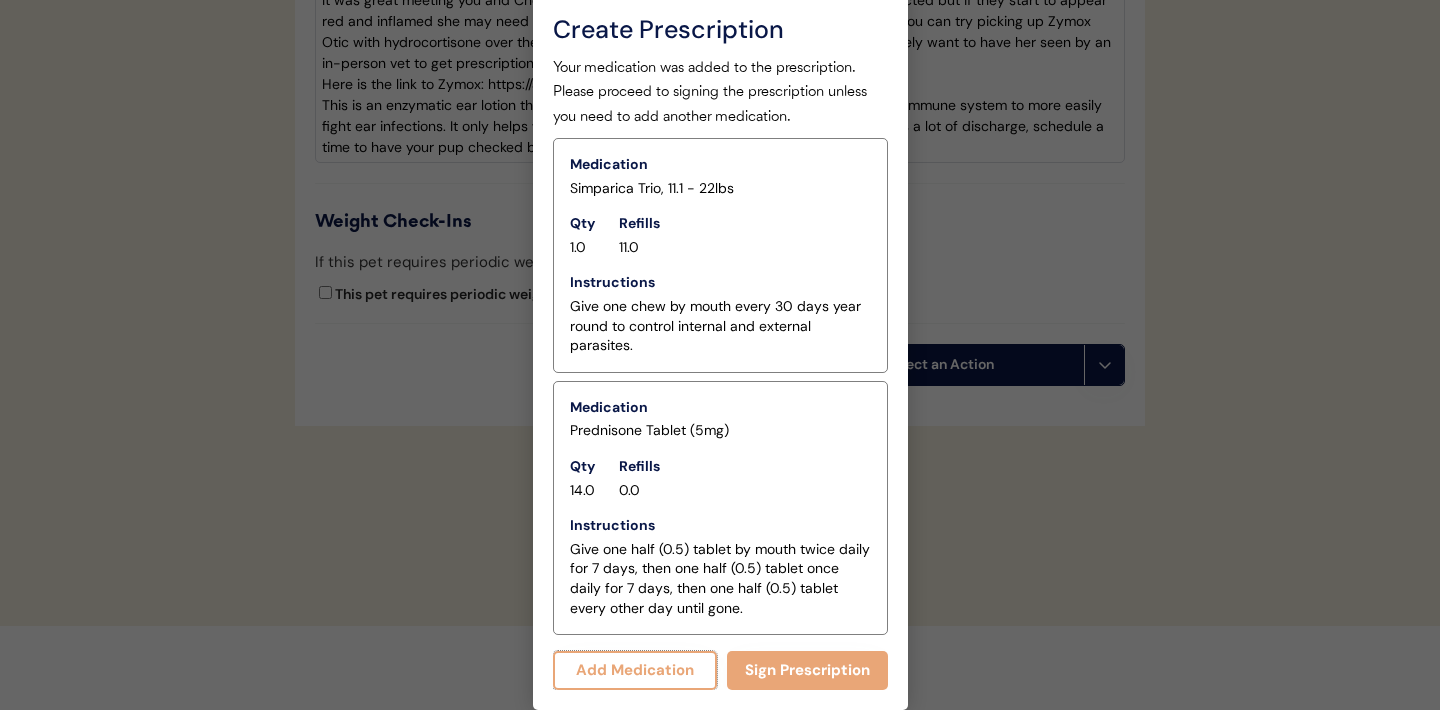 click on "Add Medication" at bounding box center [635, 670] 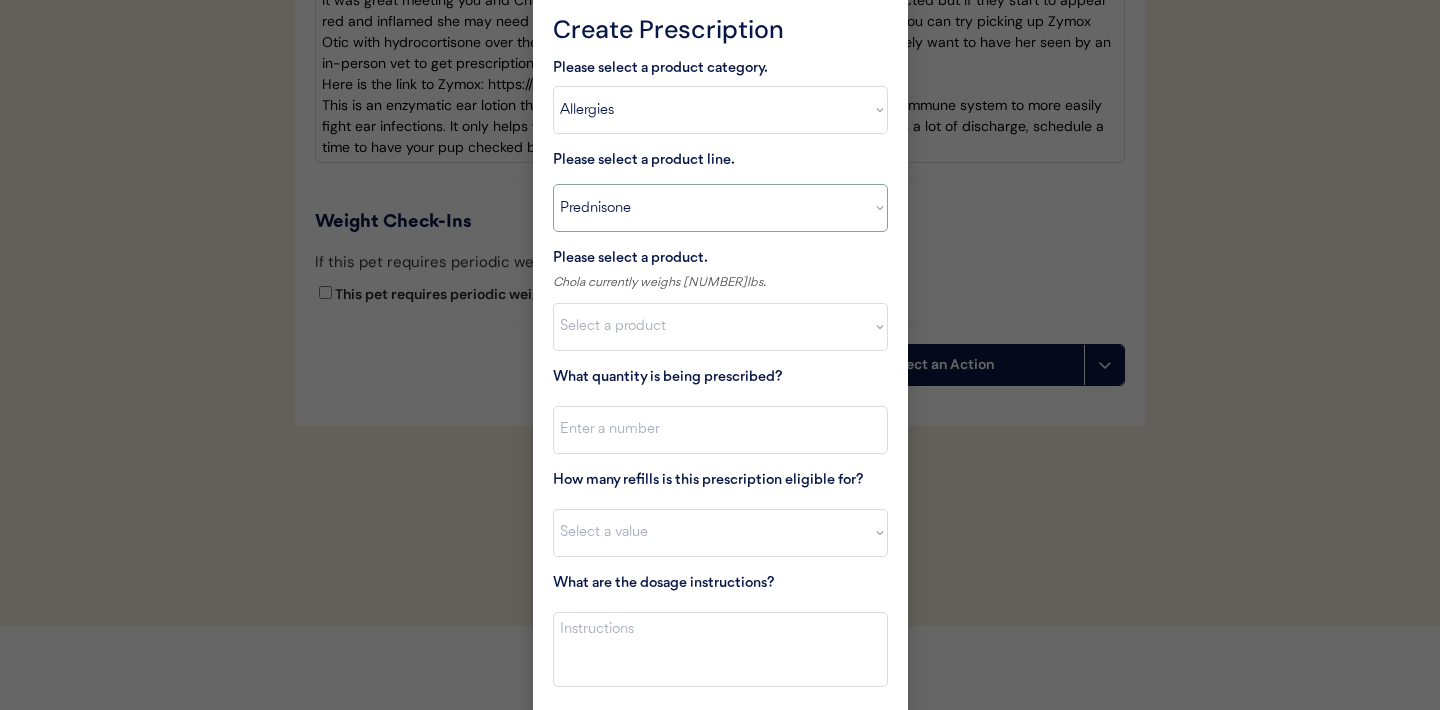 click on "Select a product line Apoquel Chewable Tablet Apoquel Tablet Cyclosporine DermaBenSs Shampoo Hydroxyzine Mal-A-Ket Shampoo Mal-A-Ket Wipes Malaseb Shampoo MiconaHex+Triz Mousse MiconaHex+Triz Wipes Prednisone Temaril-P" at bounding box center [720, 208] 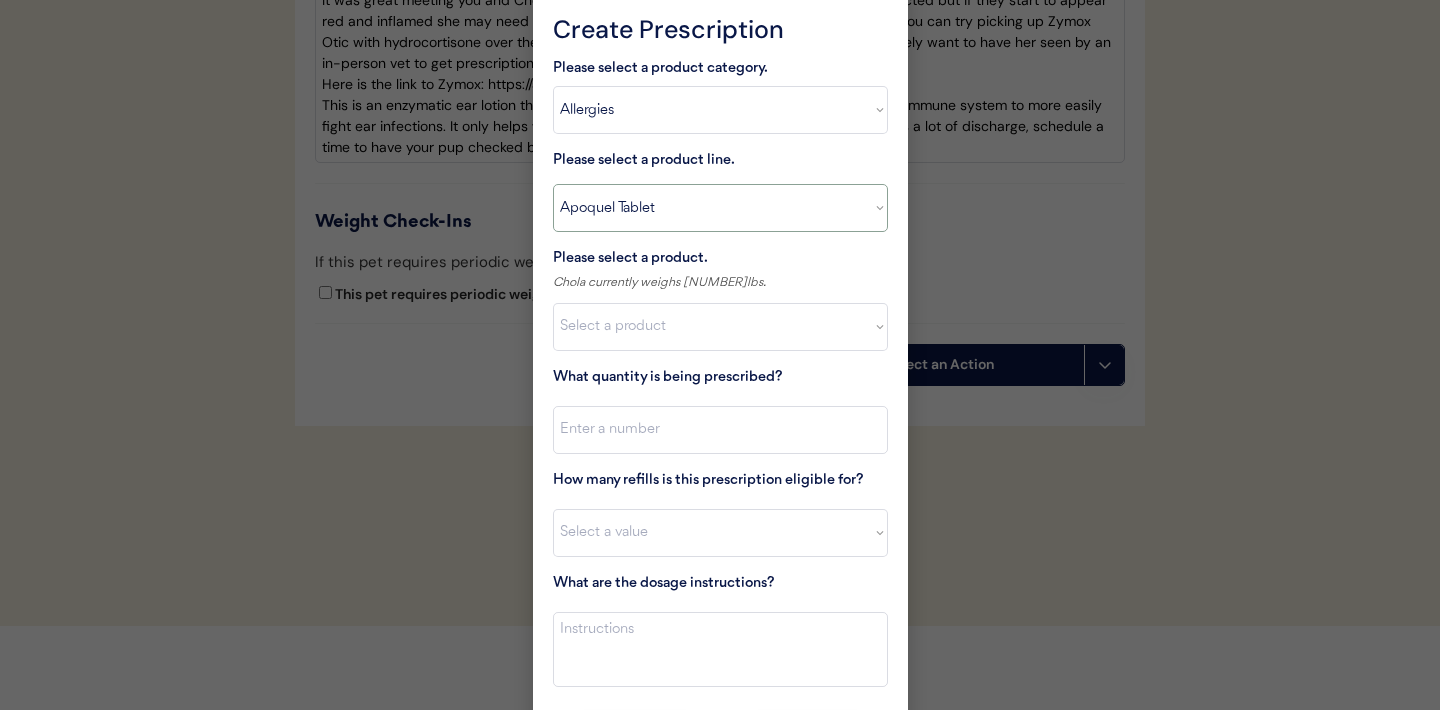 type on "Give XXX tablet(s) by mouth once daily as needed for itchiness due to allergies. Discontinue immediately if worsening hair loss, rash, or numerous small lumps appear." 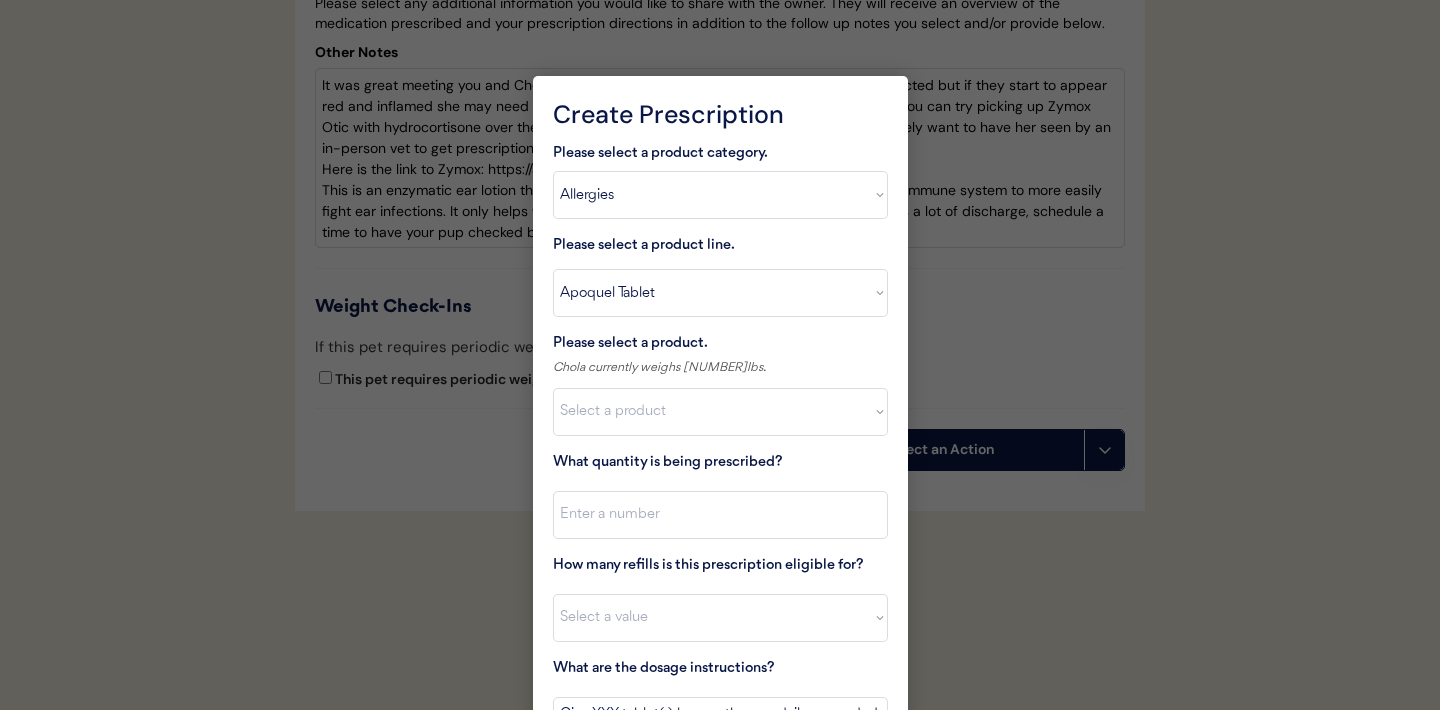 scroll, scrollTop: 4220, scrollLeft: 0, axis: vertical 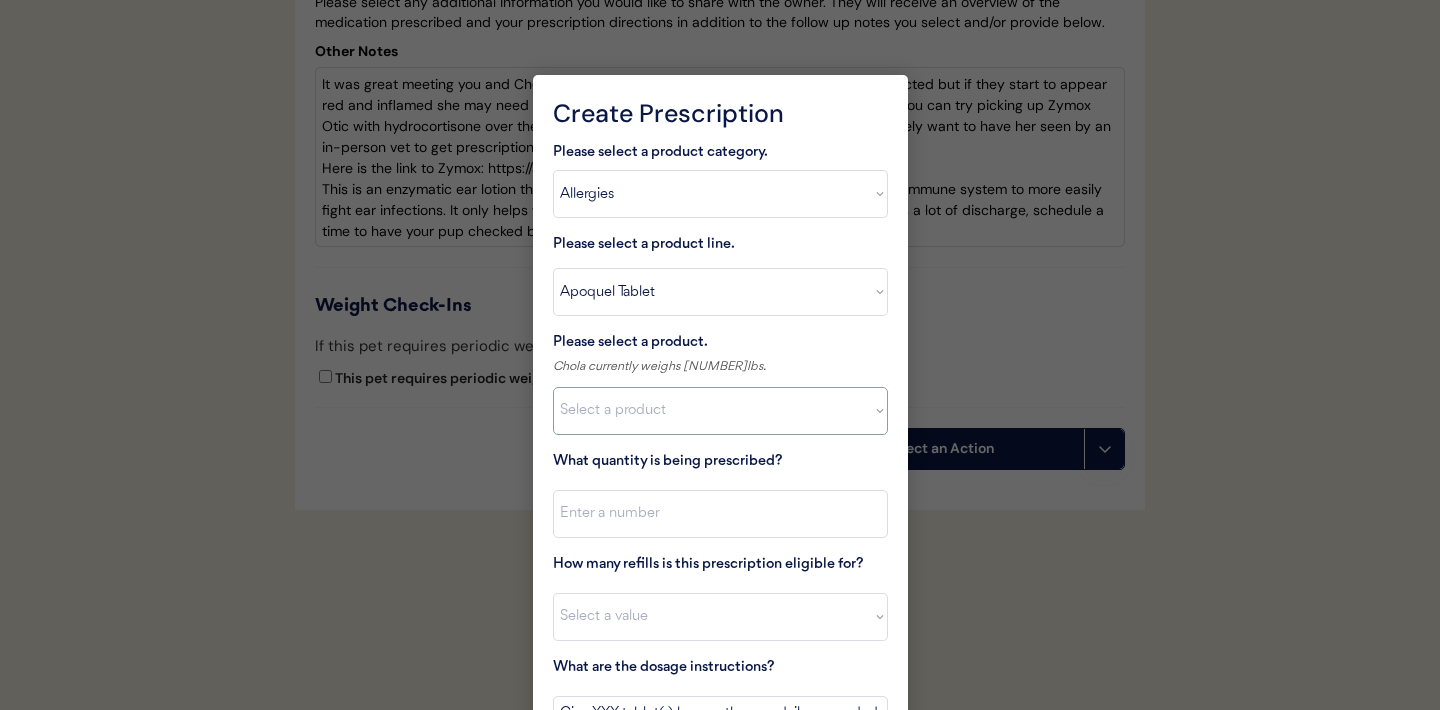 click on "Select a product Apoquel Tablet (16 mg) Apoquel Tablet (3.6 mg) Apoquel Tablet (5.4 mg)" at bounding box center [720, 411] 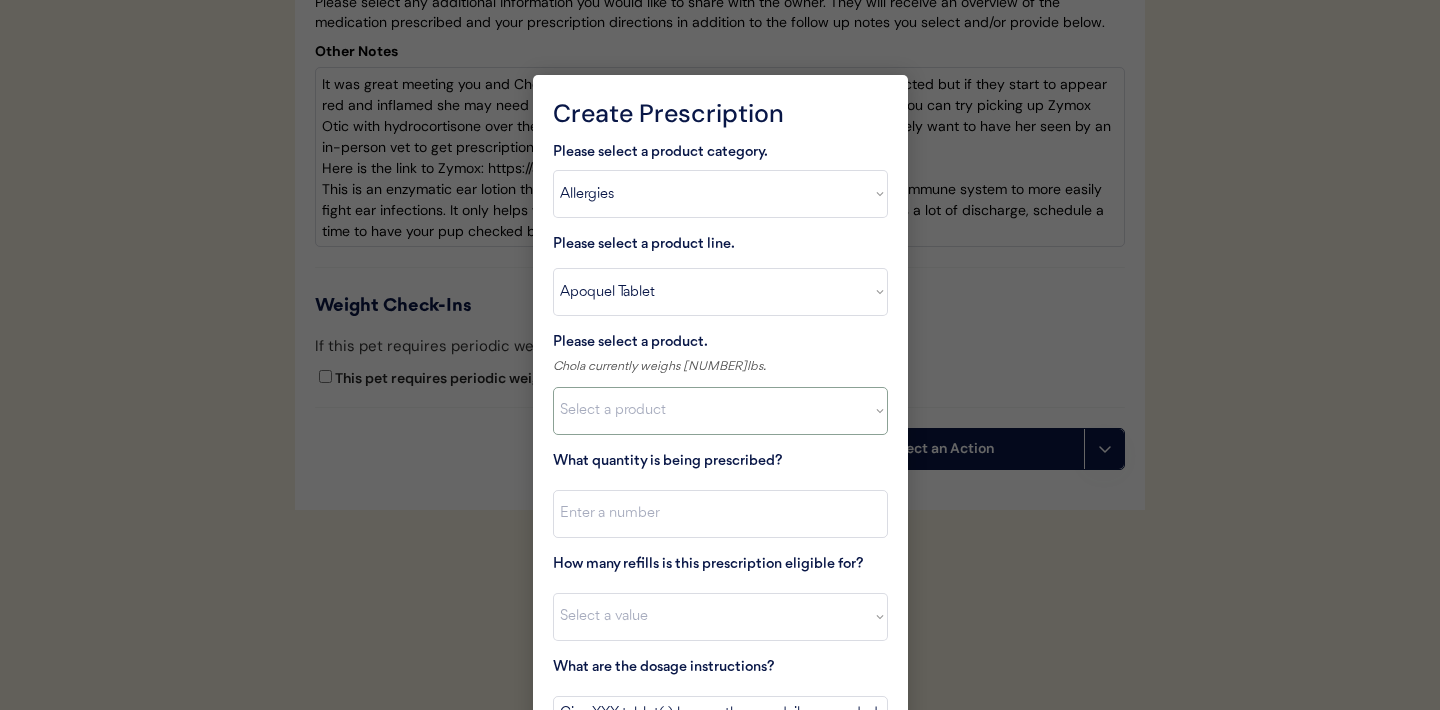 select on ""1348695171700984260__LOOKUP__1720647054592x759333479465255000"" 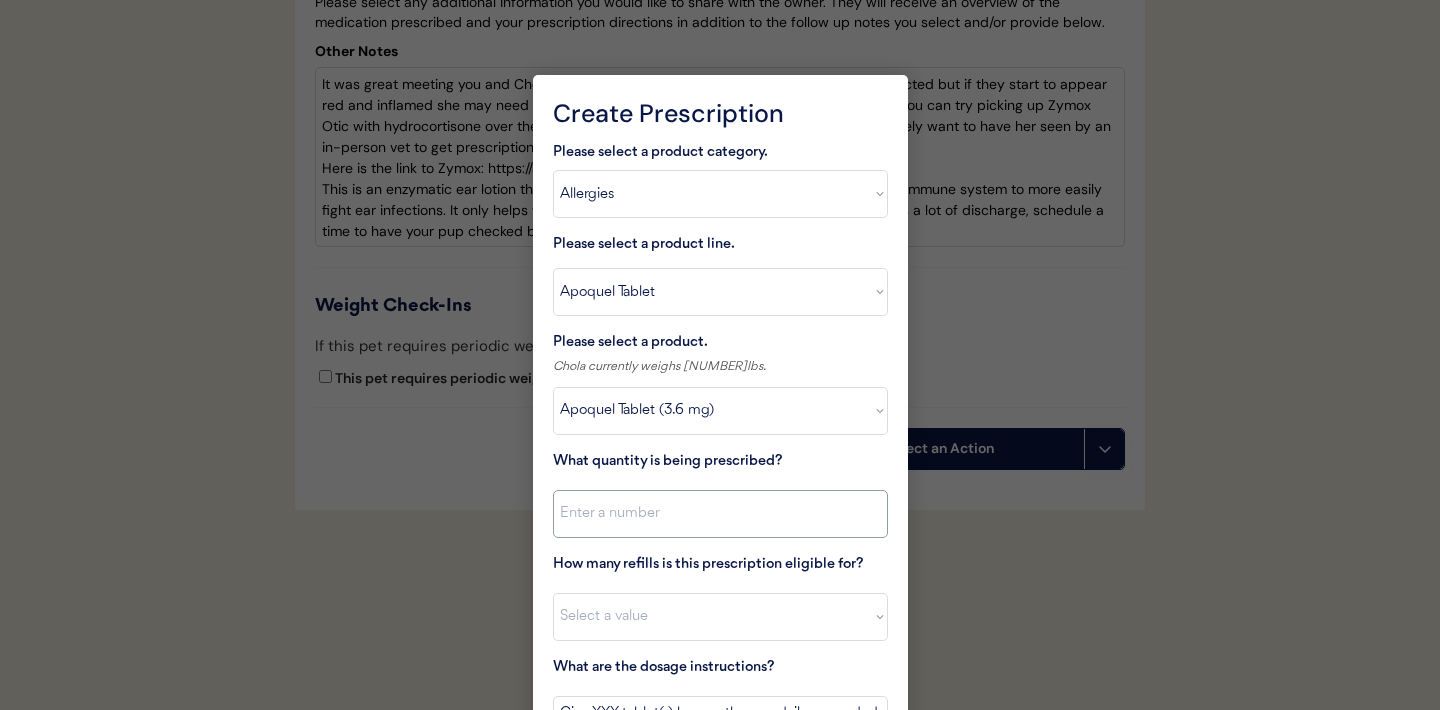 click at bounding box center (720, 514) 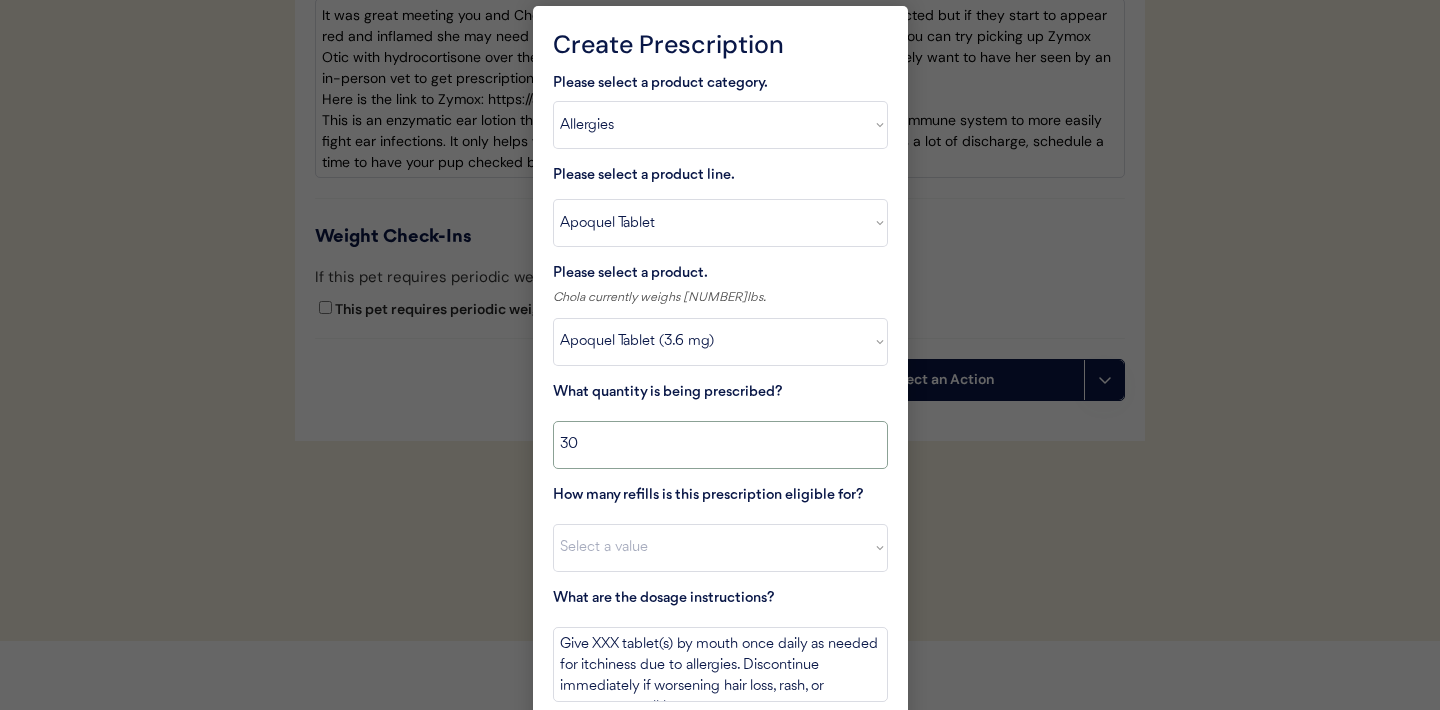 scroll, scrollTop: 4302, scrollLeft: 0, axis: vertical 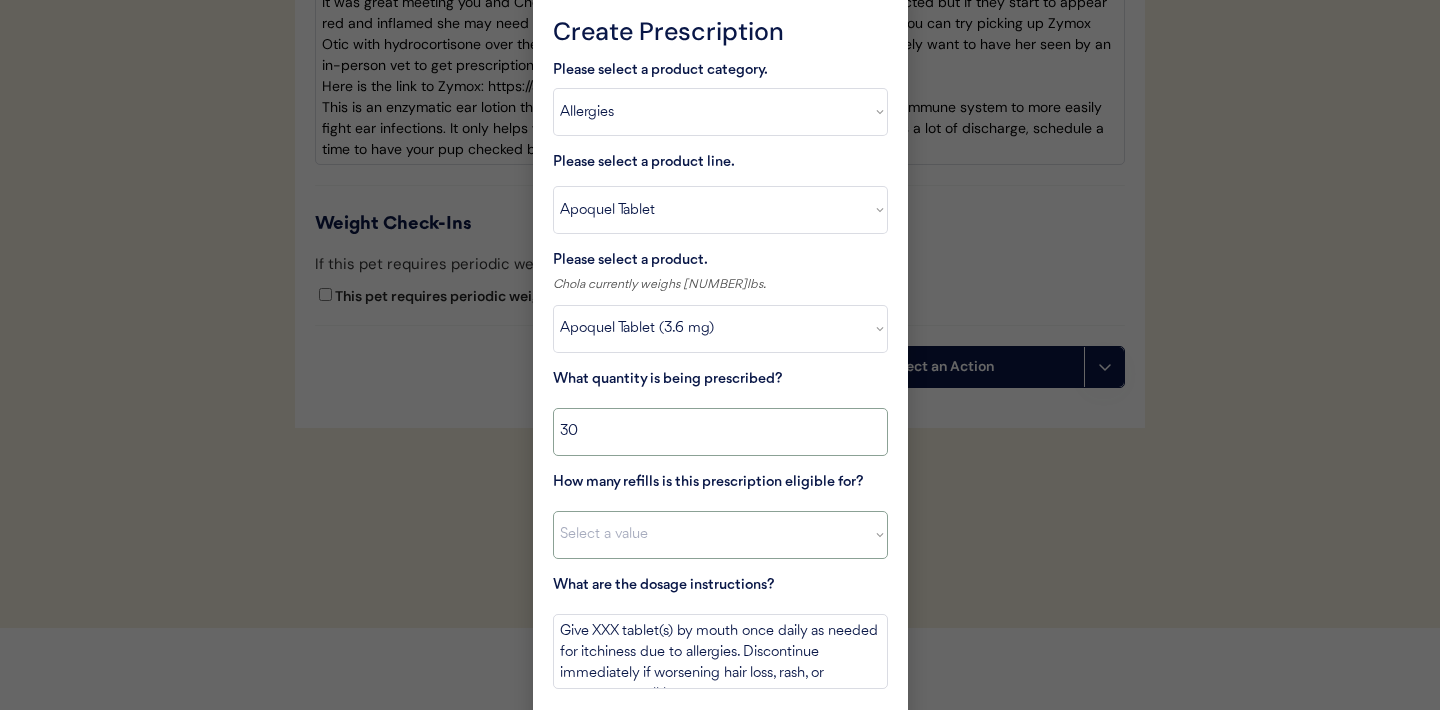 type on "30" 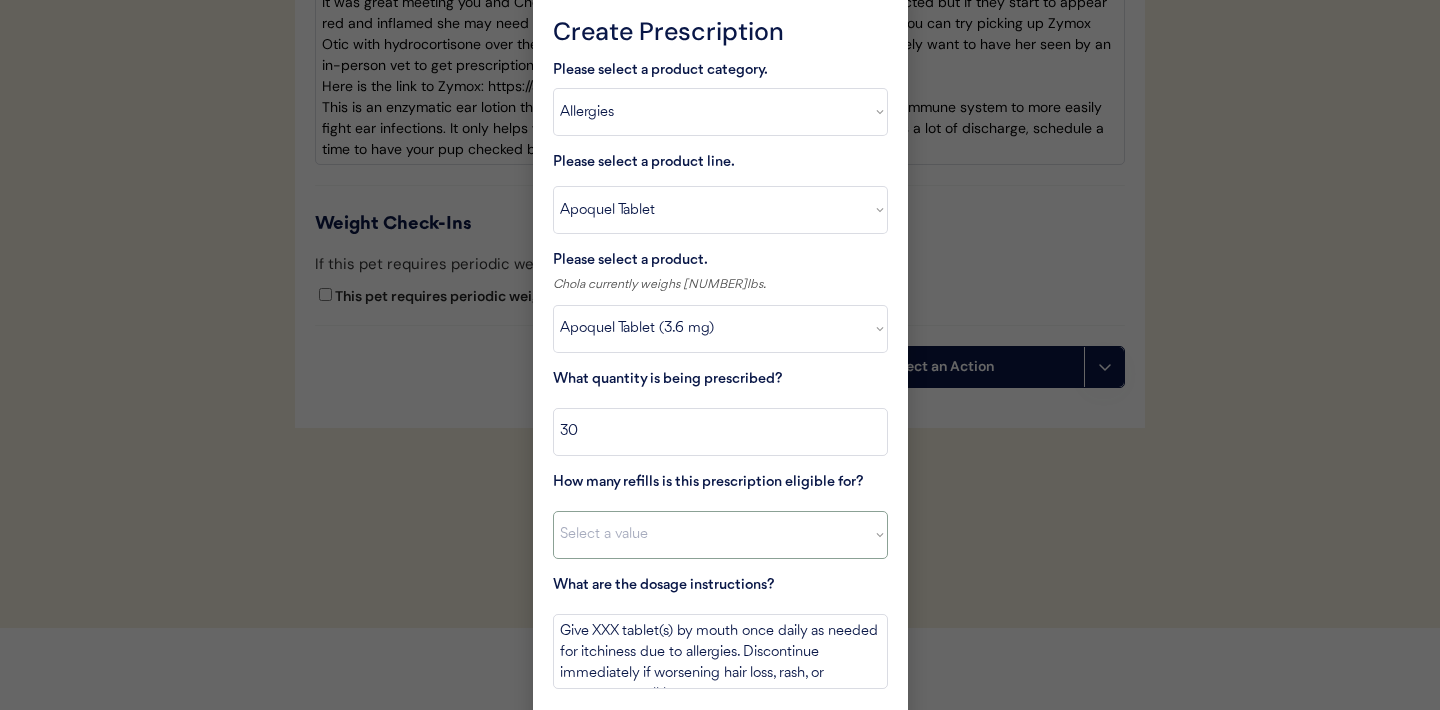 select on "10" 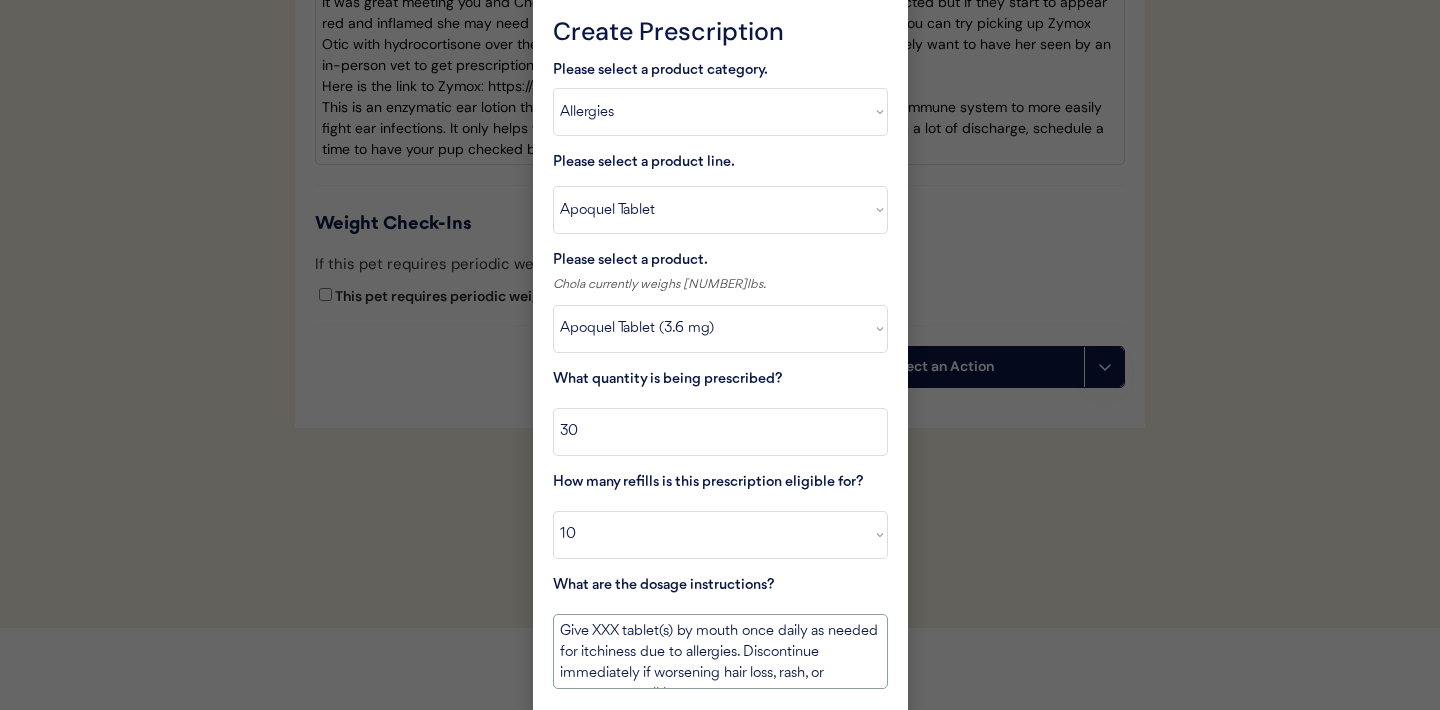 click on "Give XXX tablet(s) by mouth once daily as needed for itchiness due to allergies. Discontinue immediately if worsening hair loss, rash, or numerous small lumps appear." at bounding box center [720, 651] 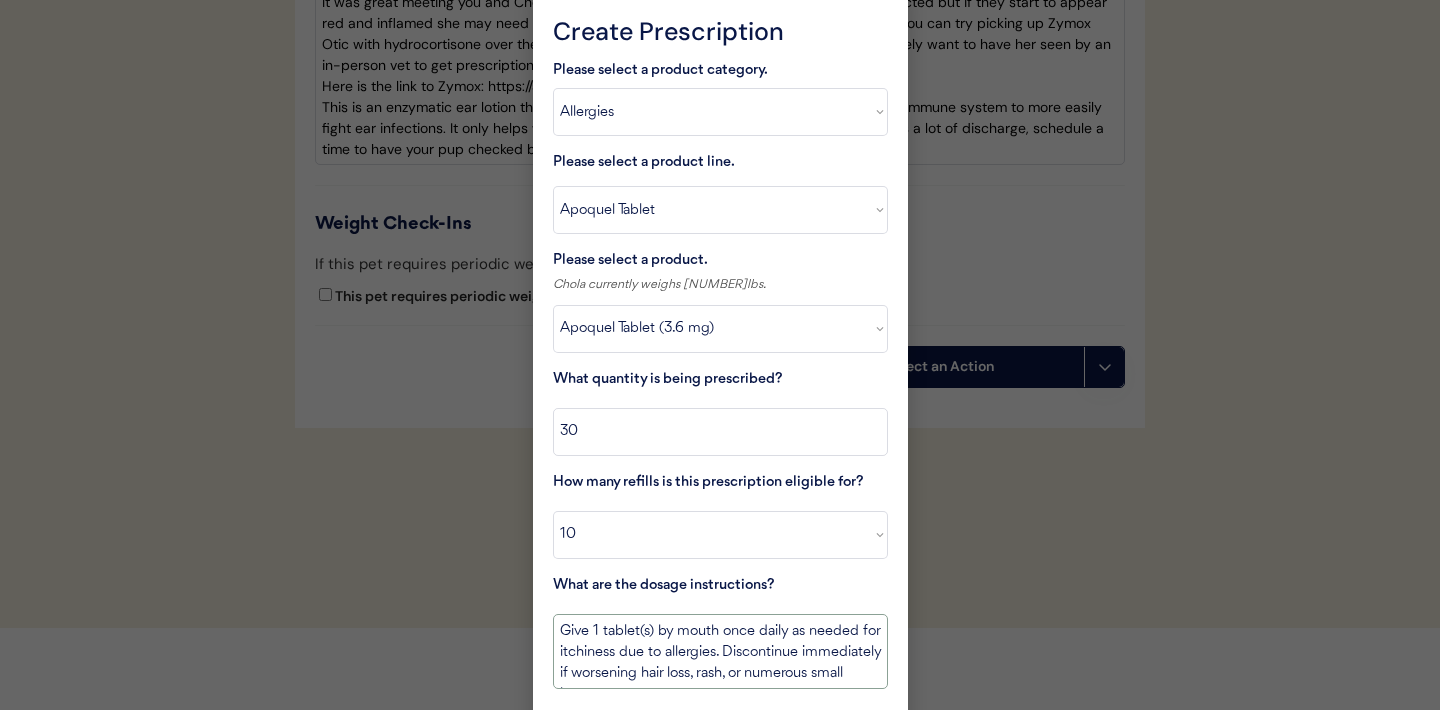 click on "Give 1 tablet(s) by mouth once daily as needed for itchiness due to allergies. Discontinue immediately if worsening hair loss, rash, or numerous small lumps appear." at bounding box center (720, 651) 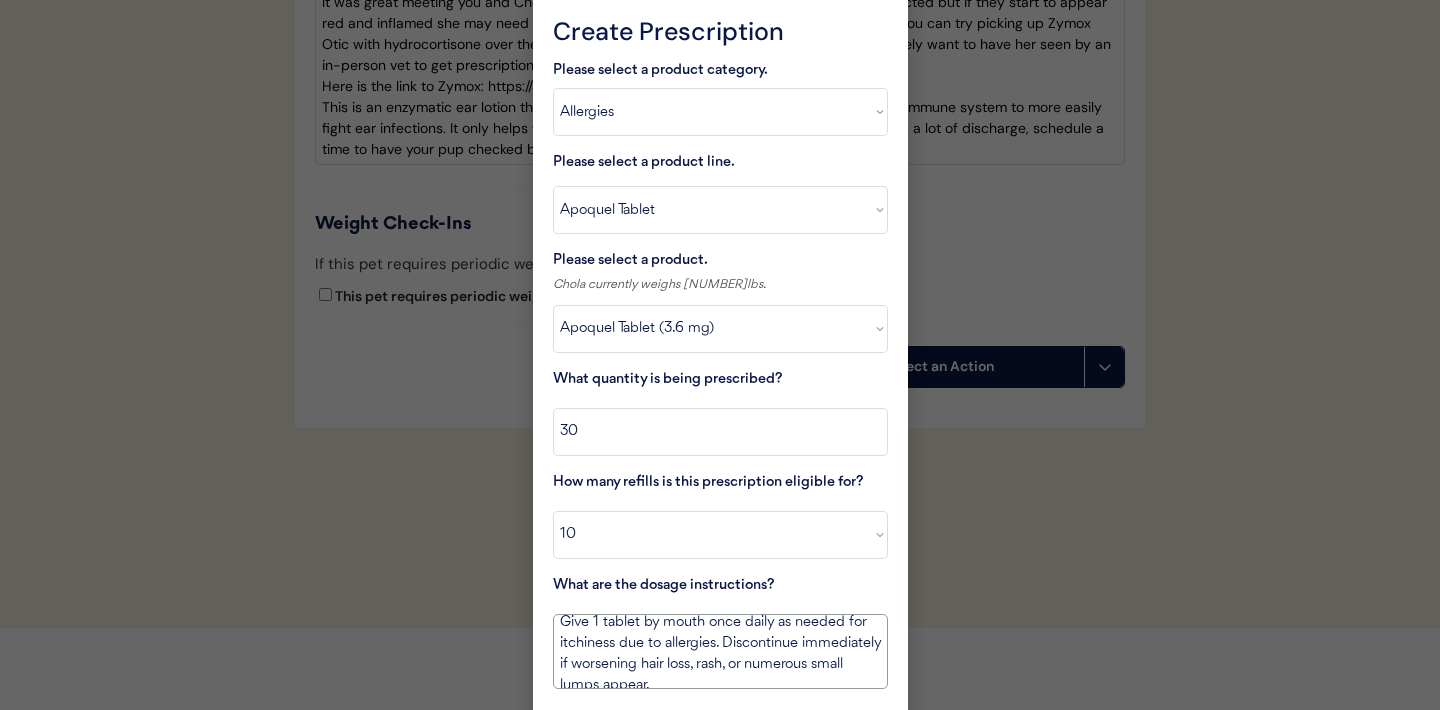 scroll, scrollTop: 23, scrollLeft: 0, axis: vertical 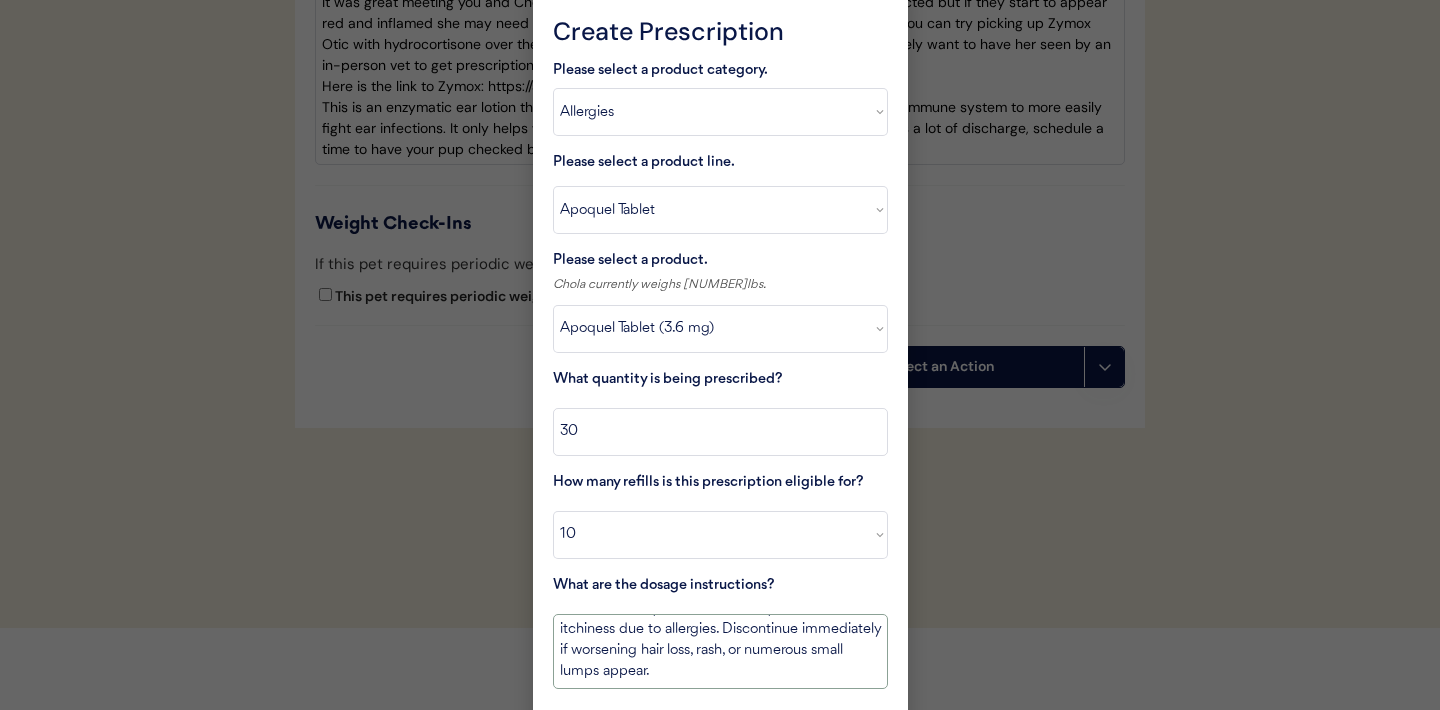 click on "Give 1 tablet by mouth once daily as needed for itchiness due to allergies. Discontinue immediately if worsening hair loss, rash, or numerous small lumps appear." at bounding box center (720, 651) 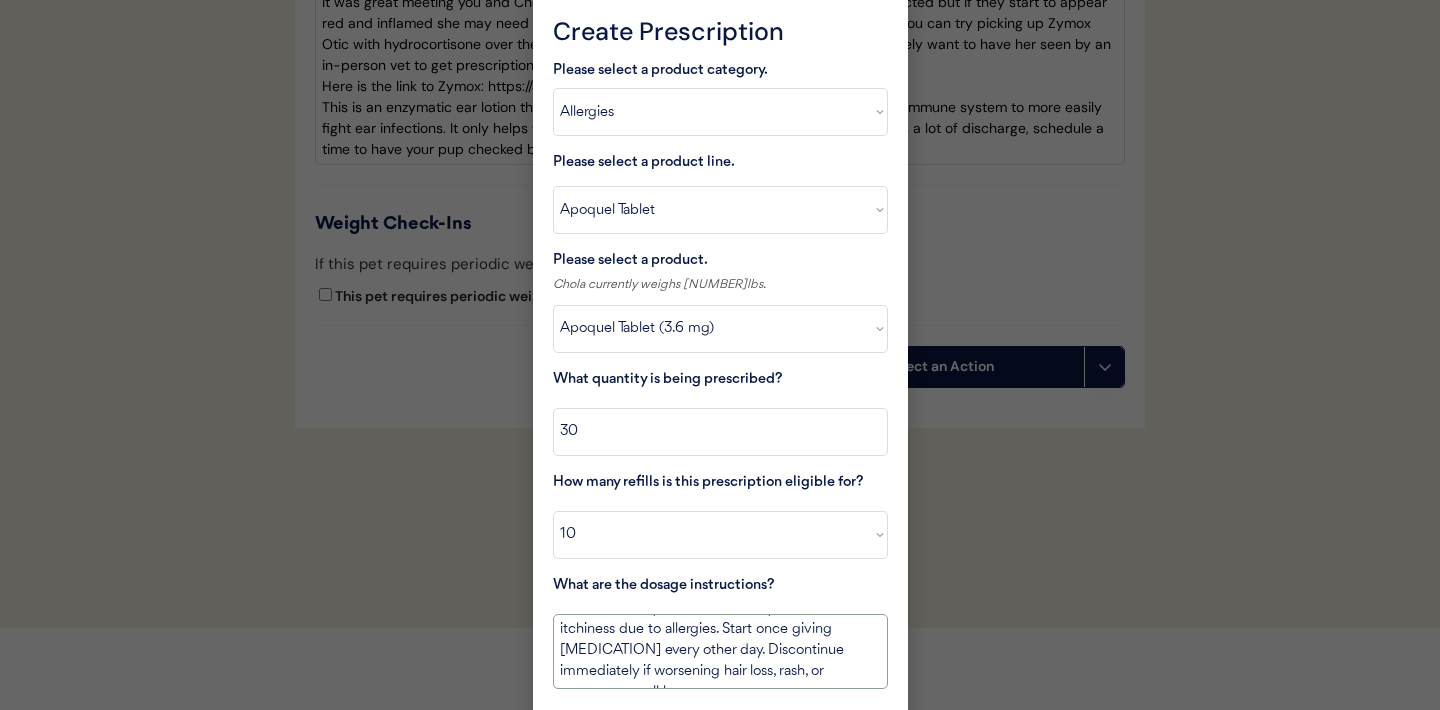 scroll, scrollTop: 0, scrollLeft: 0, axis: both 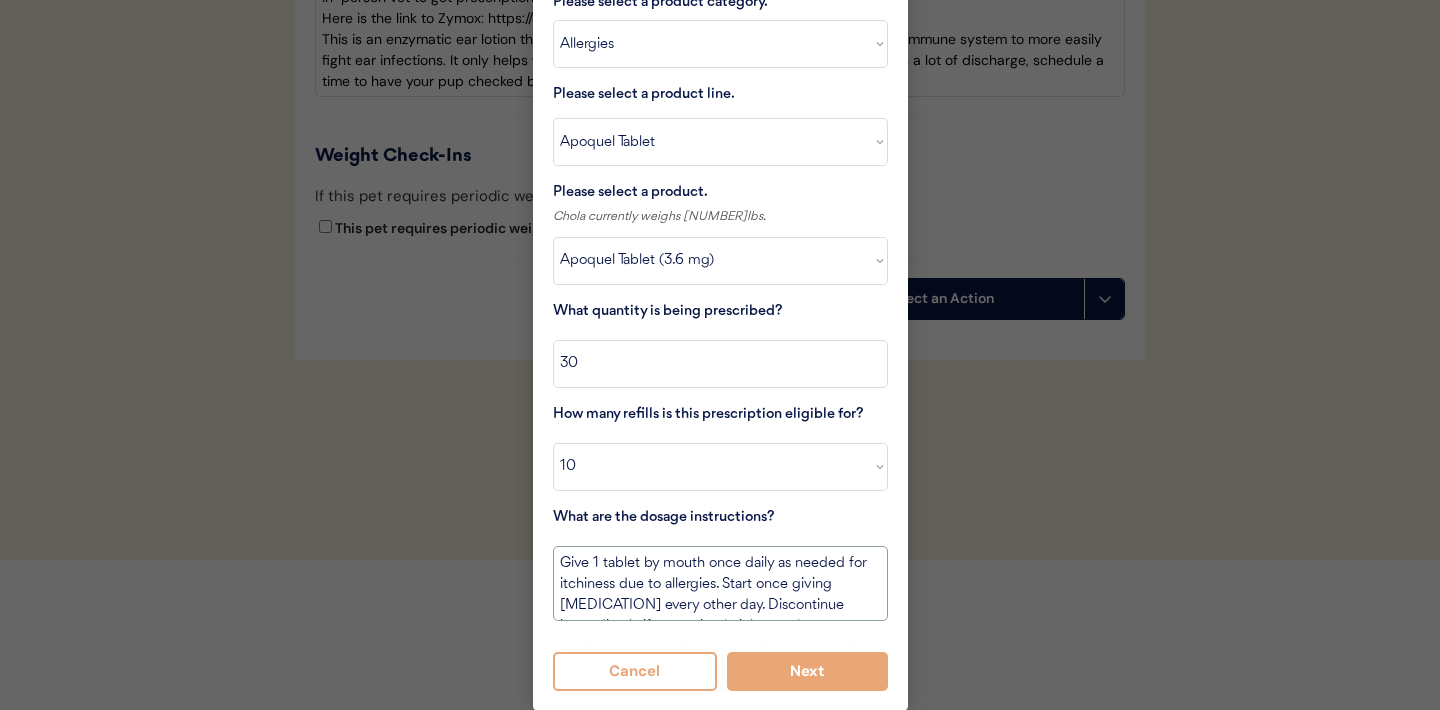 drag, startPoint x: 790, startPoint y: 585, endPoint x: 723, endPoint y: 585, distance: 67 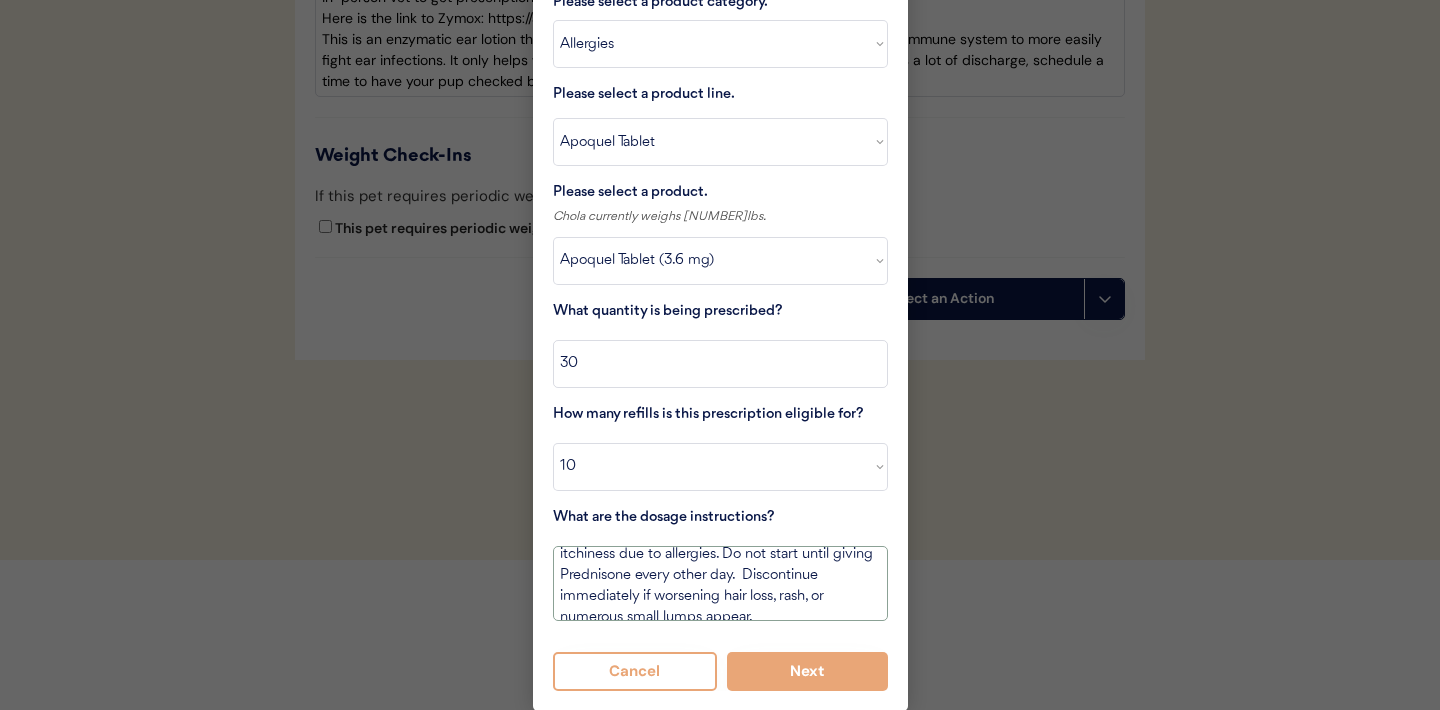 scroll, scrollTop: 44, scrollLeft: 0, axis: vertical 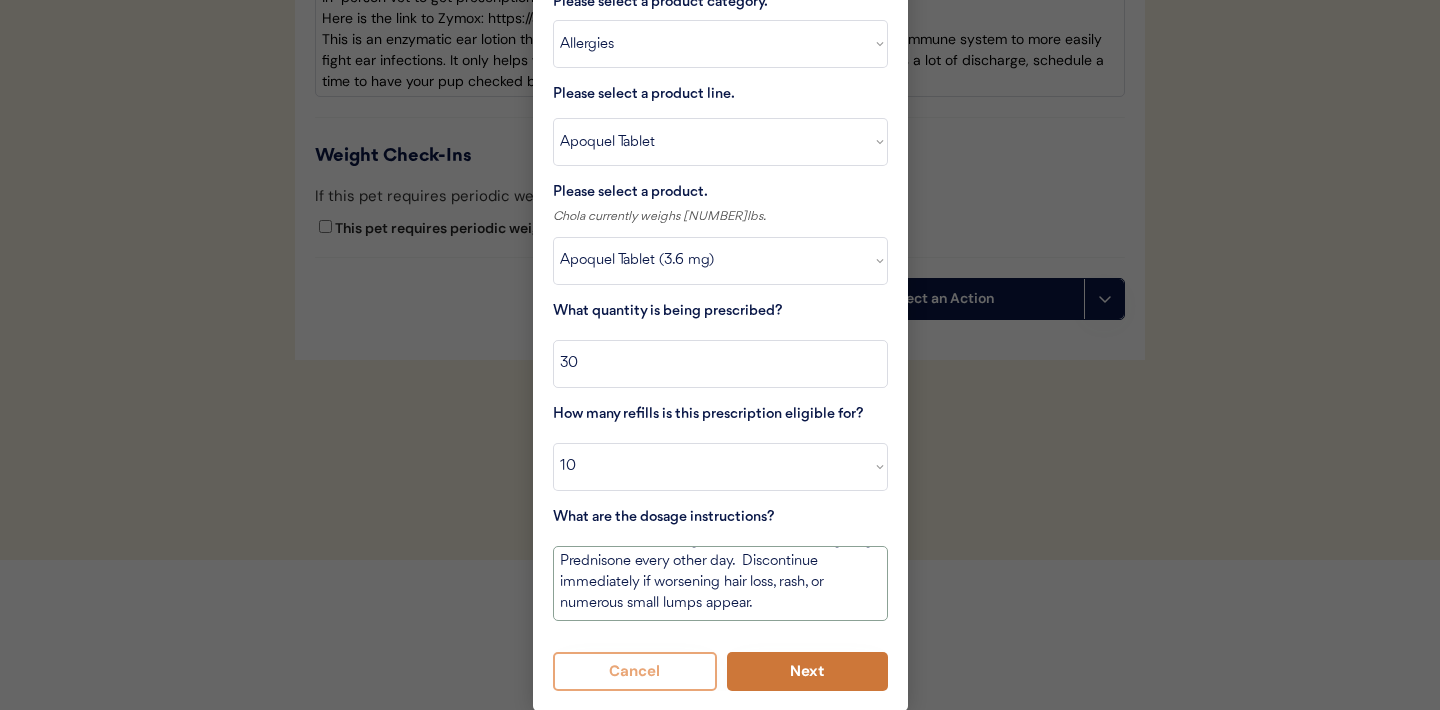 type on "Give 1 tablet by mouth once daily as needed for itchiness due to allergies. Do not start until giving Prednisone every other day.  Discontinue immediately if worsening hair loss, rash, or numerous small lumps appear." 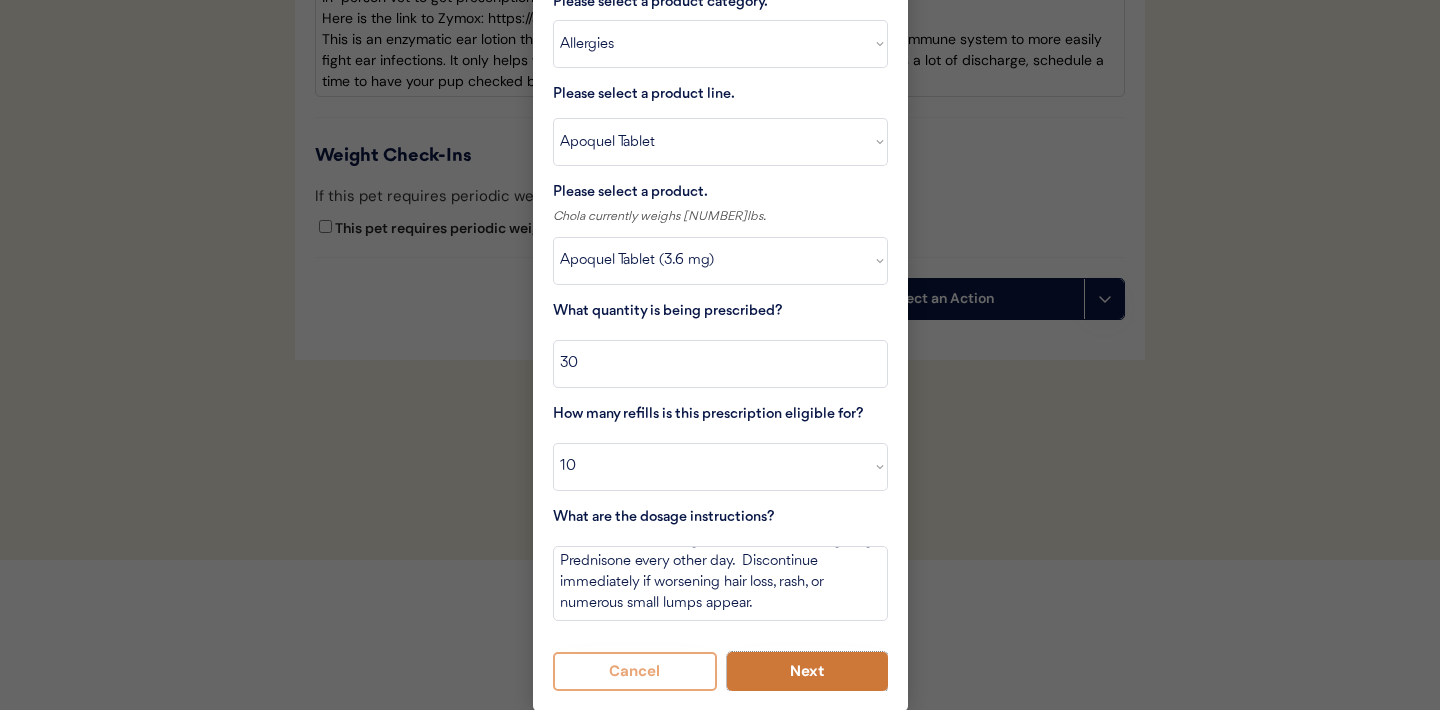 click on "Next" at bounding box center [807, 671] 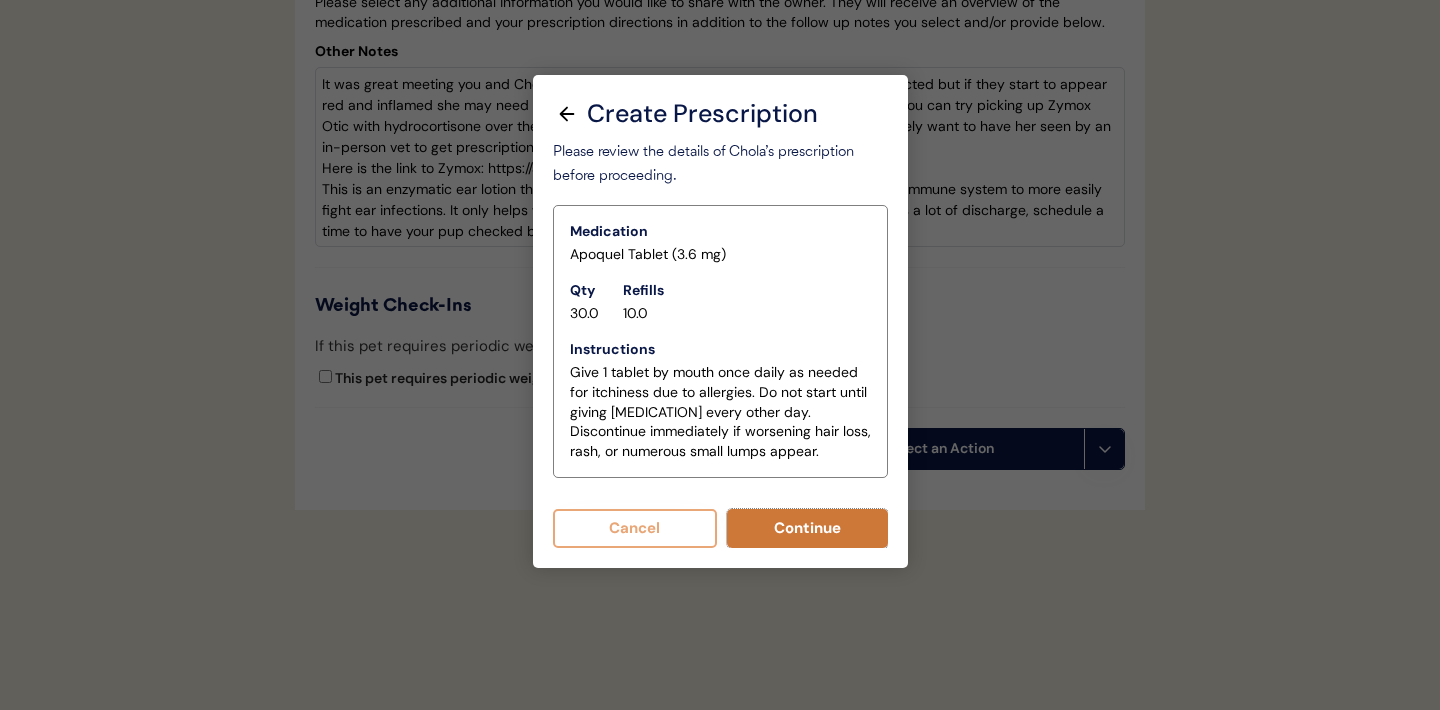 click on "Continue" at bounding box center [807, 528] 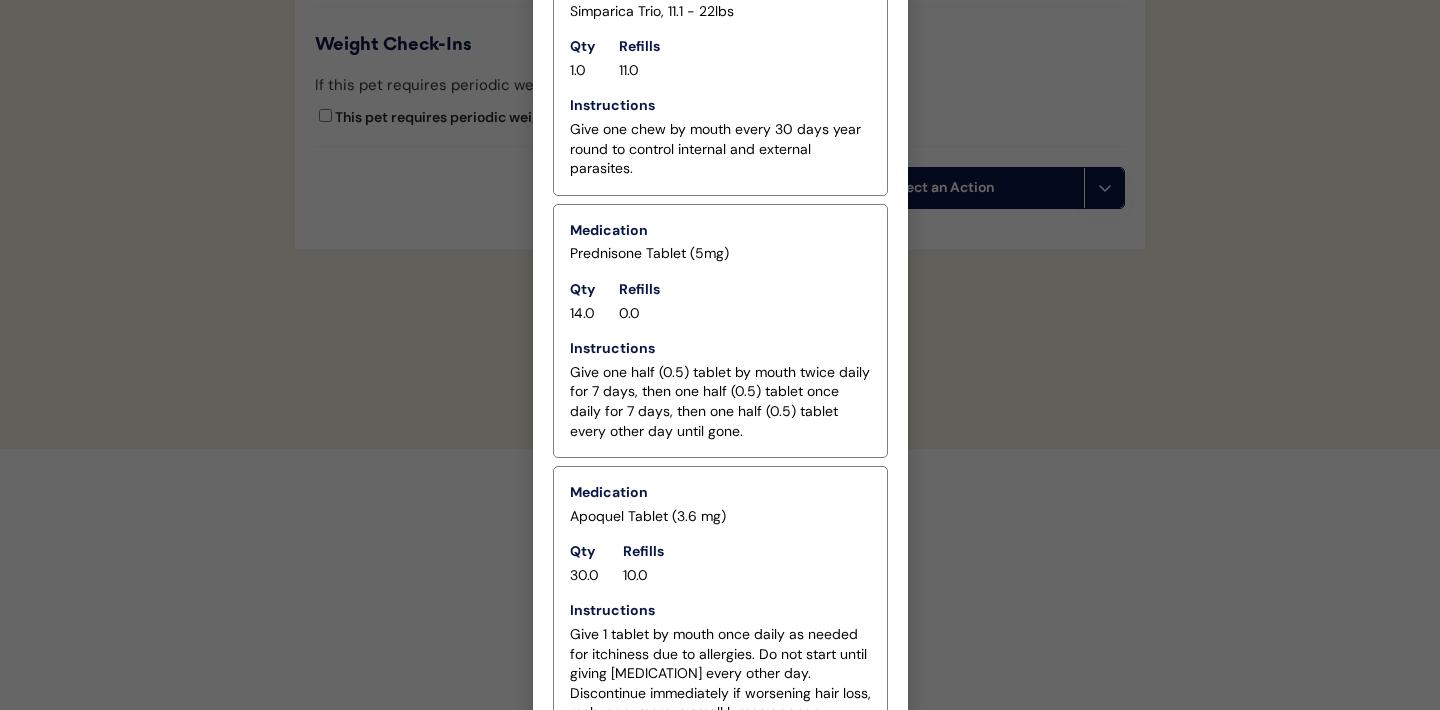 scroll, scrollTop: 4586, scrollLeft: 0, axis: vertical 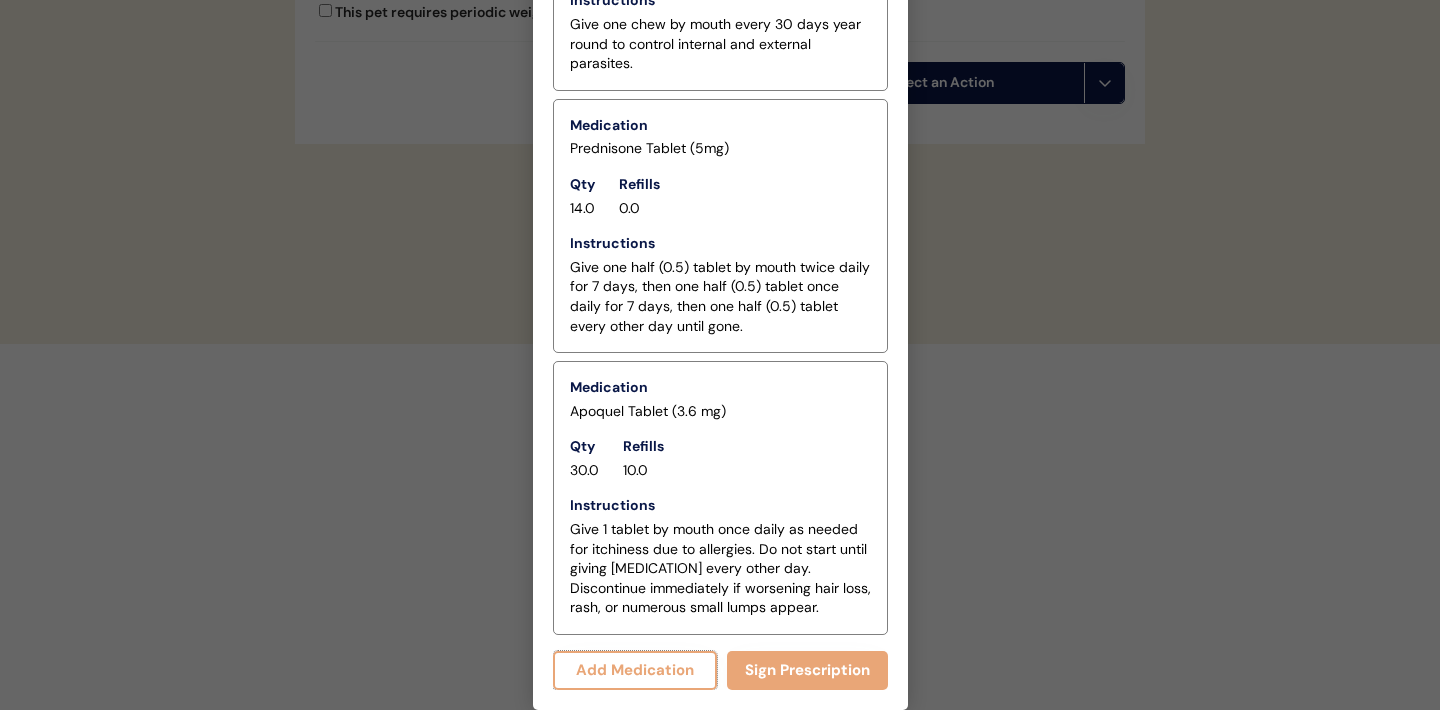 click on "Add Medication" at bounding box center [635, 670] 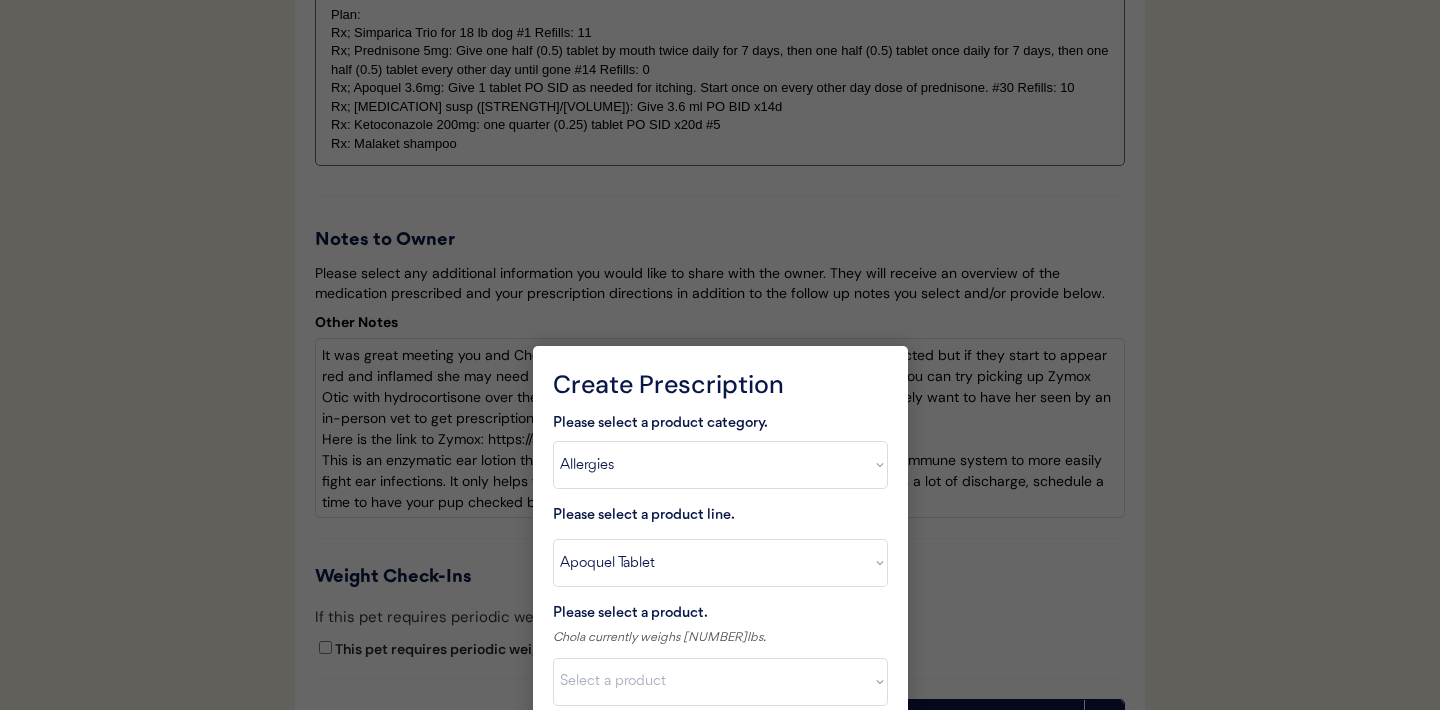 scroll, scrollTop: 4182, scrollLeft: 0, axis: vertical 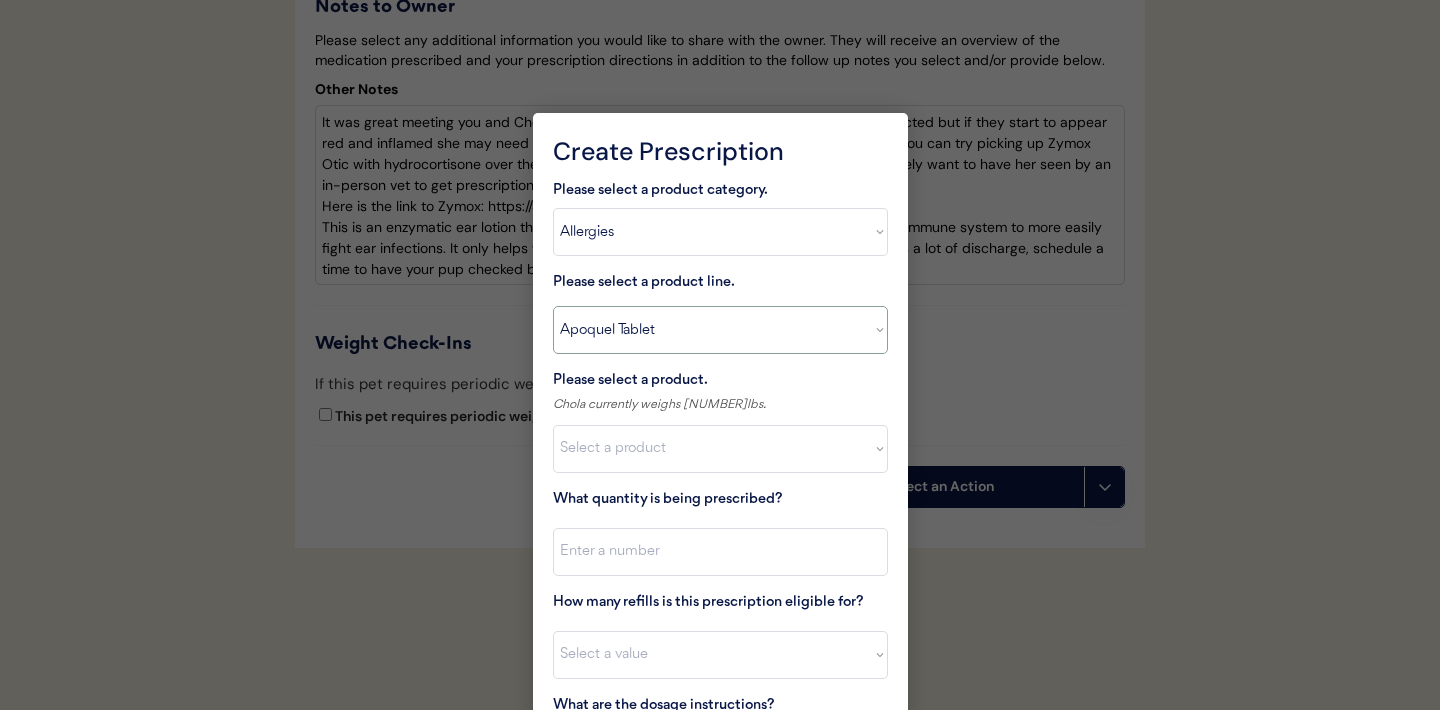click on "Select a product line Apoquel Chewable Tablet Apoquel Tablet Cyclosporine DermaBenSs Shampoo Hydroxyzine Mal-A-Ket Shampoo Mal-A-Ket Wipes Malaseb Shampoo MiconaHex+Triz Mousse MiconaHex+Triz Wipes Prednisone Temaril-P" at bounding box center (720, 330) 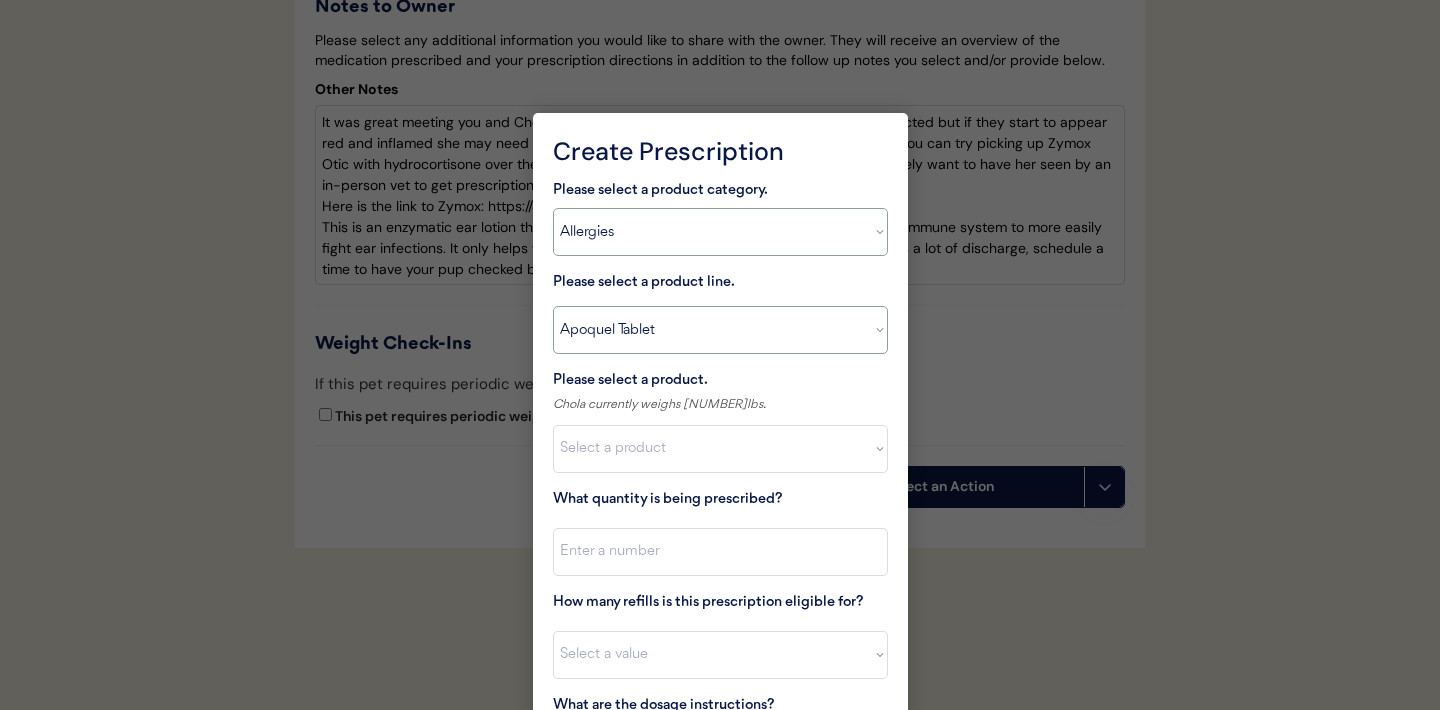 click on "Select a product category Allergies Antibiotics Anxiety Combo Parasite Prevention Flea & Tick Heartworm" at bounding box center (720, 232) 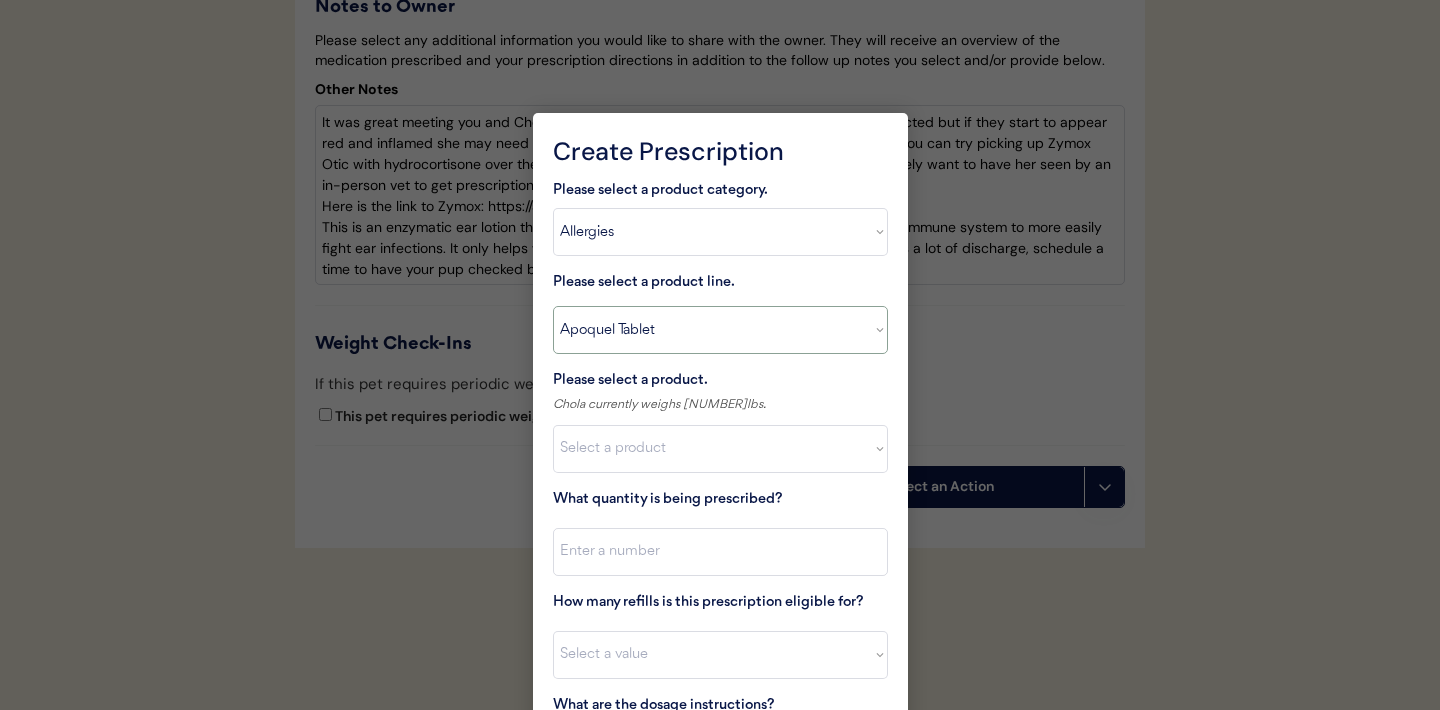 select on ""Mal-A-Ket Shampoo"" 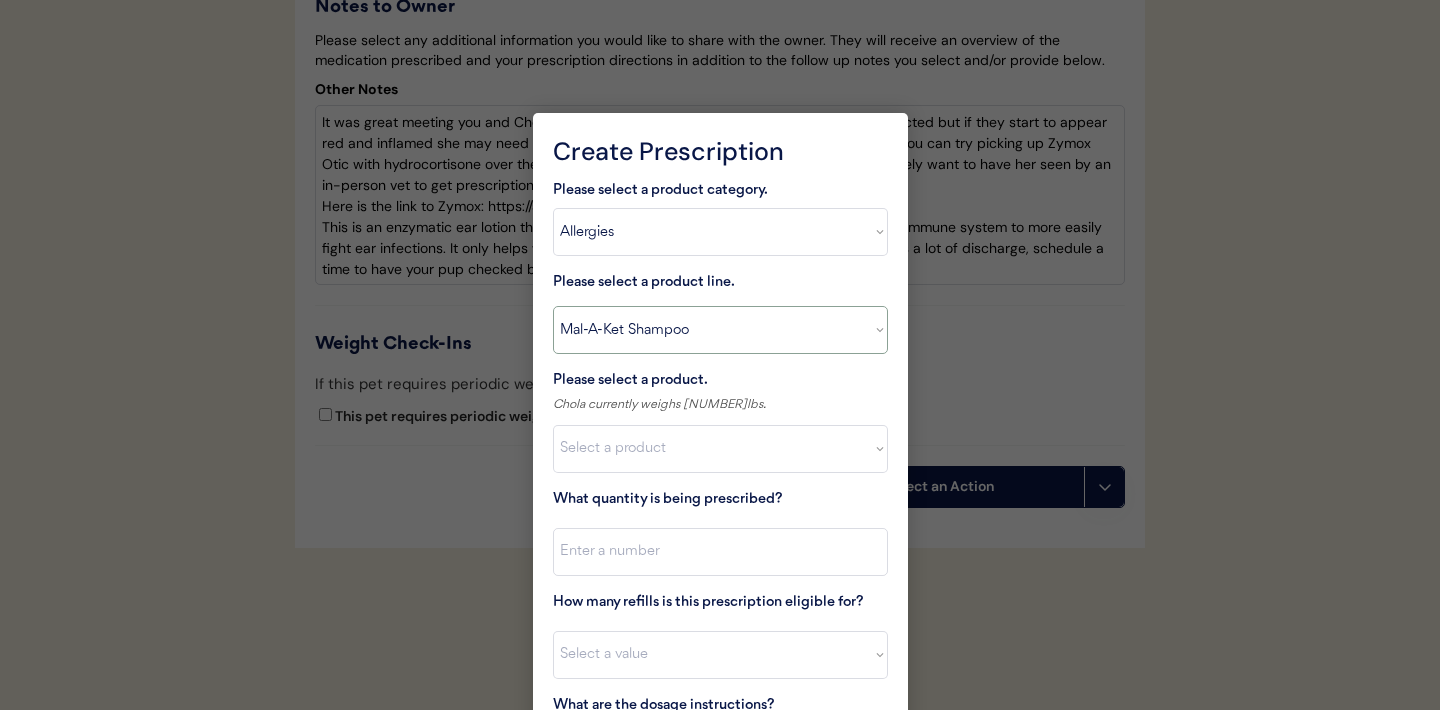 type on "Bathe every other day for 2 weeks, then once weekly for one month, then as needed for skin health. Allow lather to stand for 15 minutes prior to rinsing." 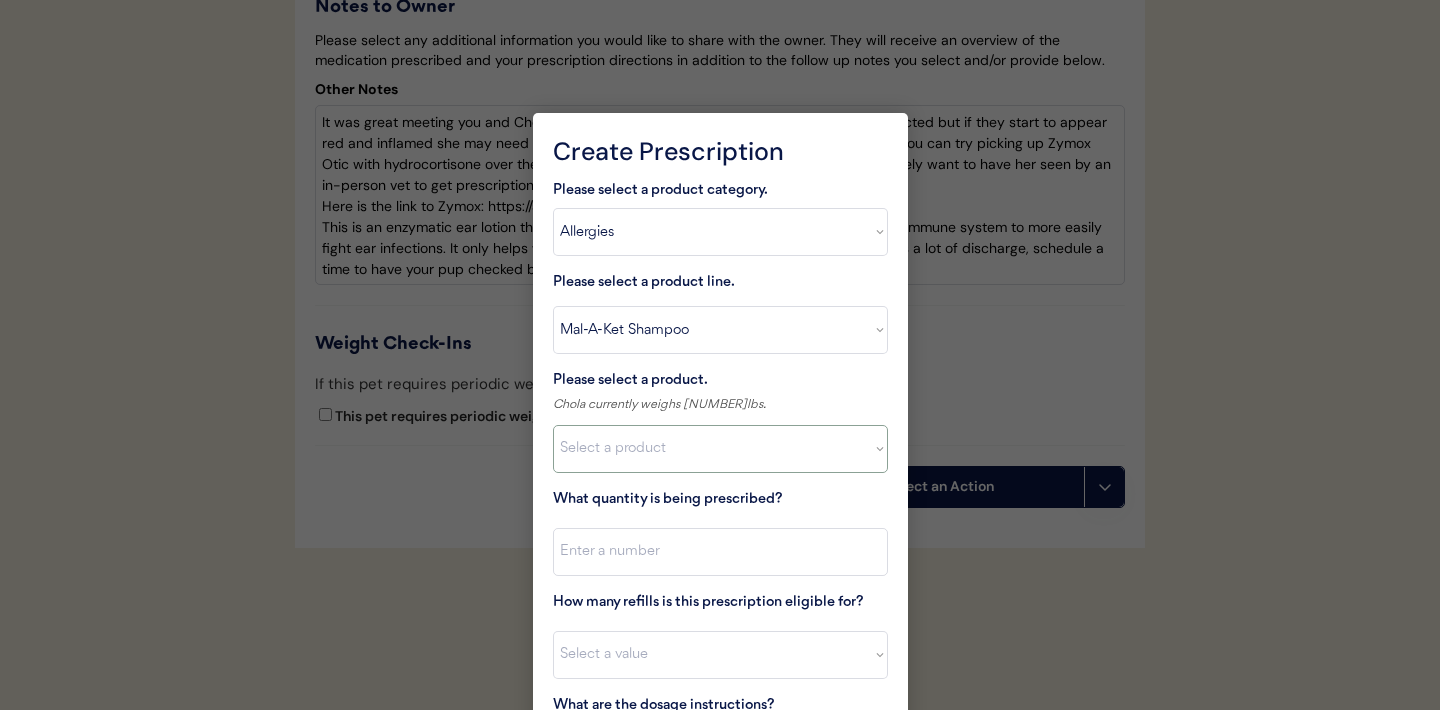 click on "Select a product Mal-A-Ket Shampoo, 8 oz" at bounding box center [720, 449] 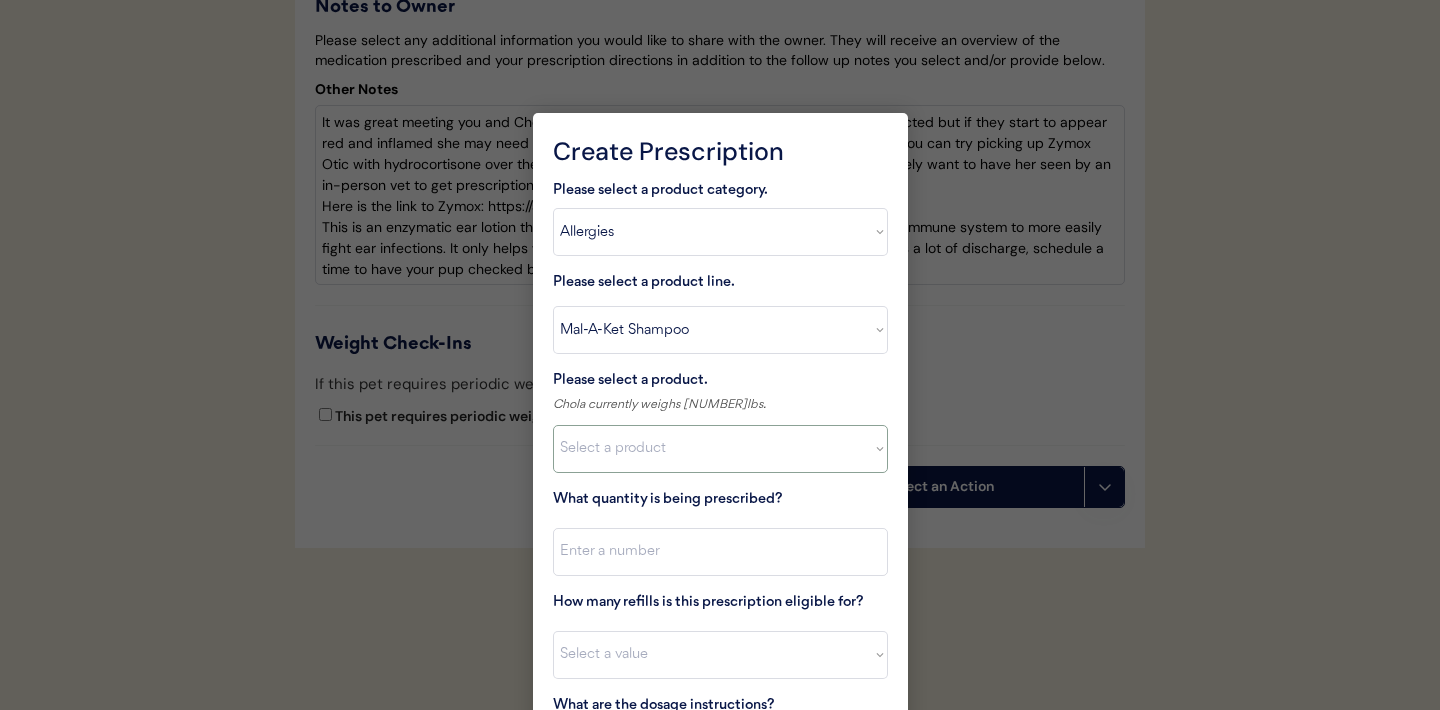 select on ""1348695171700984260__LOOKUP__1732553434443x237257447760914180"" 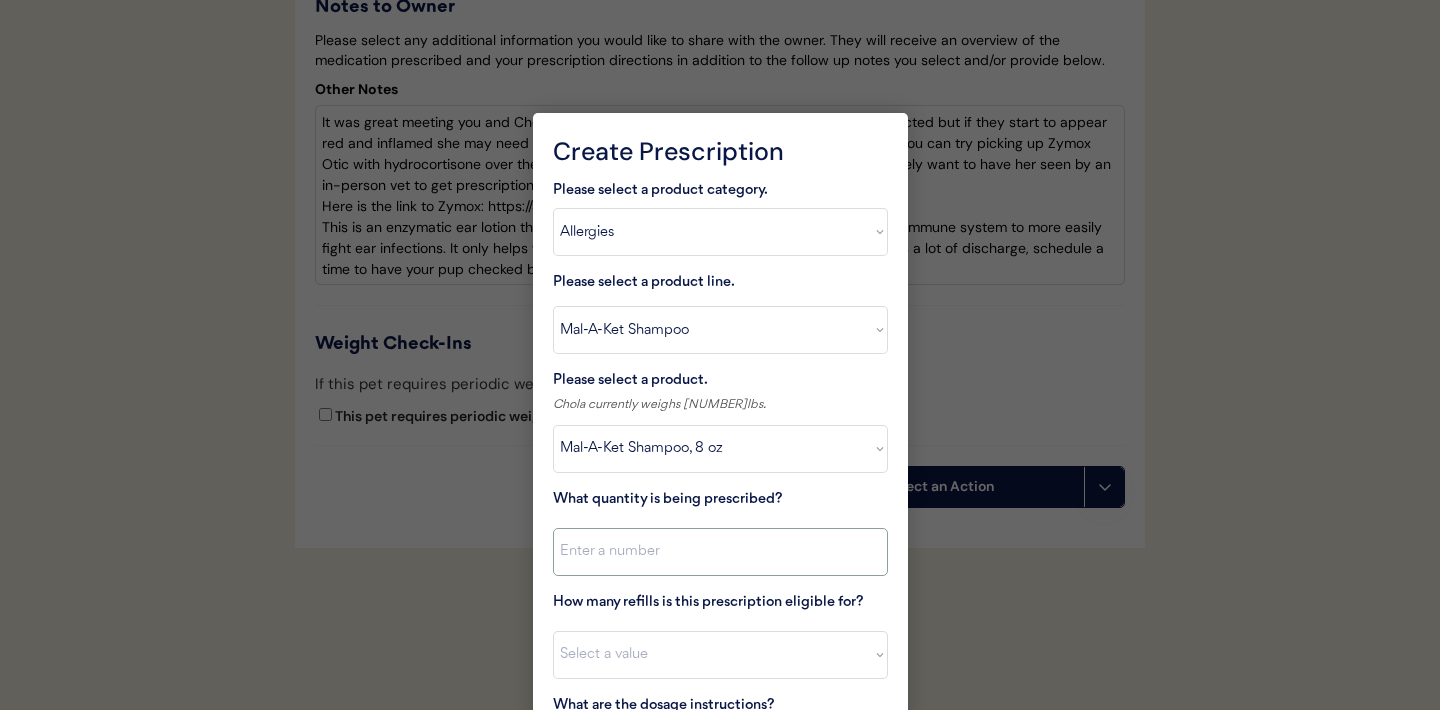 click at bounding box center (720, 552) 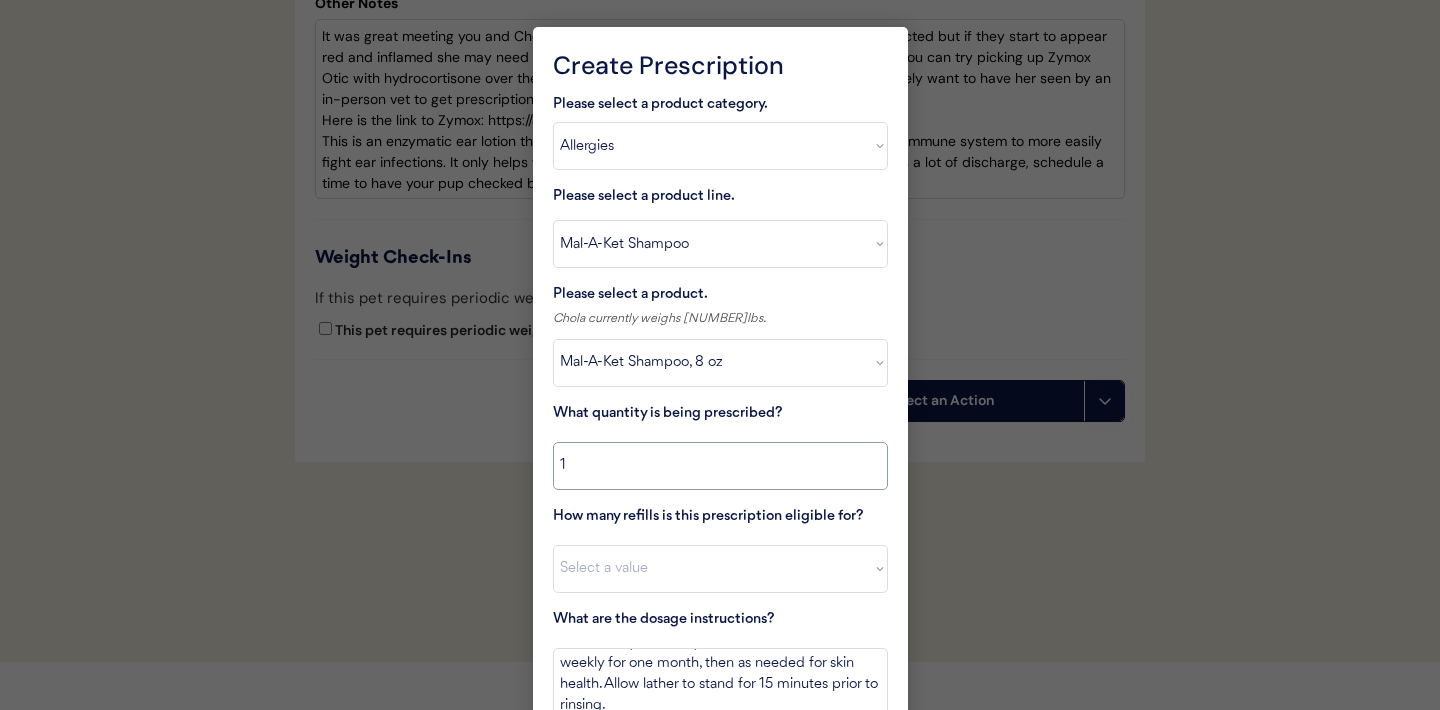 scroll, scrollTop: 4269, scrollLeft: 0, axis: vertical 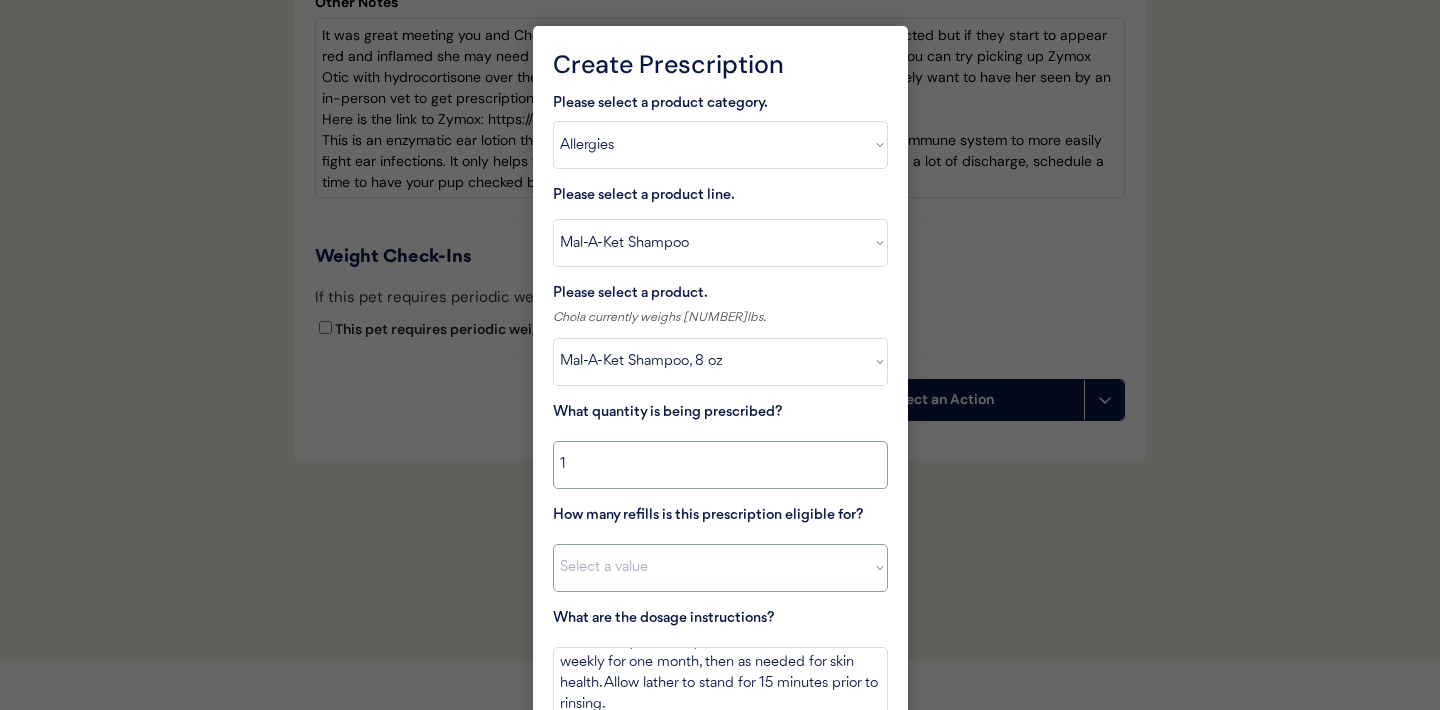 type on "1" 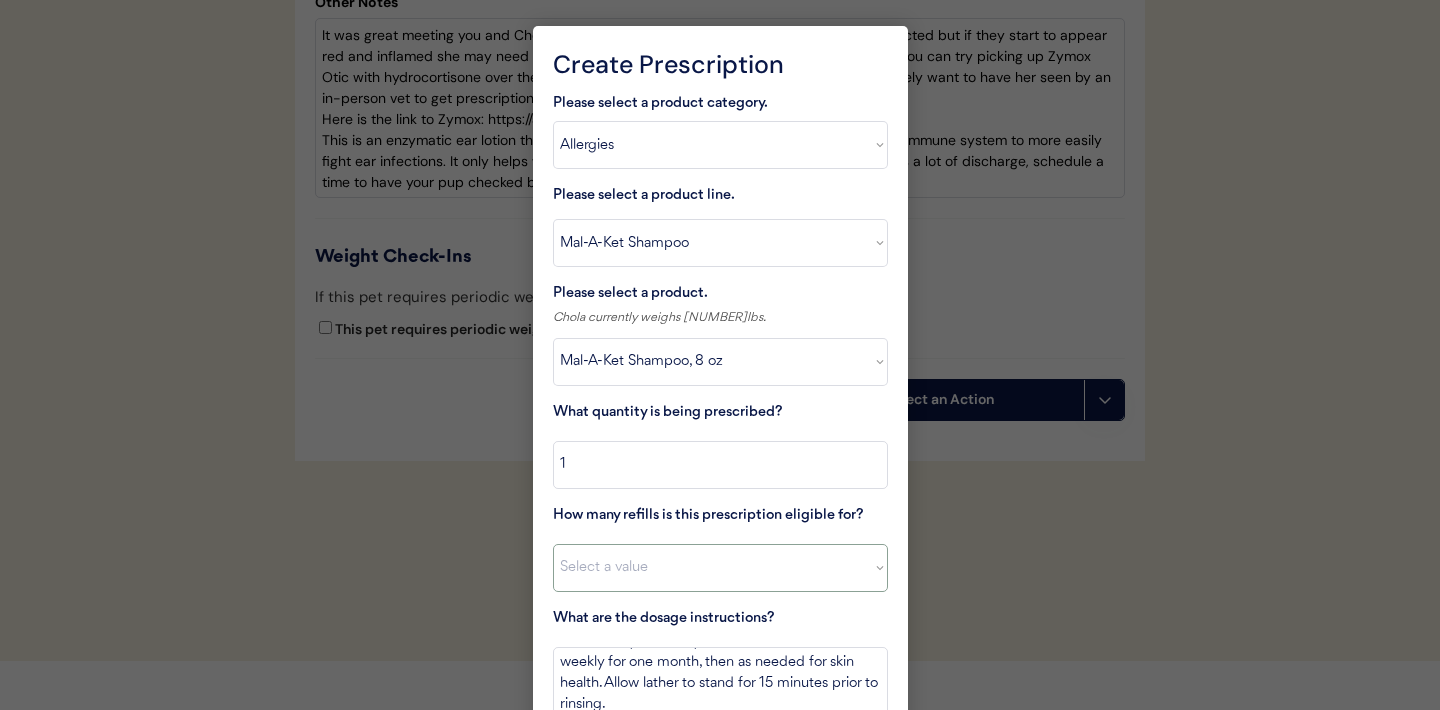 select on "2" 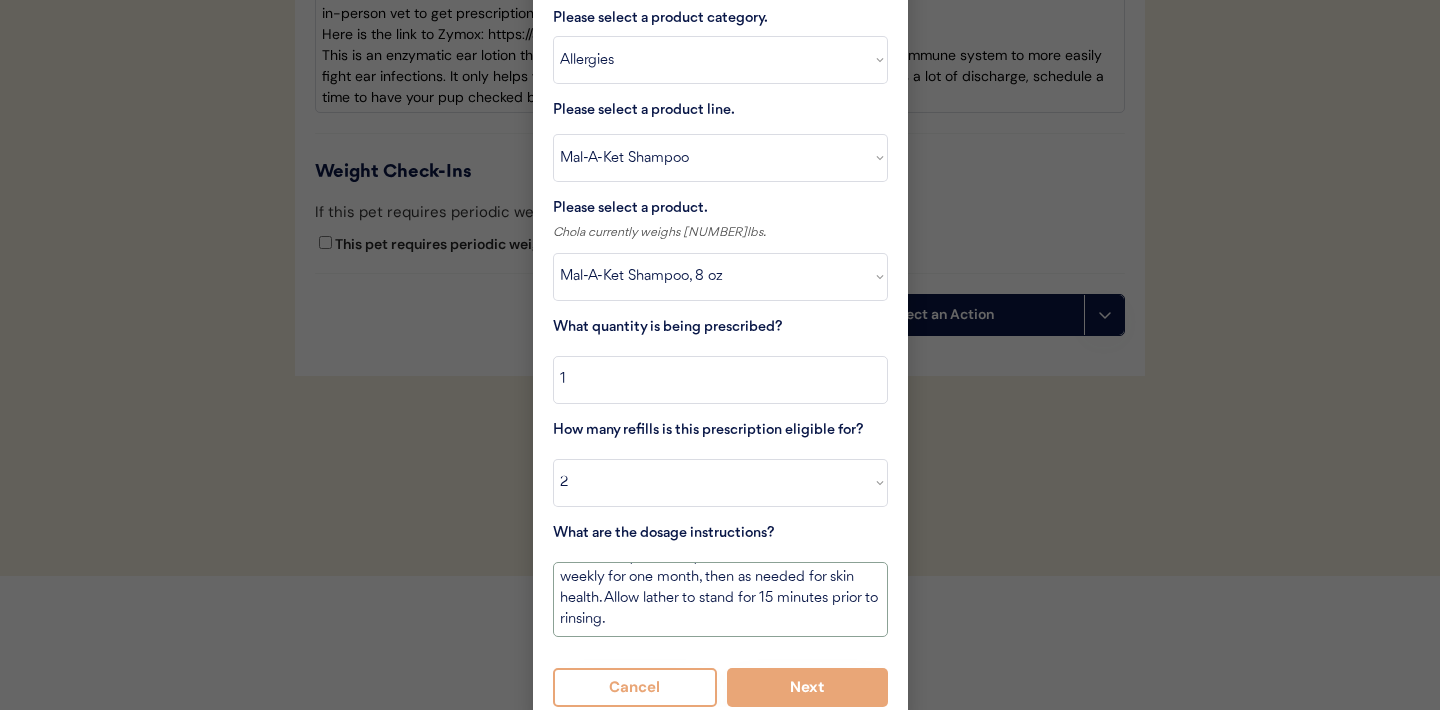 scroll, scrollTop: 4370, scrollLeft: 0, axis: vertical 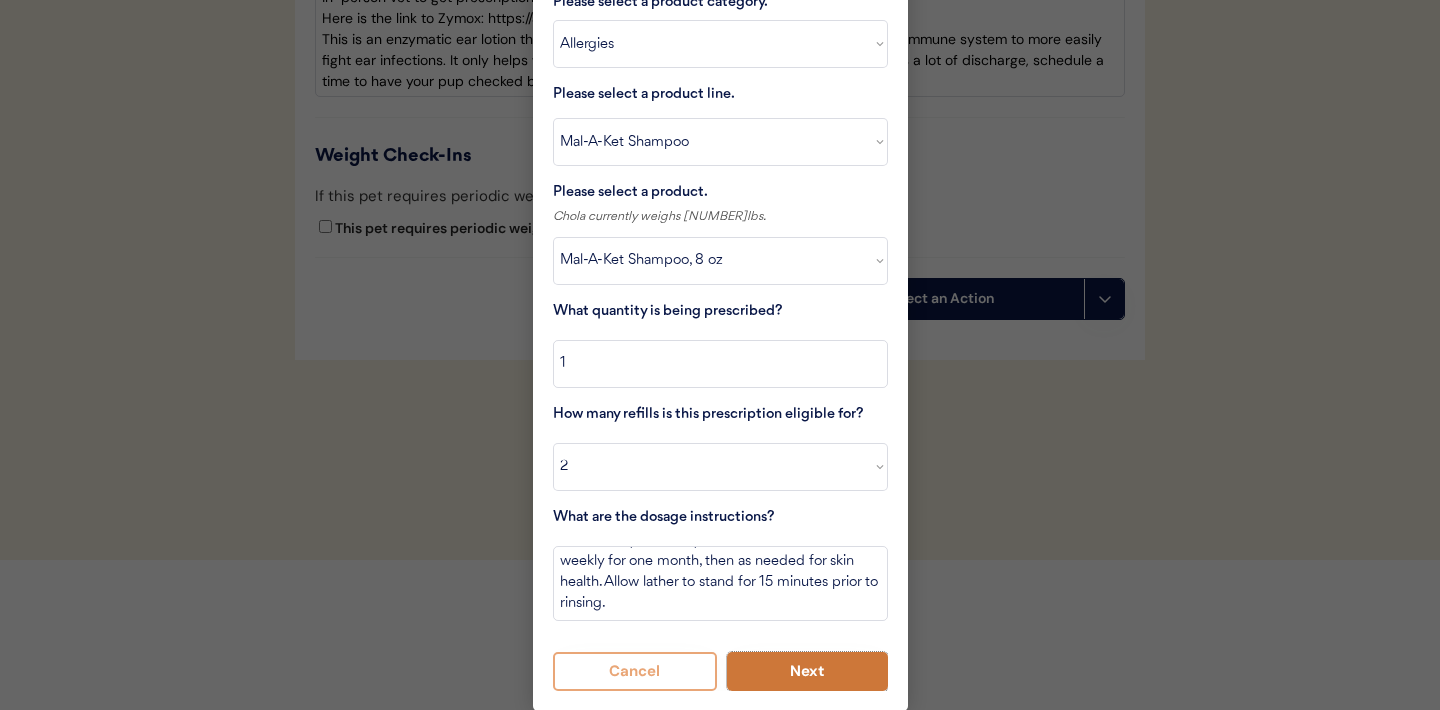click on "Next" at bounding box center [807, 671] 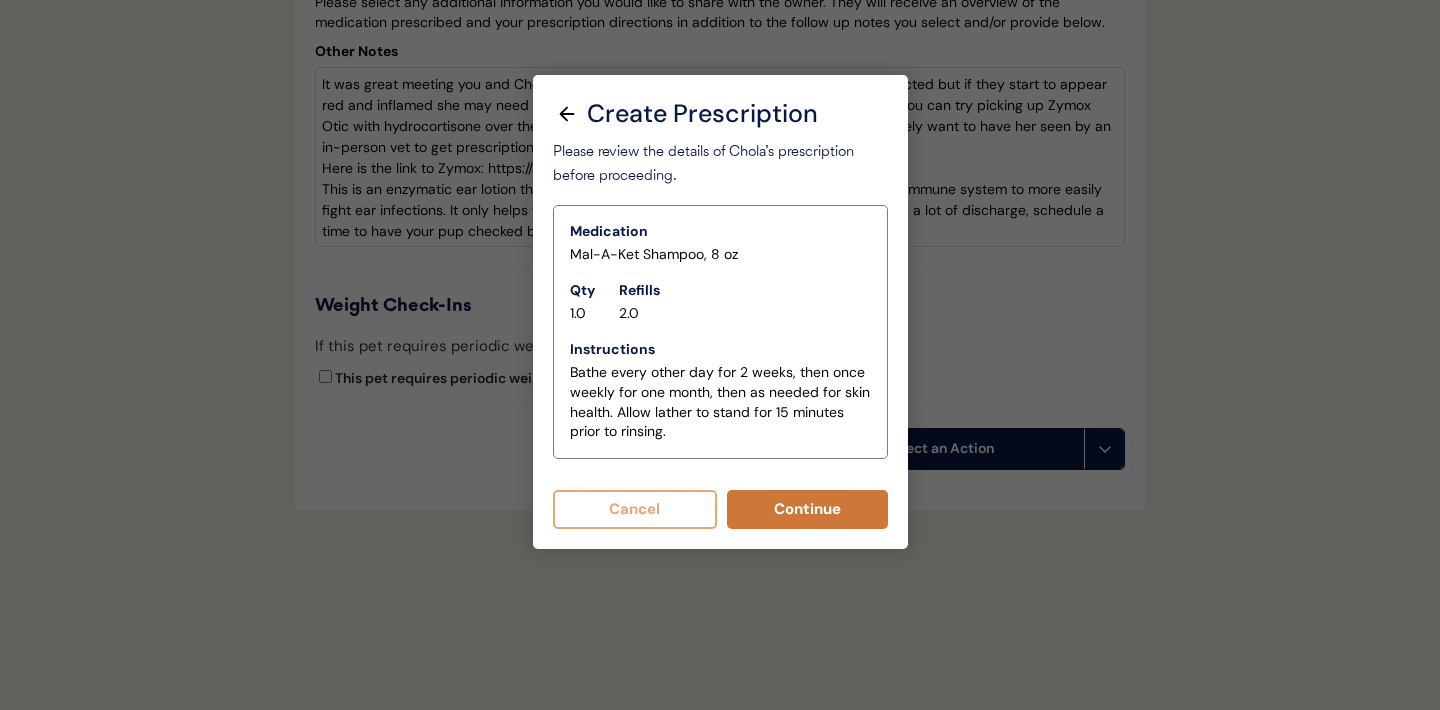 click on "Continue" at bounding box center (807, 509) 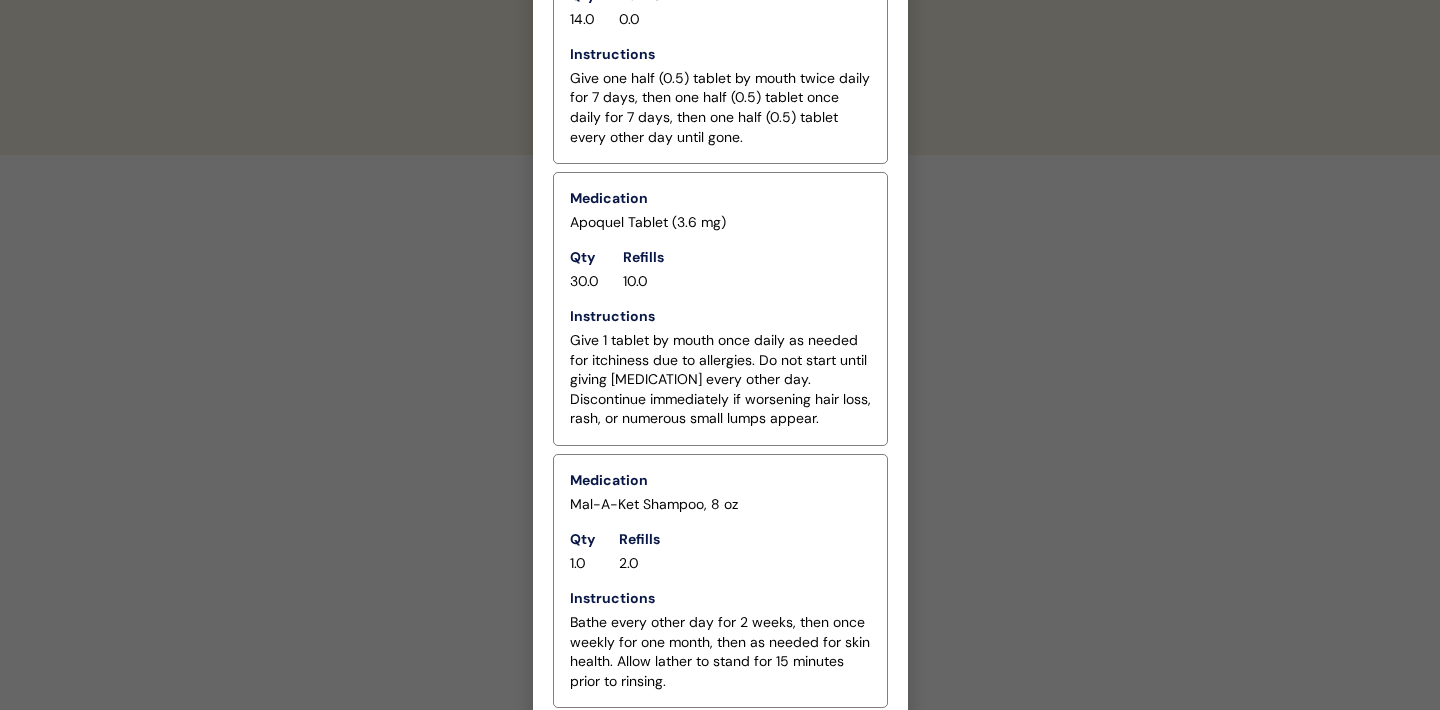 scroll, scrollTop: 4848, scrollLeft: 0, axis: vertical 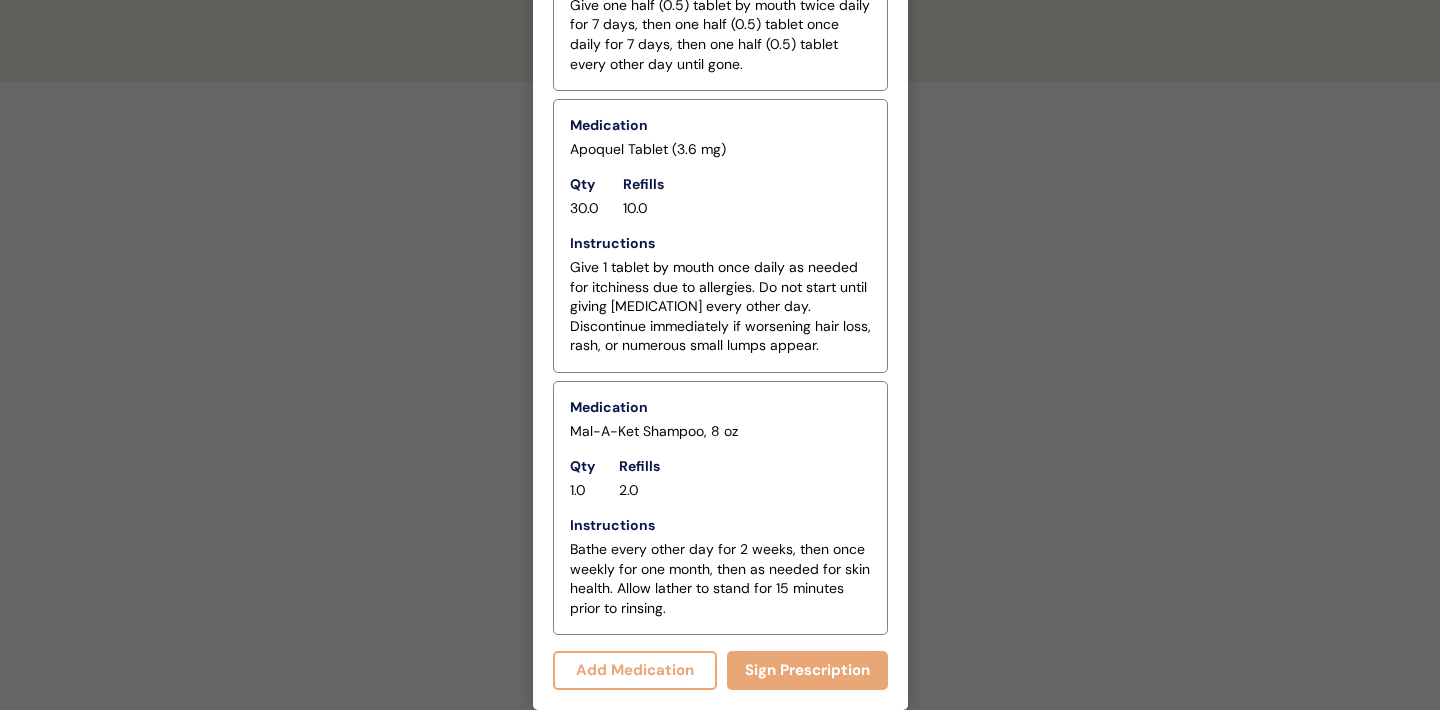 click on "Add Medication" at bounding box center (635, 670) 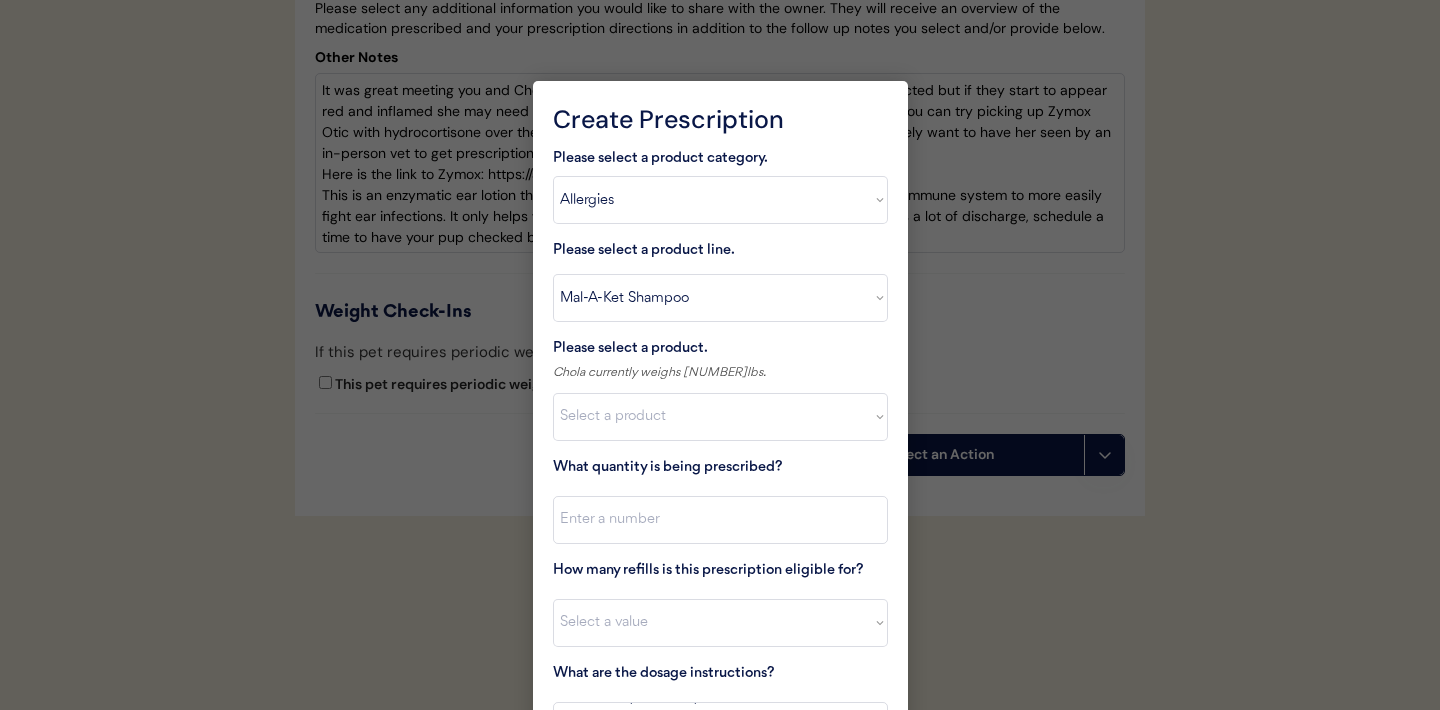 scroll, scrollTop: 4200, scrollLeft: 0, axis: vertical 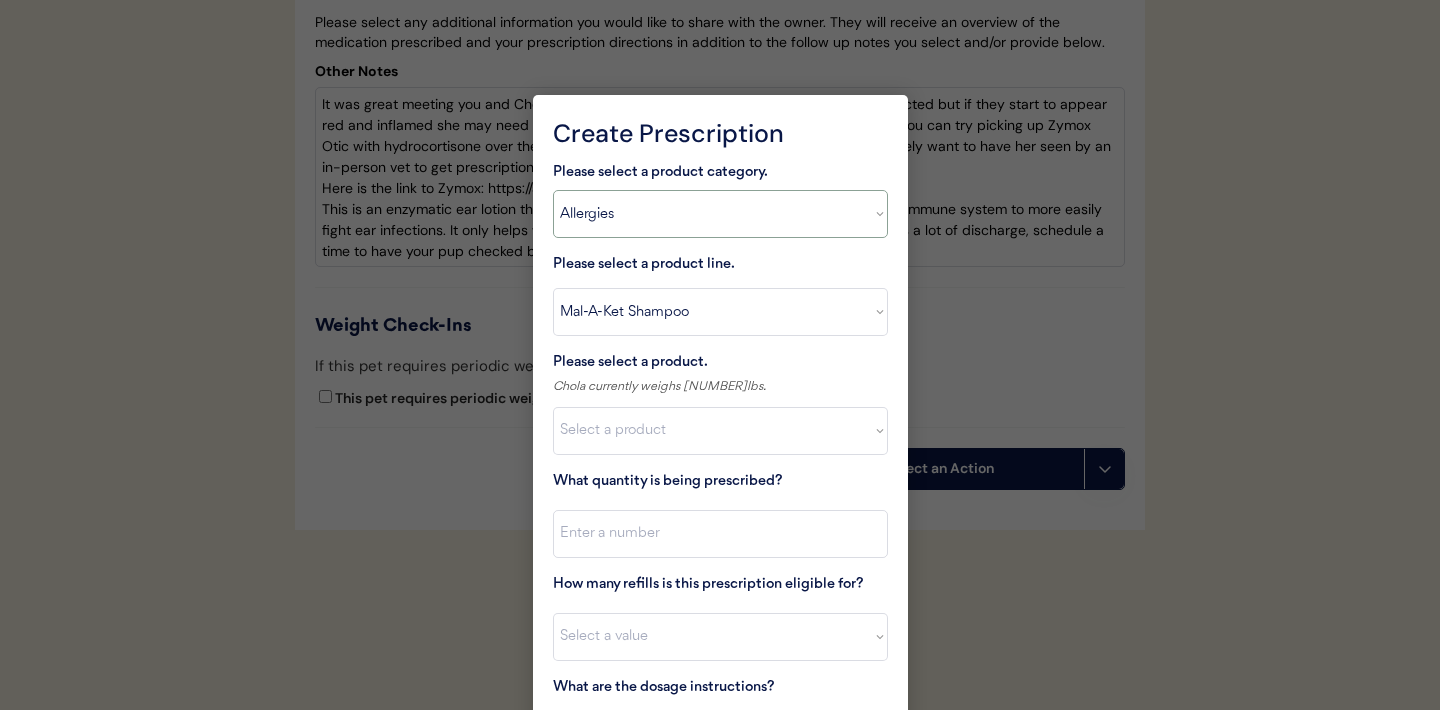 click on "Select a product category Allergies Antibiotics Anxiety Combo Parasite Prevention Flea & Tick Heartworm" at bounding box center (720, 214) 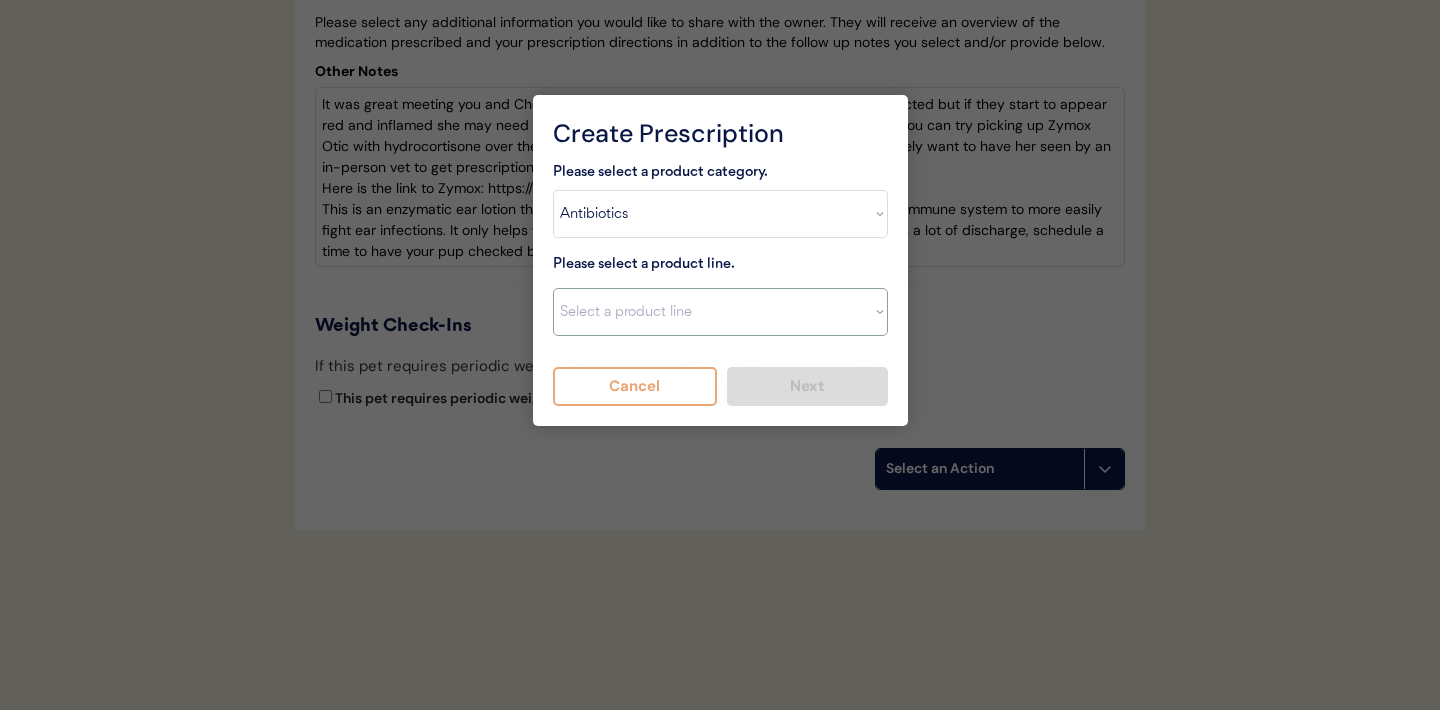 click on "Select a product line Cephalexin Cephalexin Suspension Doxycycline Ketoconazole" at bounding box center (720, 312) 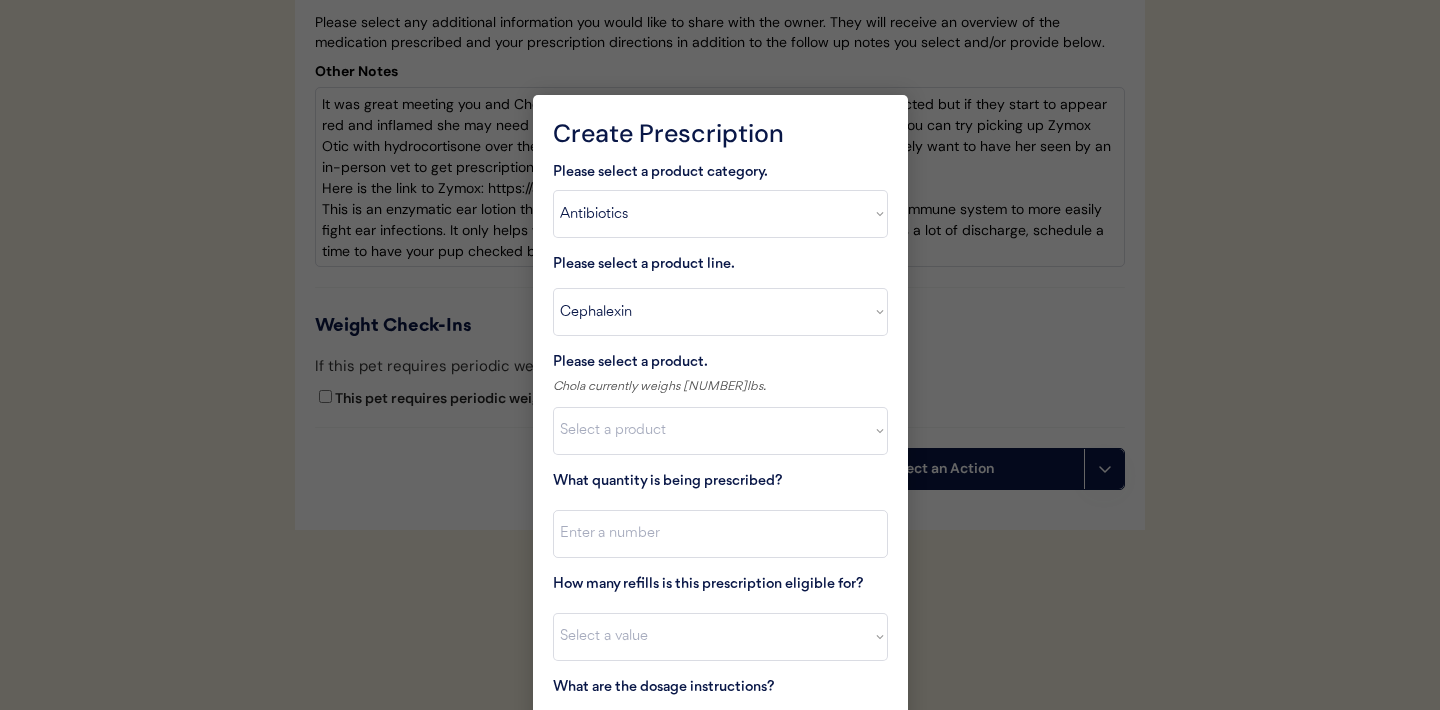 scroll, scrollTop: 0, scrollLeft: 0, axis: both 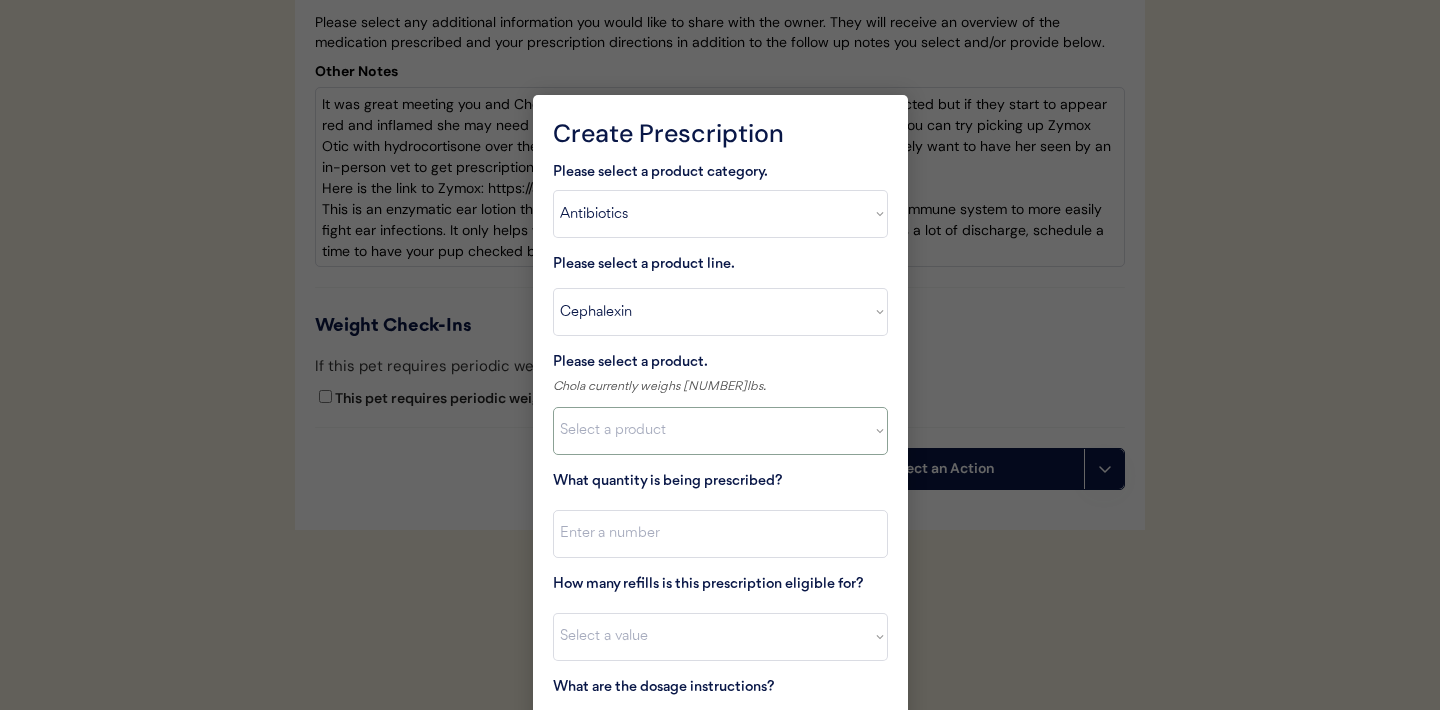 click on "Select a product Cephalexin Capsule (500mg) Cephalexin Capsule (250mg)" at bounding box center [720, 431] 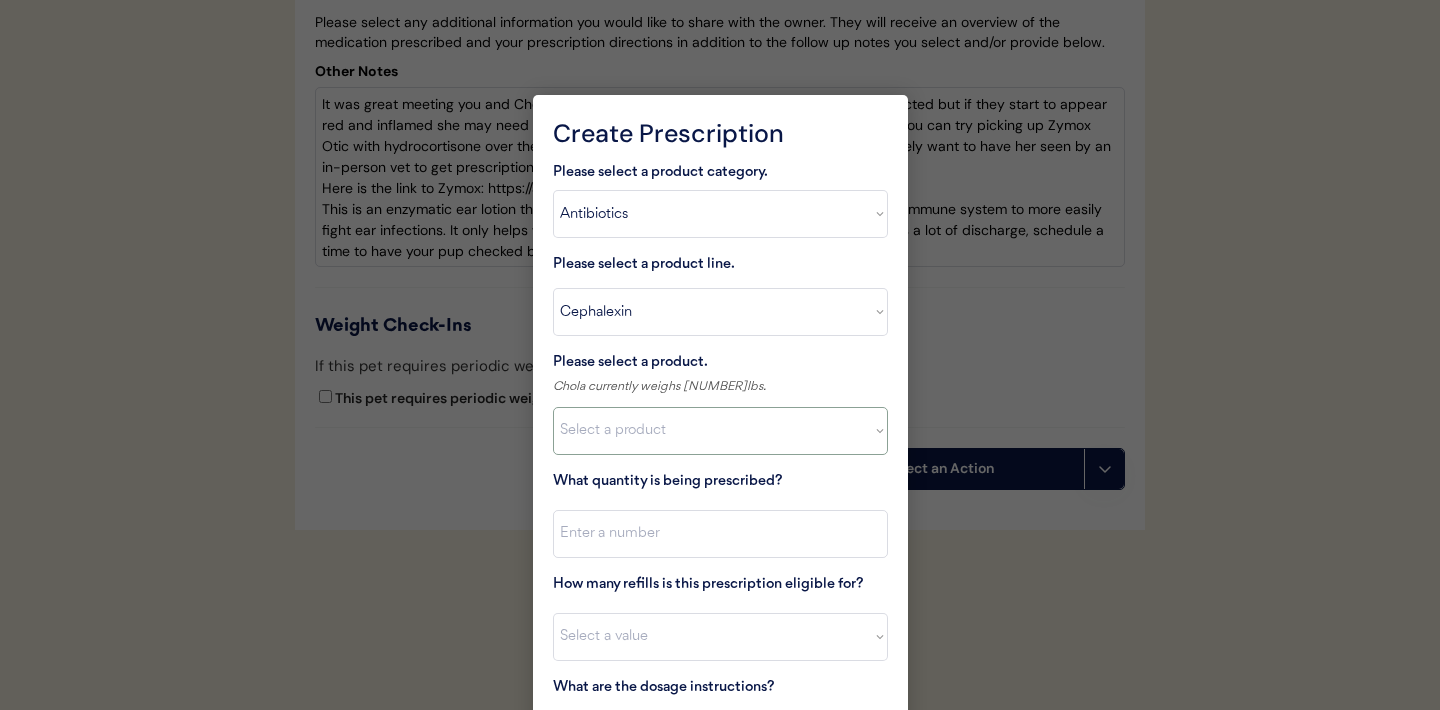 select on ""BLANK_1427118194589"" 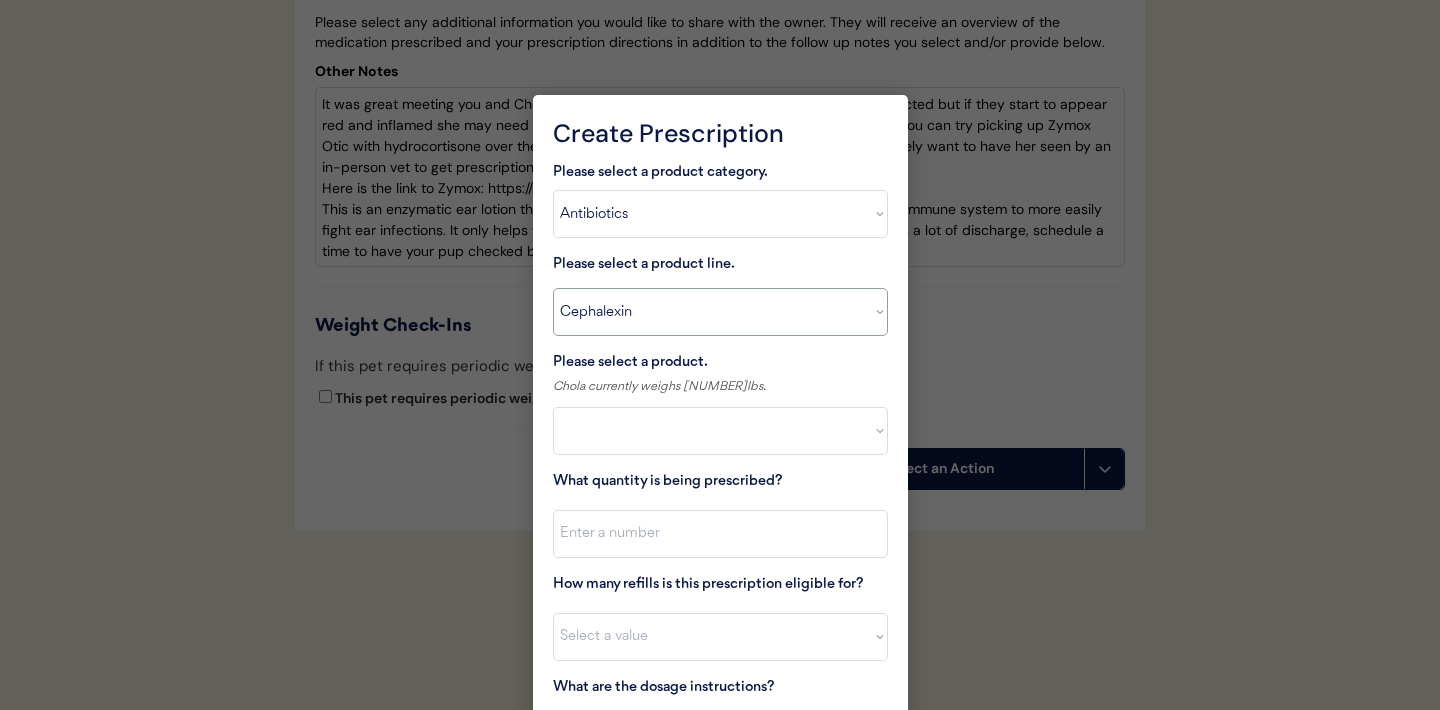 click on "Select a product line Cephalexin Cephalexin Suspension Doxycycline Ketoconazole" at bounding box center (720, 312) 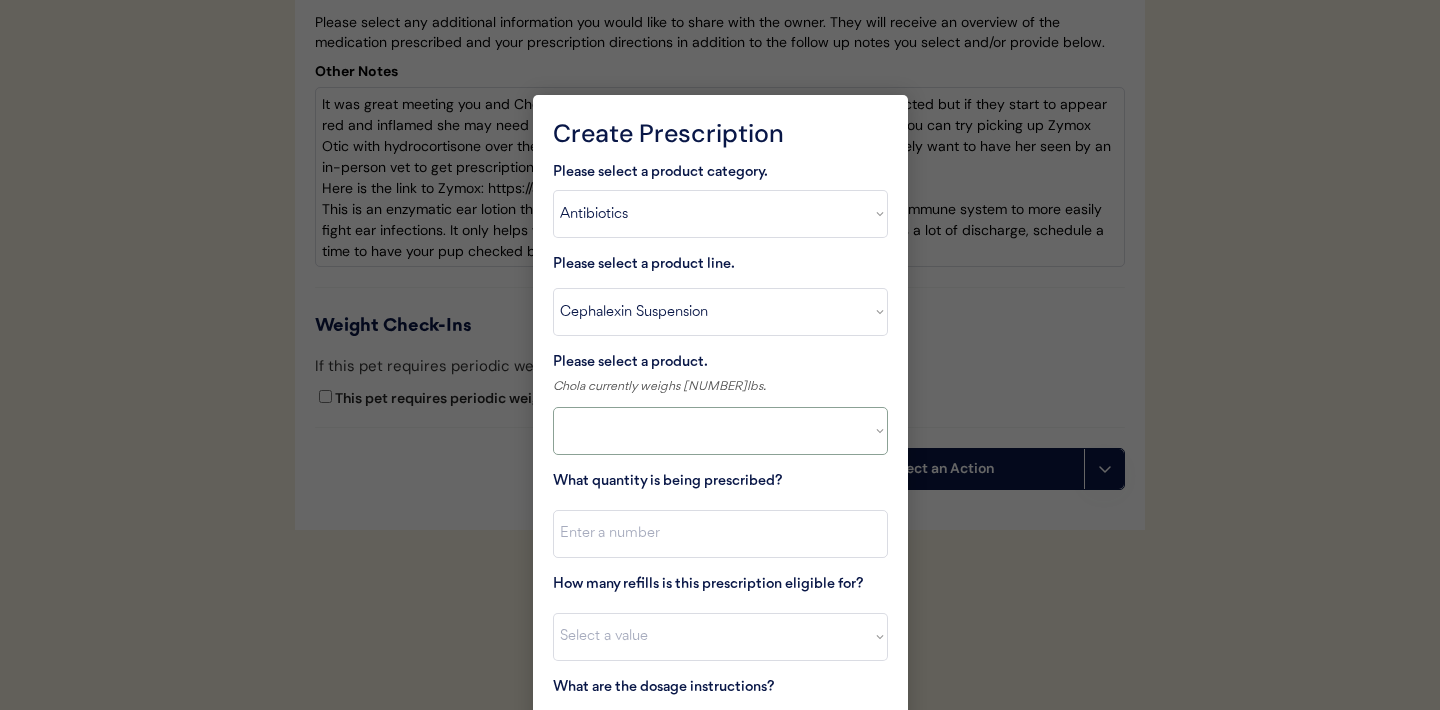 click on "Select a product Cephalexin Suspension (250mg/5mL x 200ml)" at bounding box center (720, 431) 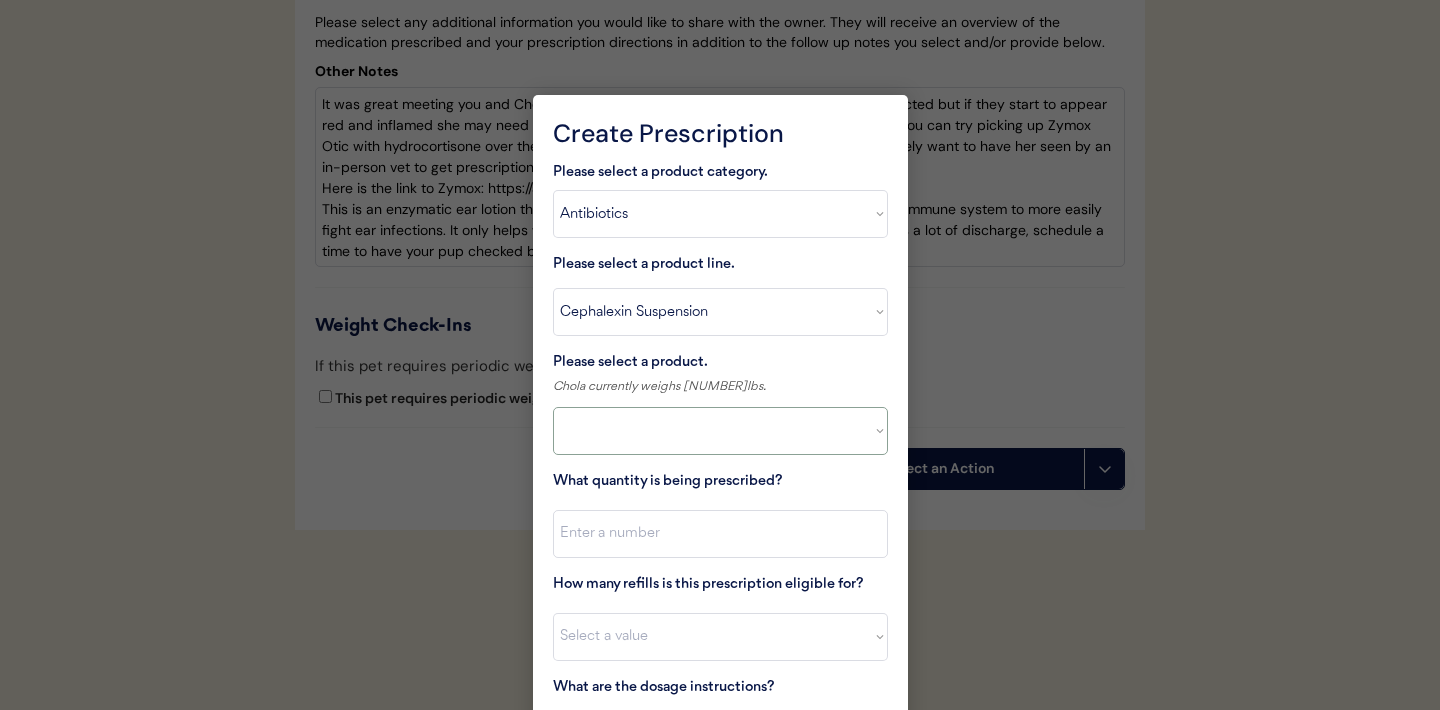 select on ""1348695171700984260__LOOKUP__1720044701976x436003440065258200"" 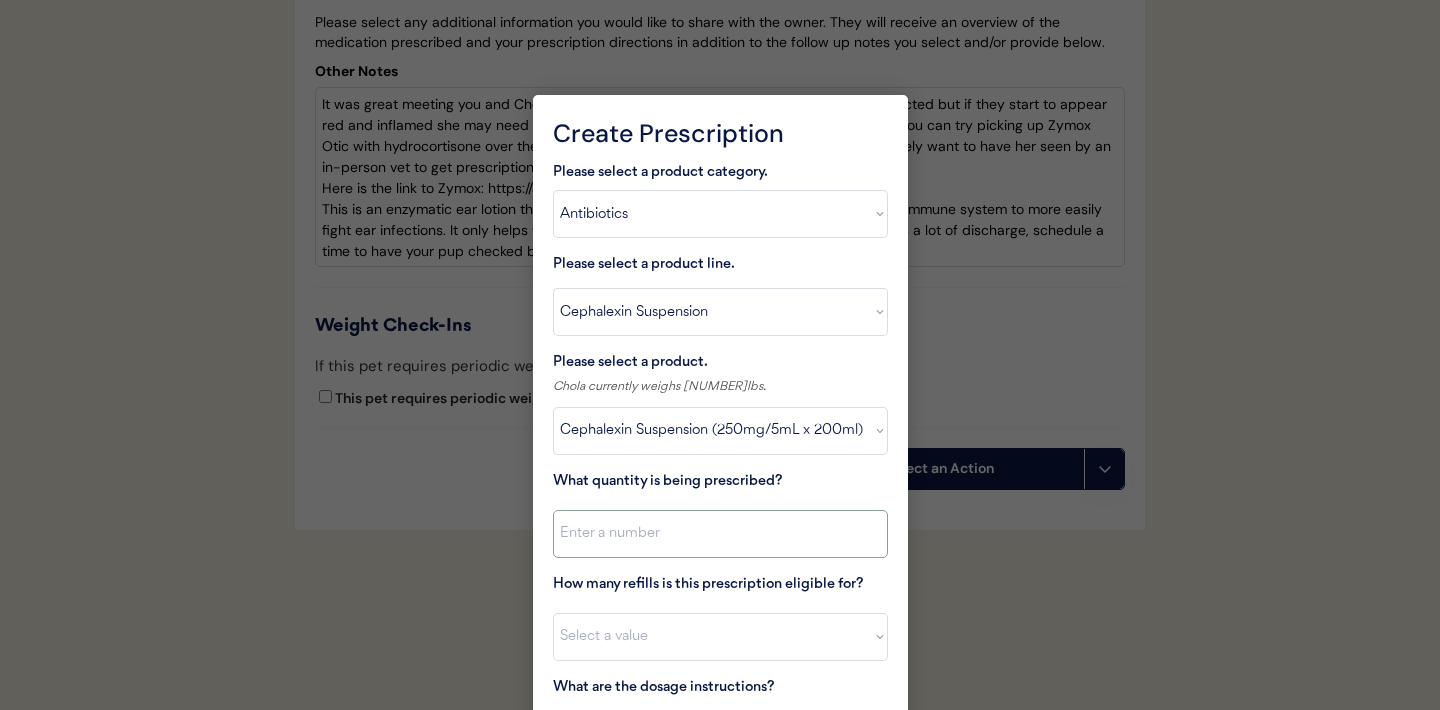 click at bounding box center (720, 534) 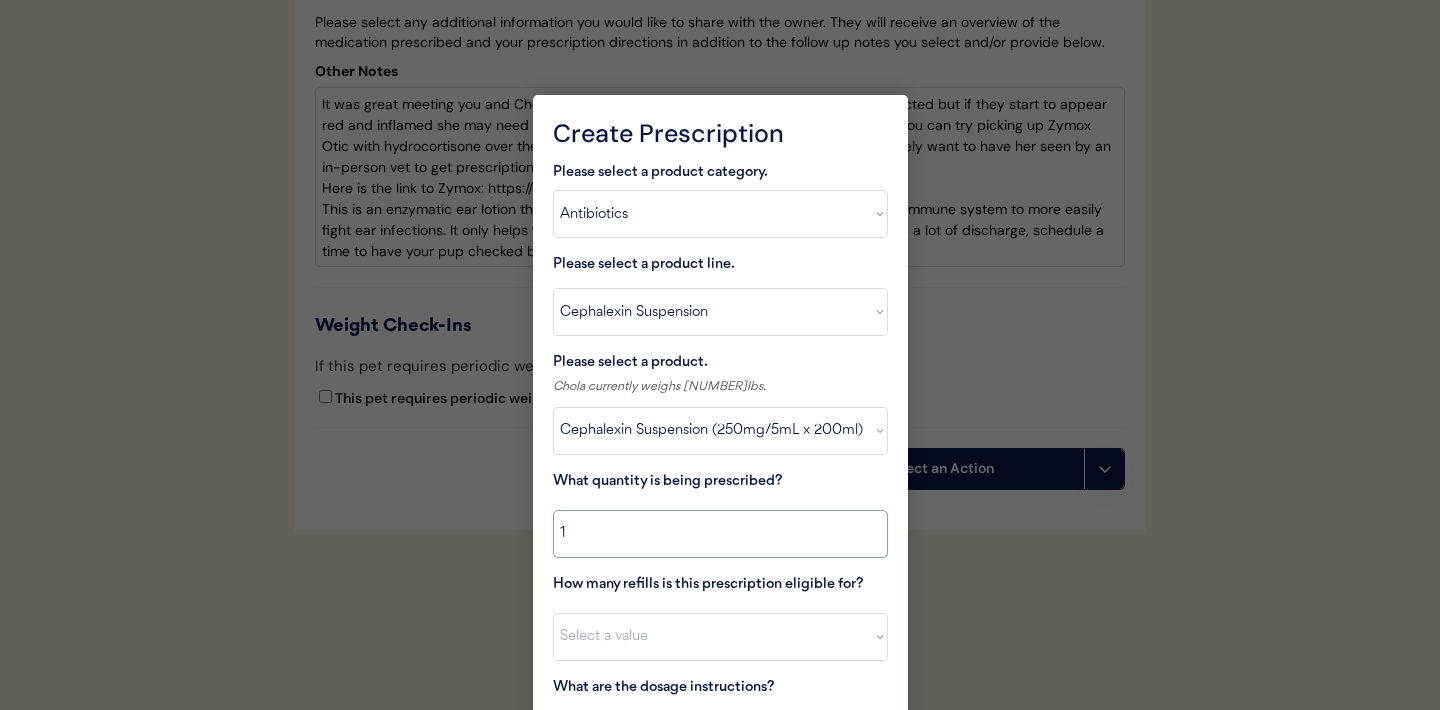 scroll, scrollTop: 4254, scrollLeft: 0, axis: vertical 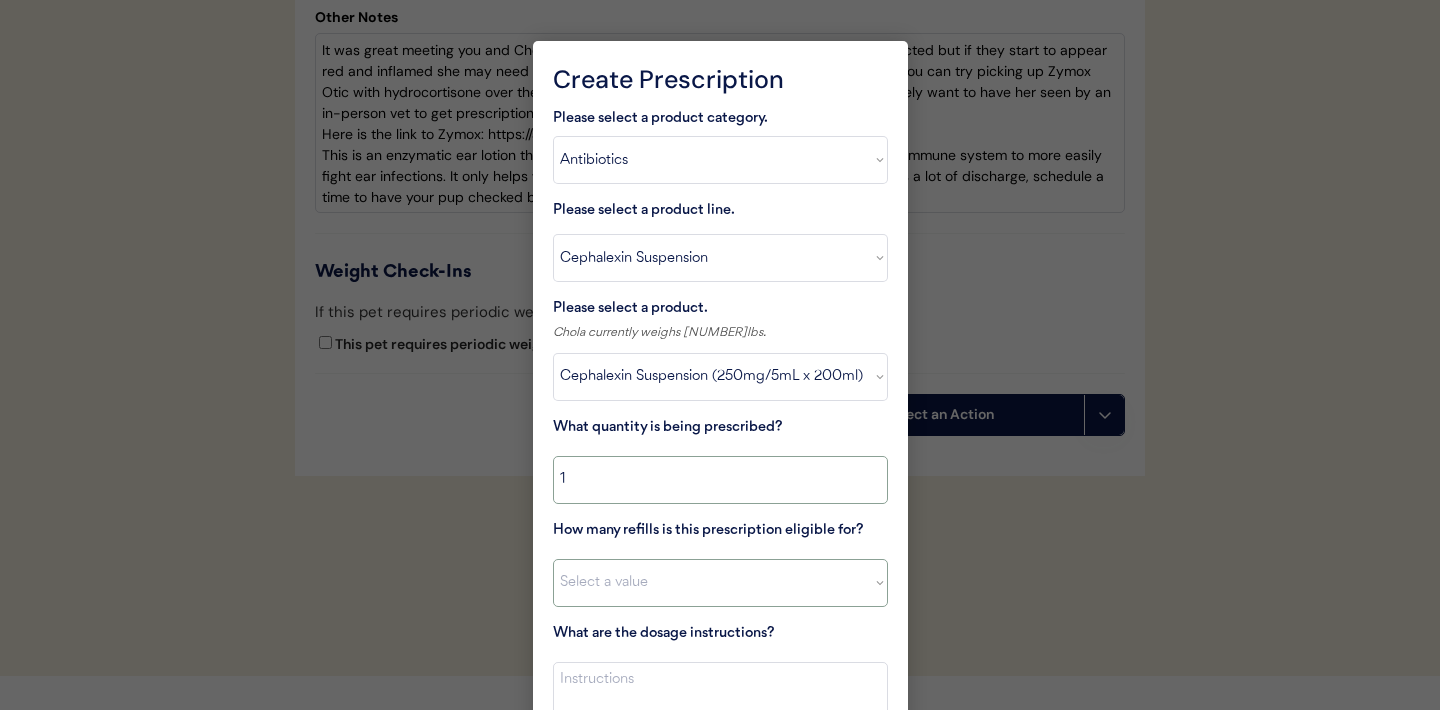 type on "1" 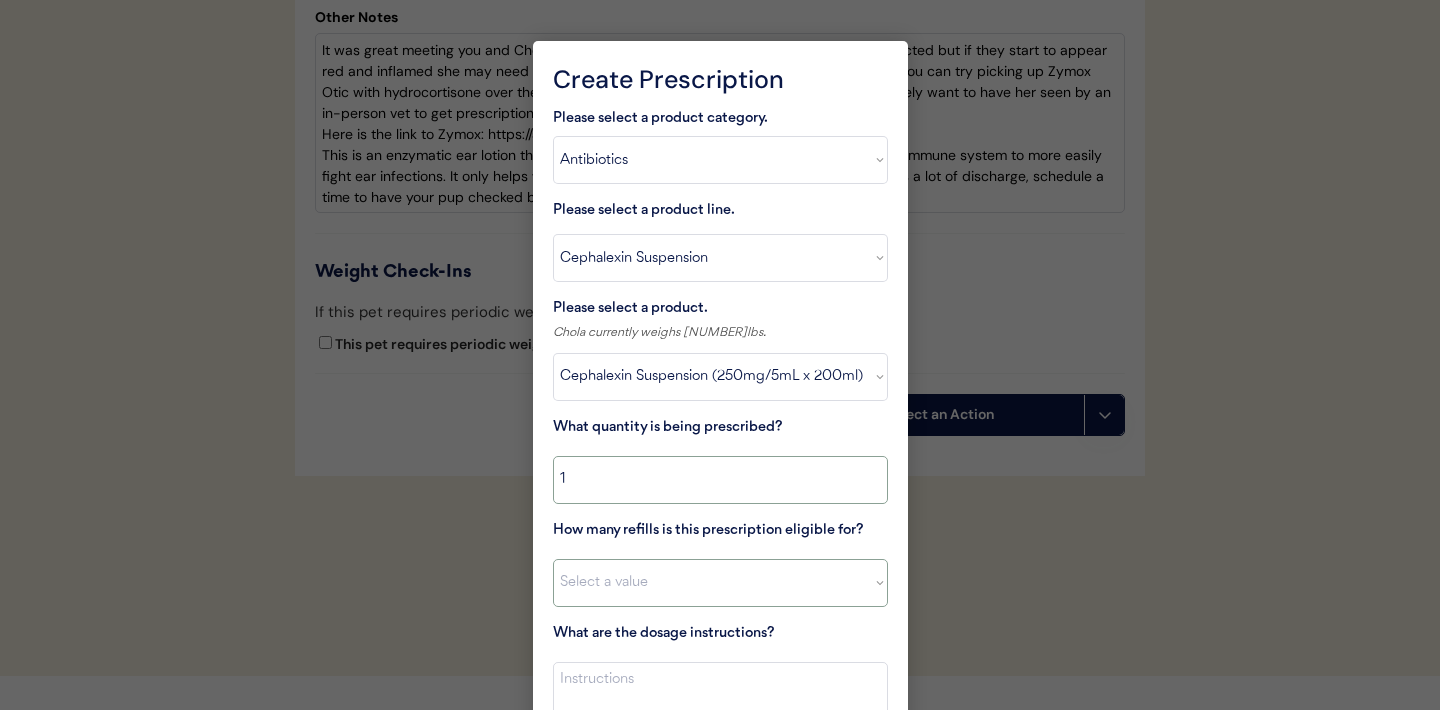 click on "Select a value 0 1 2 3 4 5 6 7 8 10 11" at bounding box center (720, 583) 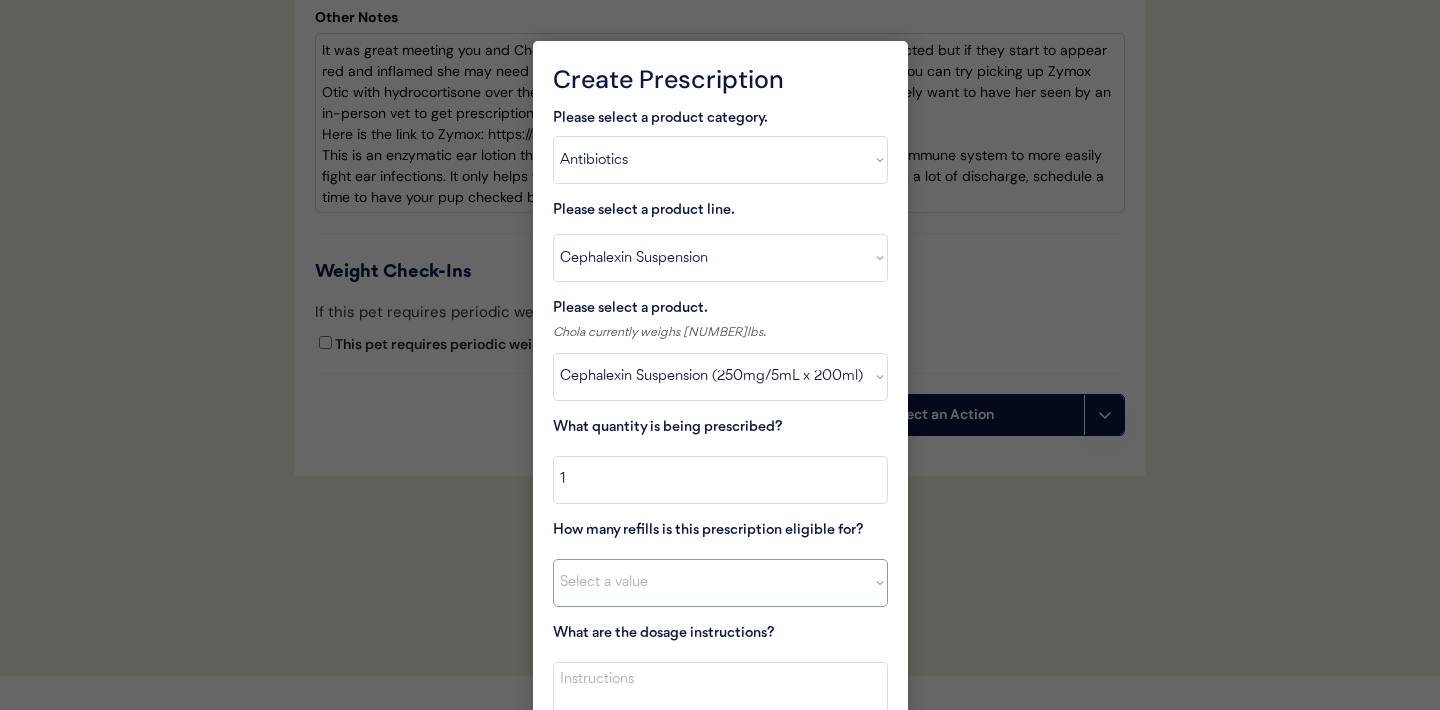 select on "0" 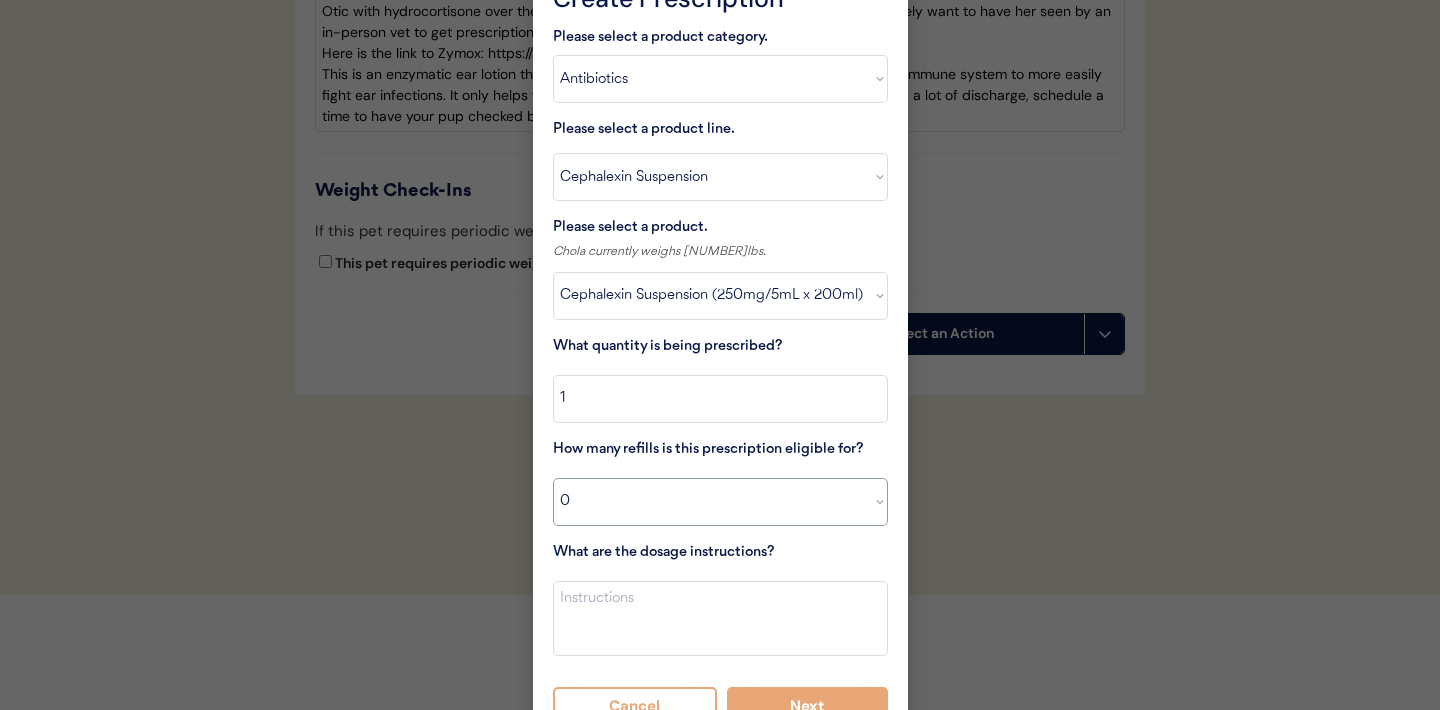 scroll, scrollTop: 4360, scrollLeft: 0, axis: vertical 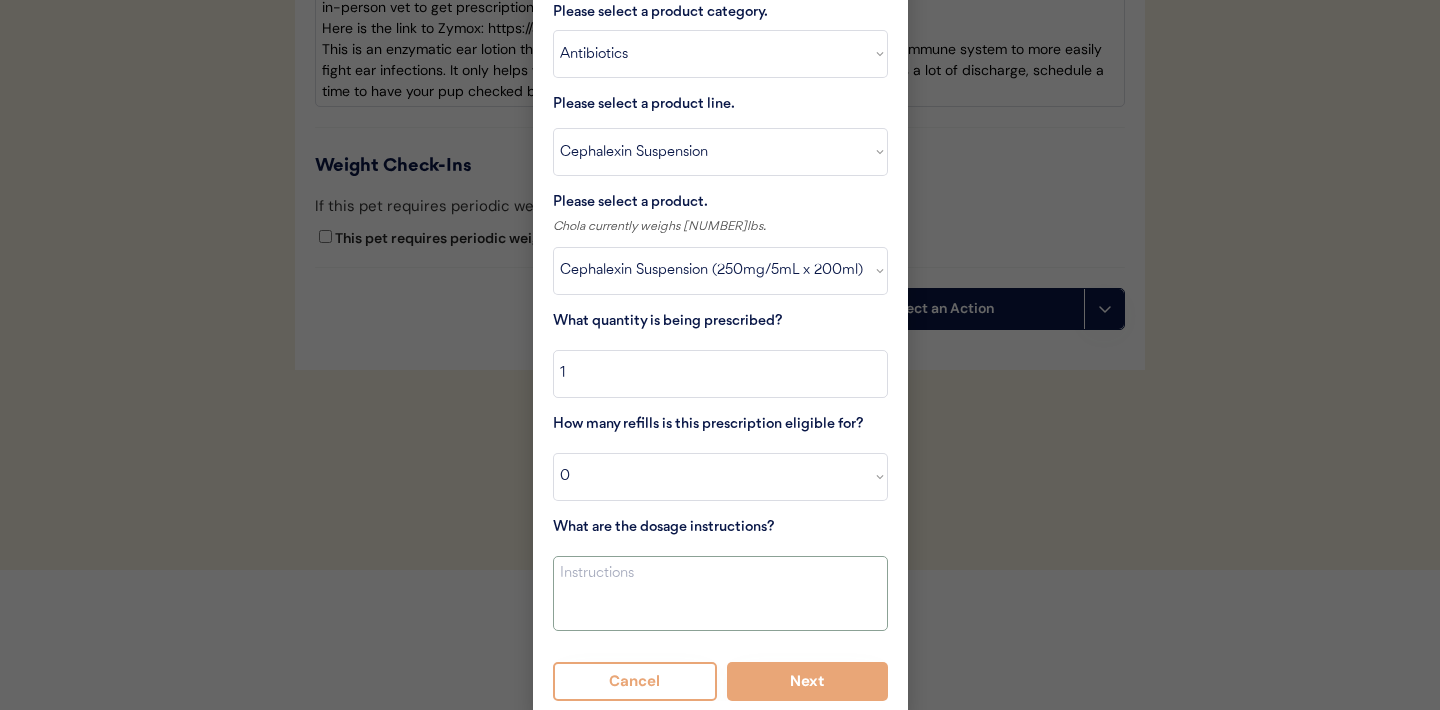 click at bounding box center (720, 593) 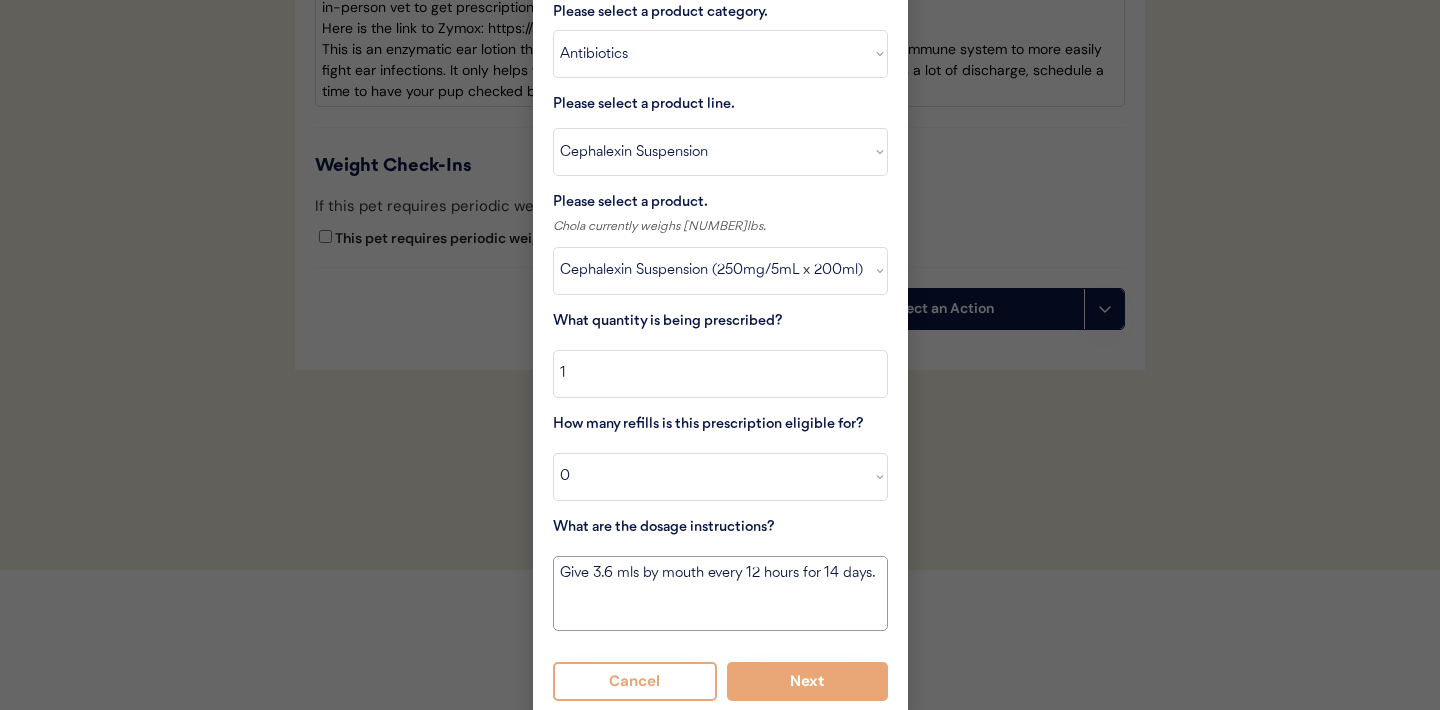 click on "Give 3.6 mls by mouth every 12 hours for 14 days." at bounding box center [720, 593] 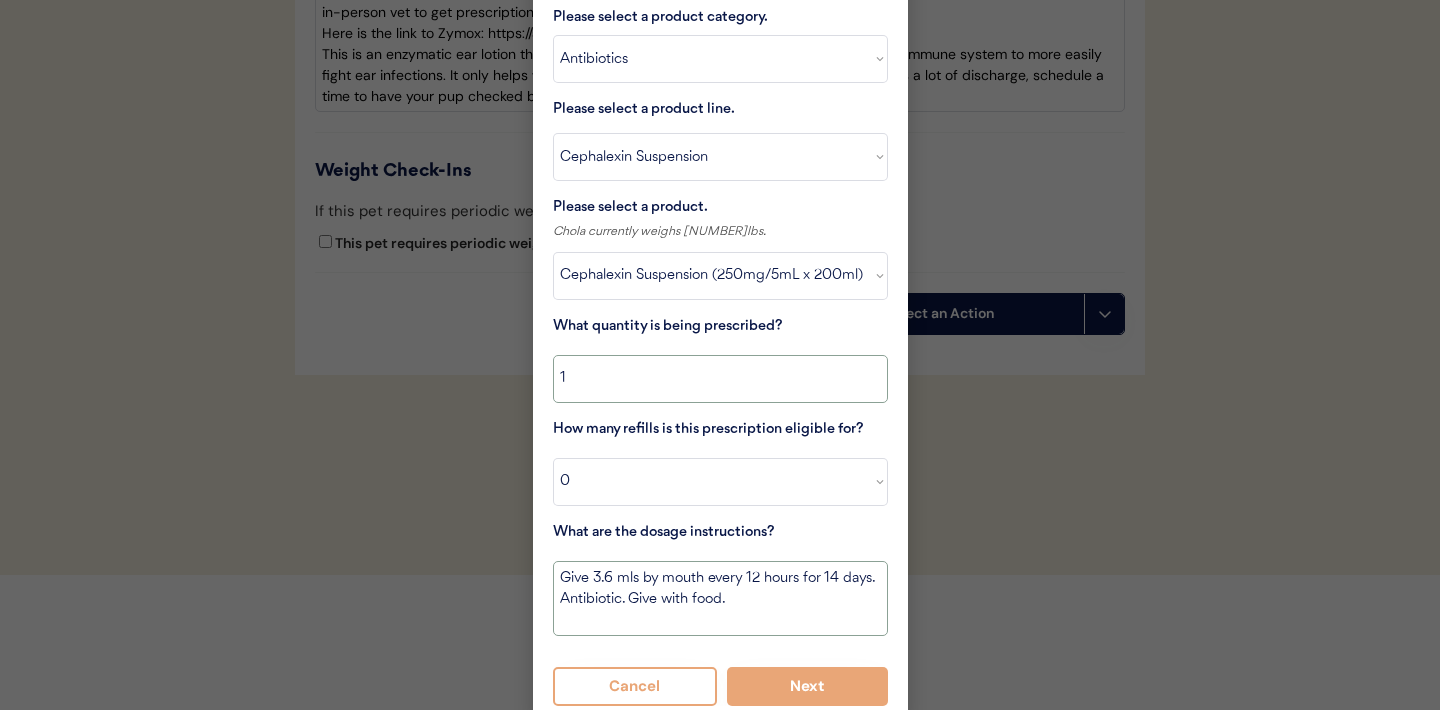 scroll, scrollTop: 4370, scrollLeft: 0, axis: vertical 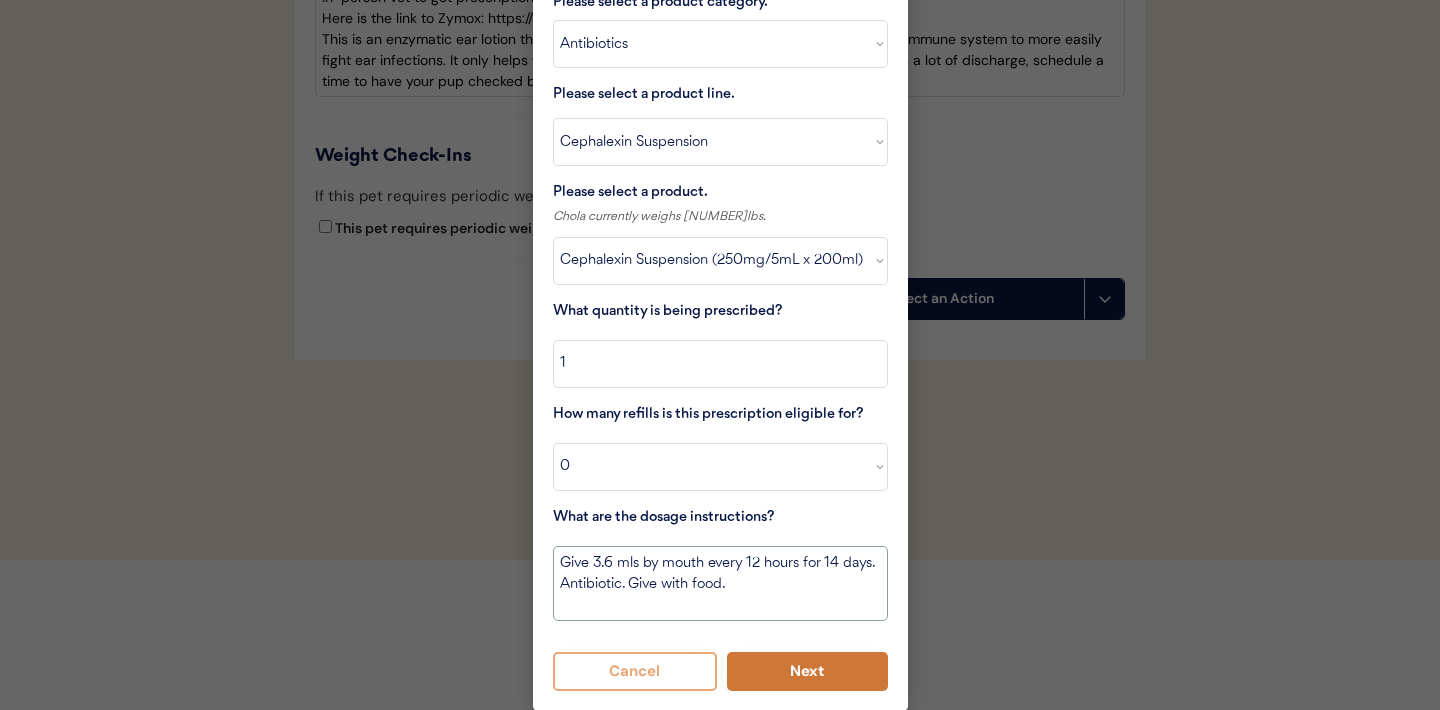 type on "Give 3.6 mls by mouth every 12 hours for 14 days.  Antibiotic. Give with food." 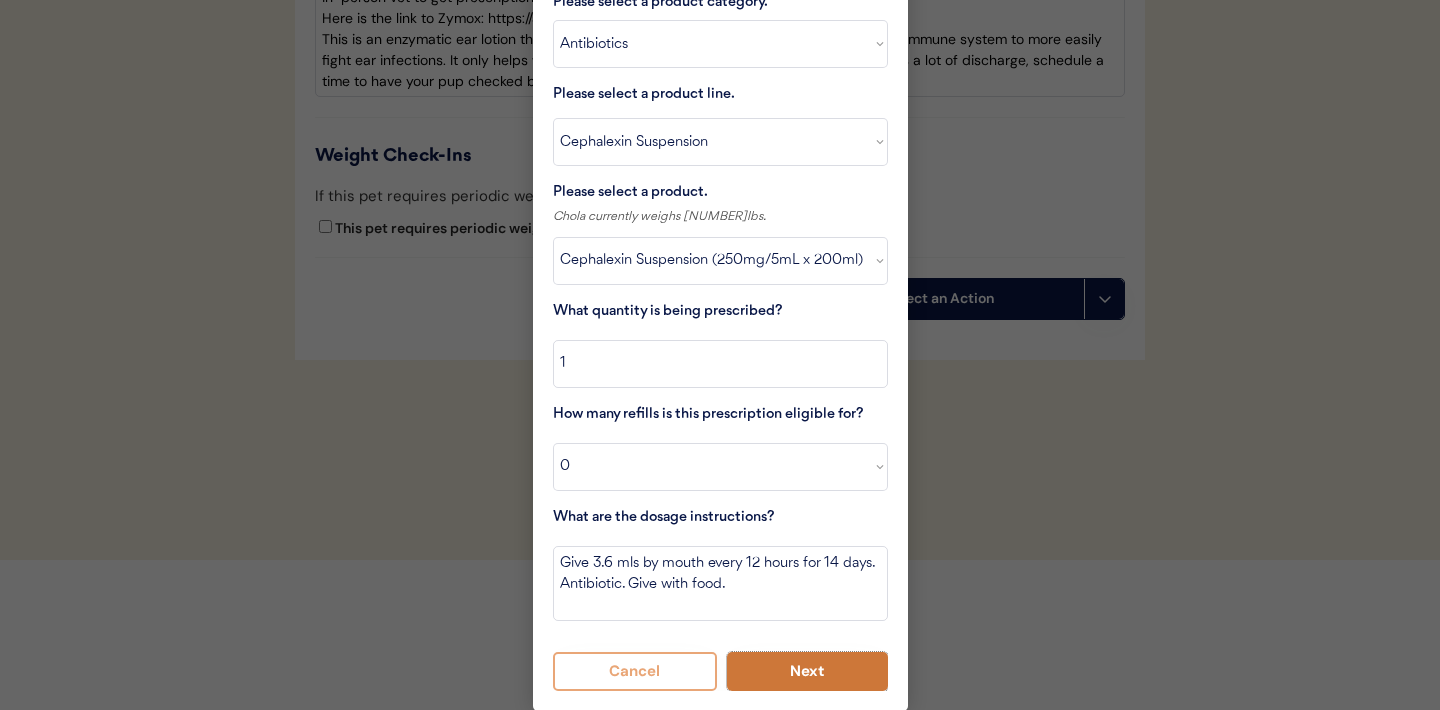 click on "Next" at bounding box center [807, 671] 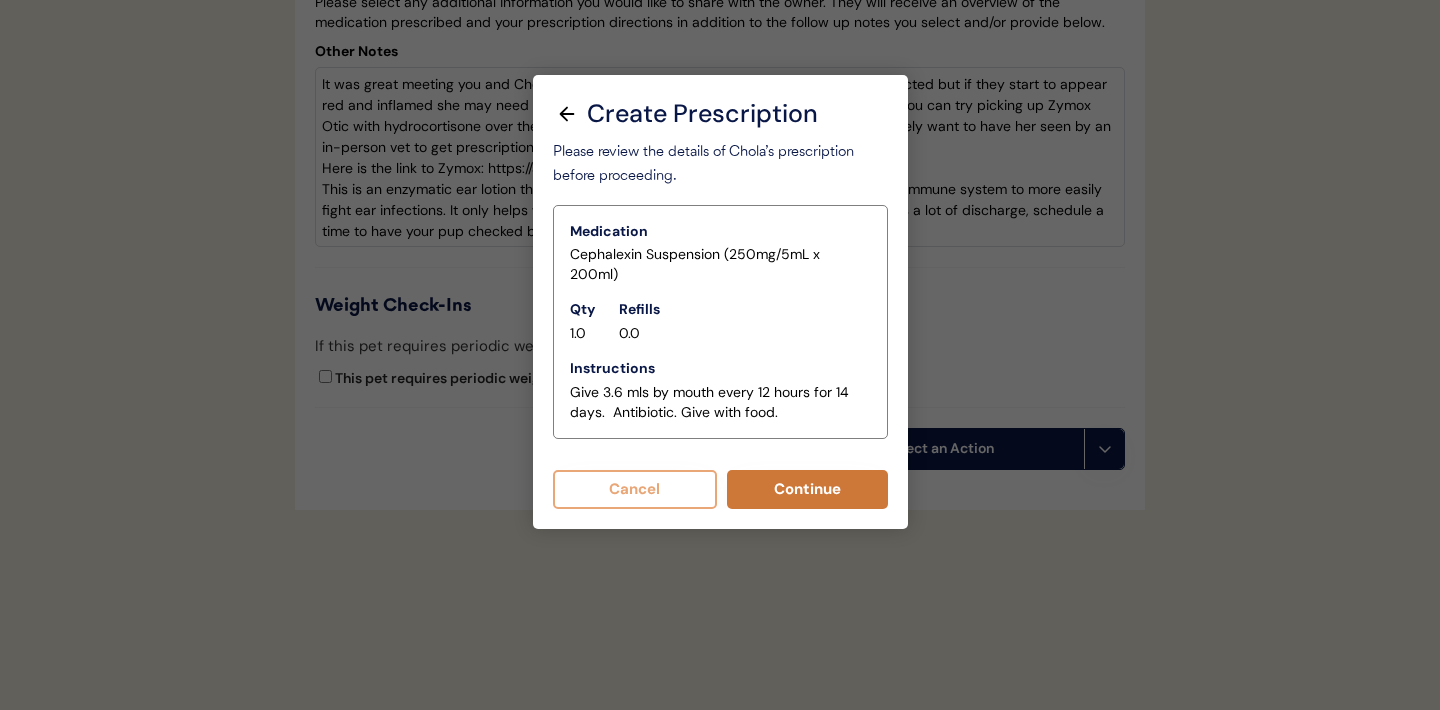 click on "Continue" at bounding box center [807, 489] 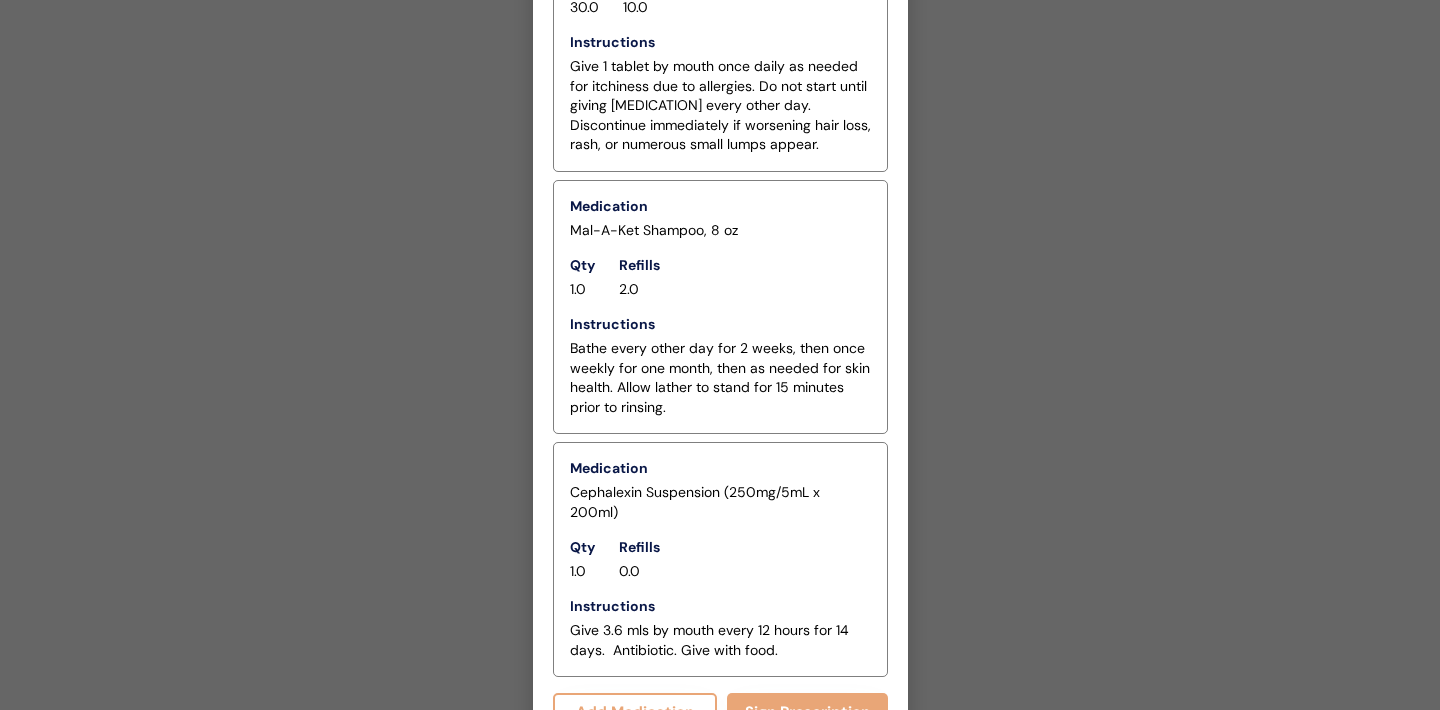 scroll, scrollTop: 5091, scrollLeft: 0, axis: vertical 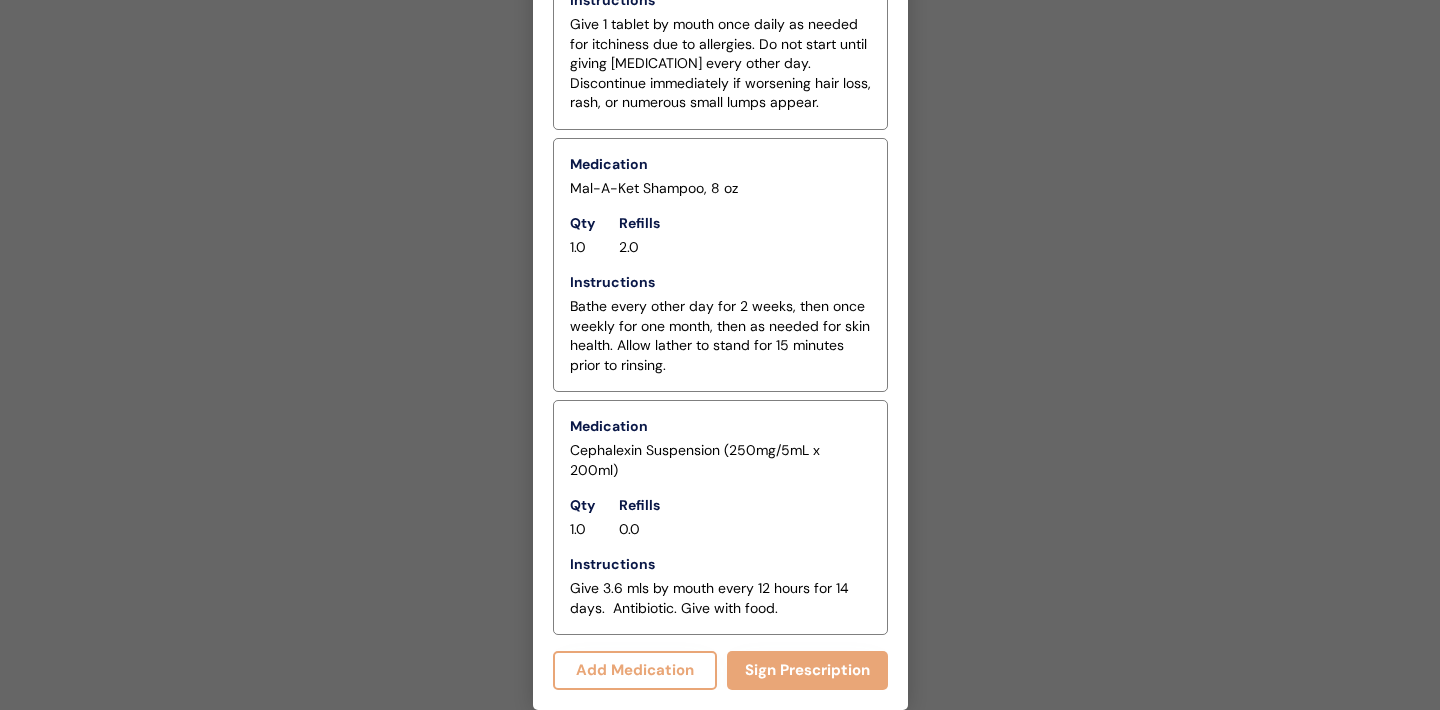 click on "Add Medication" at bounding box center (635, 670) 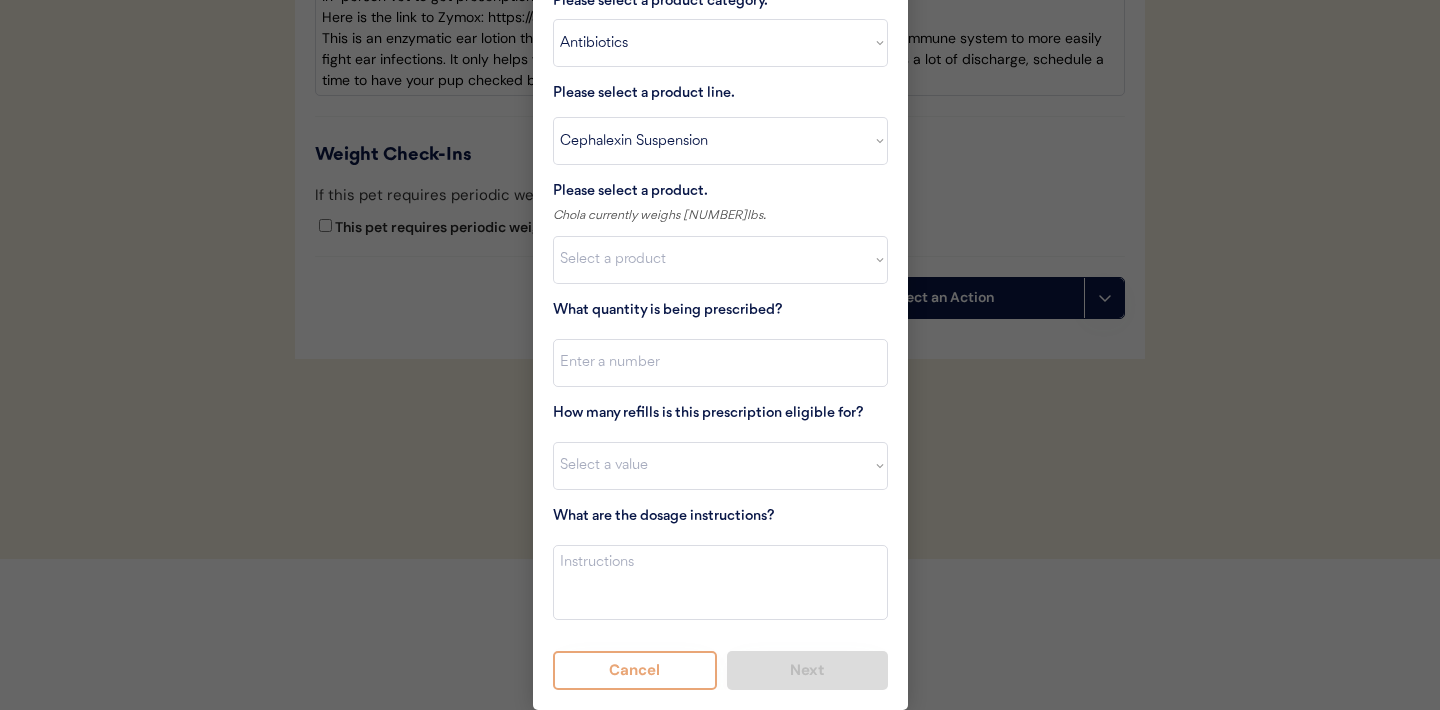 scroll, scrollTop: 4370, scrollLeft: 0, axis: vertical 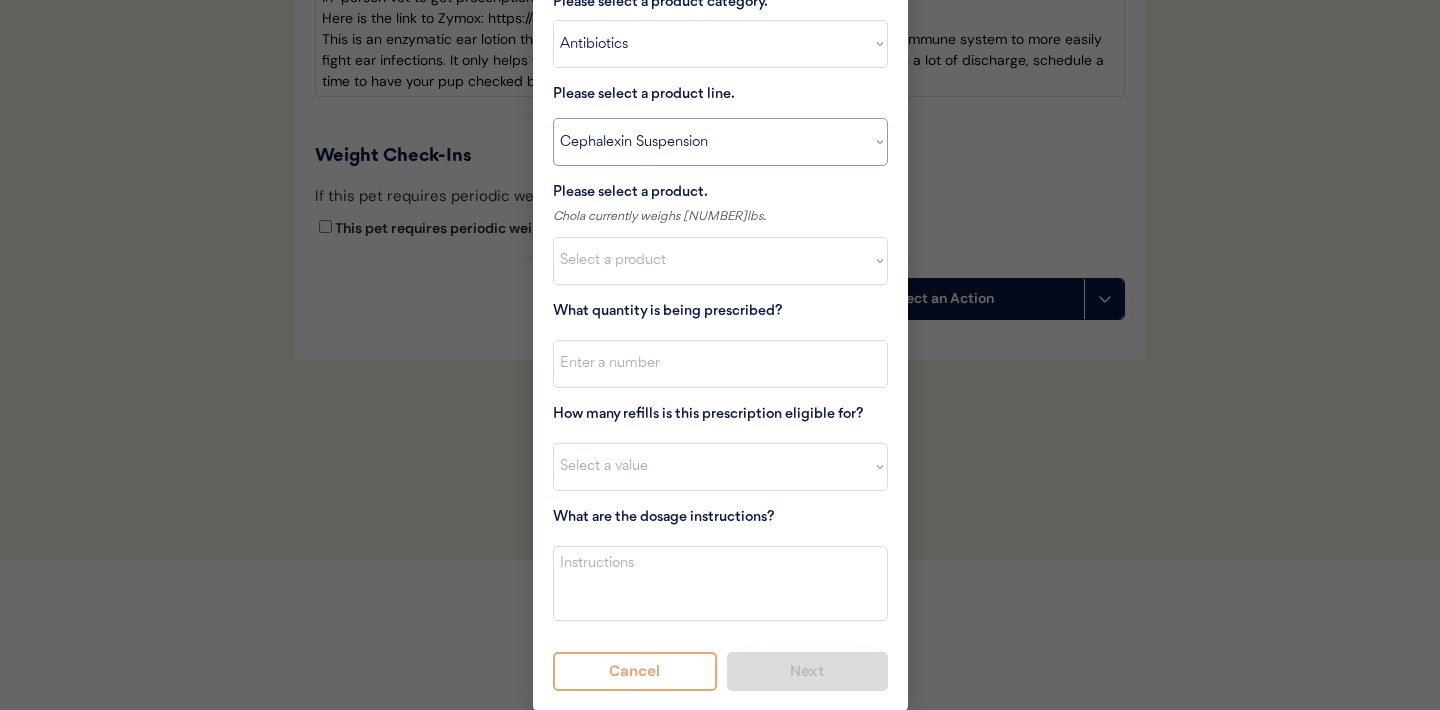 click on "Select a product line Cephalexin Cephalexin Suspension Doxycycline Ketoconazole" at bounding box center [720, 142] 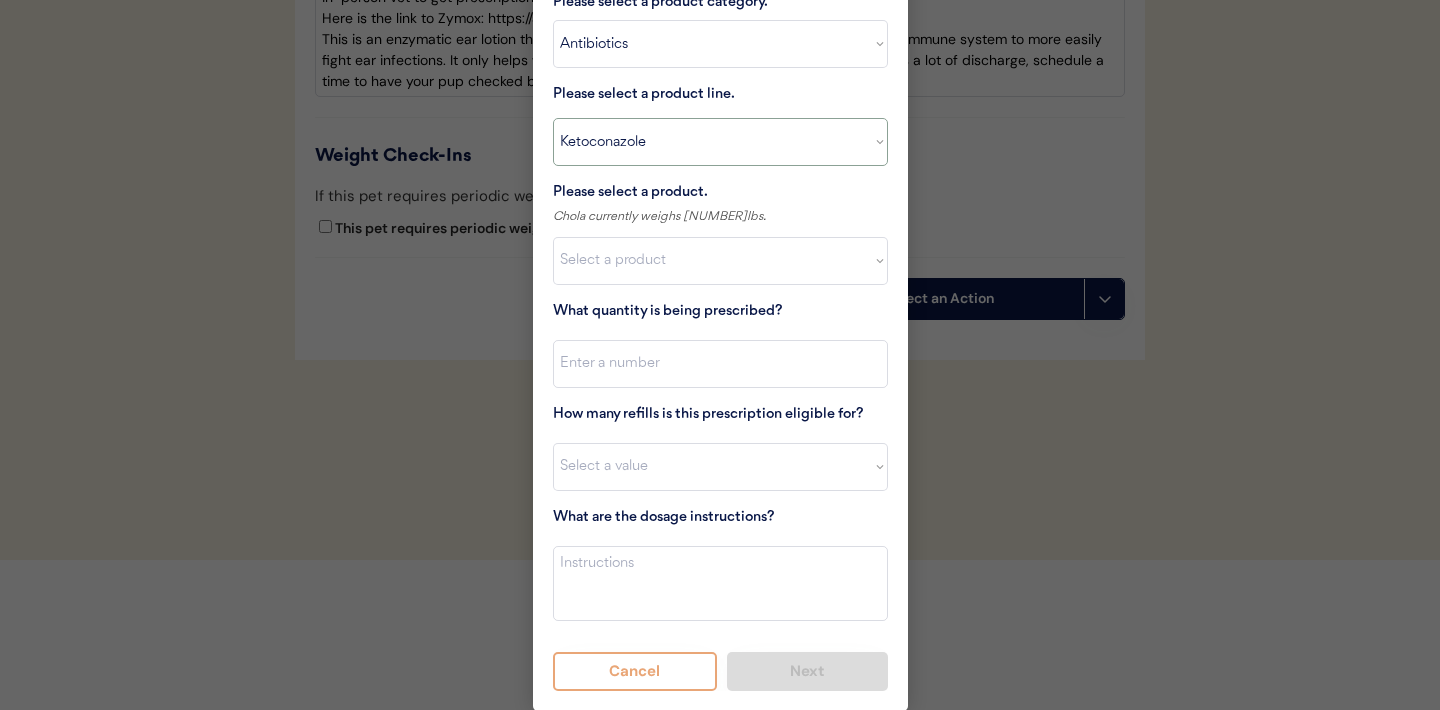 type on "Give XXX tablet by mouth once daily until gone. Give with food." 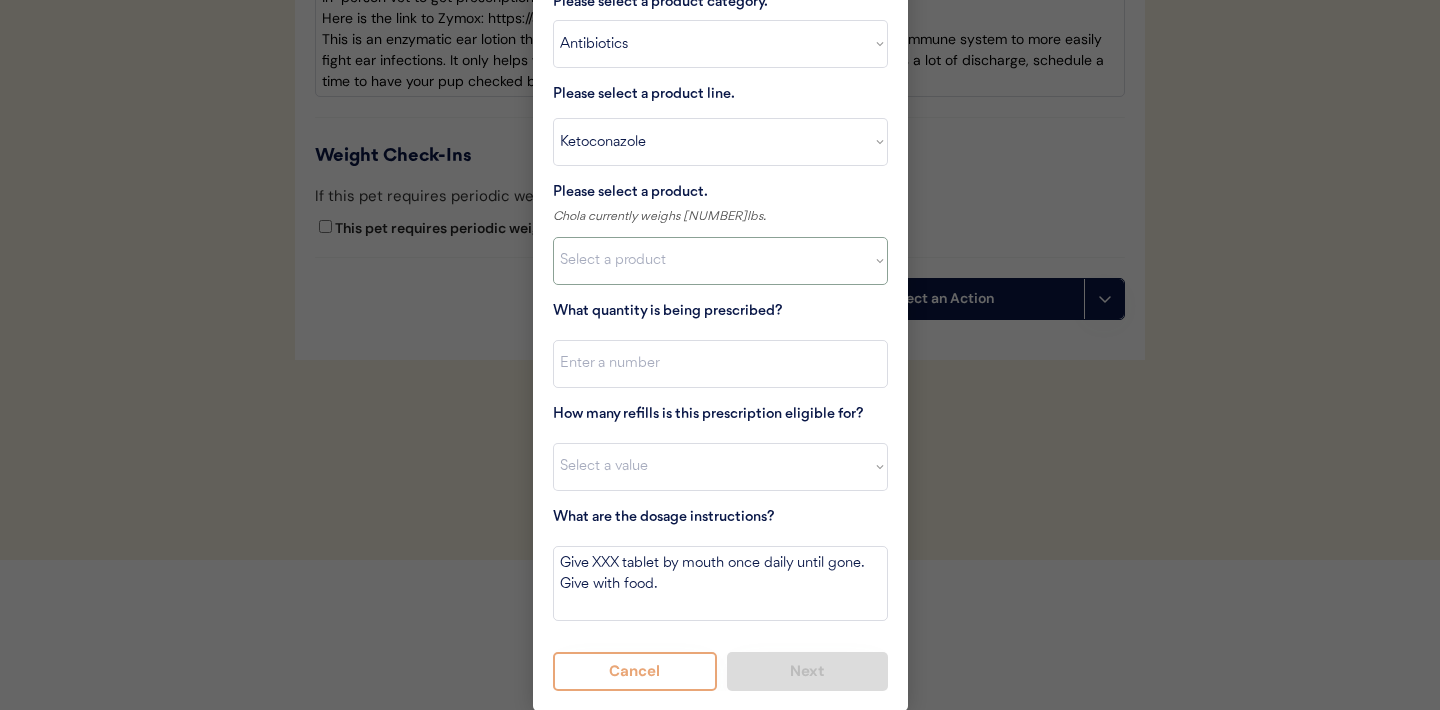 click on "Select a product Ketoconazole (200mg)" at bounding box center (720, 261) 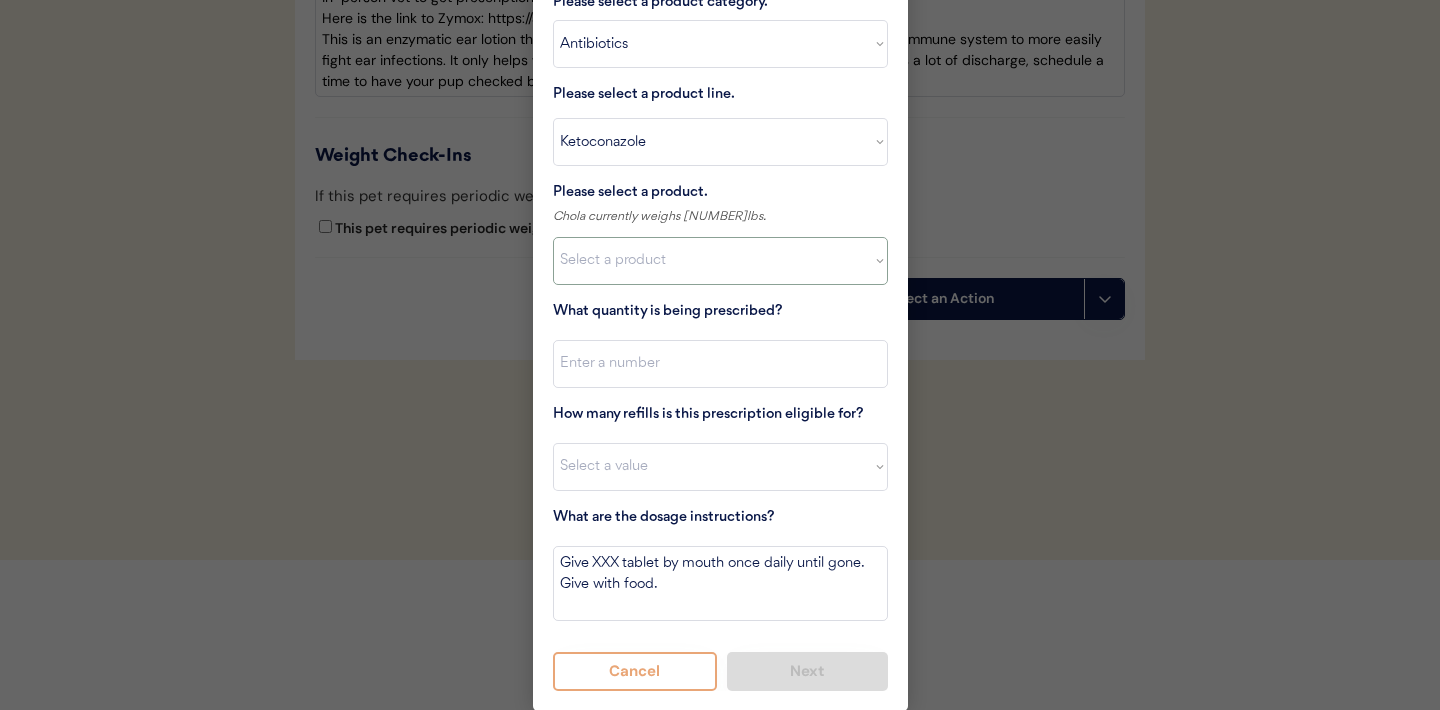 select on ""1348695171700984260__LOOKUP__1718203300636x699363217403140700"" 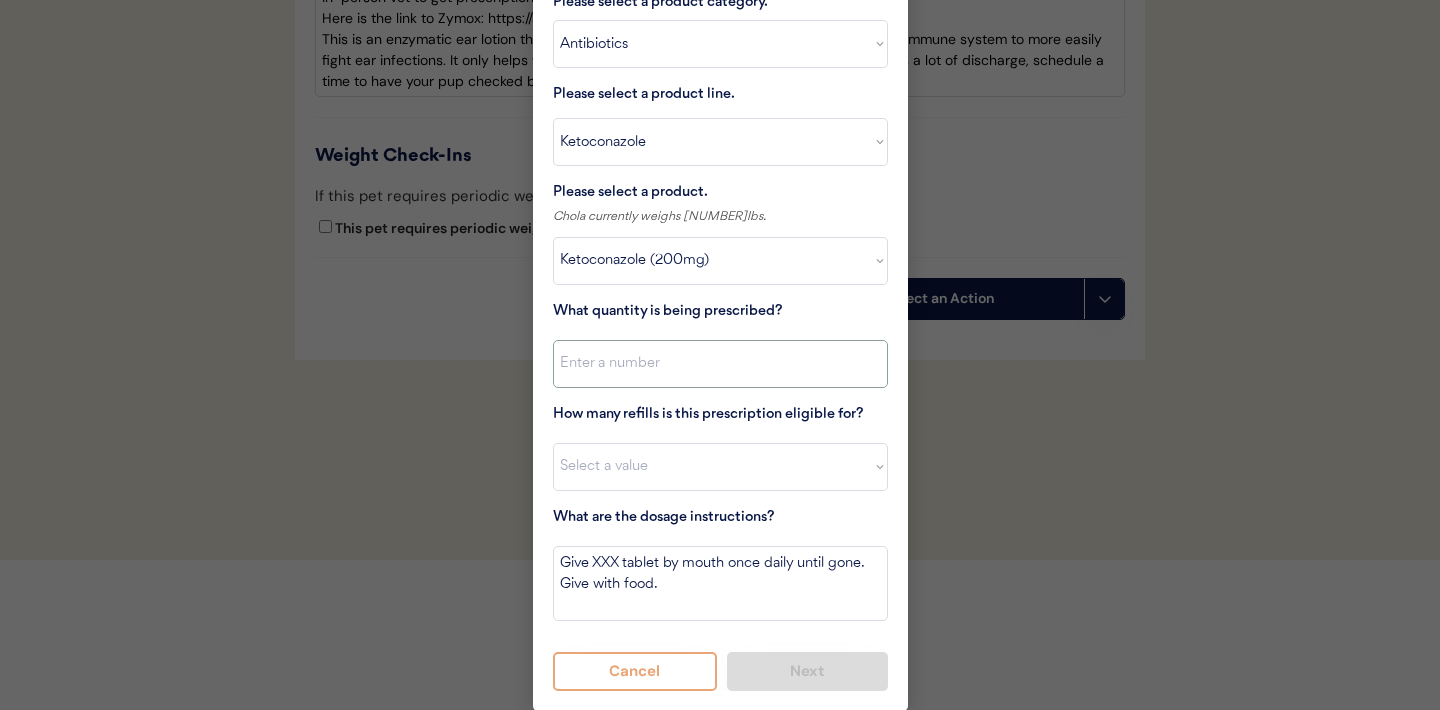 click at bounding box center [720, 364] 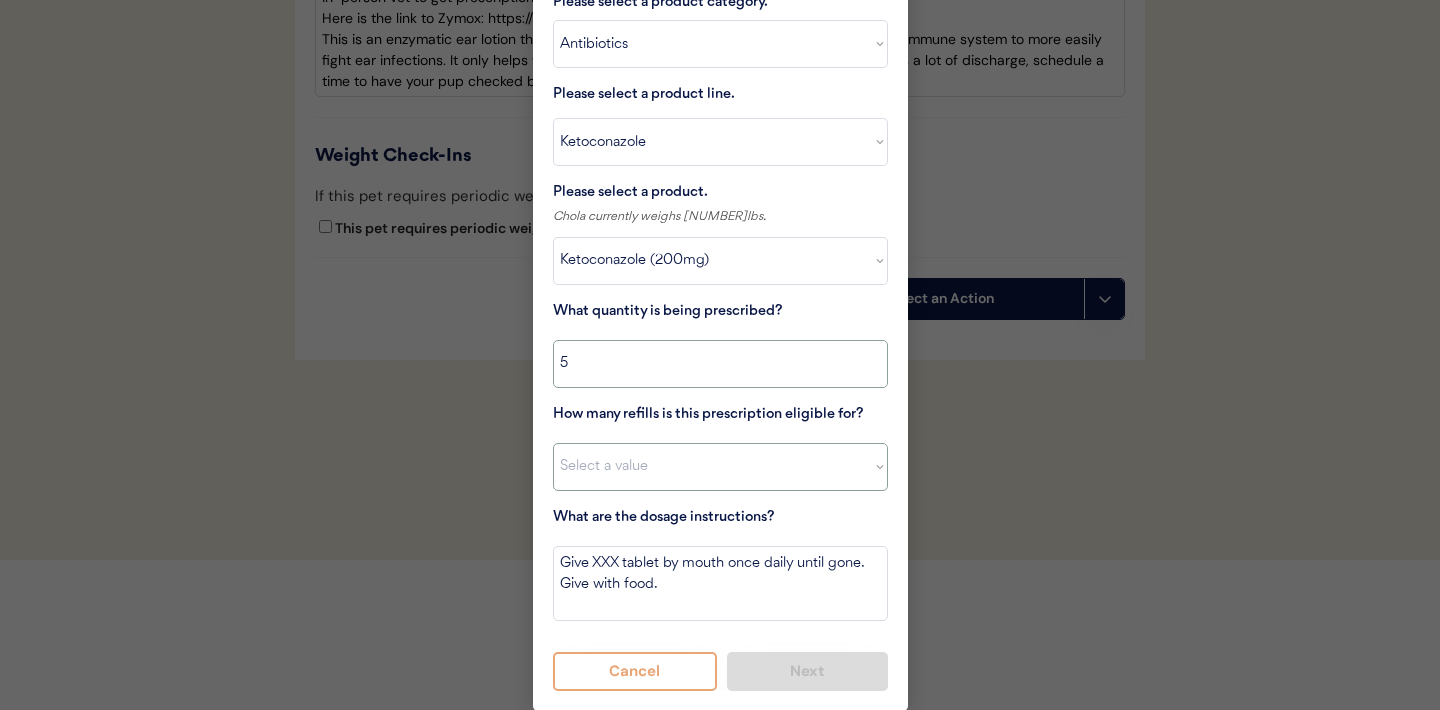 type on "5" 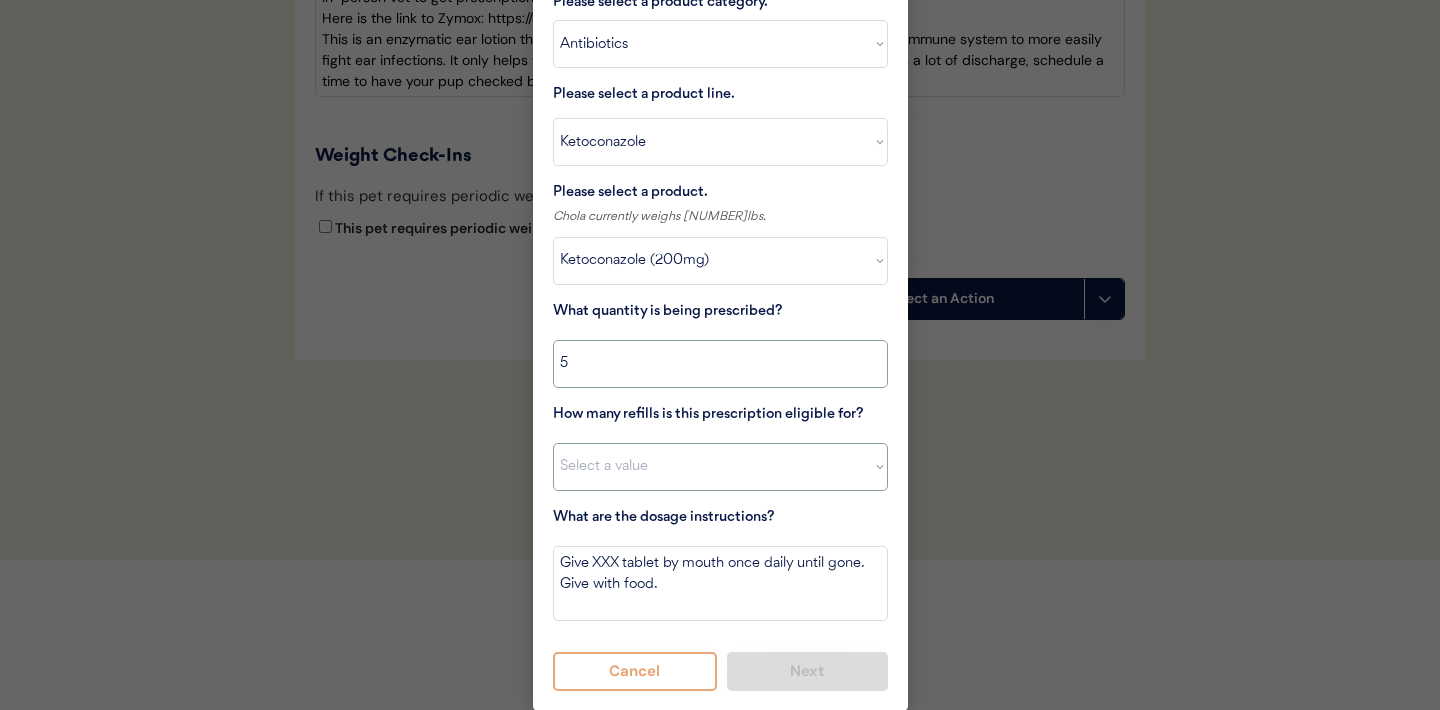 click on "Select a value 0 1 2 3 4 5 6 7 8 10 11" at bounding box center (720, 467) 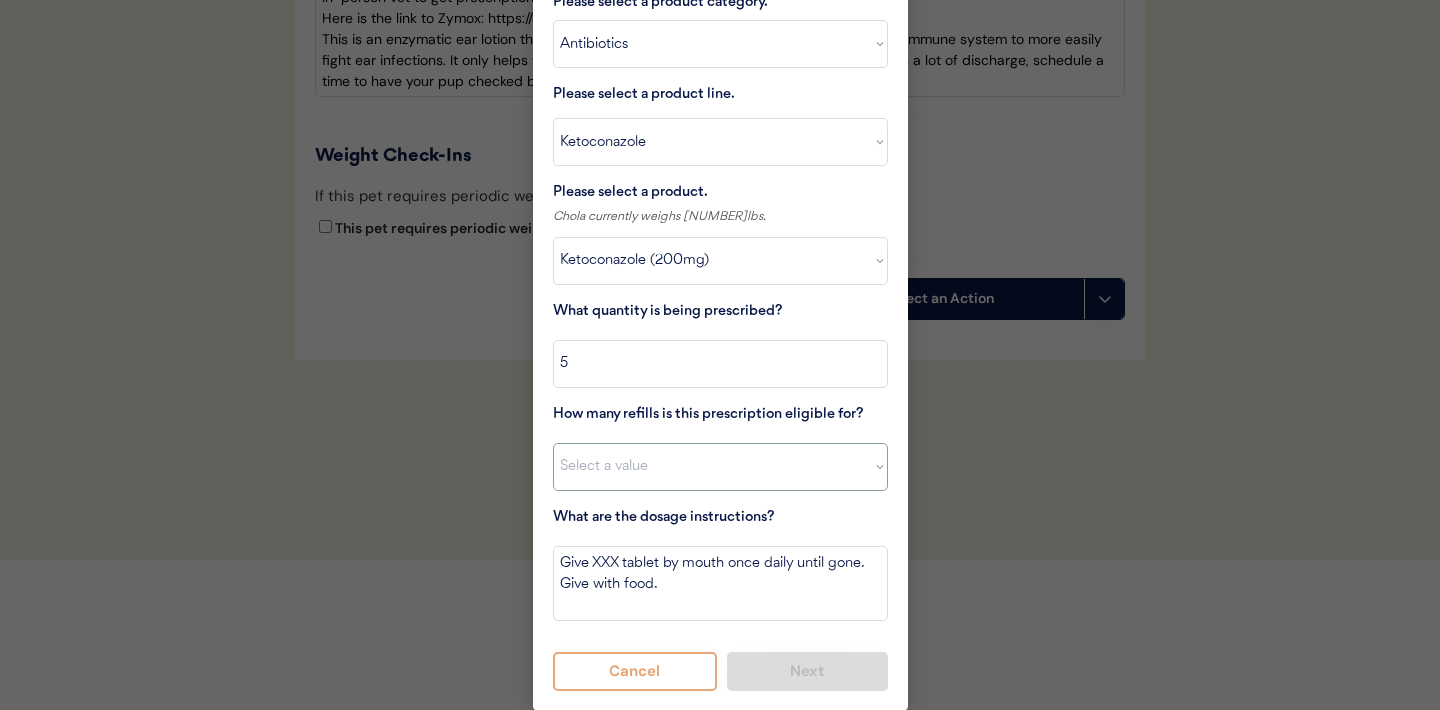 select on "0" 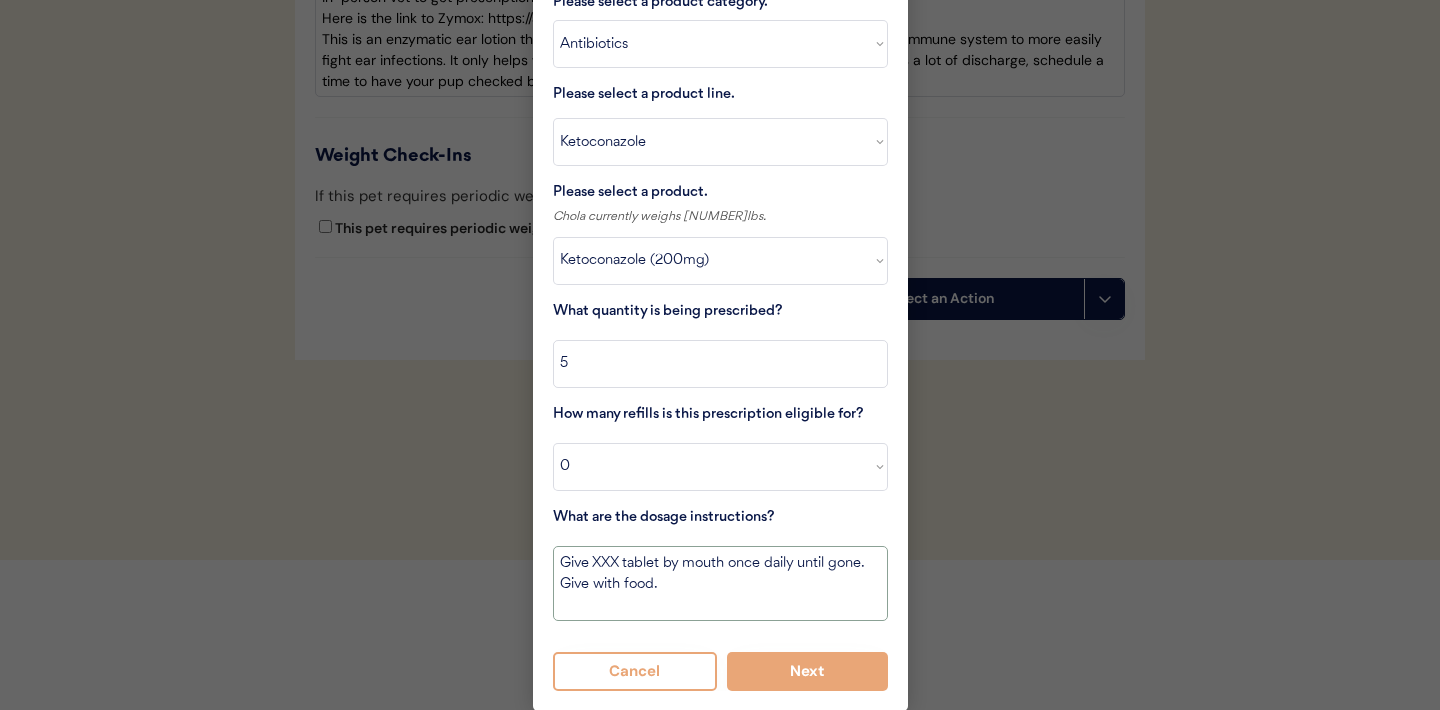 click on "Give XXX tablet by mouth once daily until gone. Give with food." at bounding box center [720, 583] 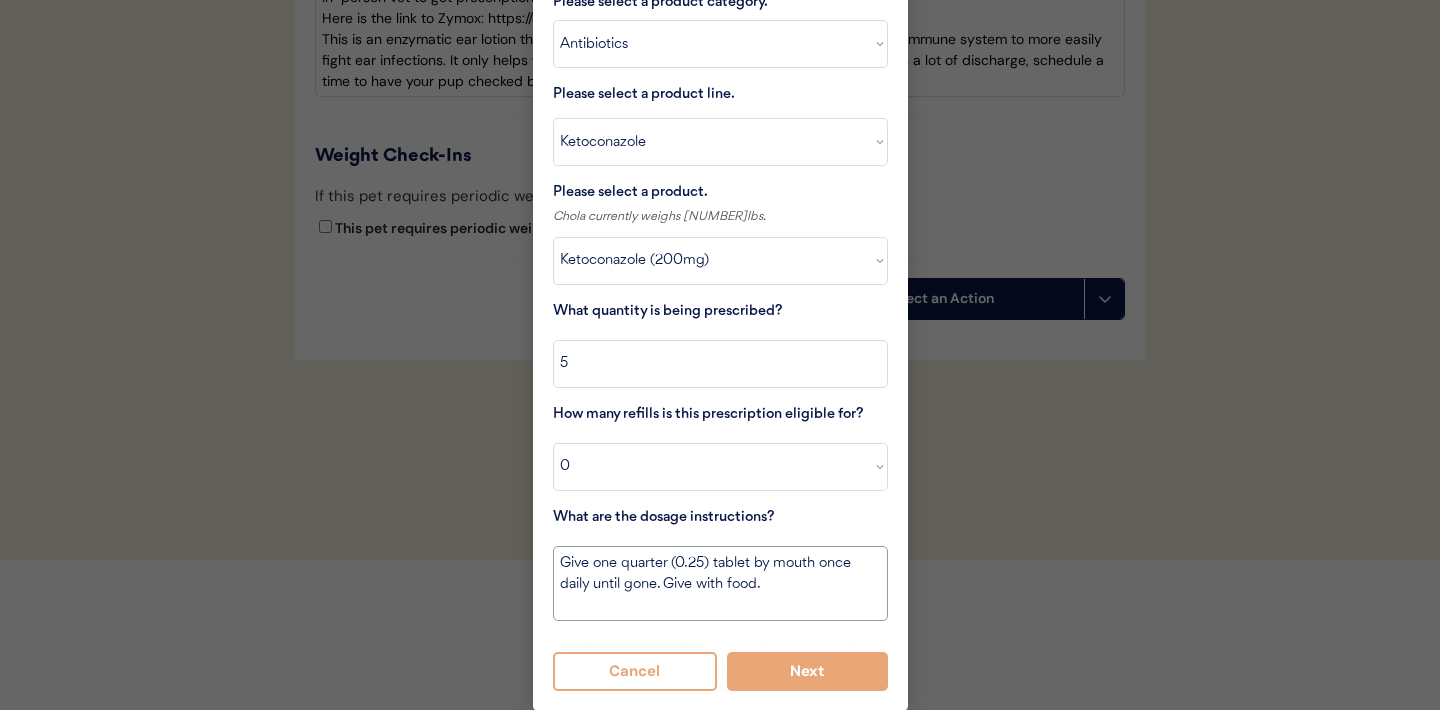 type on "Give one quarter (0.25) tablet by mouth once daily until gone. Give with food." 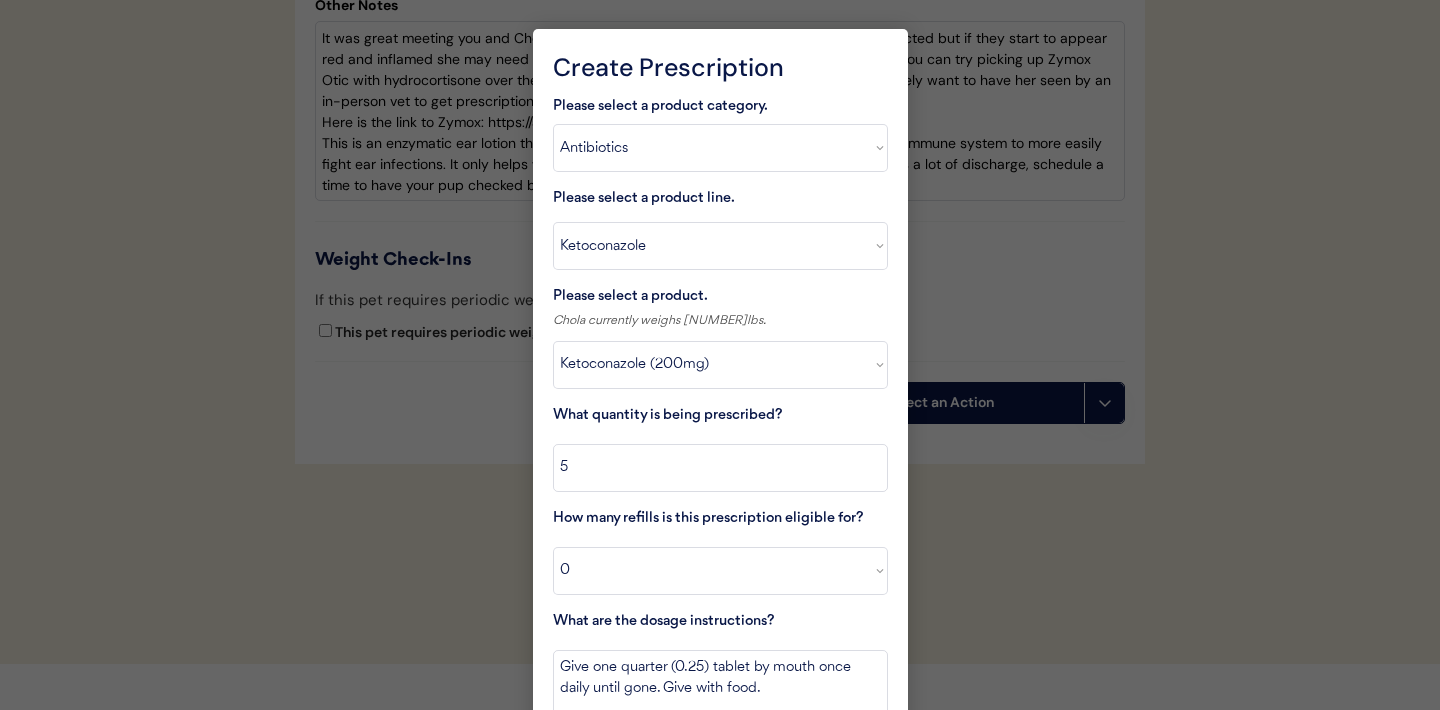scroll, scrollTop: 4370, scrollLeft: 0, axis: vertical 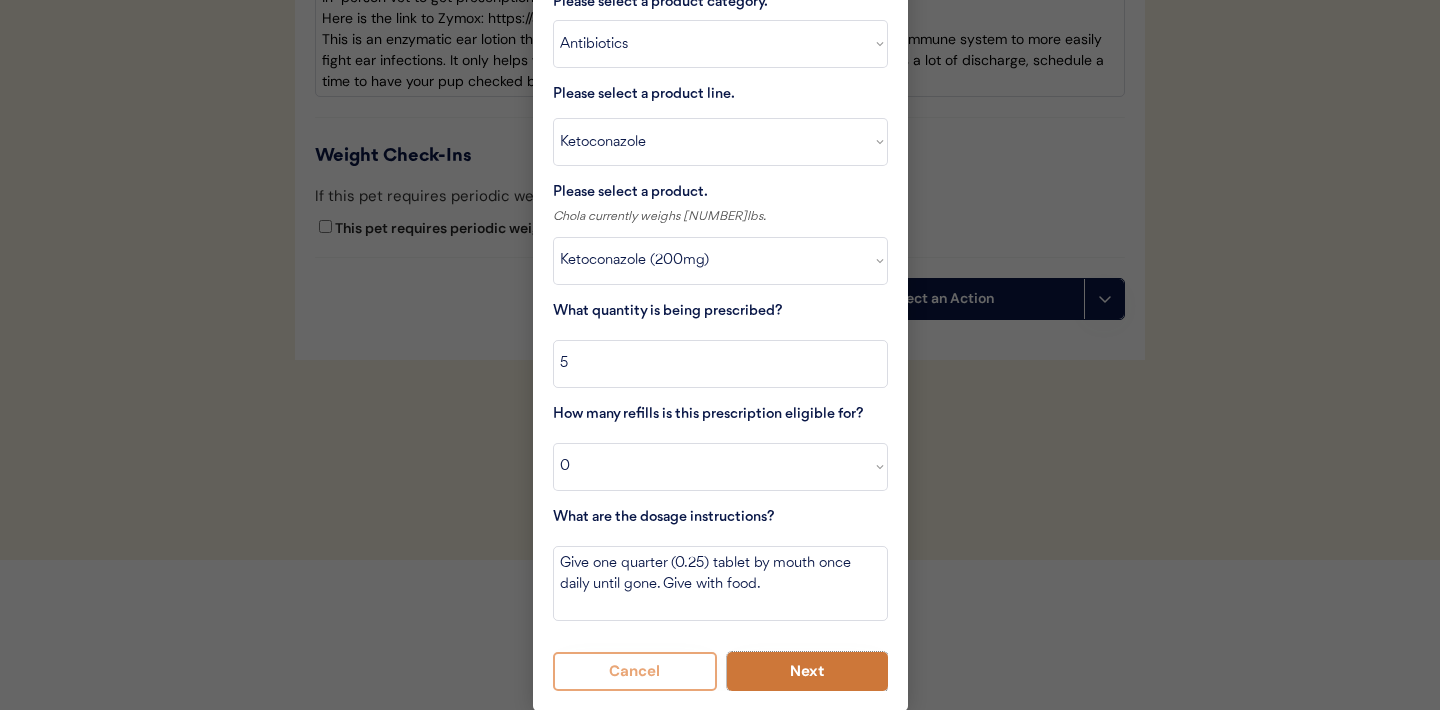 click on "Next" at bounding box center [807, 671] 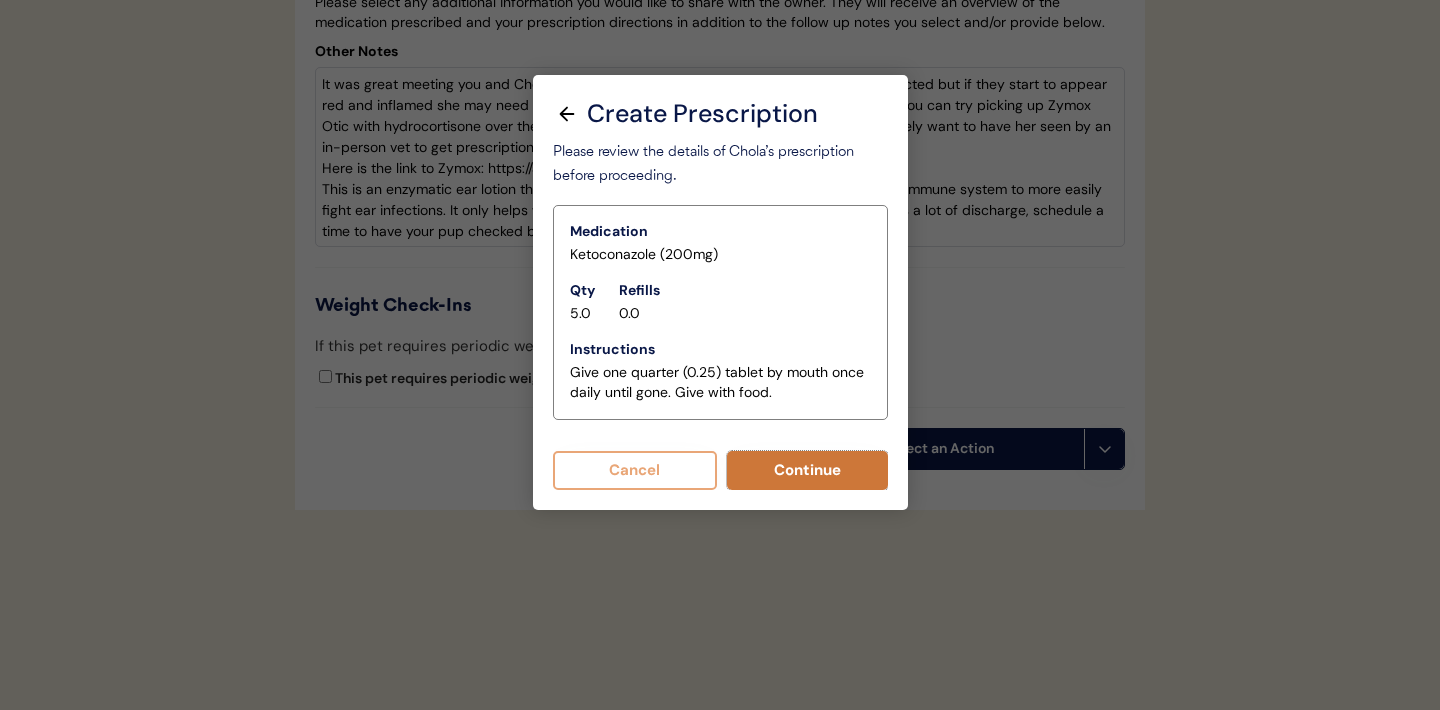click on "Continue" at bounding box center (807, 470) 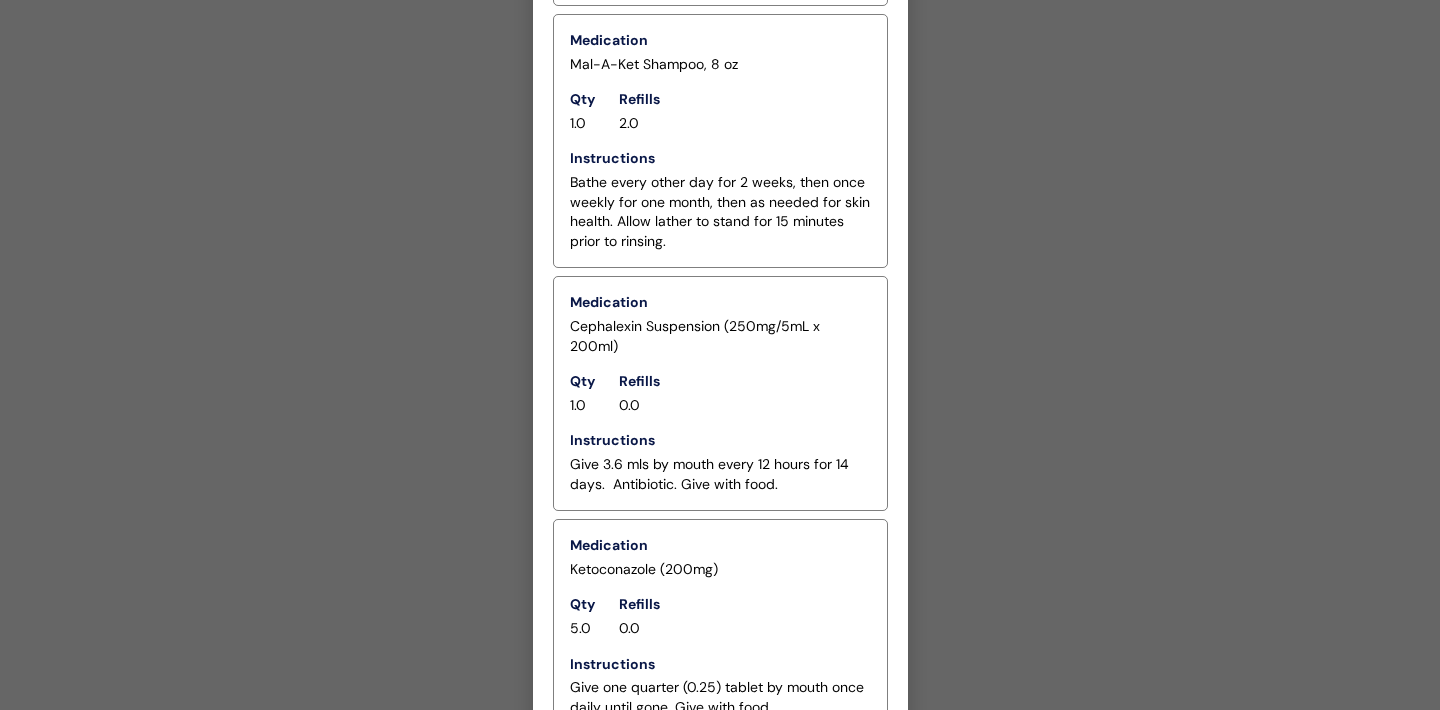 scroll, scrollTop: 5314, scrollLeft: 0, axis: vertical 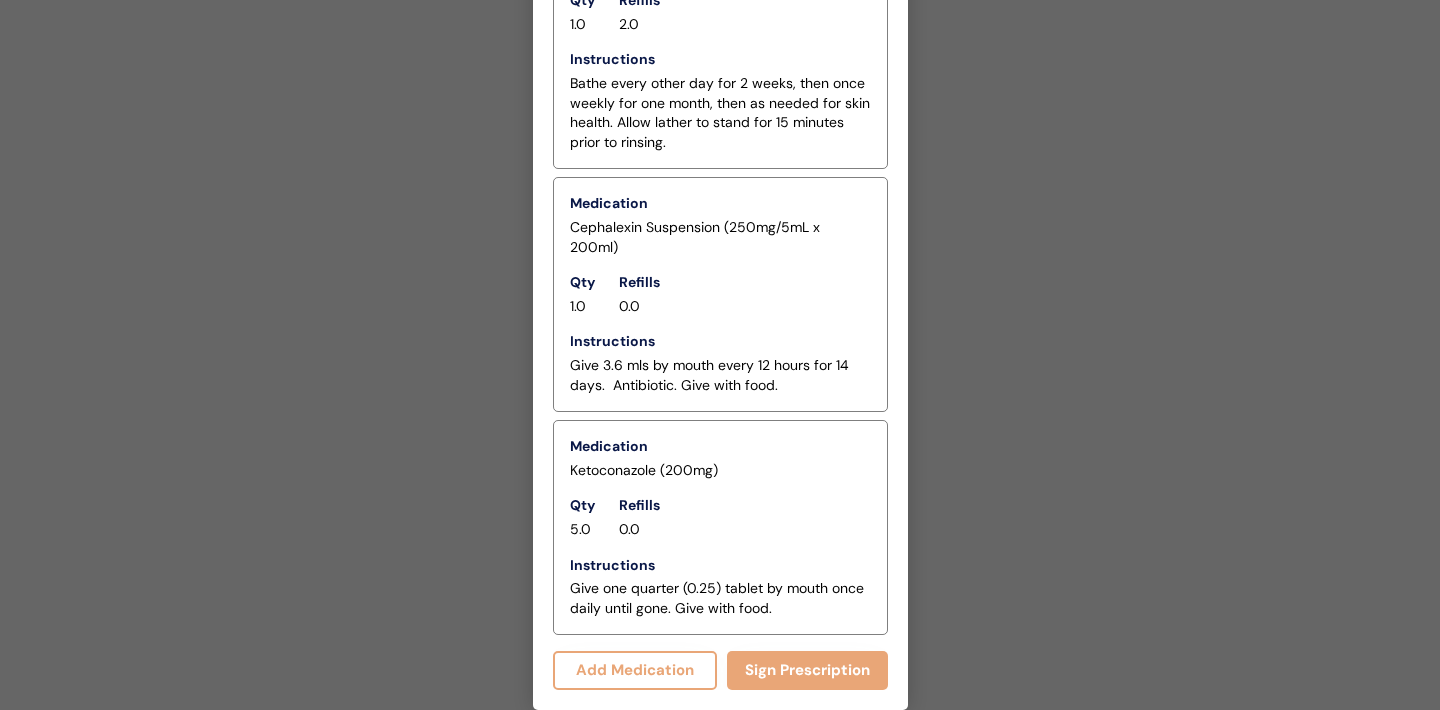 click at bounding box center [720, 355] 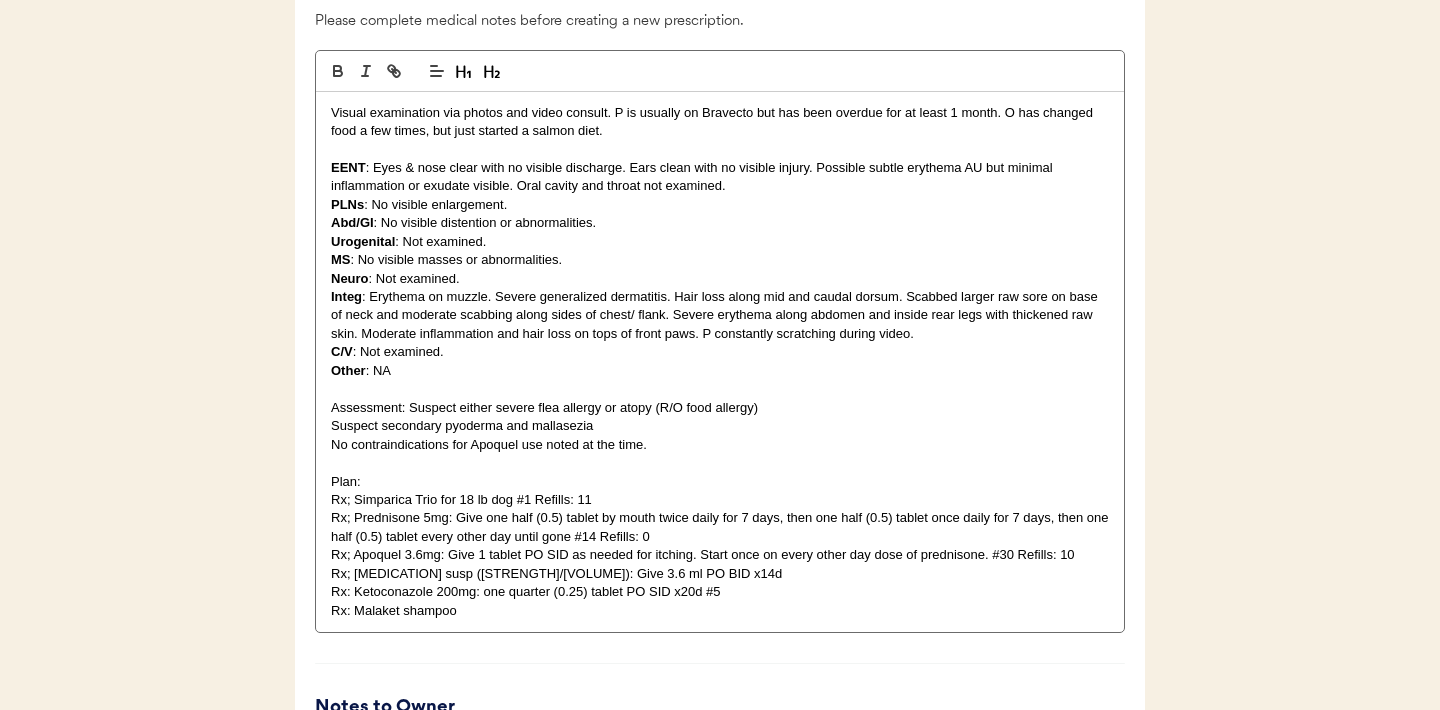 scroll, scrollTop: 3545, scrollLeft: 0, axis: vertical 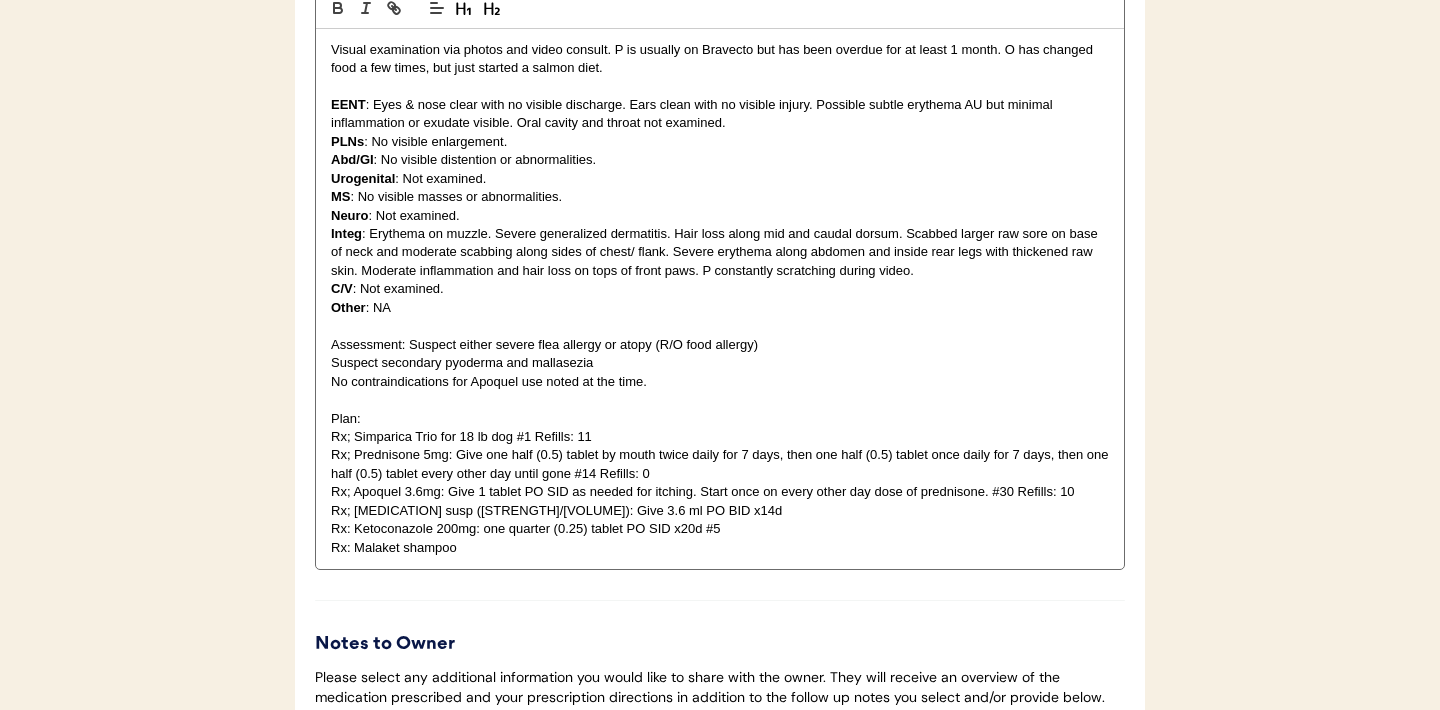 click on "Rx; Cephalexin susp (250mg/5ml): Give 3.6 ml PO BID x14d" at bounding box center [720, 511] 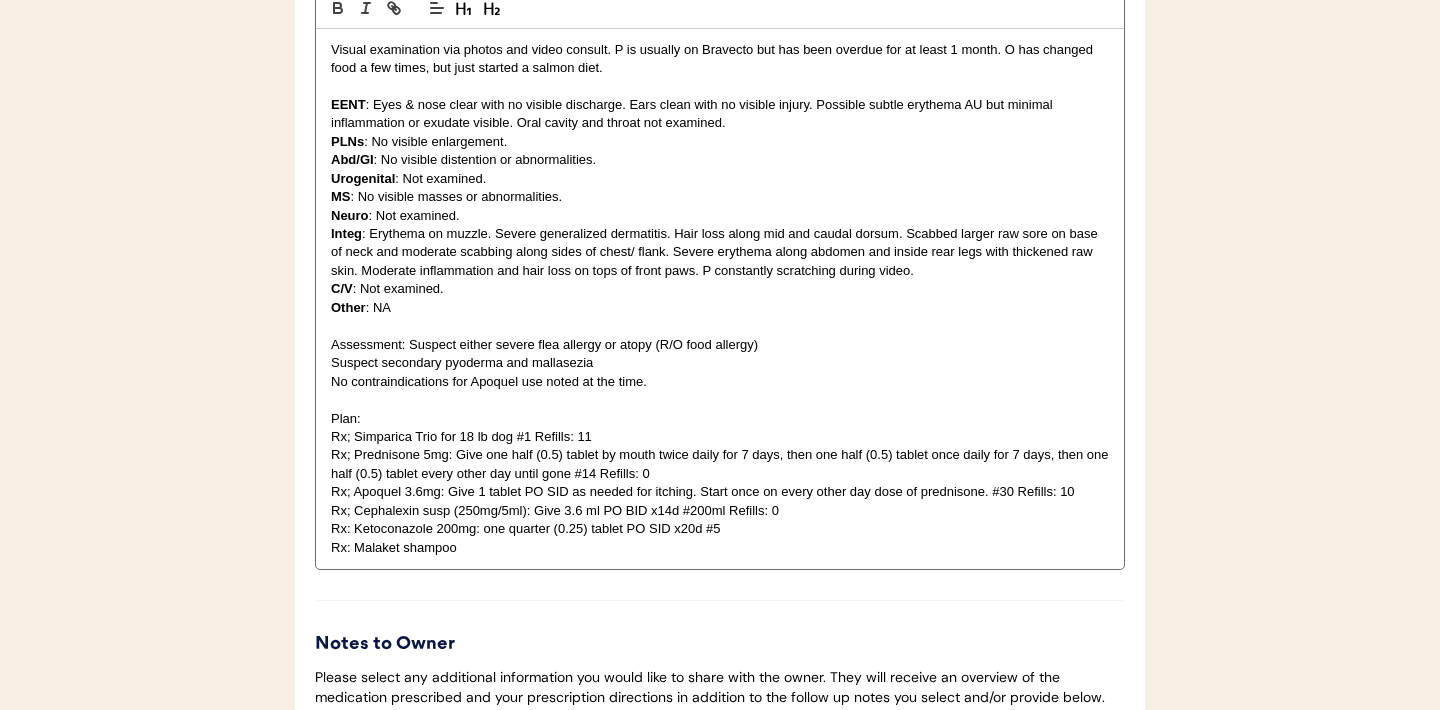 click on "Rx: Ketoconazole 200mg: one quarter (0.25) tablet PO SID x20d #5" at bounding box center [720, 529] 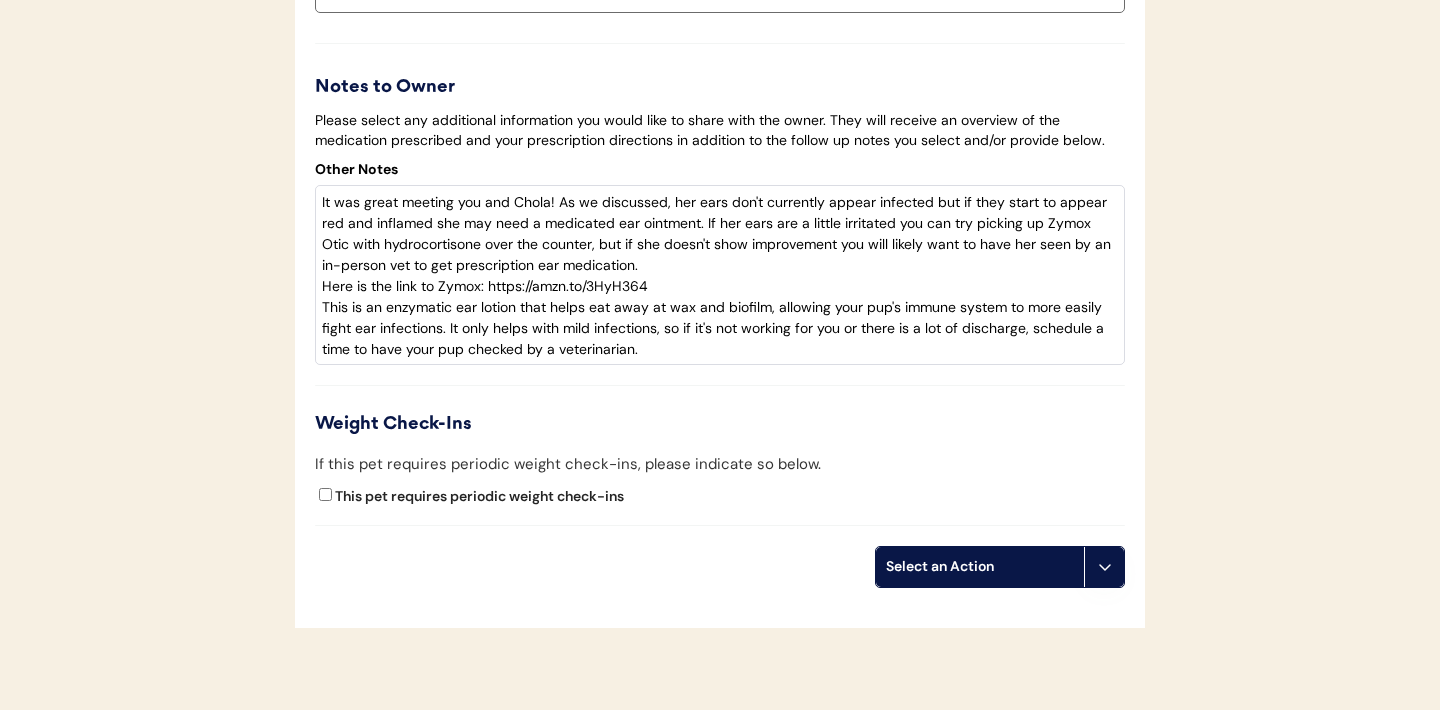 scroll, scrollTop: 4137, scrollLeft: 0, axis: vertical 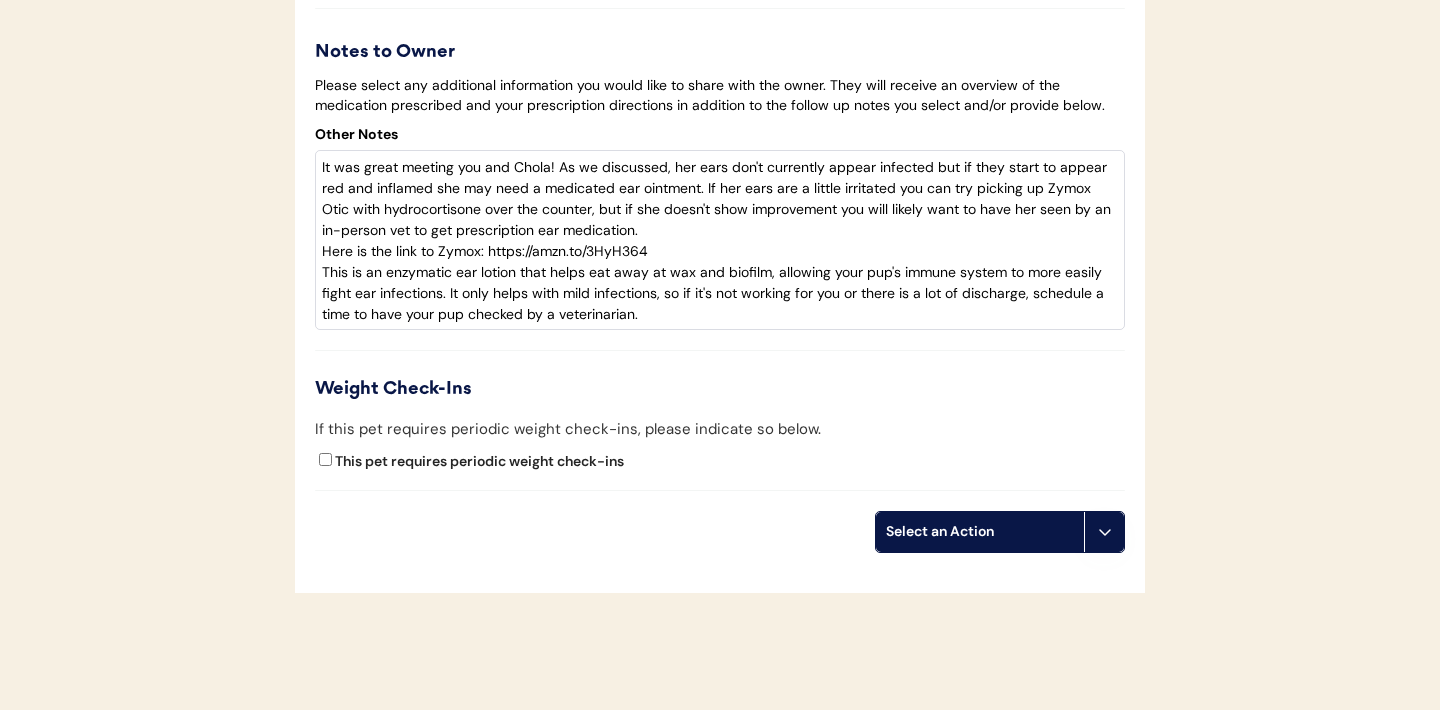 click 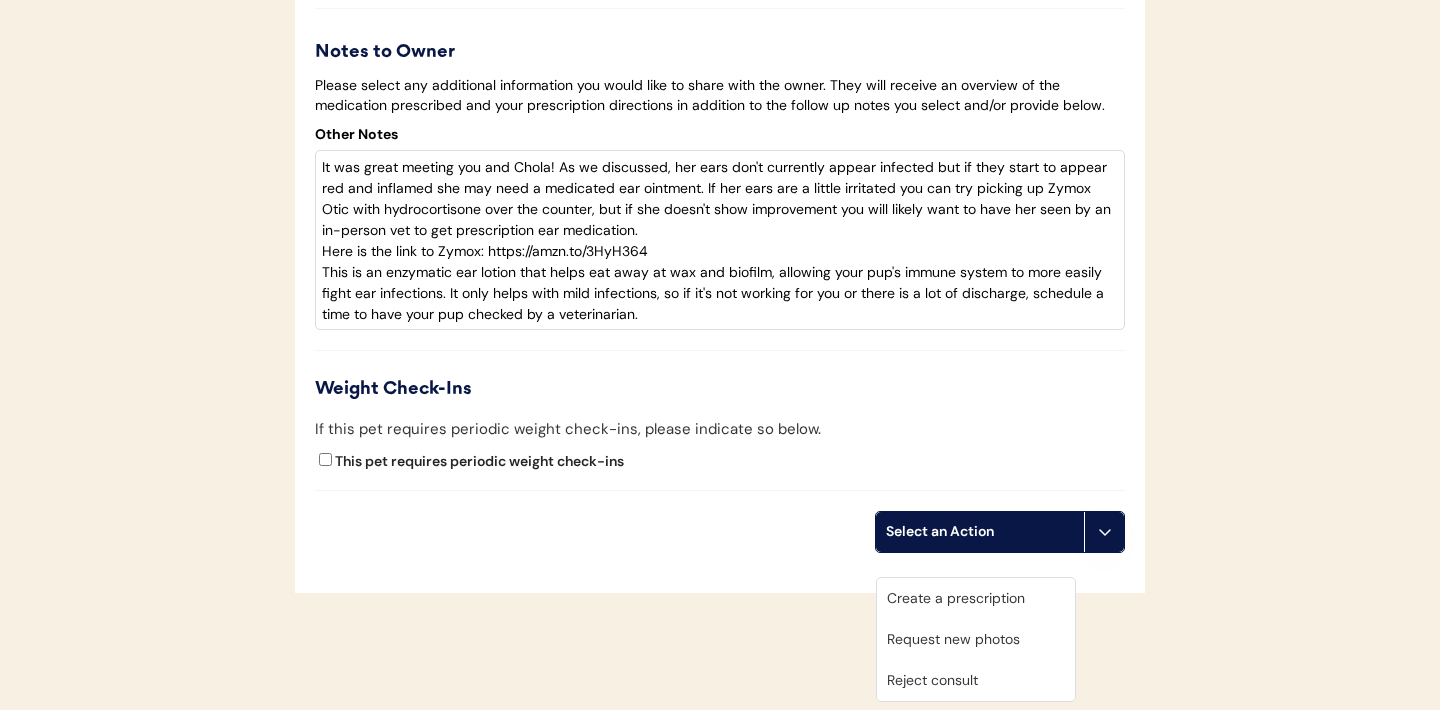 click on "Create a prescription" at bounding box center [976, 598] 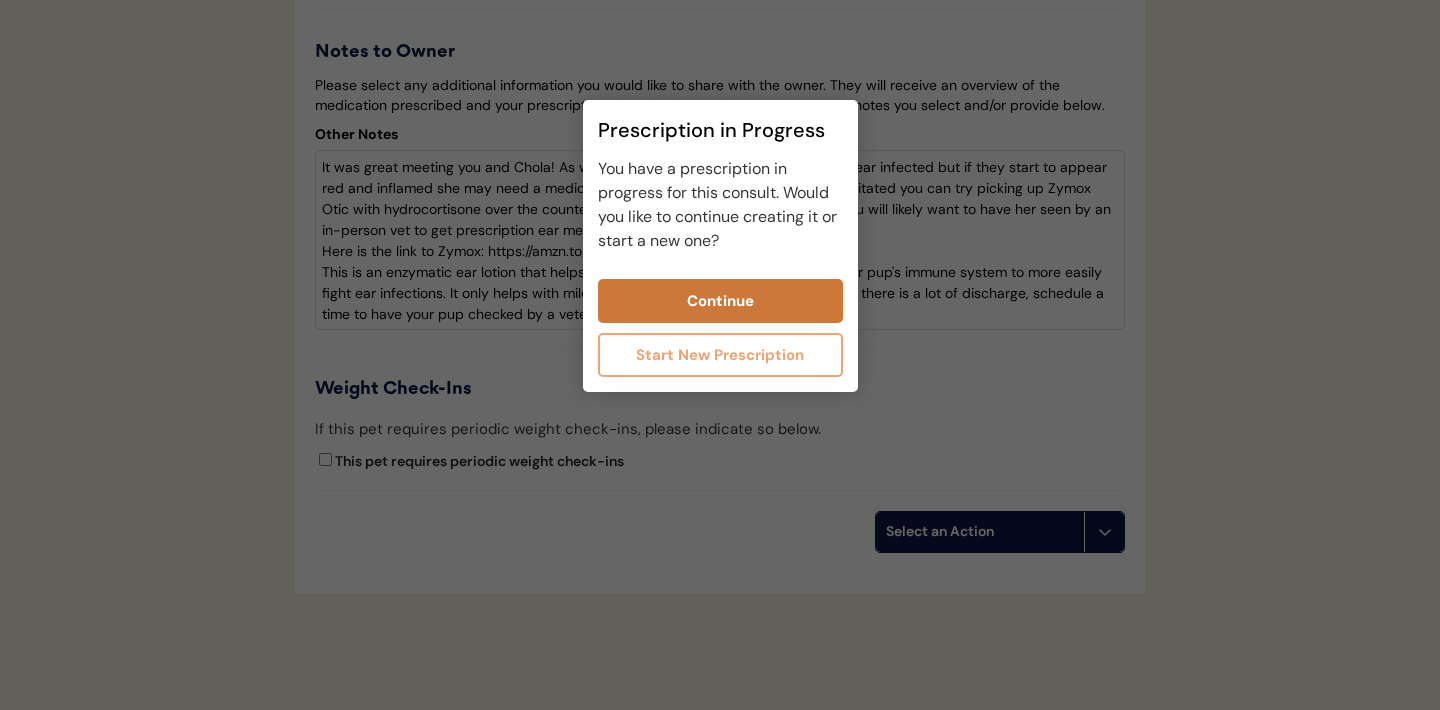 click on "Continue" at bounding box center (720, 301) 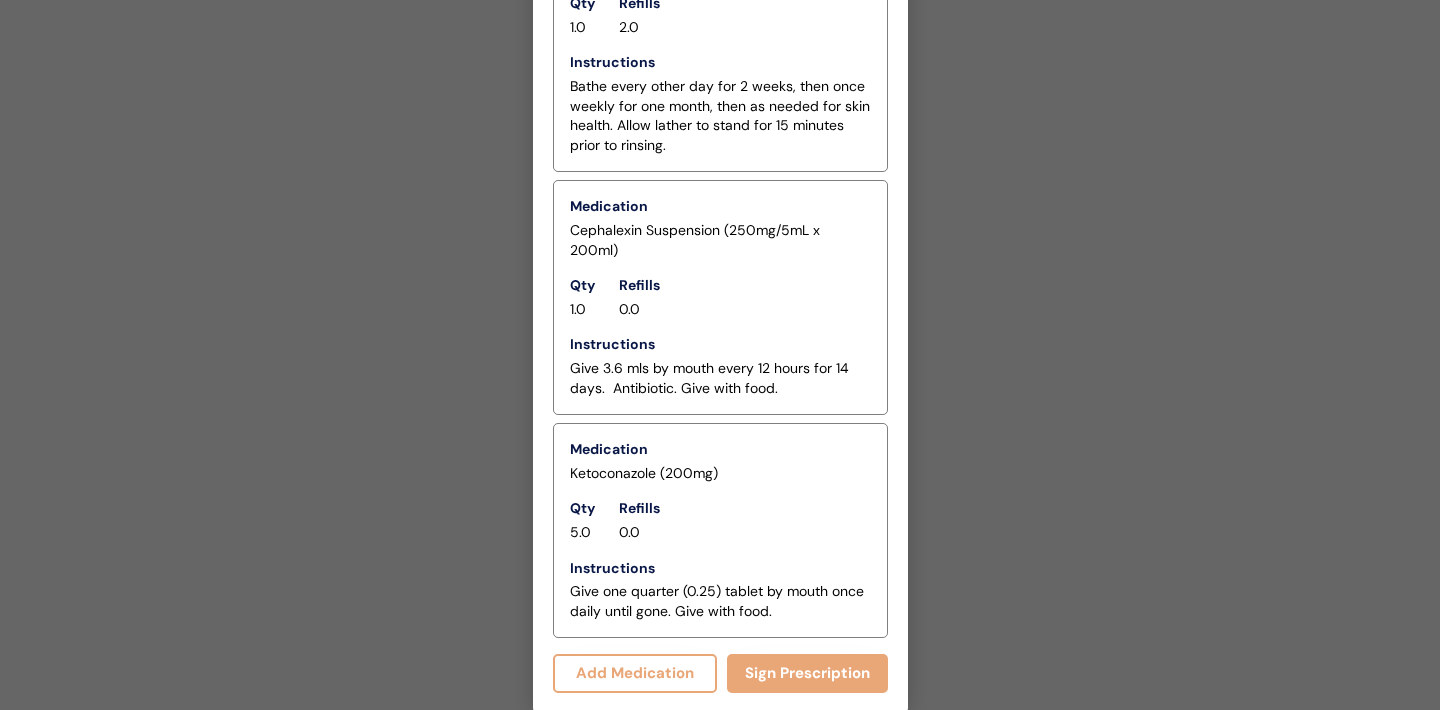 scroll, scrollTop: 5206, scrollLeft: 0, axis: vertical 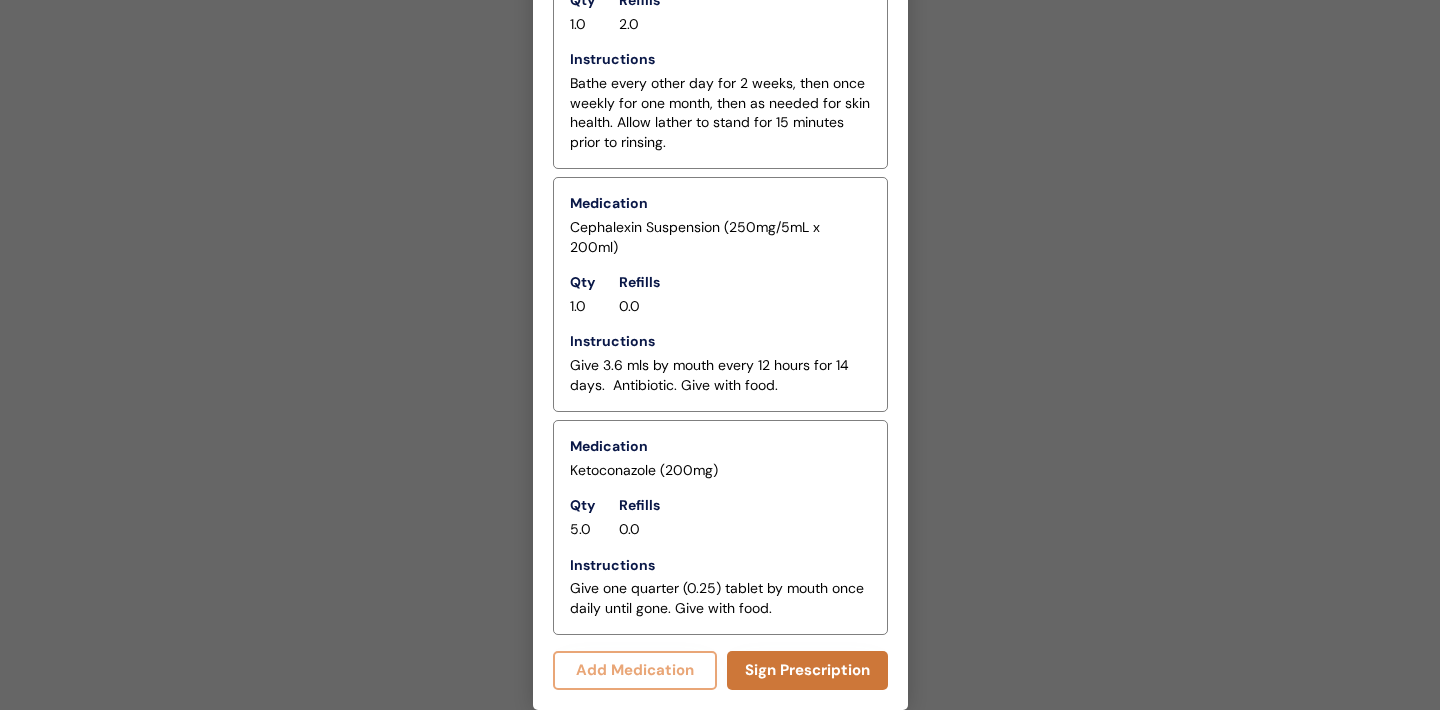 click on "Sign Prescription" at bounding box center [807, 670] 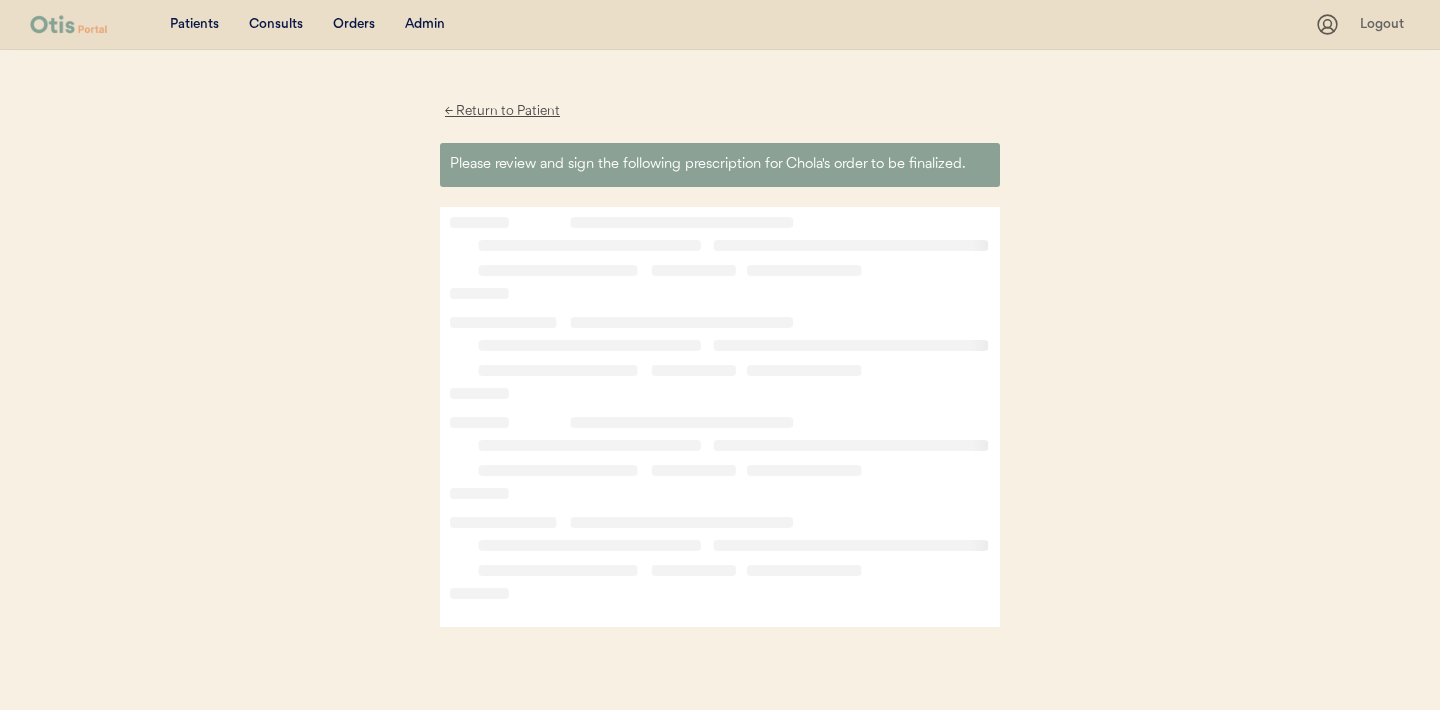 scroll, scrollTop: 0, scrollLeft: 0, axis: both 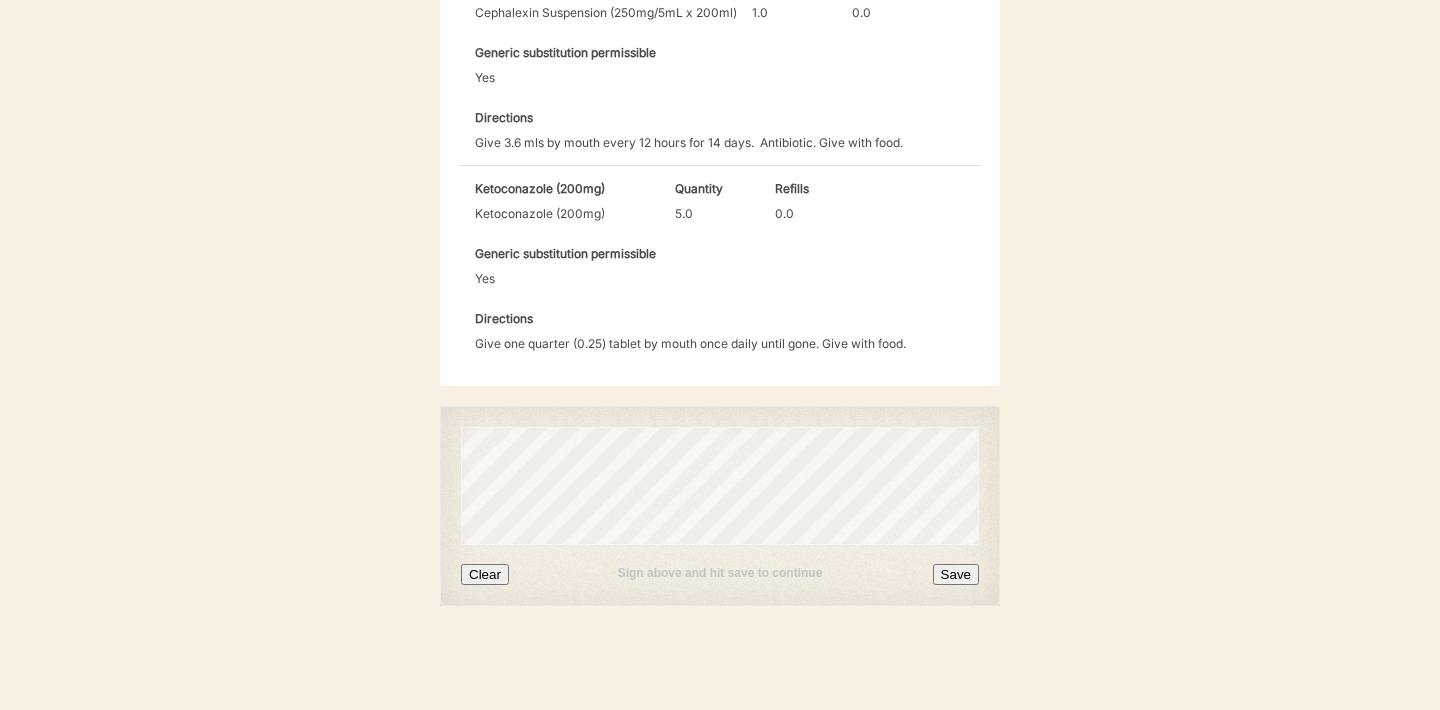 click on "Clear" at bounding box center [485, 574] 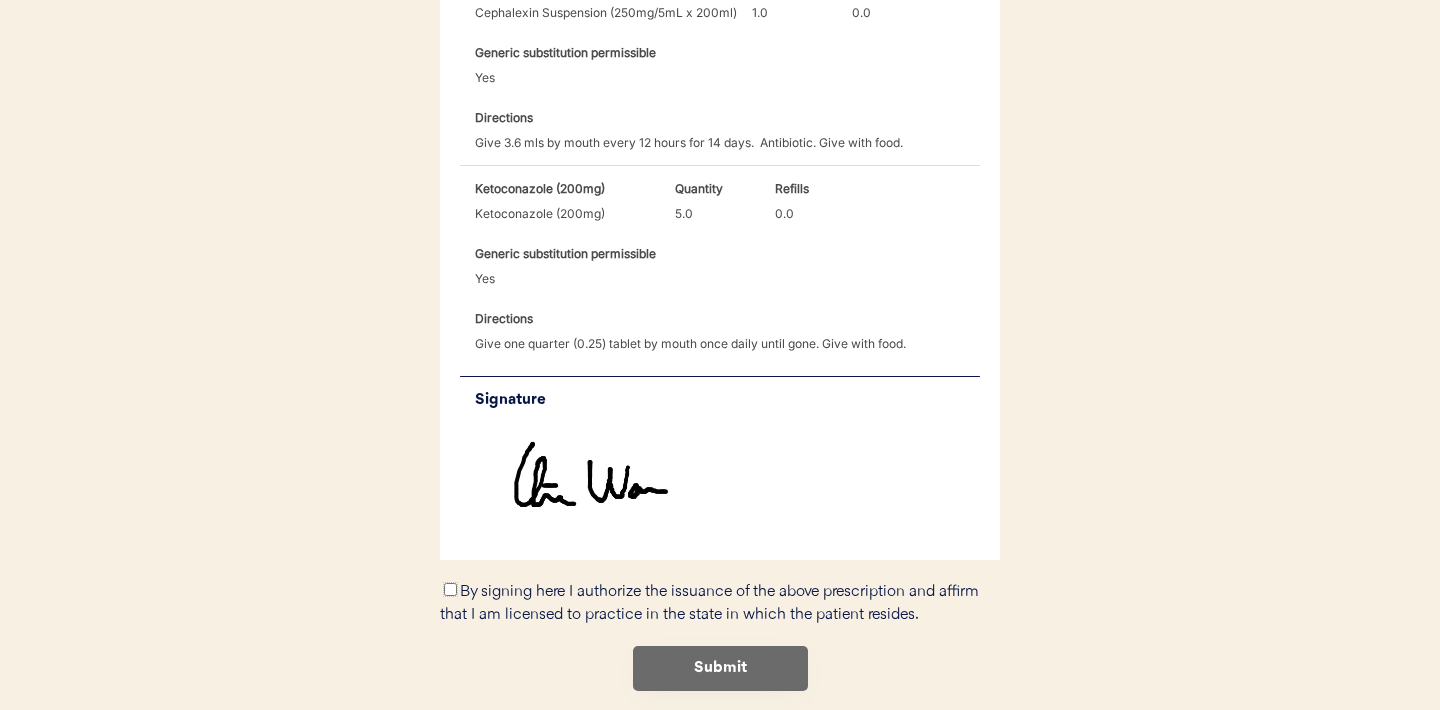 click on "By signing here I authorize the issuance of the above prescription and affirm that I am licensed to practice in the state in which the patient resides." at bounding box center (450, 589) 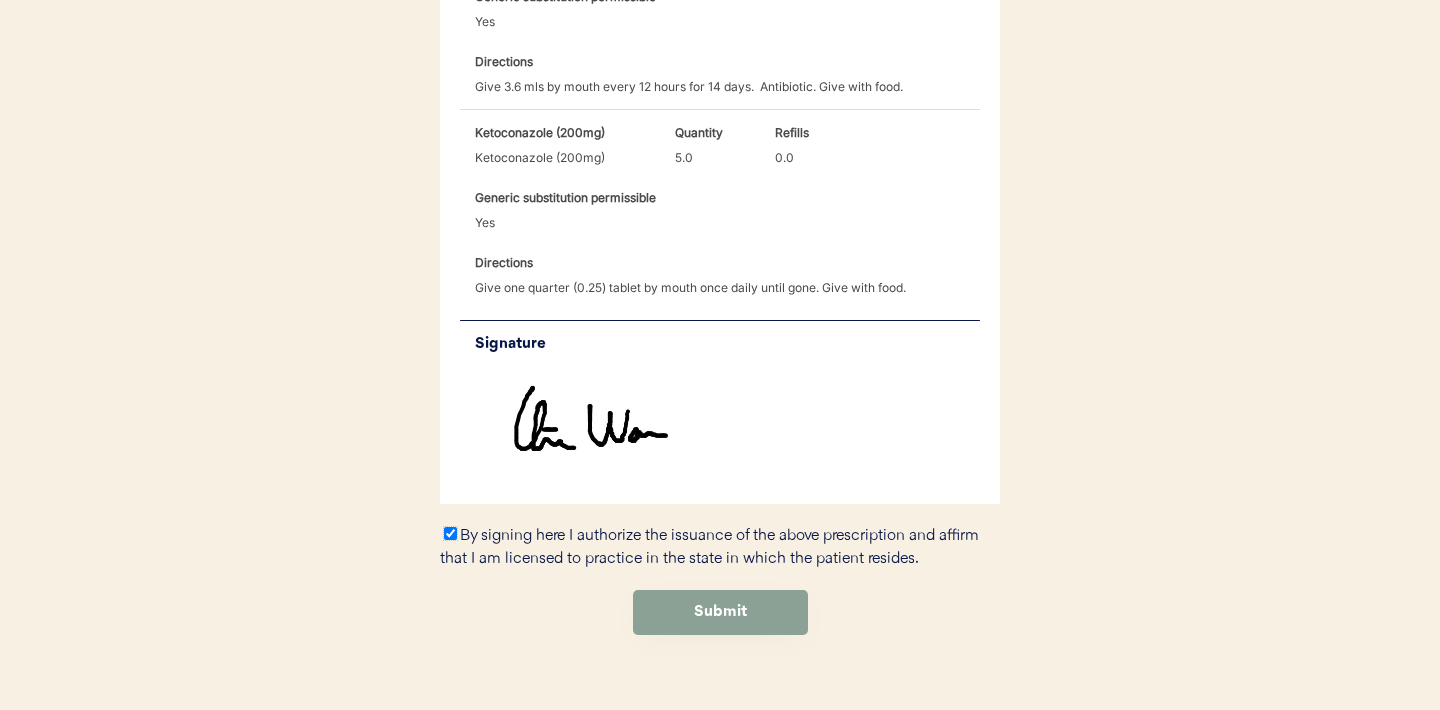 scroll, scrollTop: 1661, scrollLeft: 0, axis: vertical 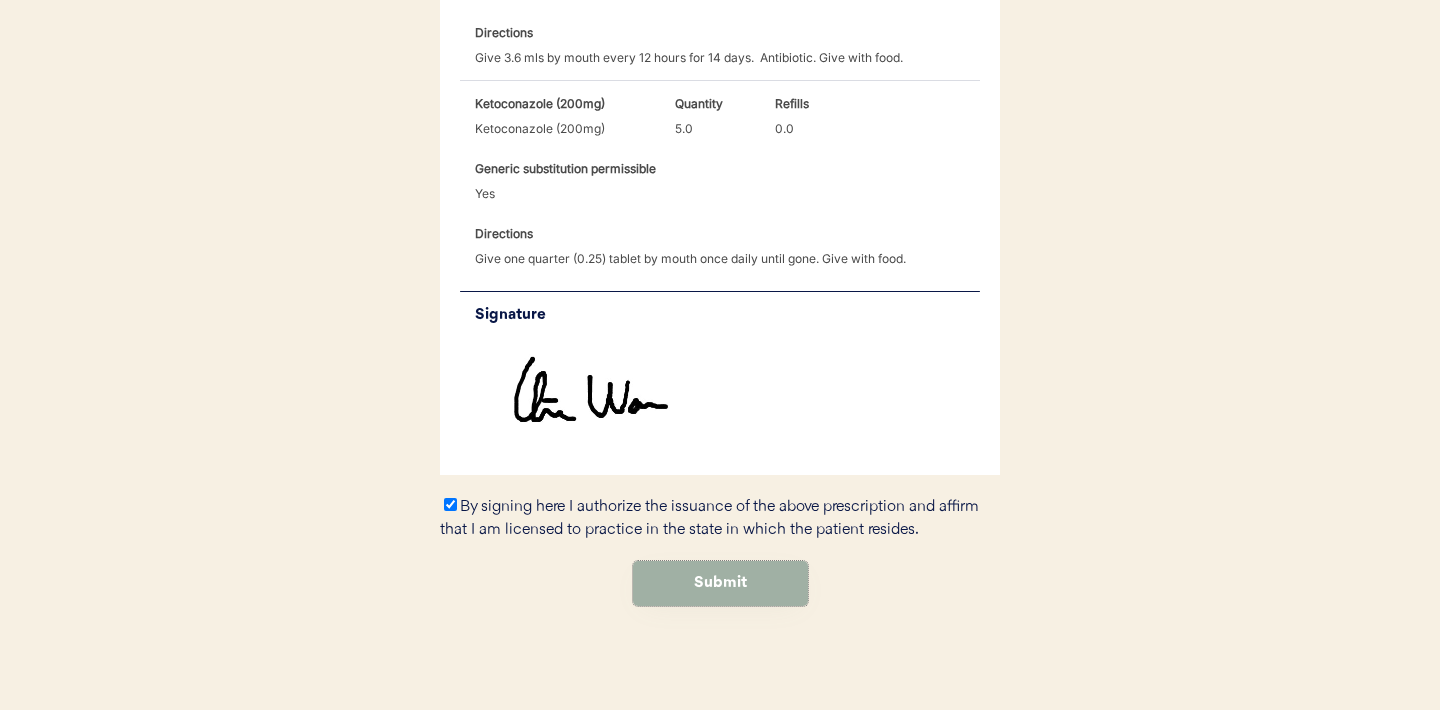 click on "Submit" at bounding box center [720, 583] 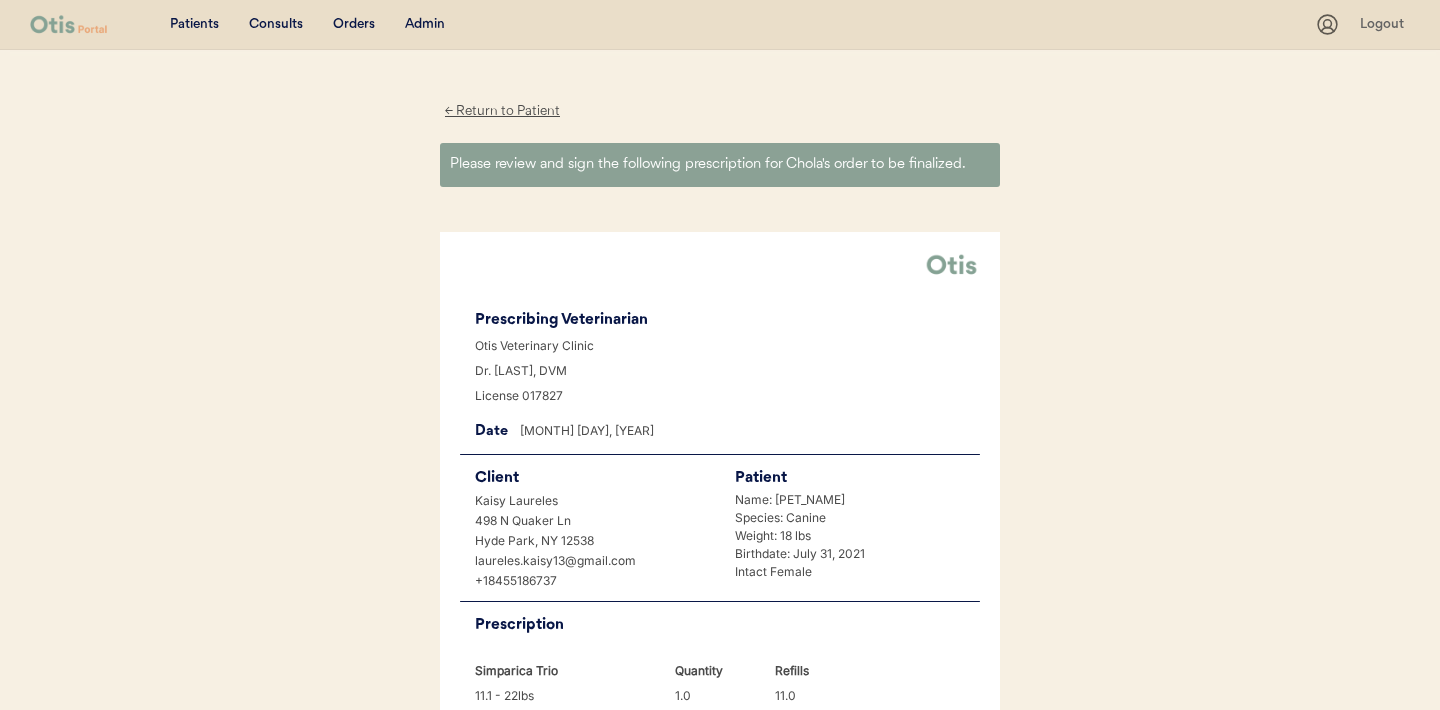 scroll, scrollTop: 0, scrollLeft: 0, axis: both 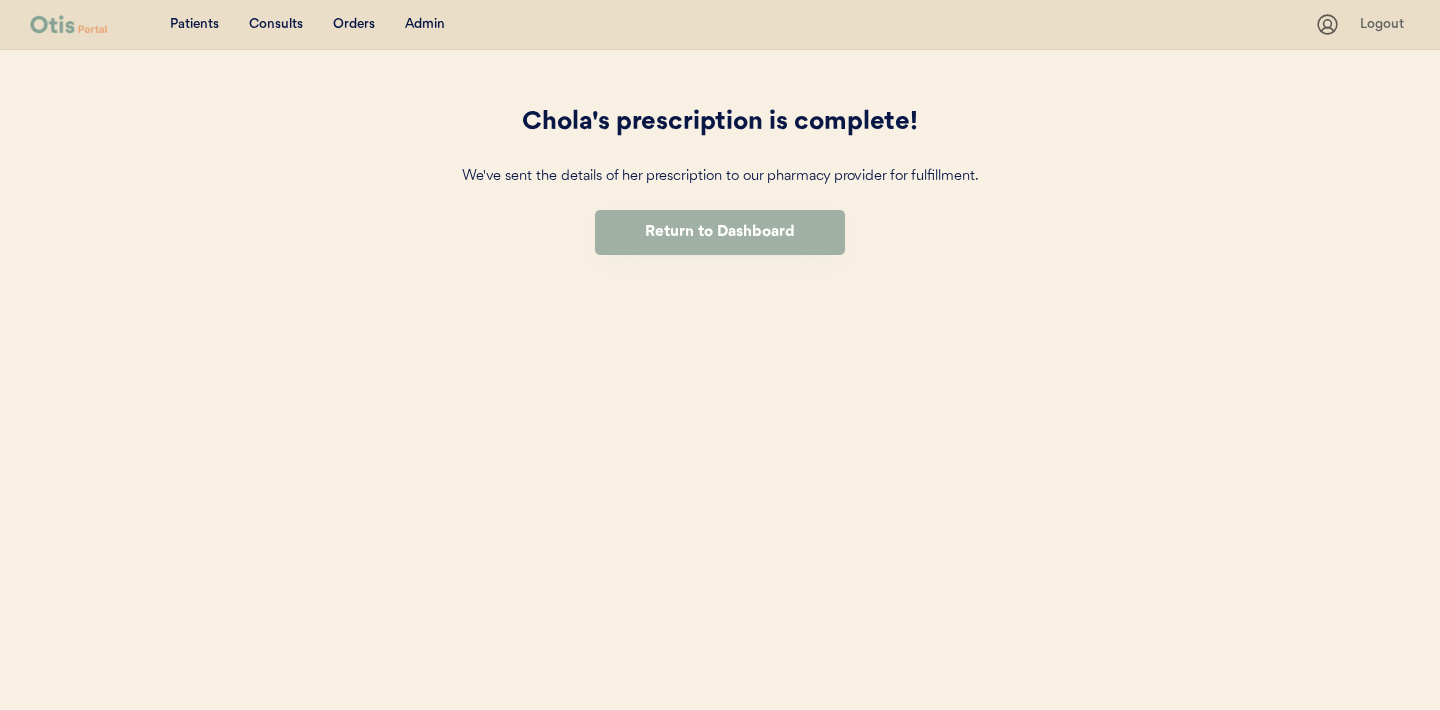 click on "Return to Dashboard" at bounding box center (720, 232) 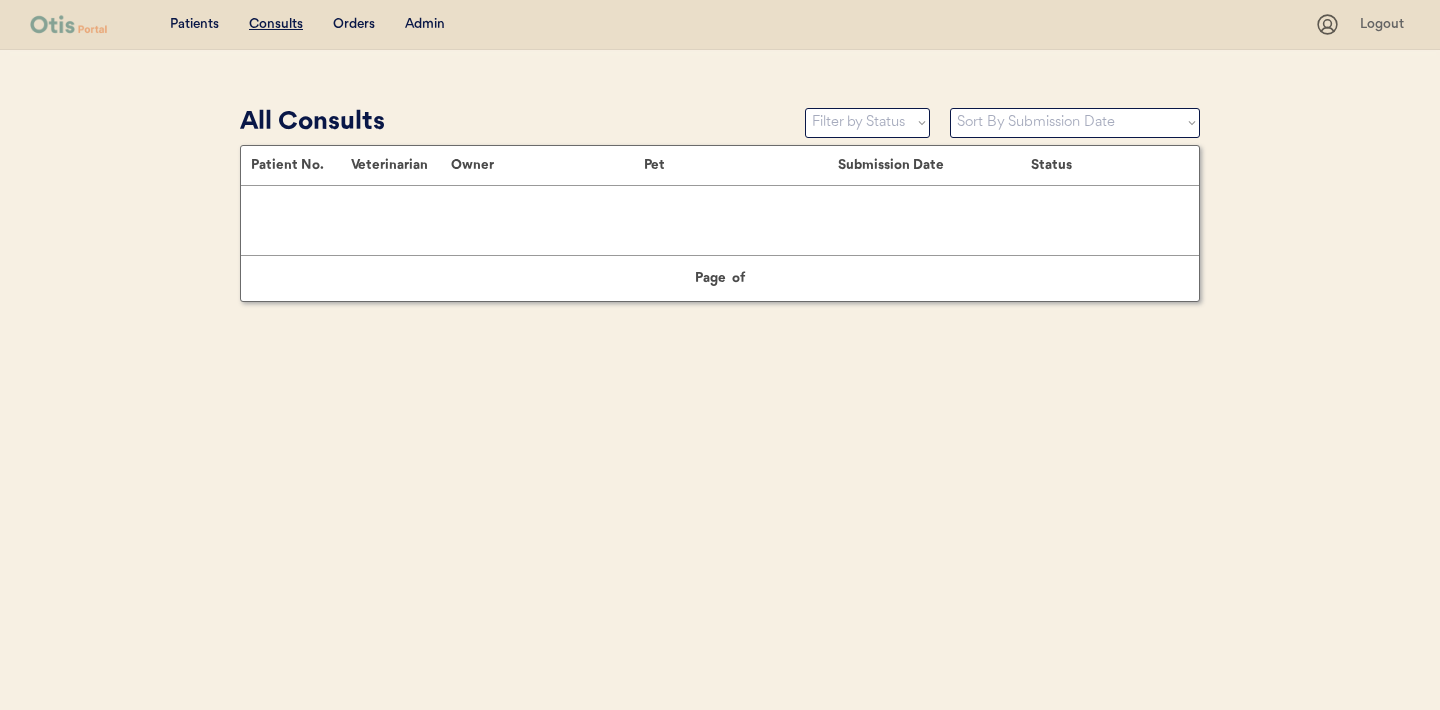 scroll, scrollTop: 0, scrollLeft: 0, axis: both 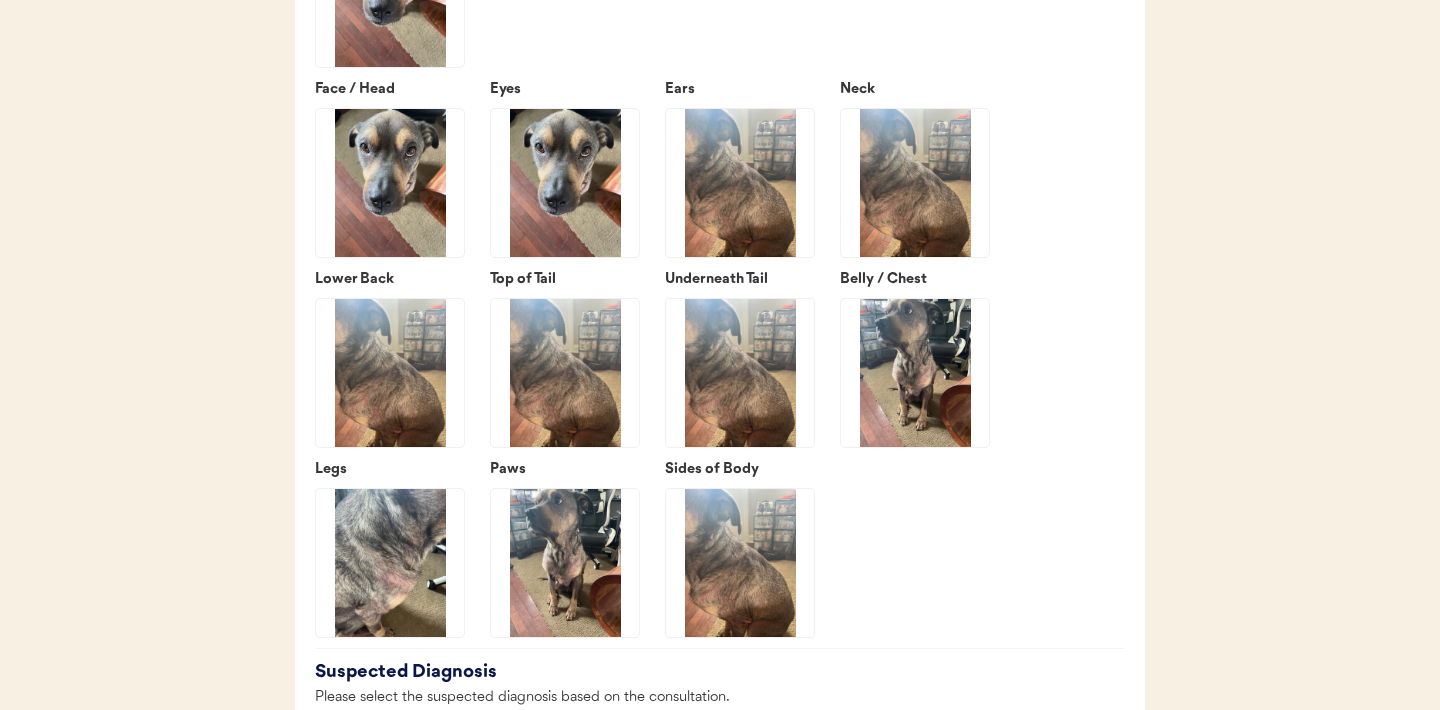 click 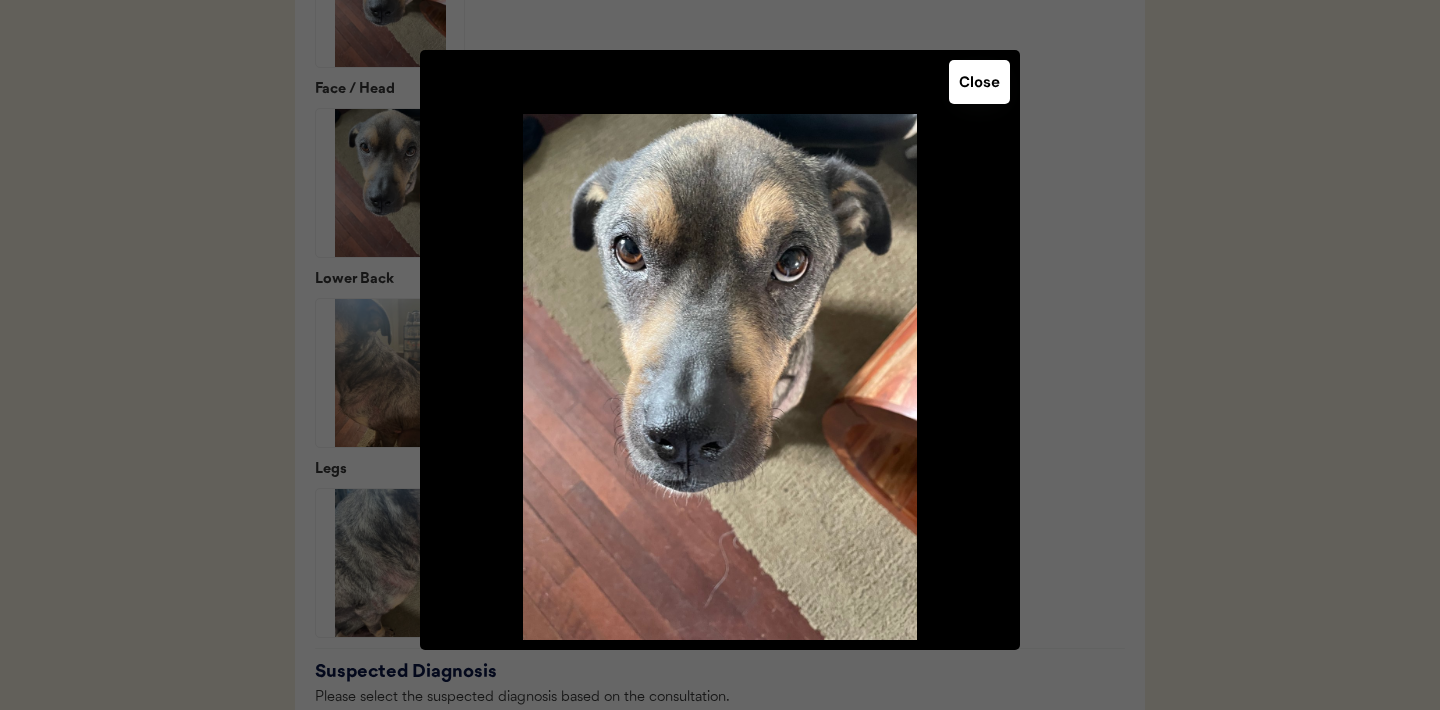 click on "Close" at bounding box center [979, 82] 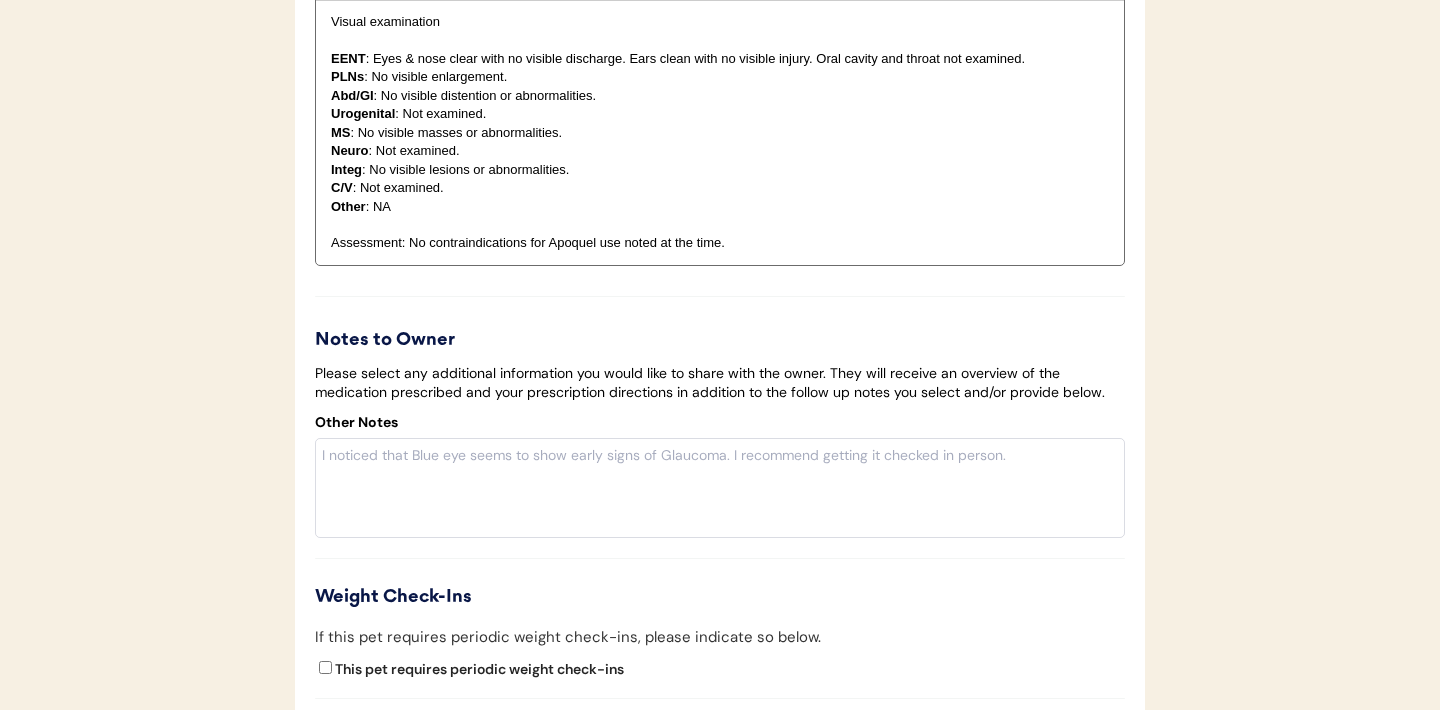 scroll, scrollTop: 3865, scrollLeft: 0, axis: vertical 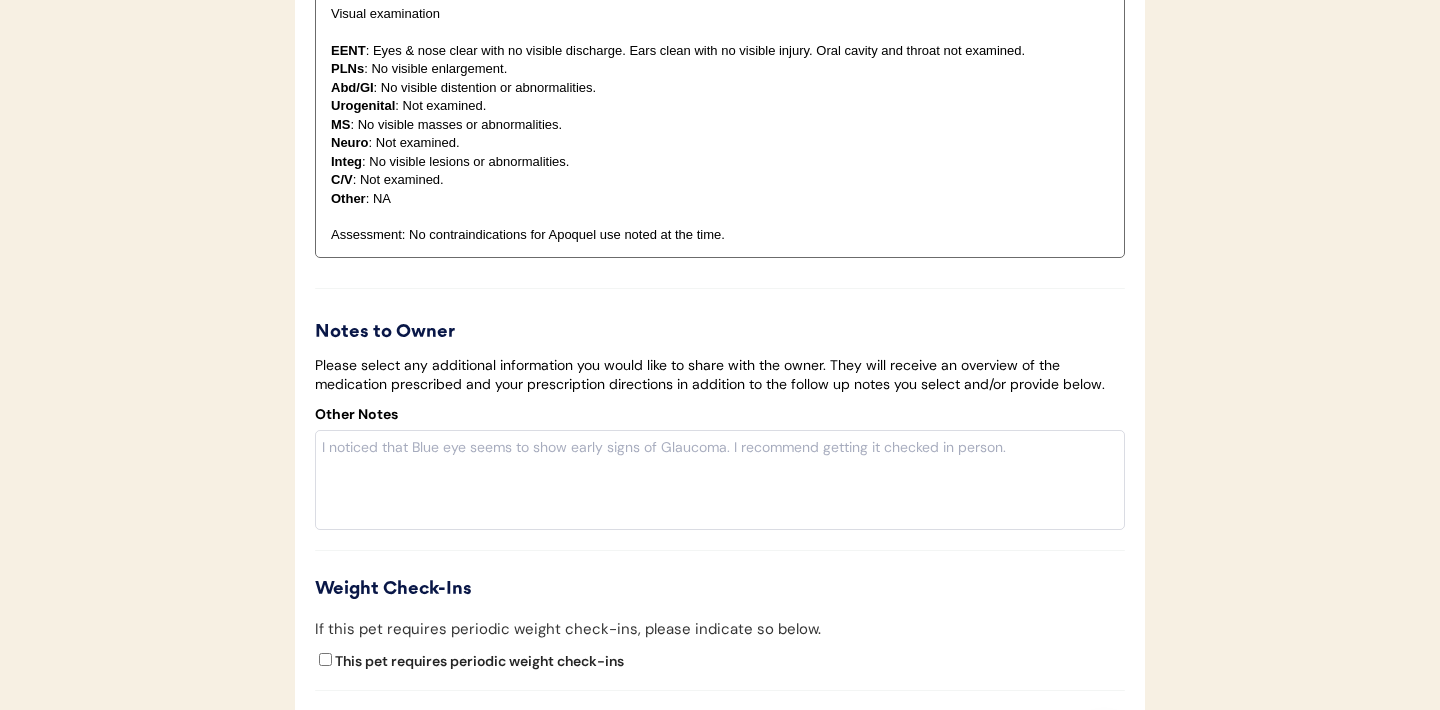 click on "Assessment: No contraindications for Apoquel use noted at the time." at bounding box center (720, 235) 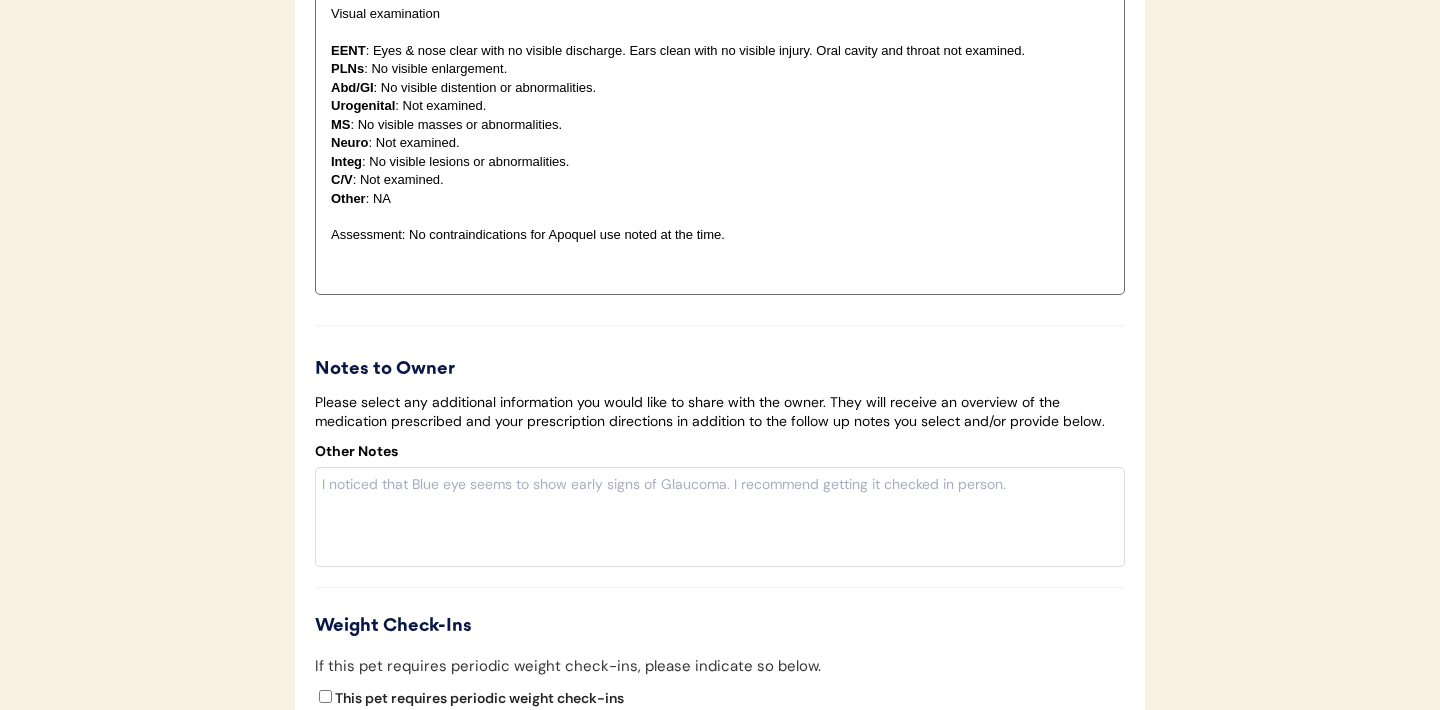 type 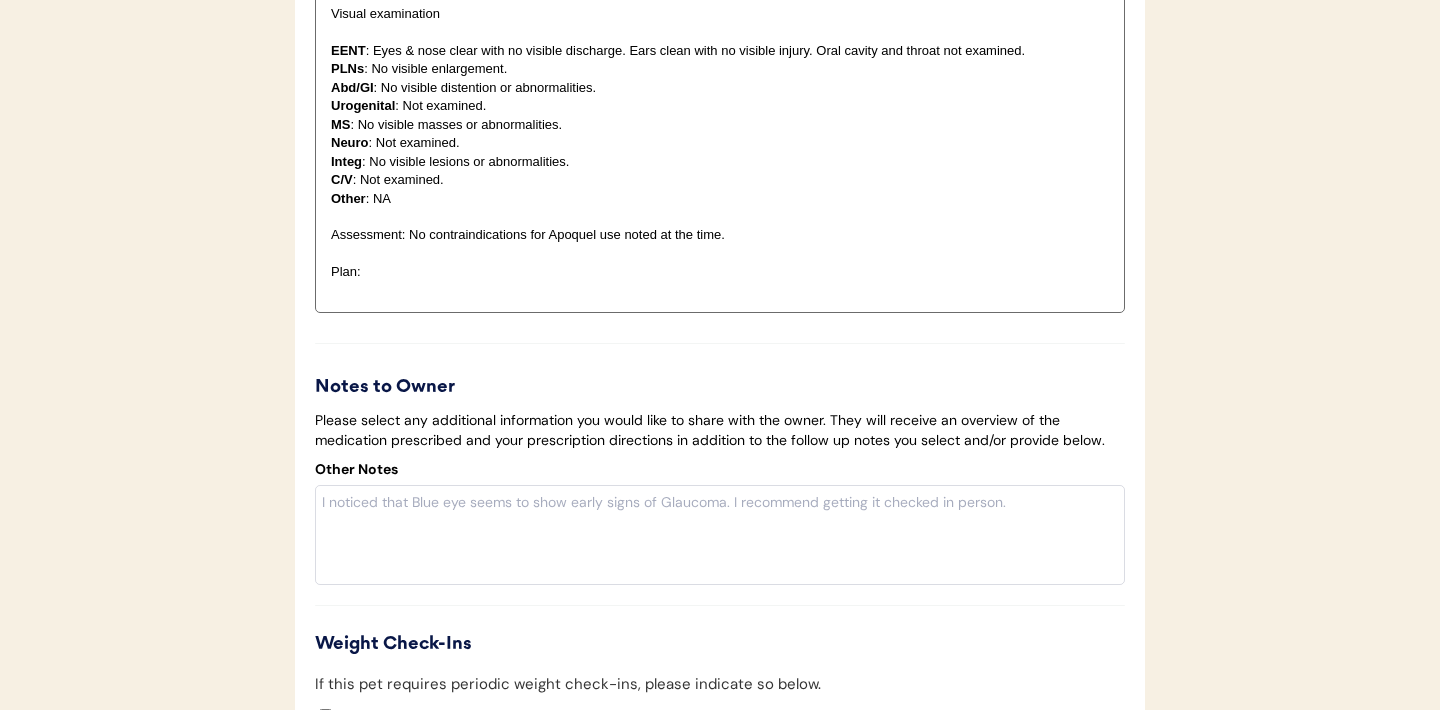 scroll, scrollTop: 0, scrollLeft: 0, axis: both 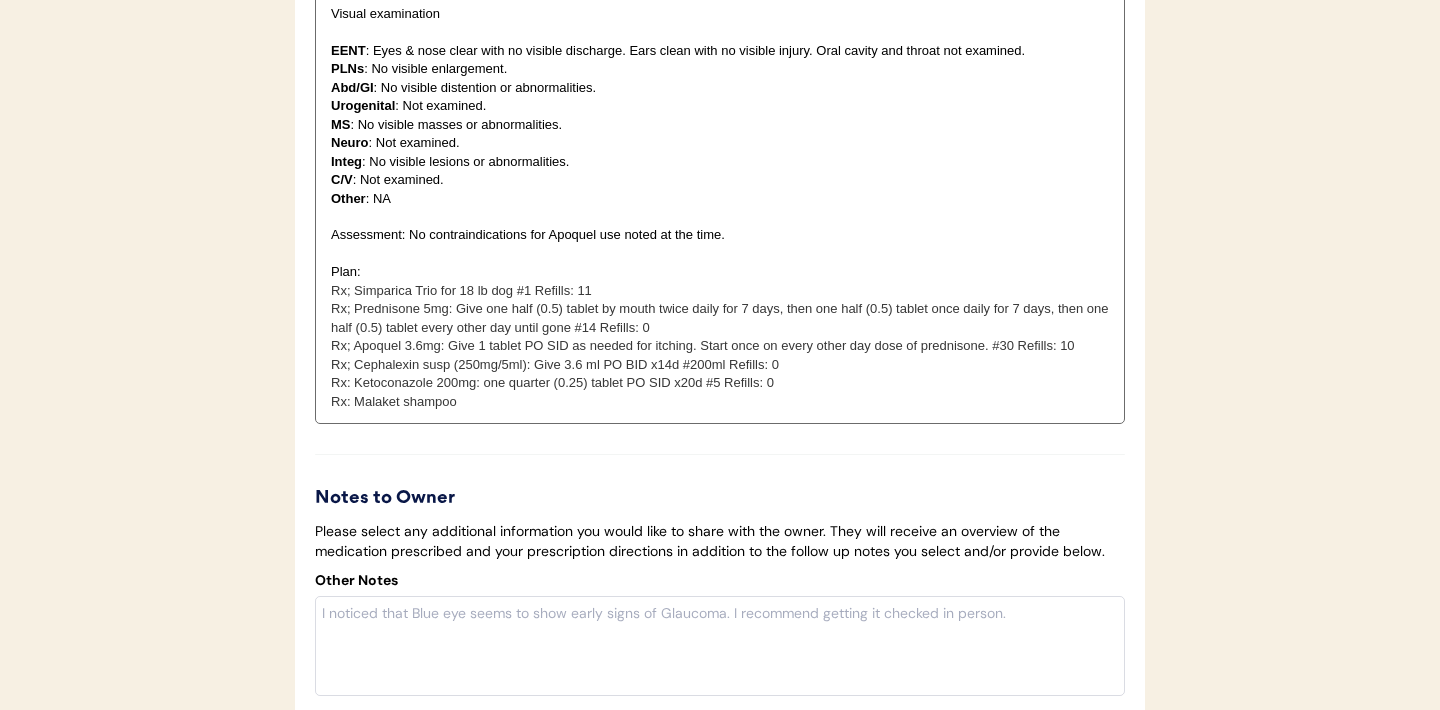 click on "Rx; Simparica Trio for 18 lb dog #1 Refills: 11" at bounding box center [461, 290] 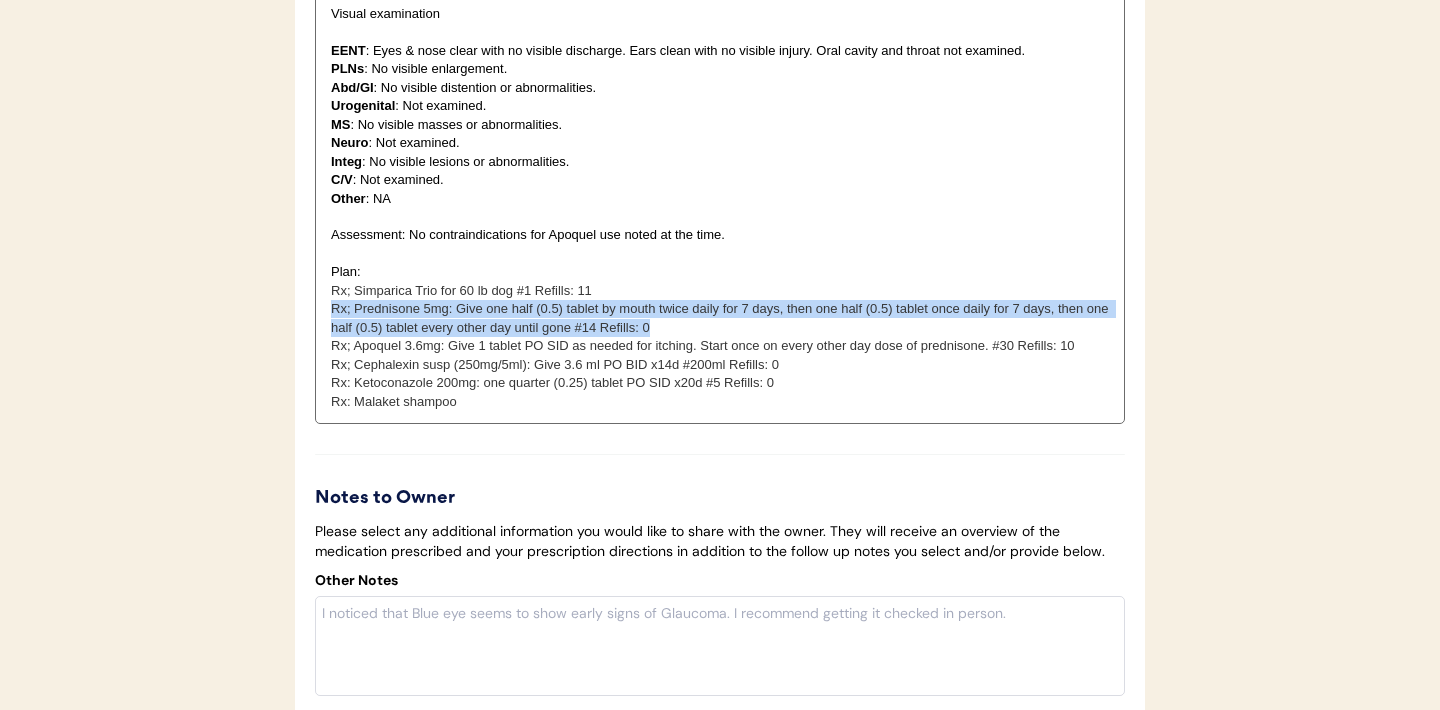 drag, startPoint x: 329, startPoint y: 335, endPoint x: 679, endPoint y: 355, distance: 350.57095 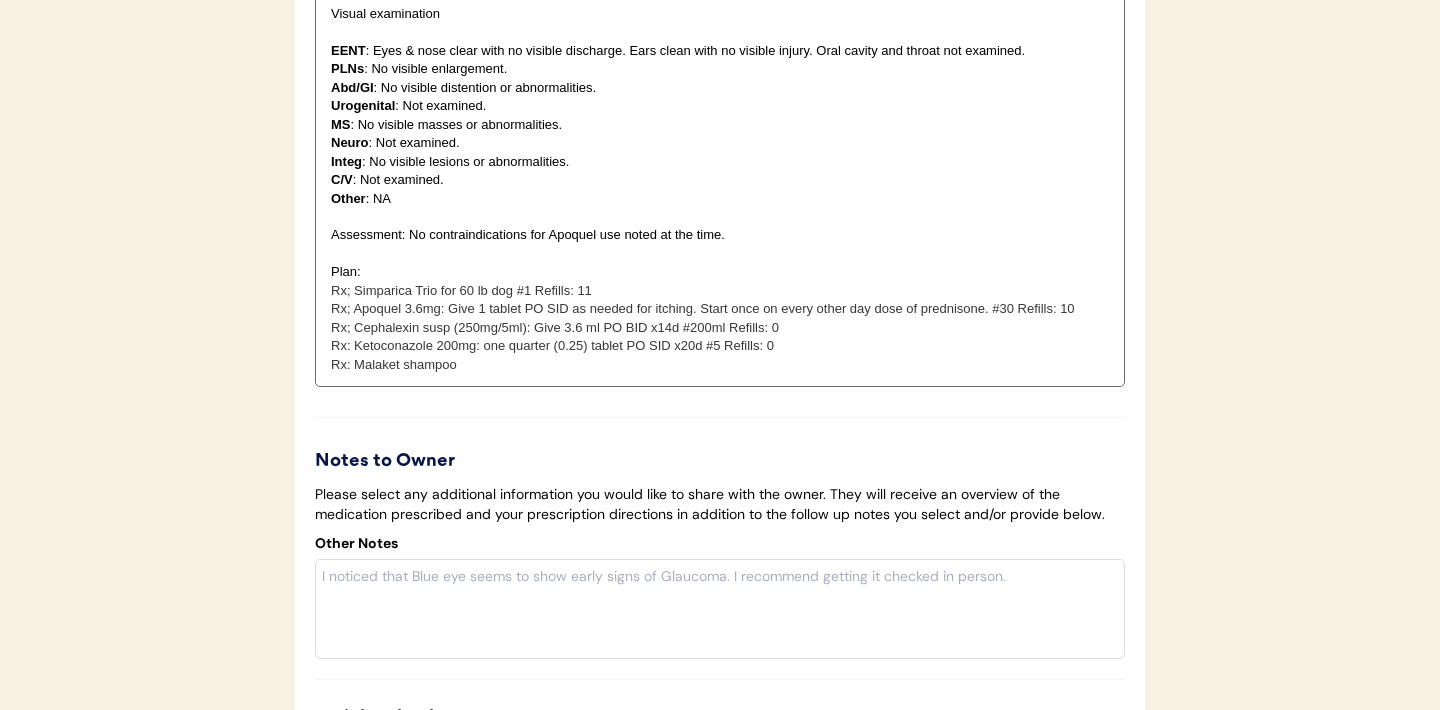 click on "Rx; Apoquel 3.6mg: Give 1 tablet PO SID as needed for itching. Start once on every other day dose of prednisone. #30 Refills: 10" at bounding box center [703, 308] 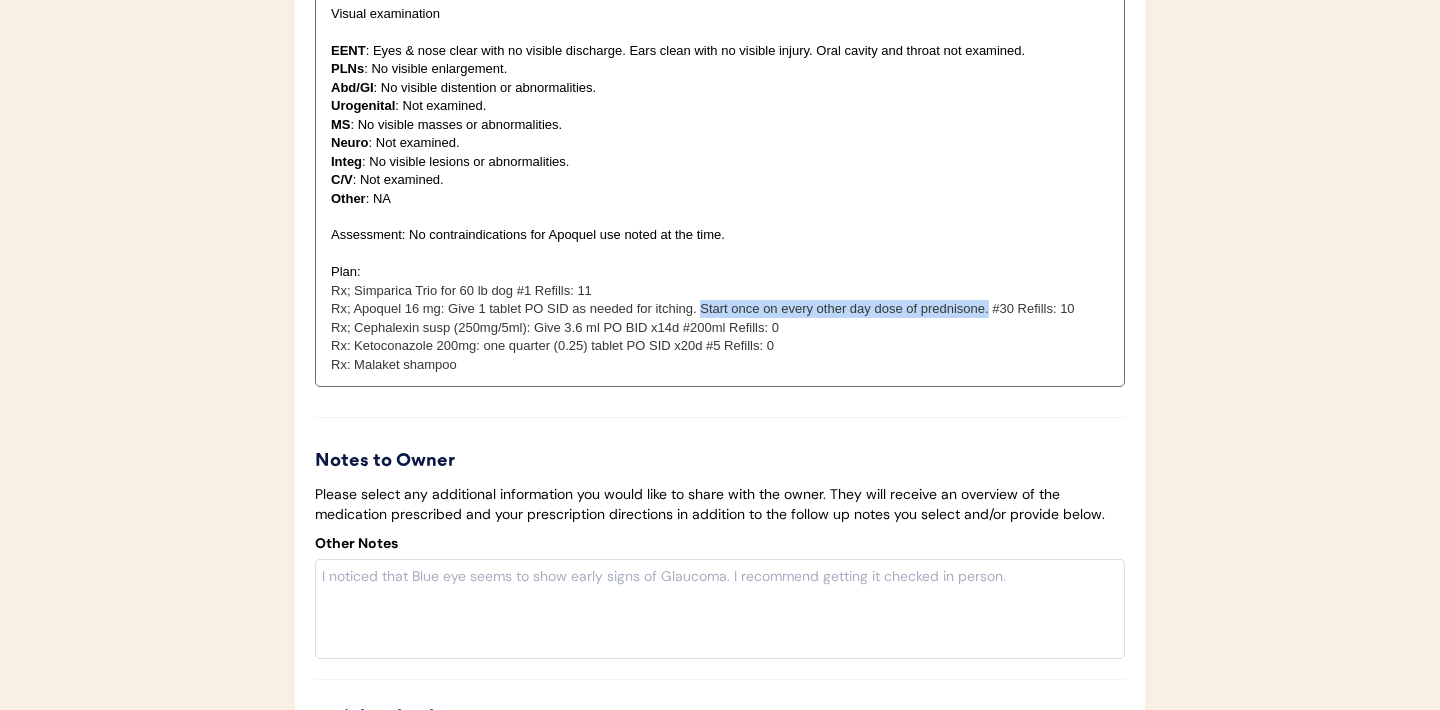 drag, startPoint x: 702, startPoint y: 334, endPoint x: 987, endPoint y: 342, distance: 285.11224 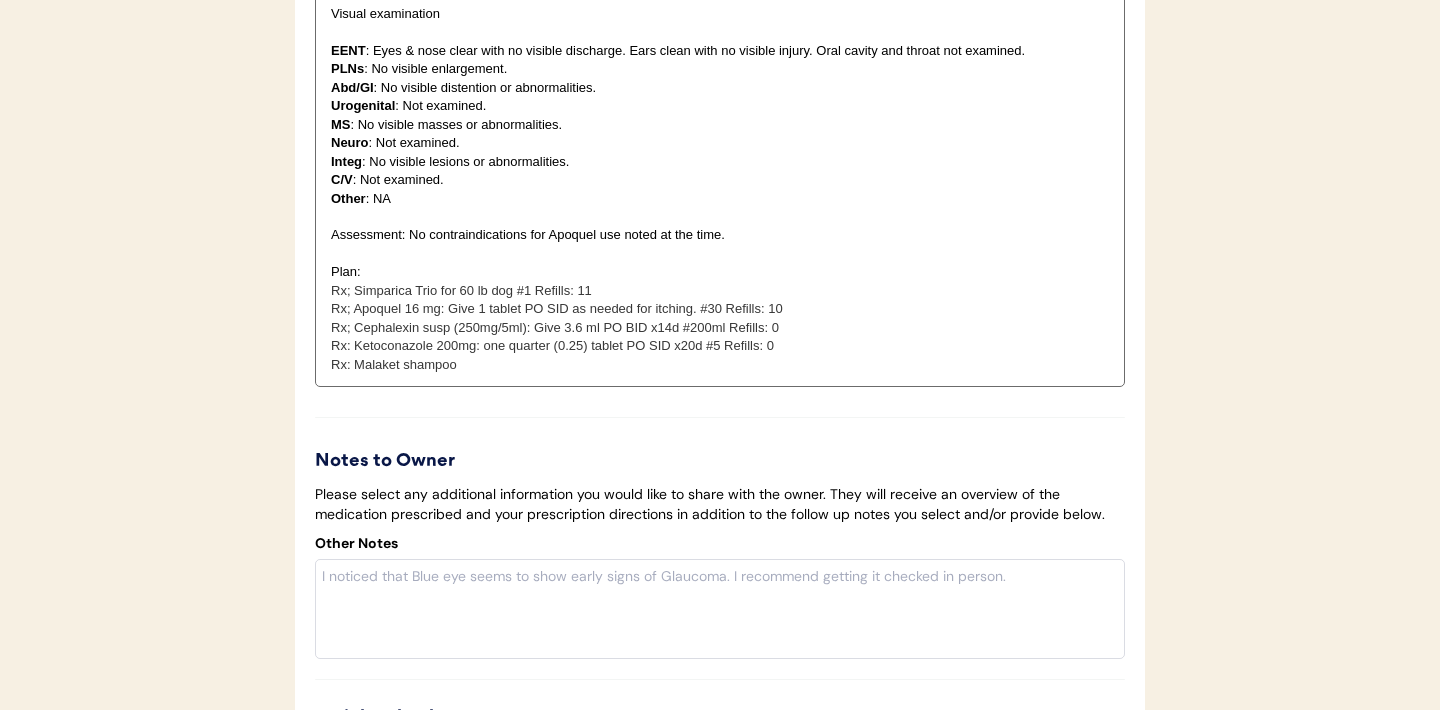 click on "Rx; Apoquel 16 mg: Give 1 tablet PO SID as needed for itching. #30 Refills: 10" at bounding box center [720, 309] 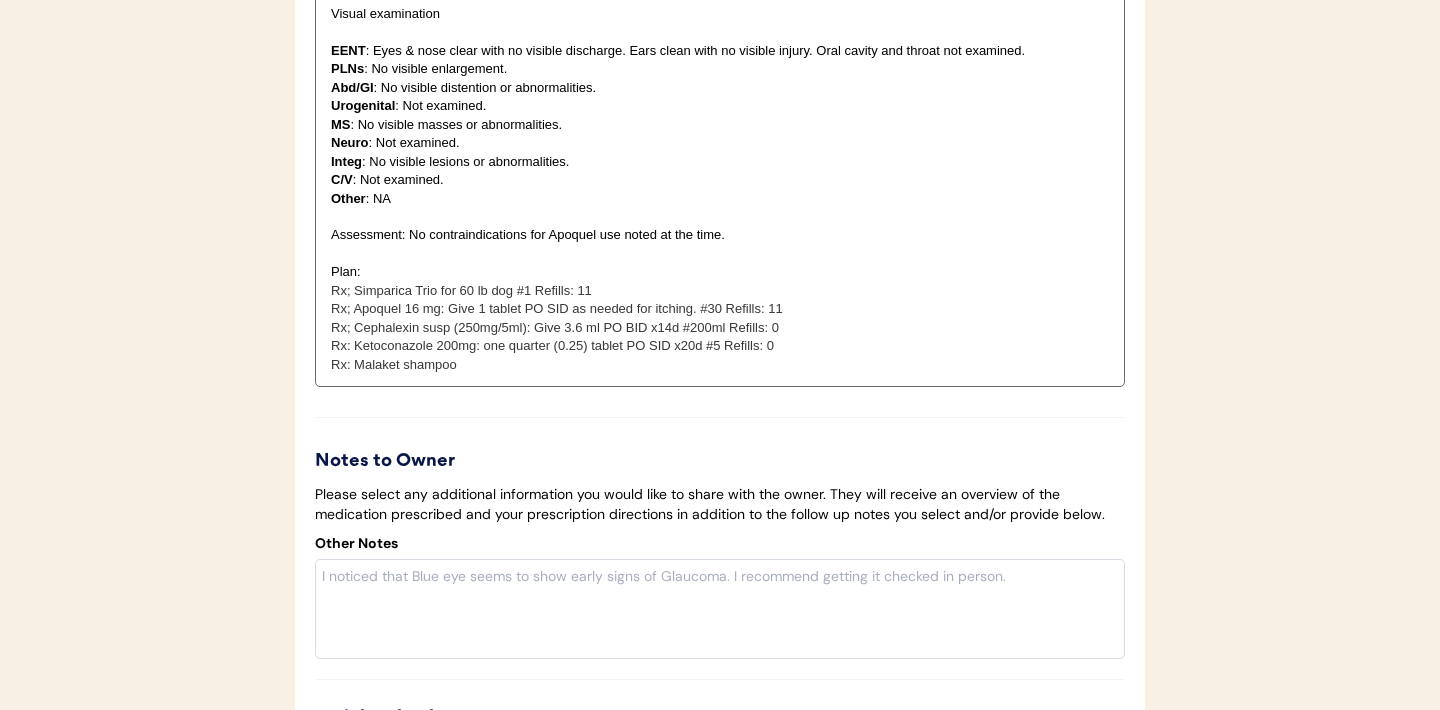 click on "Rx; Cephalexin susp (250mg/5ml): Give 3.6 ml PO BID x14d #200ml Refills: 0" at bounding box center (555, 327) 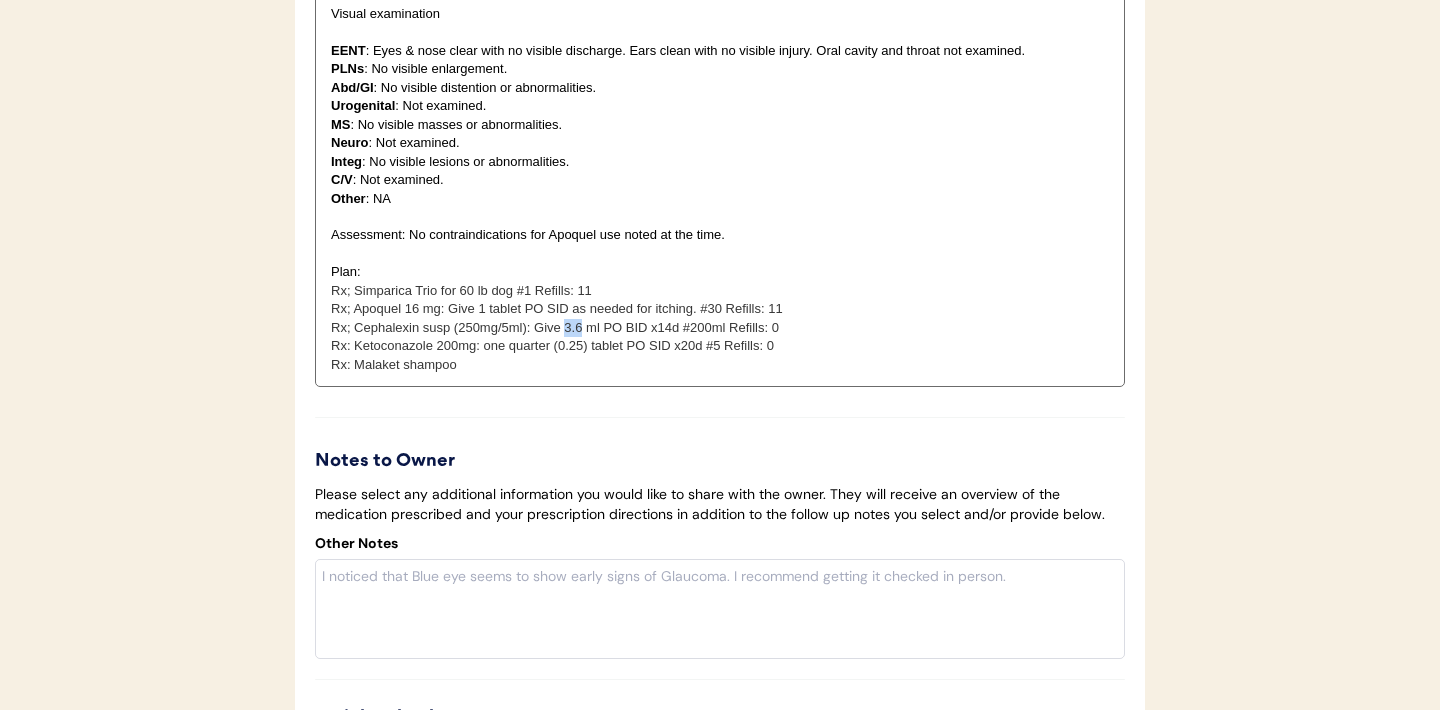 drag, startPoint x: 582, startPoint y: 356, endPoint x: 569, endPoint y: 356, distance: 13 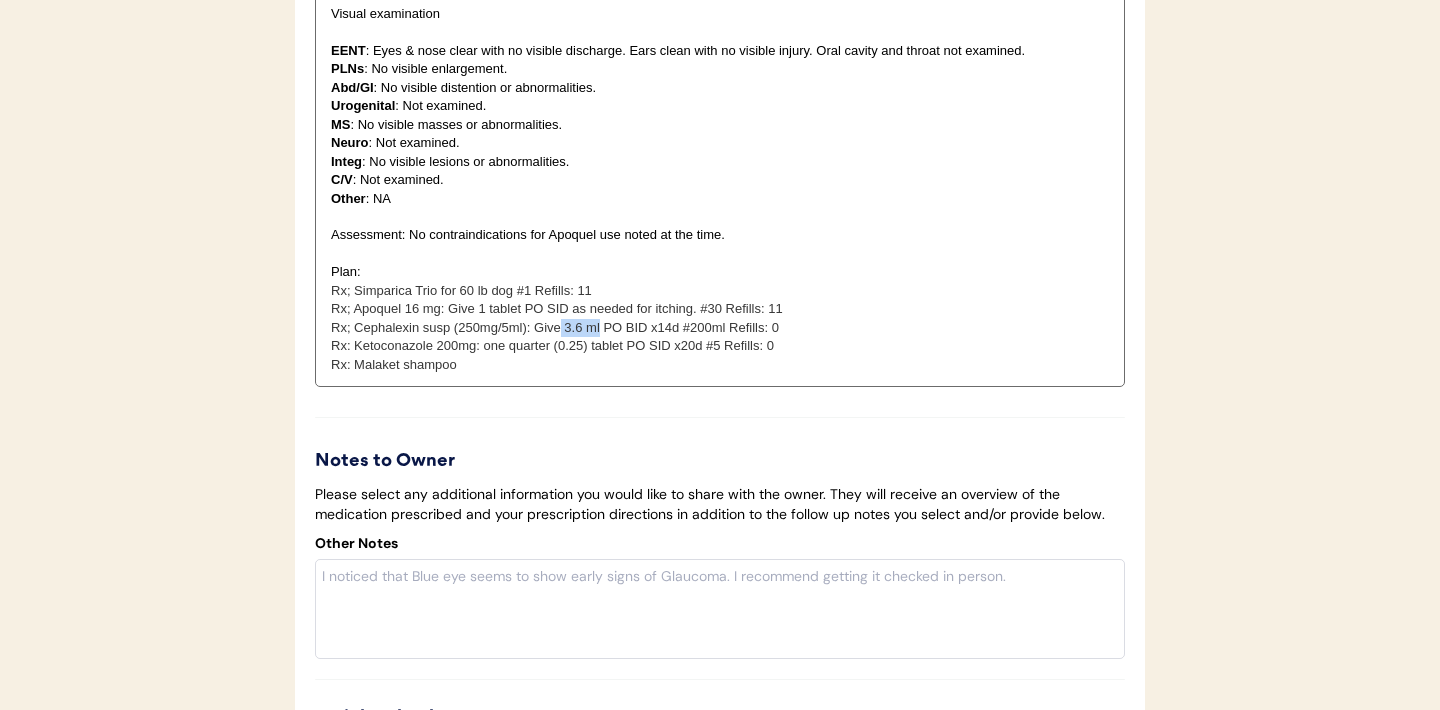 drag, startPoint x: 601, startPoint y: 355, endPoint x: 562, endPoint y: 358, distance: 39.115215 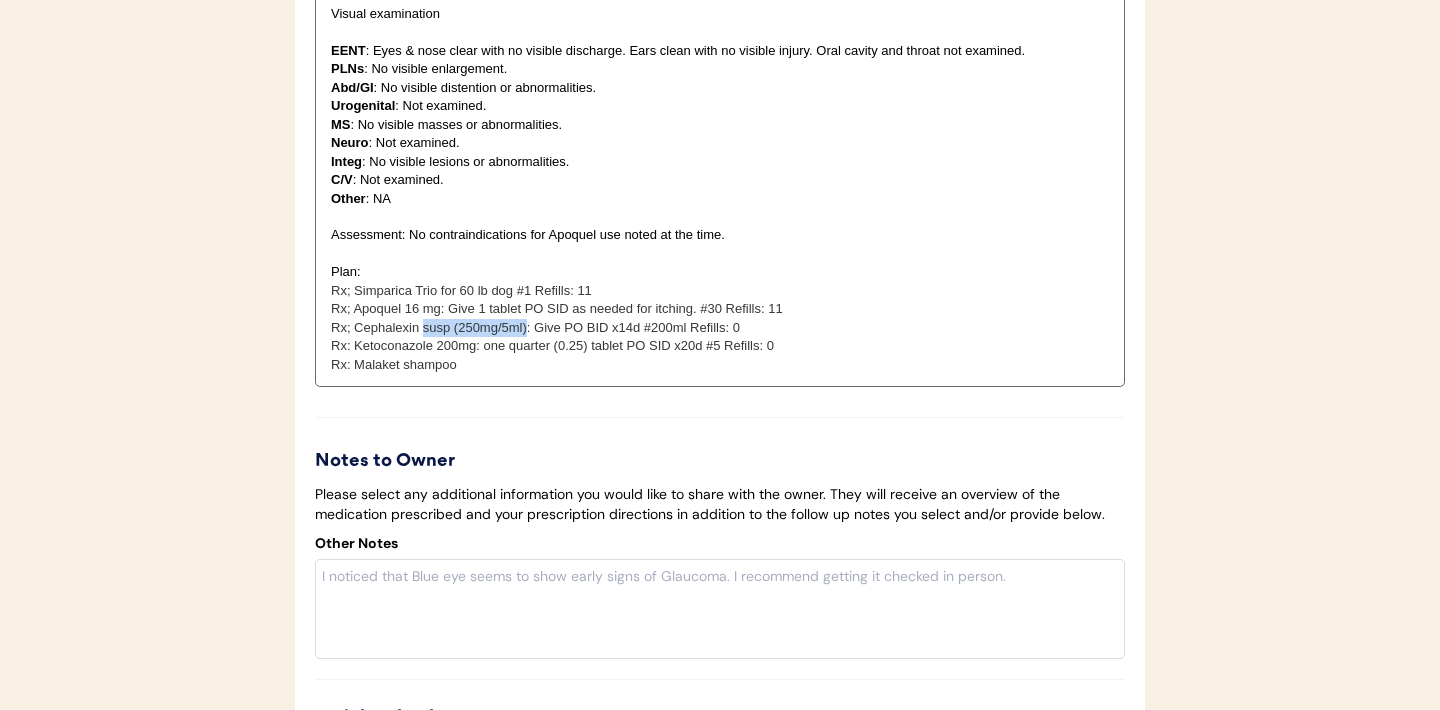 drag, startPoint x: 525, startPoint y: 355, endPoint x: 424, endPoint y: 358, distance: 101.04455 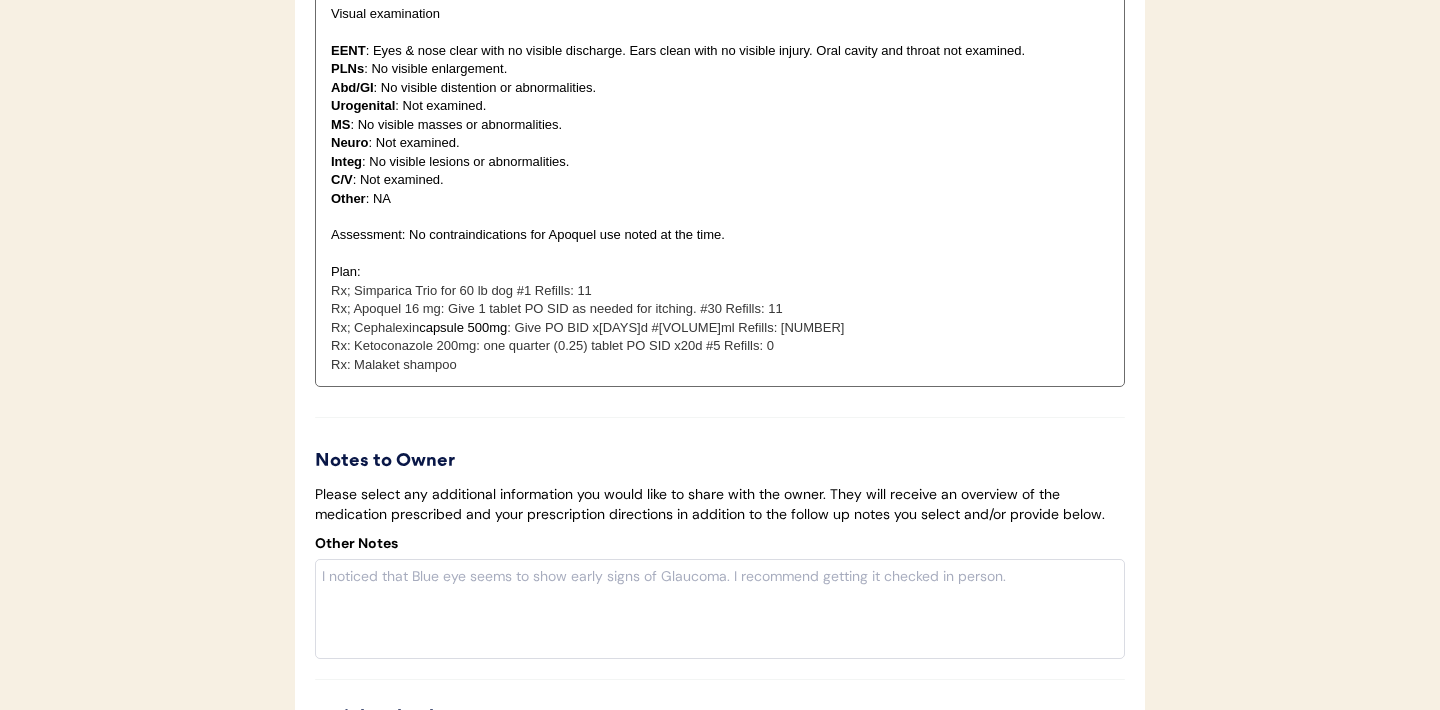 click on ": Give PO BID x14d #200ml Refills: 0" at bounding box center (675, 327) 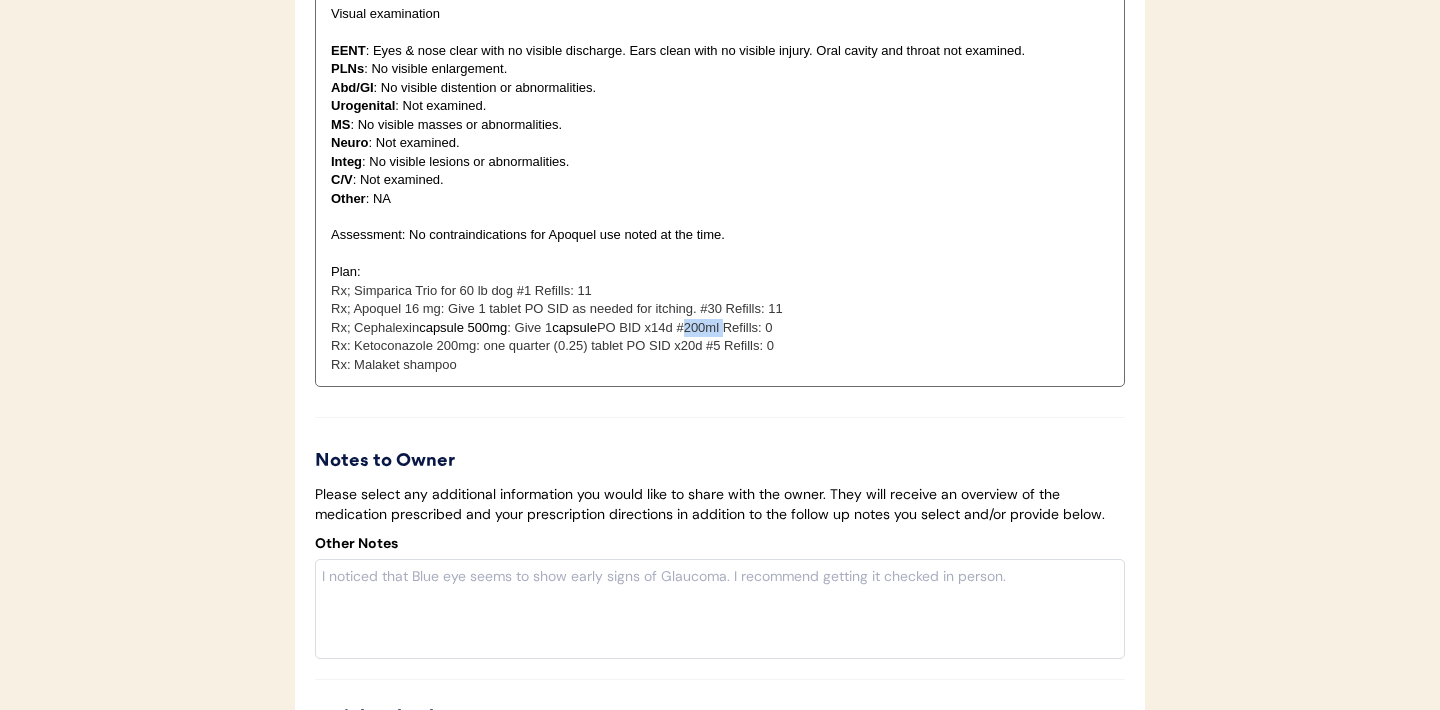 drag, startPoint x: 732, startPoint y: 356, endPoint x: 695, endPoint y: 357, distance: 37.01351 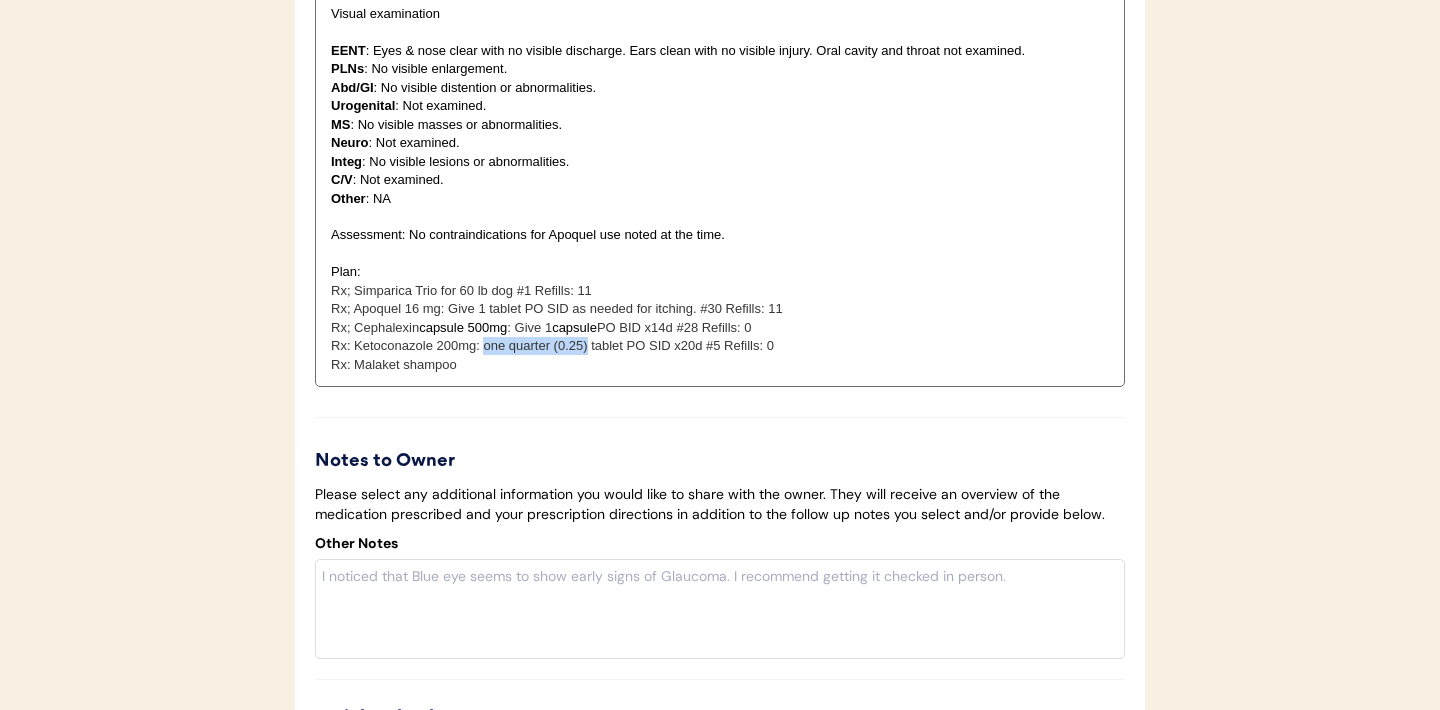 drag, startPoint x: 587, startPoint y: 374, endPoint x: 485, endPoint y: 372, distance: 102.01961 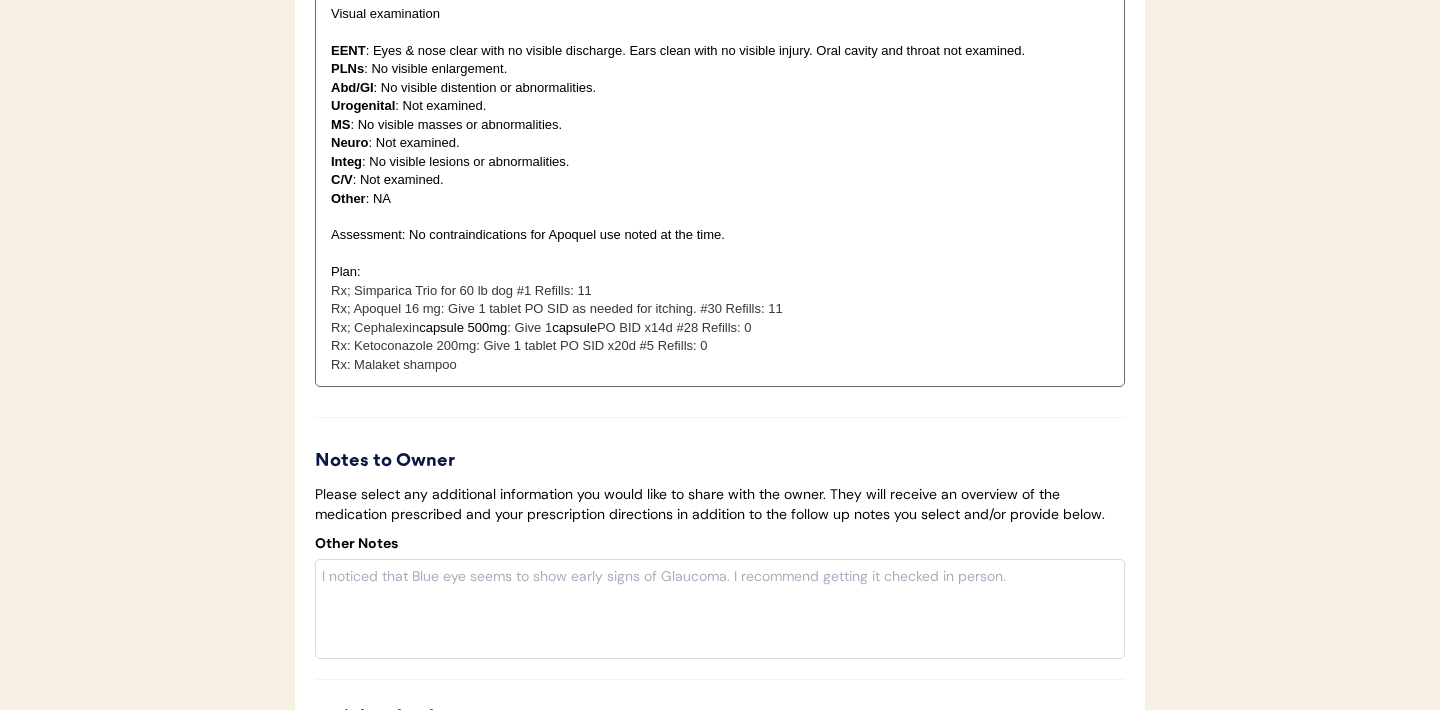 click on "Rx: Ketoconazole 200mg: Give 1 tablet PO SID x20d #5 Refills: 0" at bounding box center [519, 345] 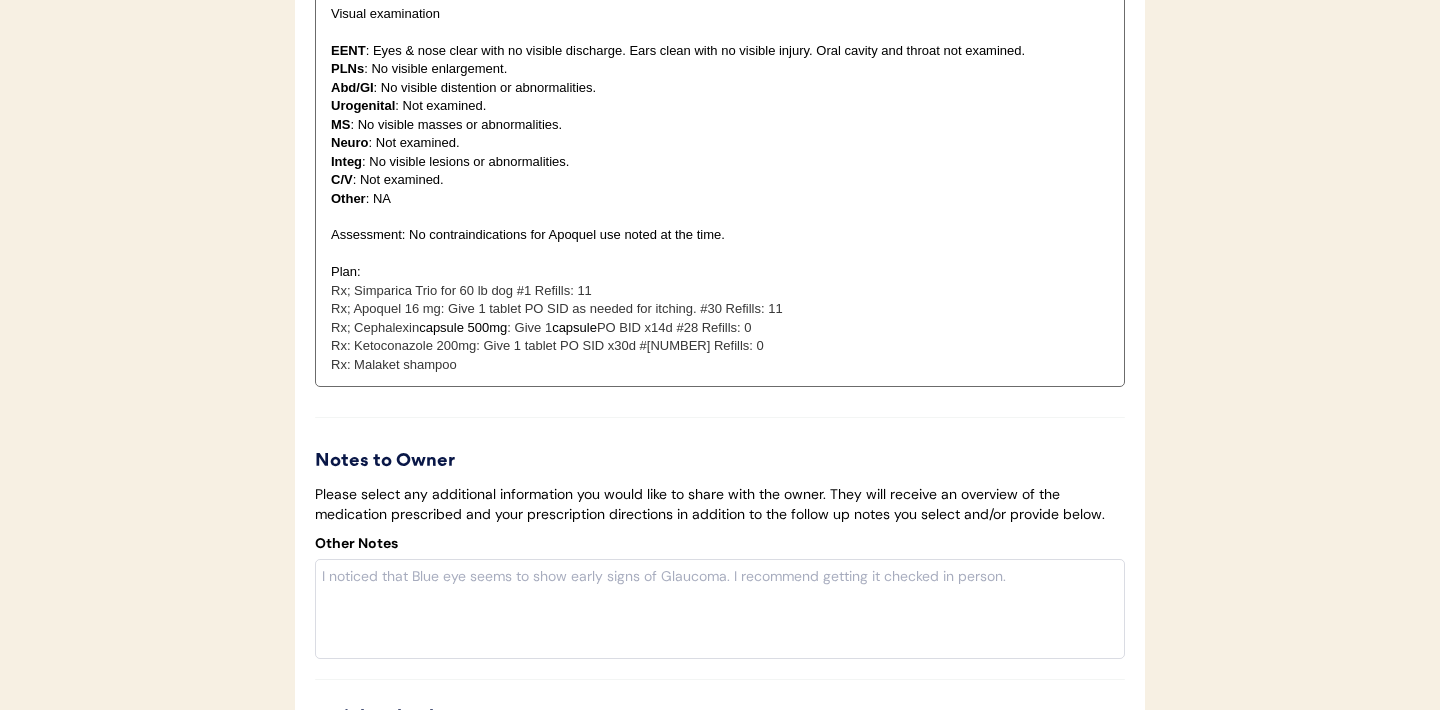 click on "Rx: Ketoconazole 200mg: Give 1 tablet PO SID x30d #5 Refills: 0" at bounding box center [547, 345] 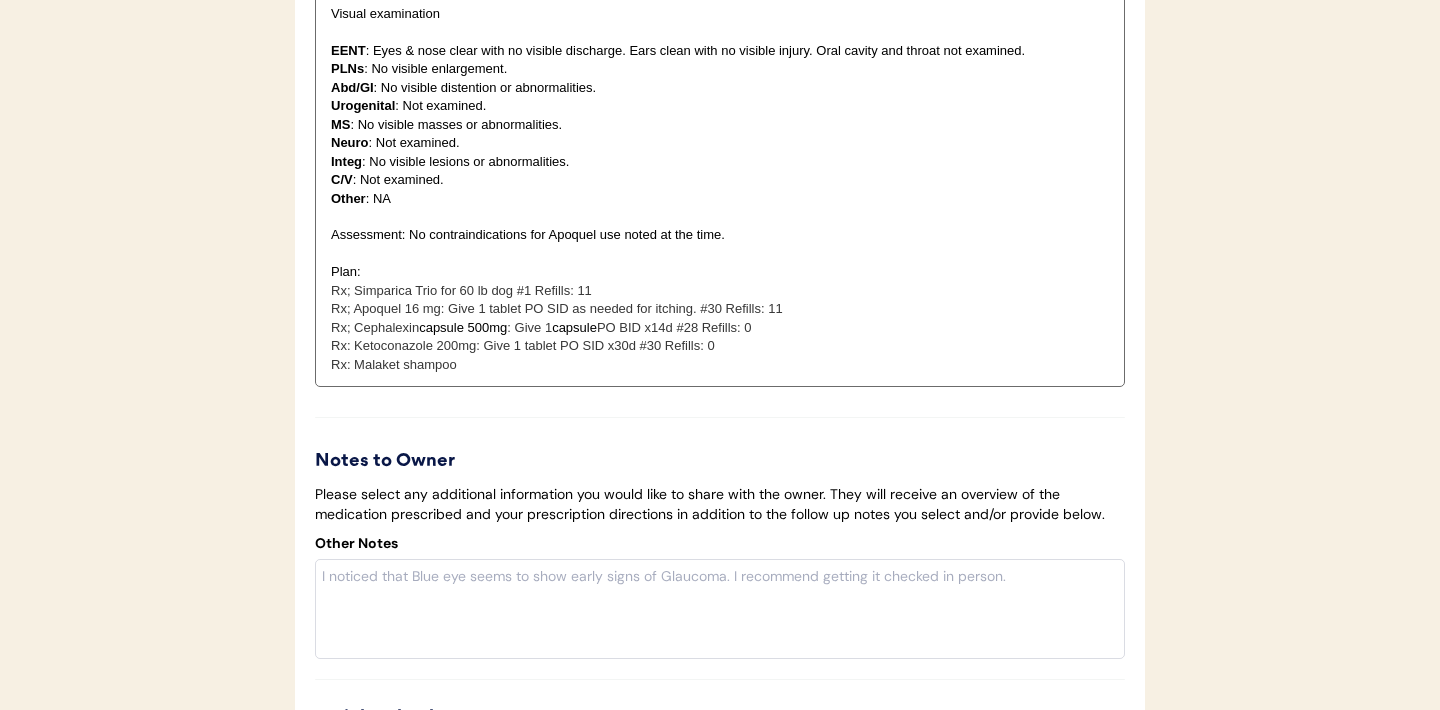 click on "Rx: Malaket shampoo" at bounding box center (720, 365) 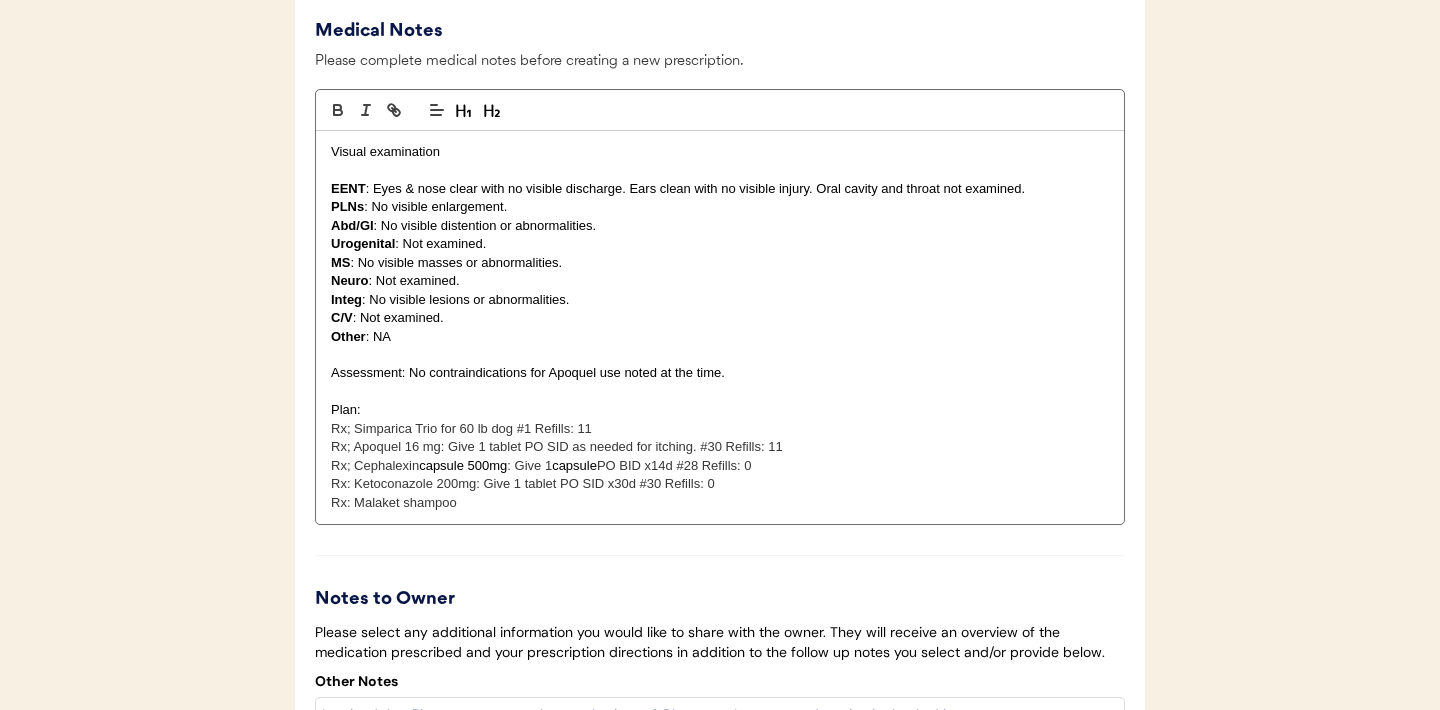 scroll, scrollTop: 3704, scrollLeft: 0, axis: vertical 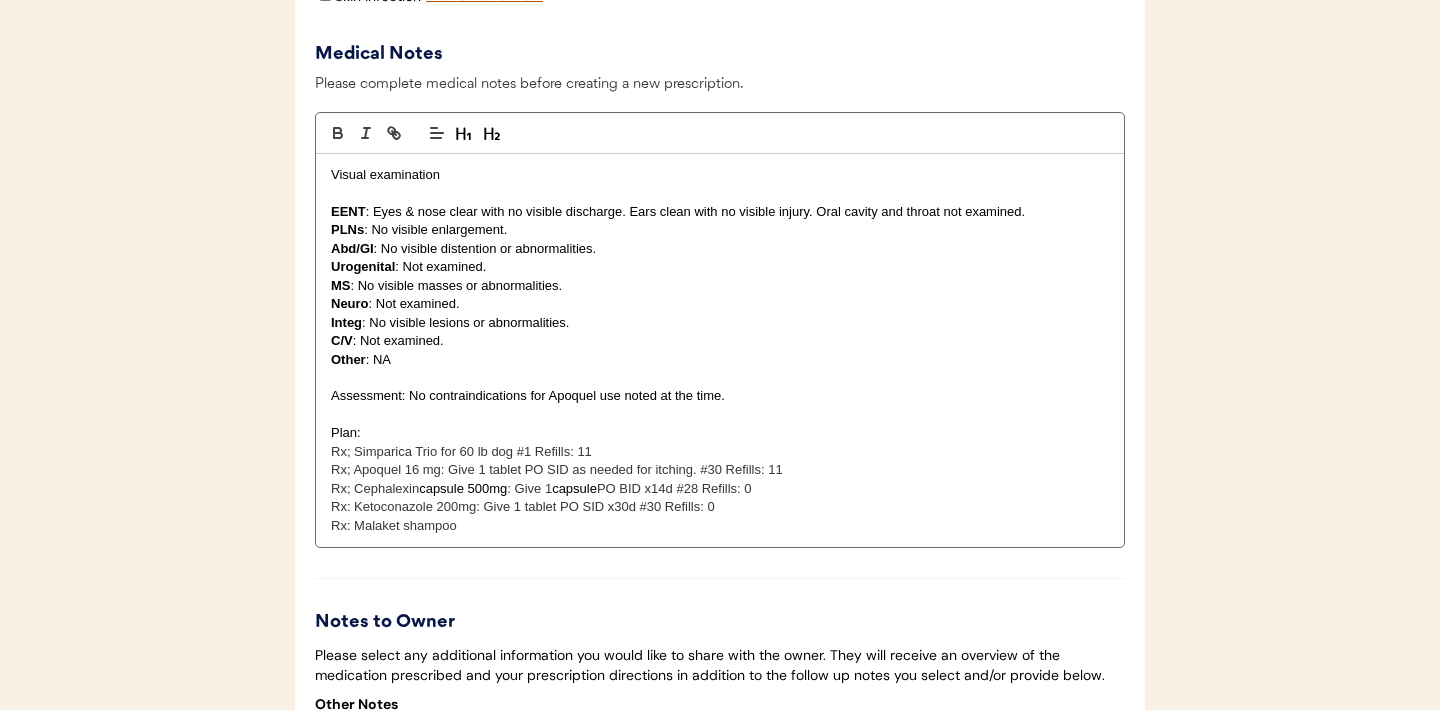 click on "Visual examination" at bounding box center (720, 175) 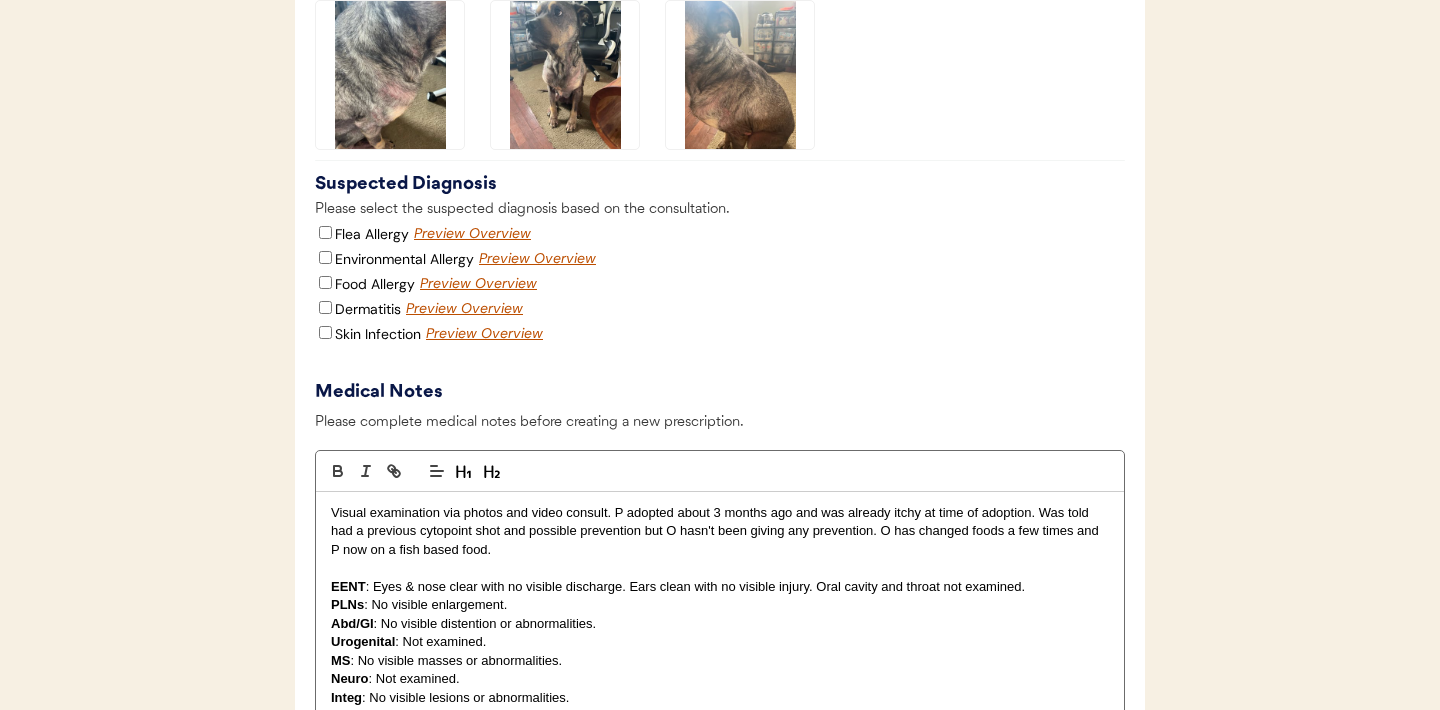 scroll, scrollTop: 3256, scrollLeft: 0, axis: vertical 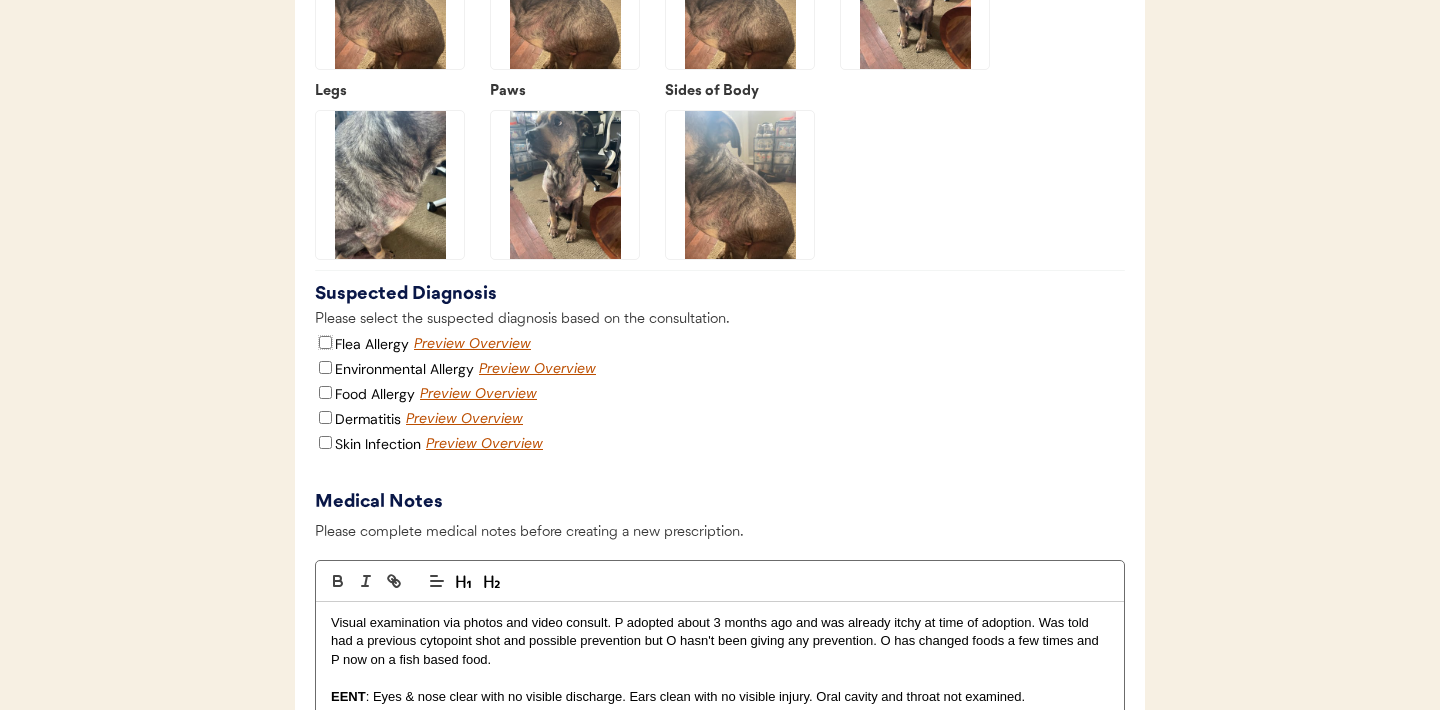 click on "Flea Allergy" at bounding box center (325, 342) 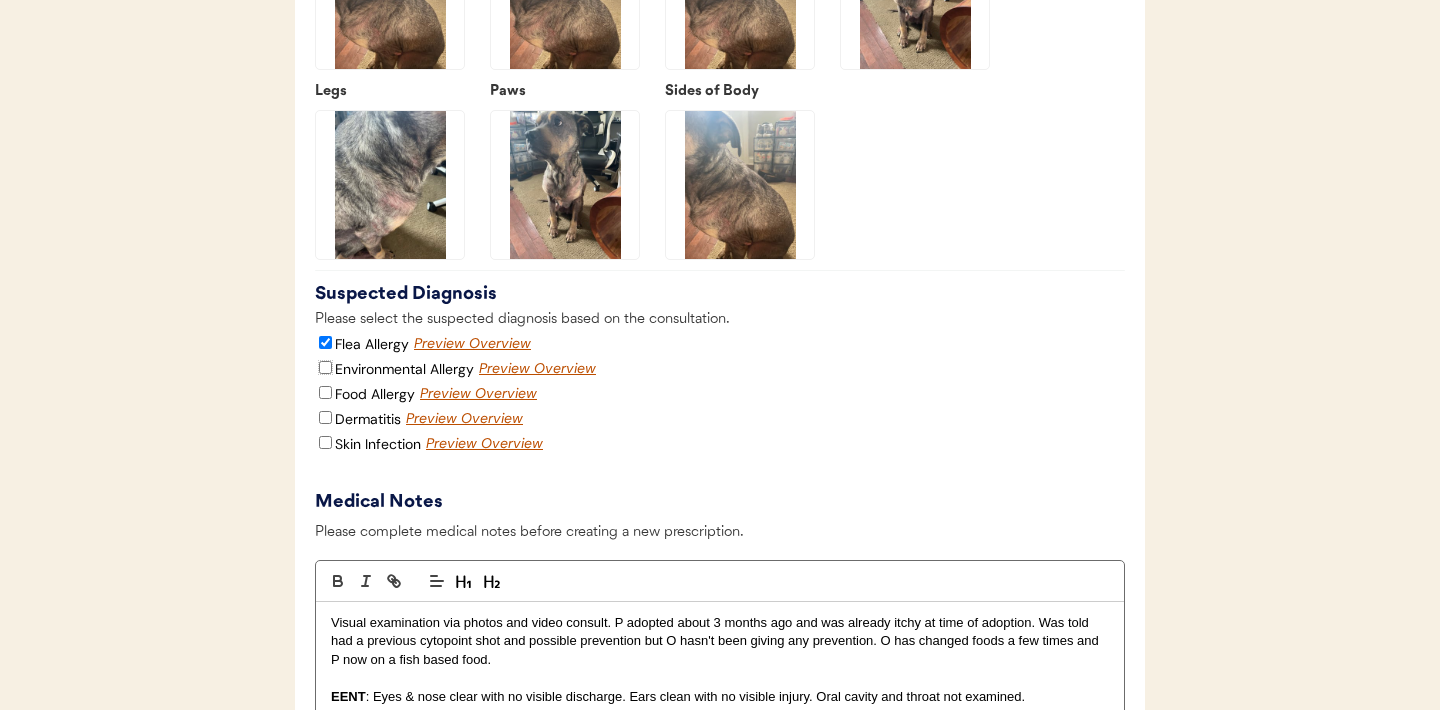 click on "Environmental Allergy" at bounding box center (325, 367) 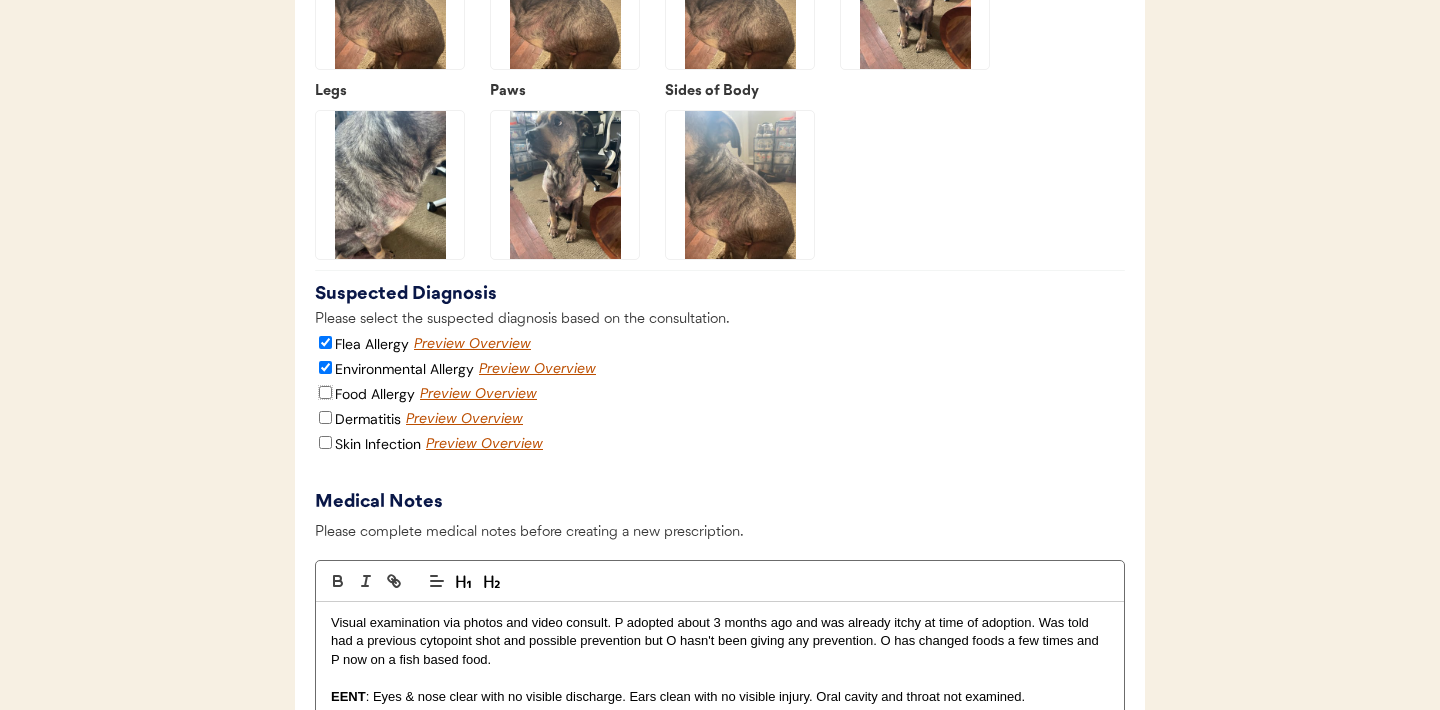 click on "Food Allergy" at bounding box center [325, 392] 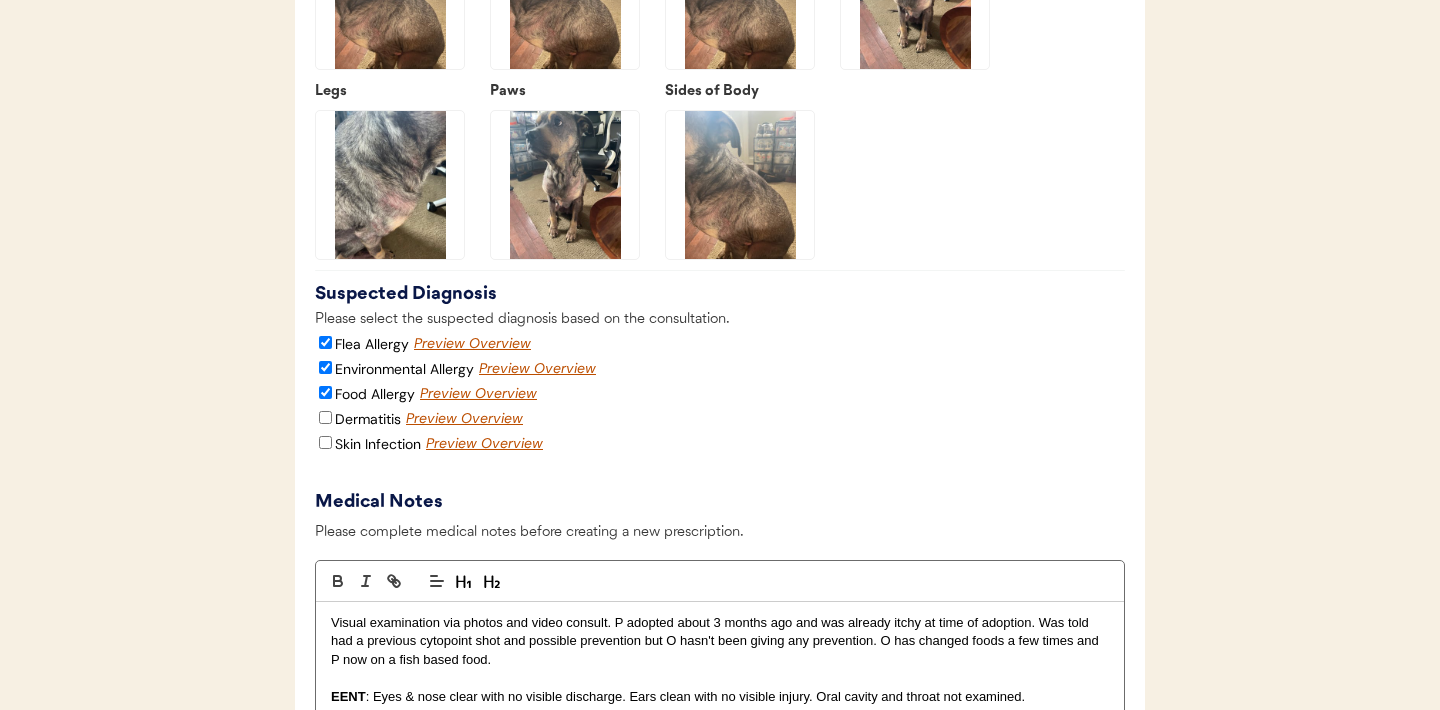 click on "Dermatitis" at bounding box center [358, 419] 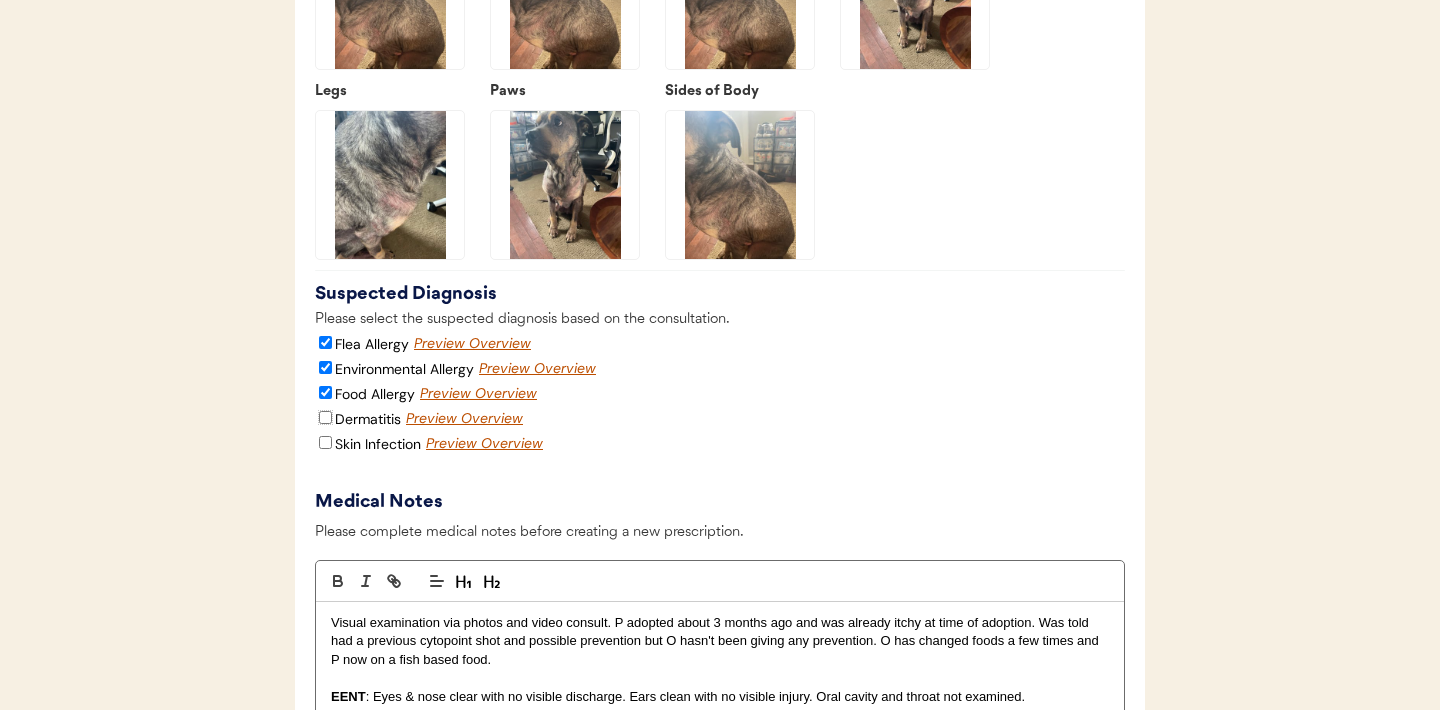 click on "Dermatitis" at bounding box center [325, 417] 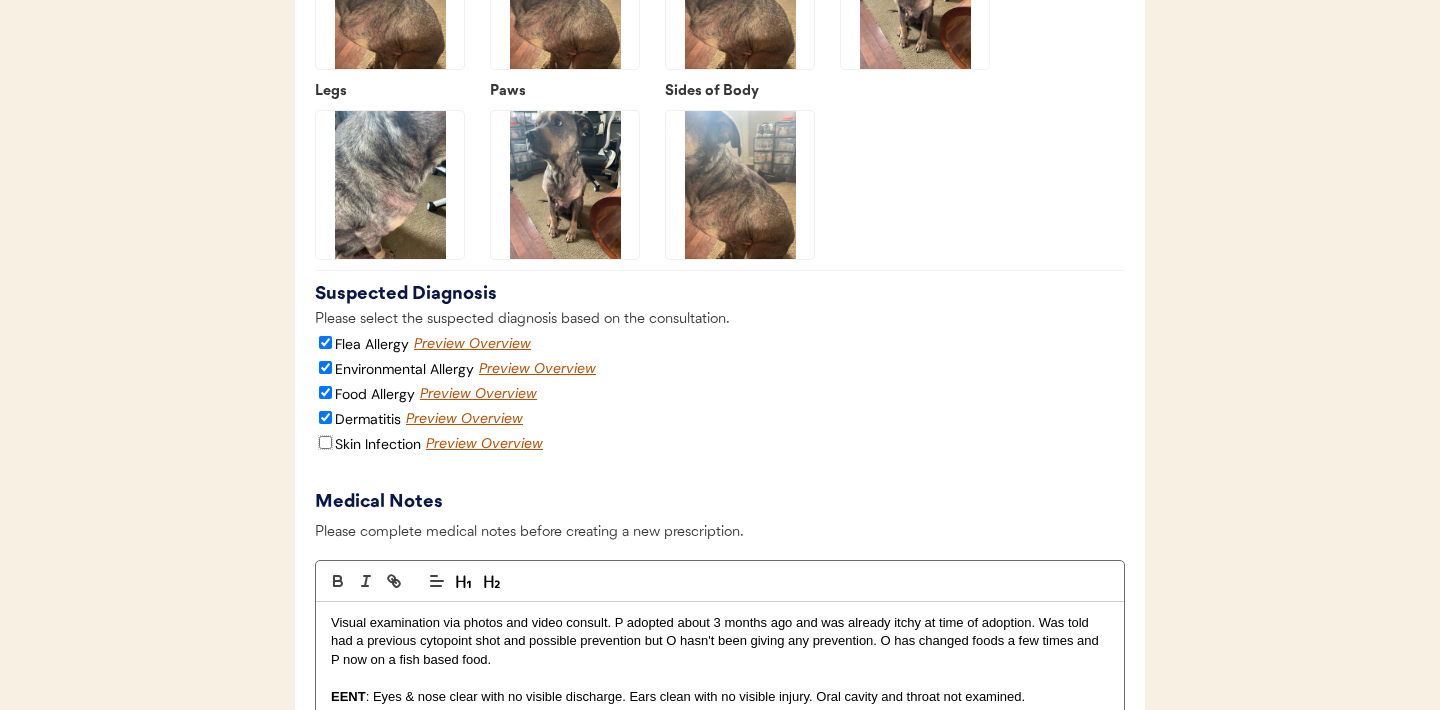click on "Skin Infection" at bounding box center [325, 442] 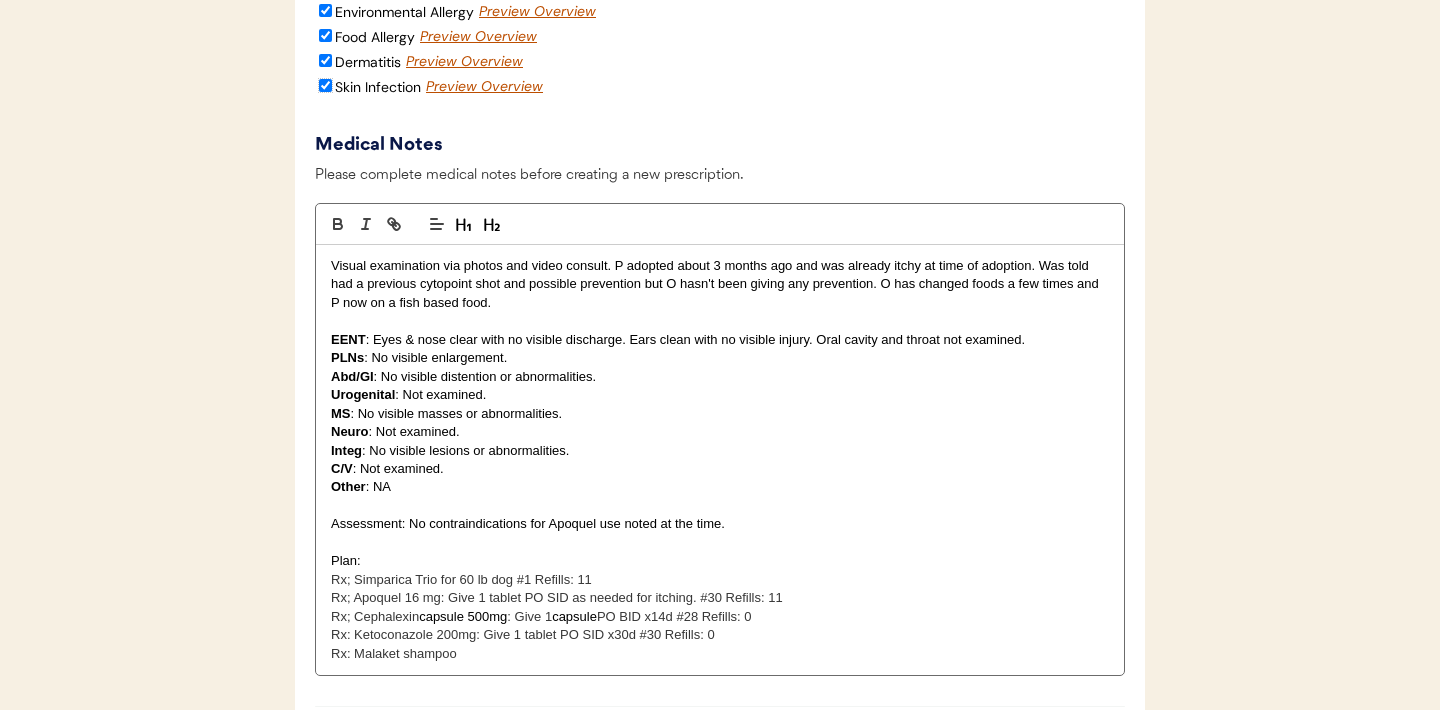 scroll, scrollTop: 3614, scrollLeft: 0, axis: vertical 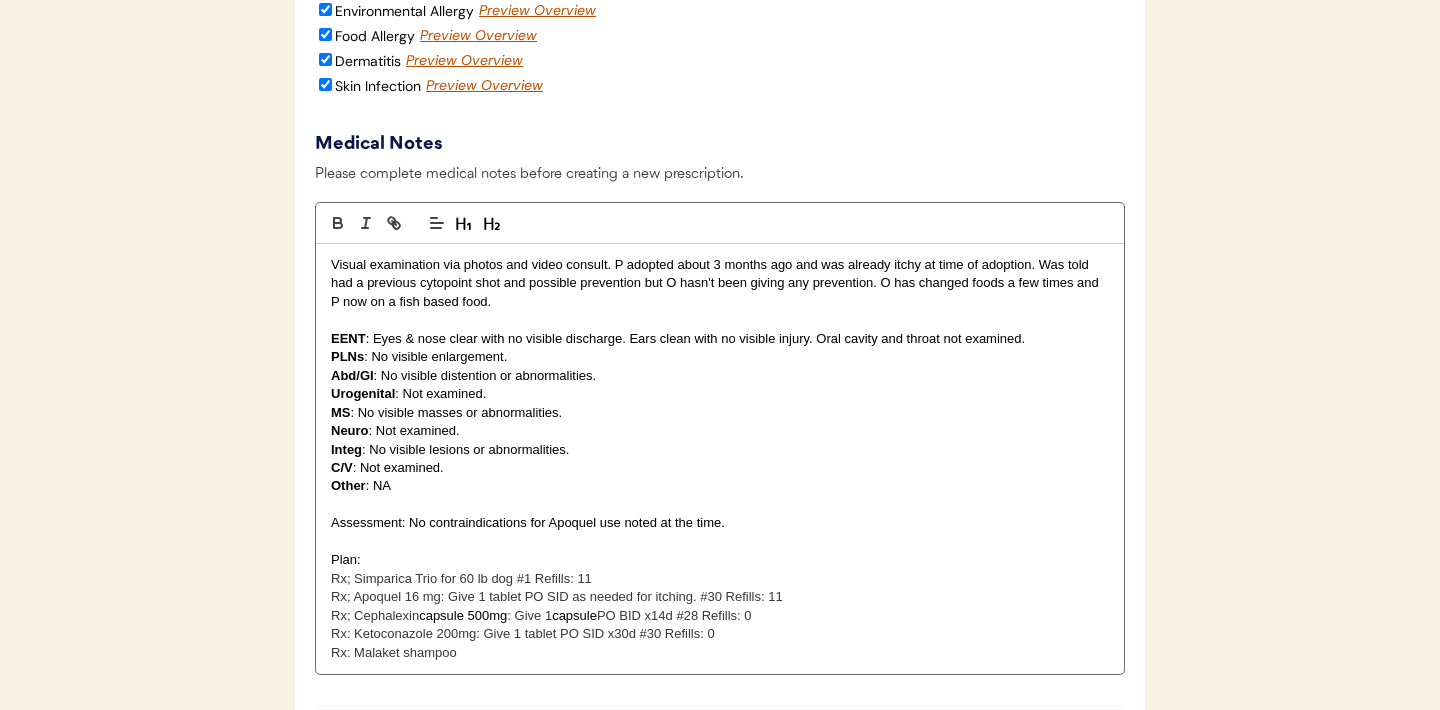 click on "EENT : Eyes & nose clear with no visible discharge. Ears clean with no visible injury. Oral cavity and throat not examined." at bounding box center (720, 339) 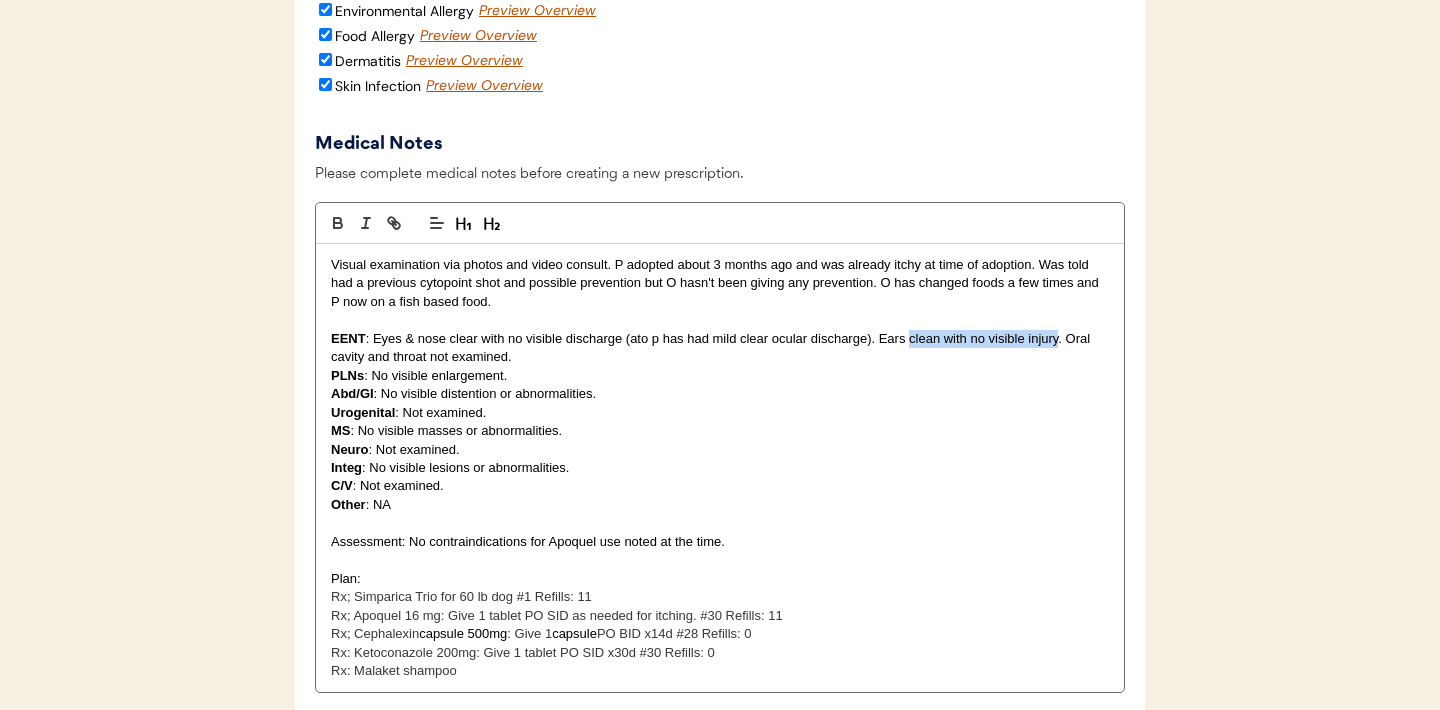 drag, startPoint x: 1059, startPoint y: 364, endPoint x: 909, endPoint y: 369, distance: 150.08331 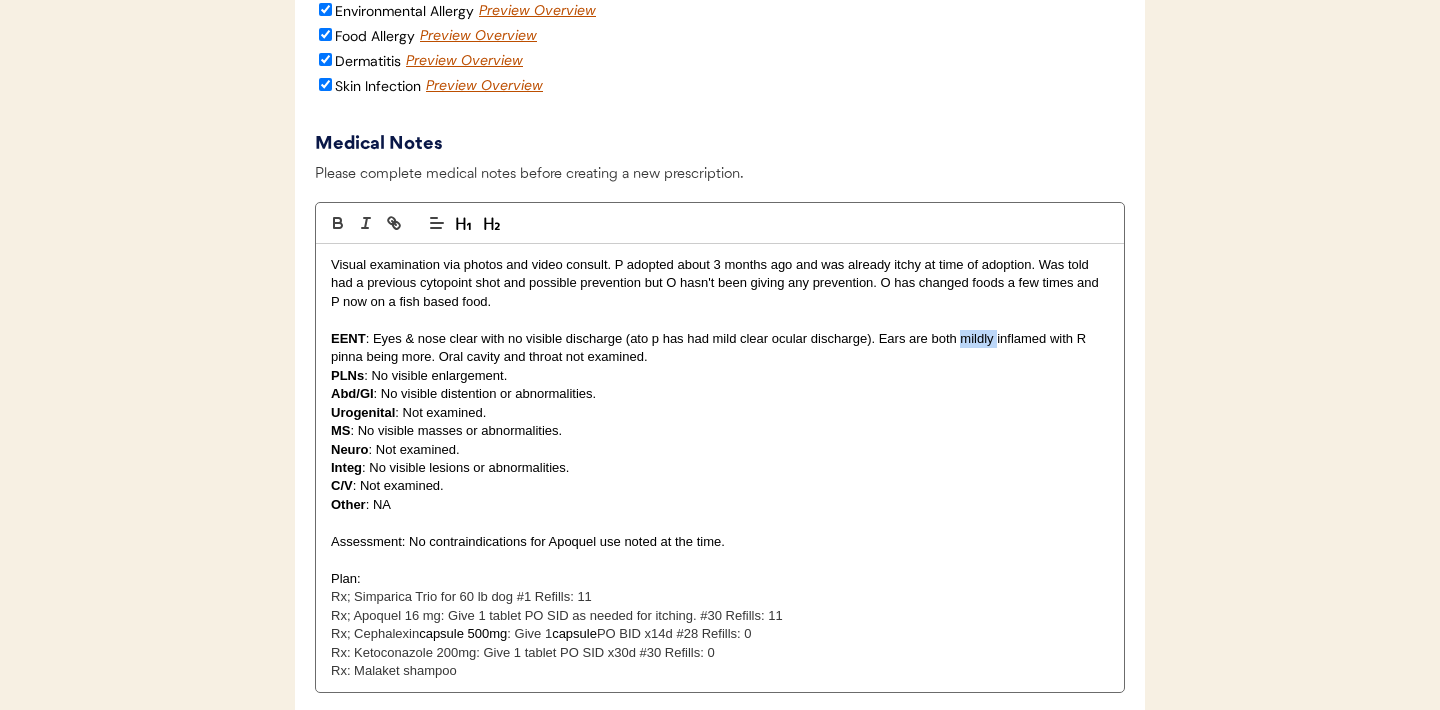 drag, startPoint x: 996, startPoint y: 366, endPoint x: 960, endPoint y: 367, distance: 36.013885 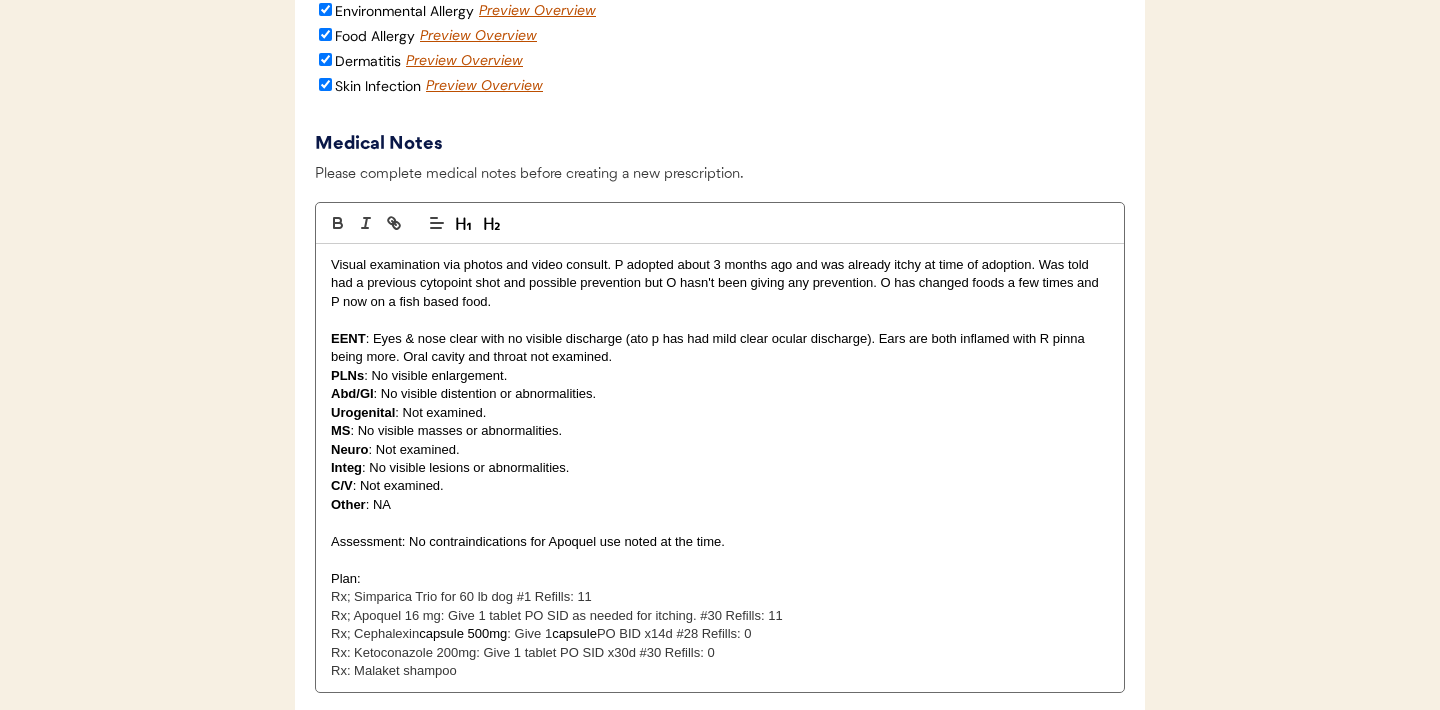 click on "EENT : Eyes & nose clear with no visible discharge (ato p has had mild clear ocular discharge). Ears are both inflamed with R pinna being more. Oral cavity and throat not examined." at bounding box center (720, 348) 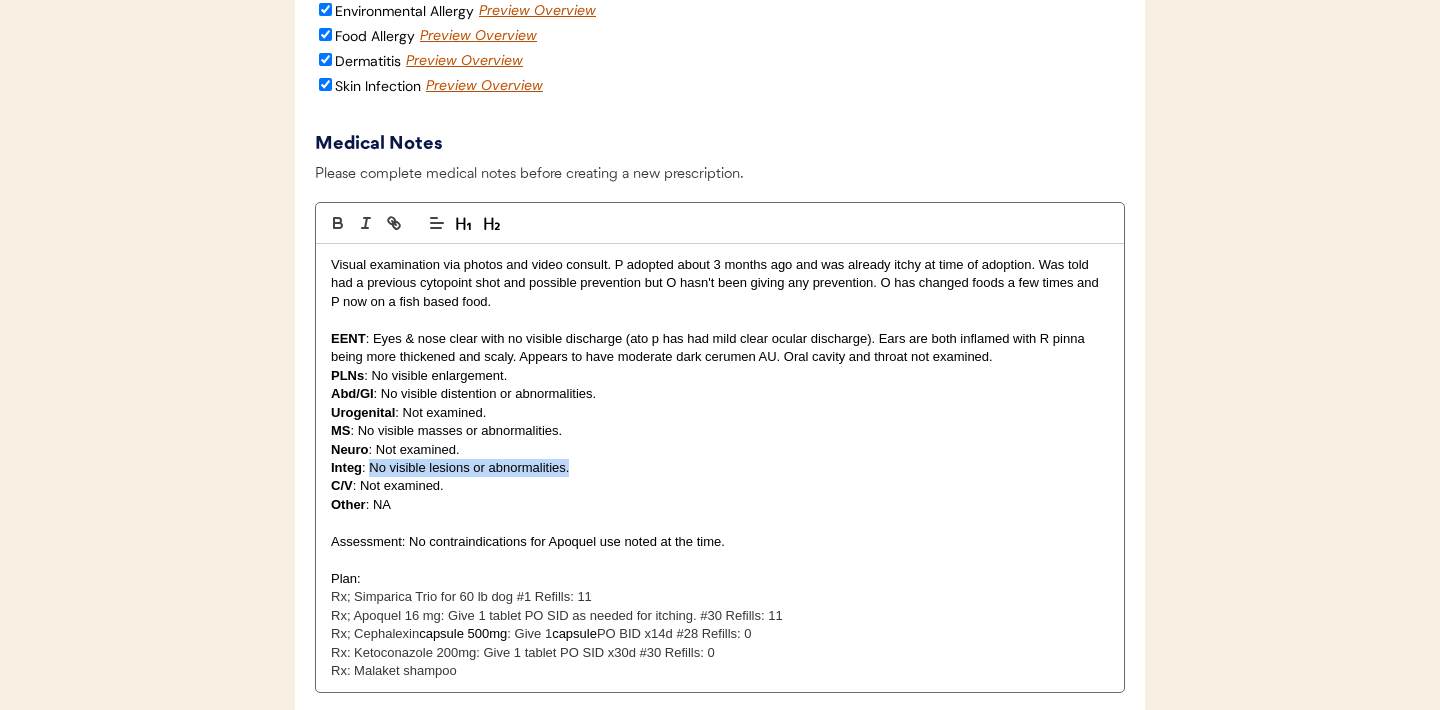 drag, startPoint x: 577, startPoint y: 495, endPoint x: 371, endPoint y: 497, distance: 206.0097 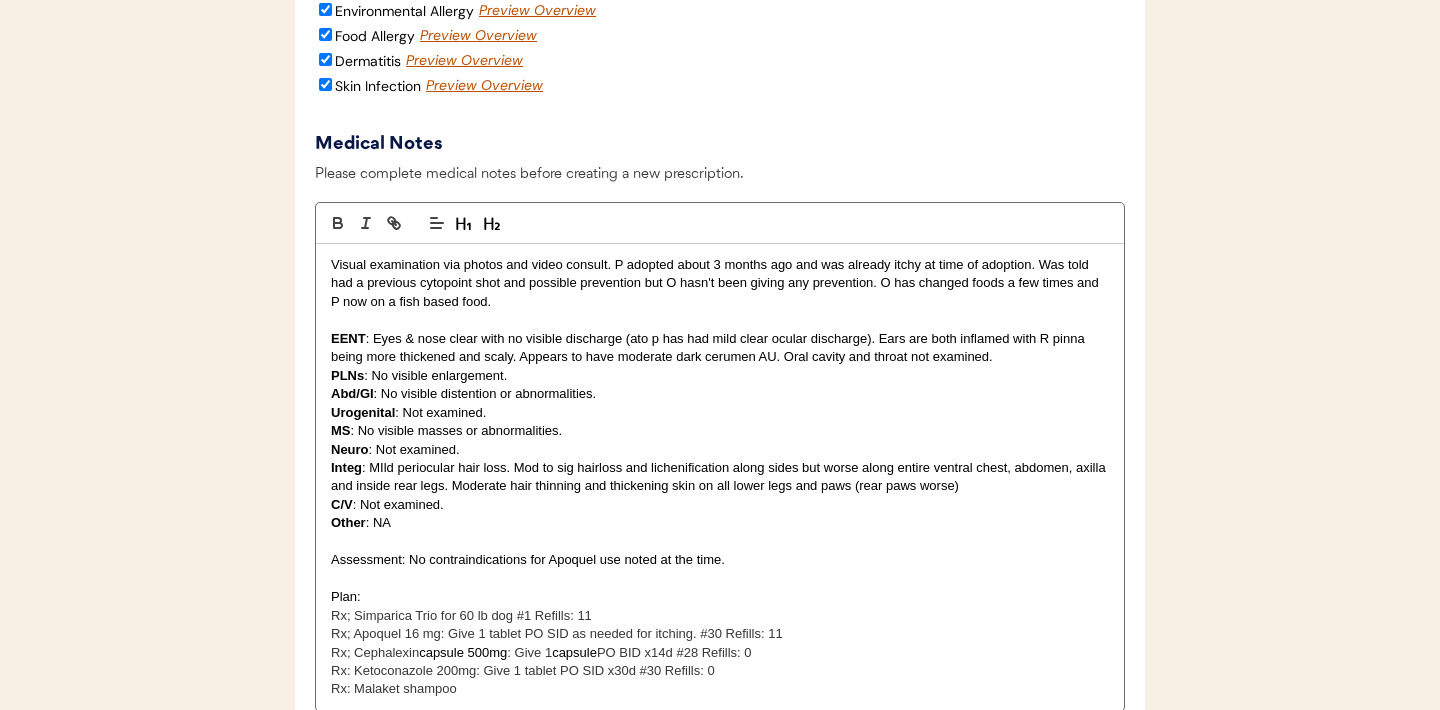 click on "Integ : MIld periocular hair loss. Mod to sig hairloss and lichenification along sides but worse along entire ventral chest, abdomen, axilla and inside rear legs. Moderate hair thinning and thickening skin on all lower legs and paws (rear paws worse)" at bounding box center (720, 477) 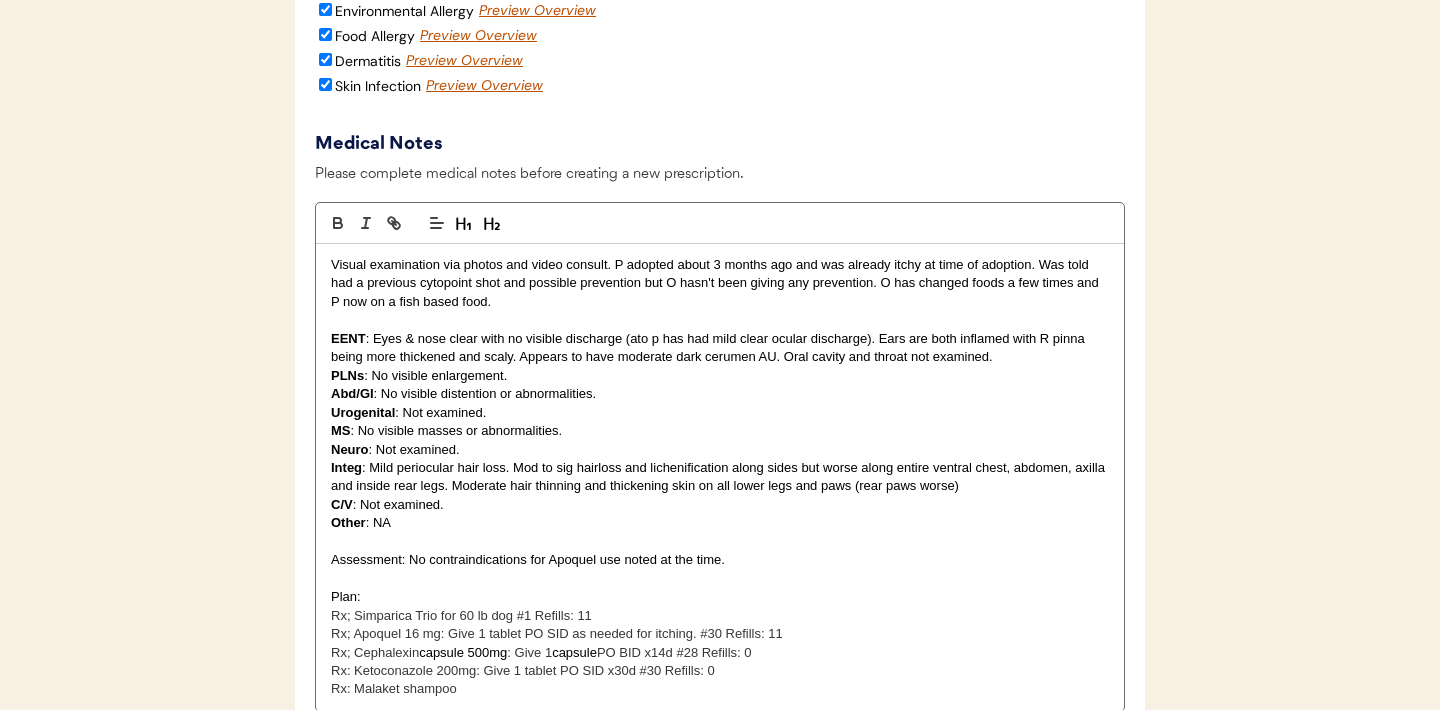 click on "Other : NA" at bounding box center [720, 523] 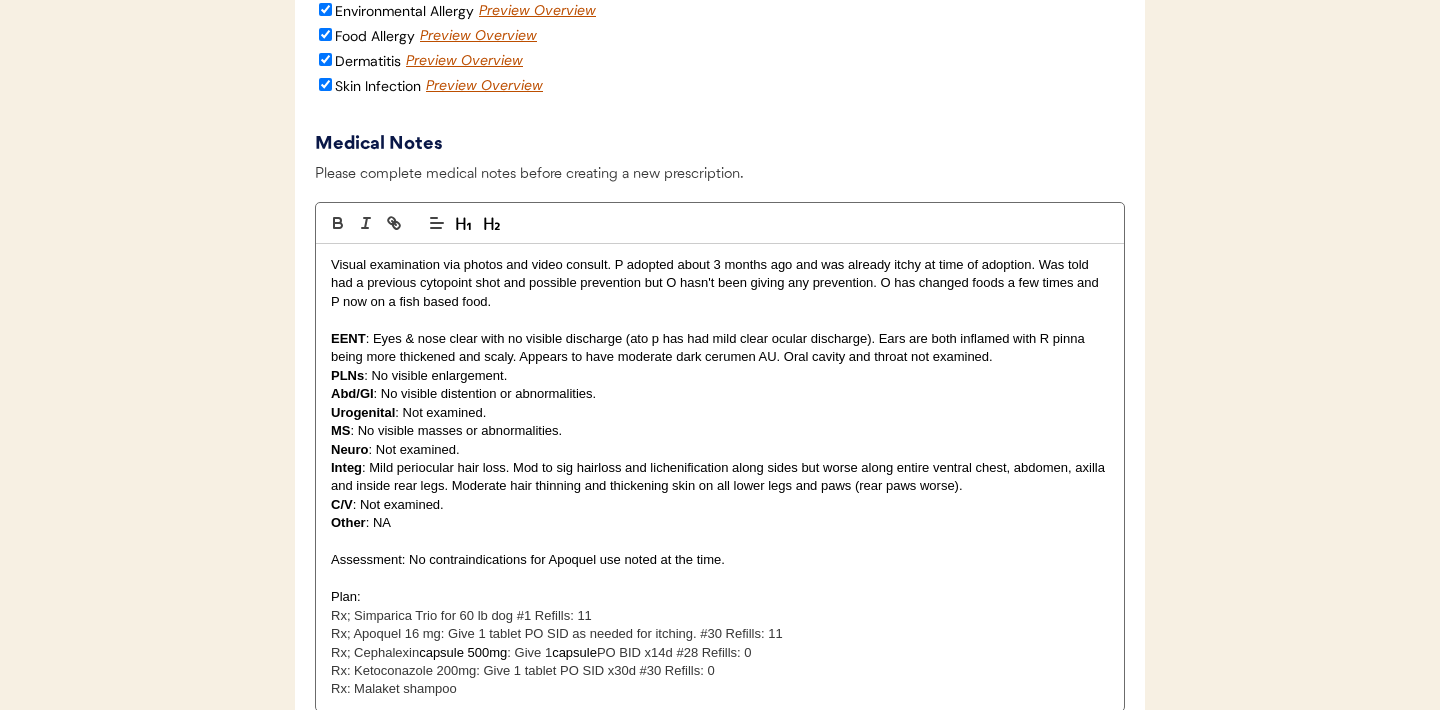 click on "Assessment: No contraindications for Apoquel use noted at the time." at bounding box center [720, 560] 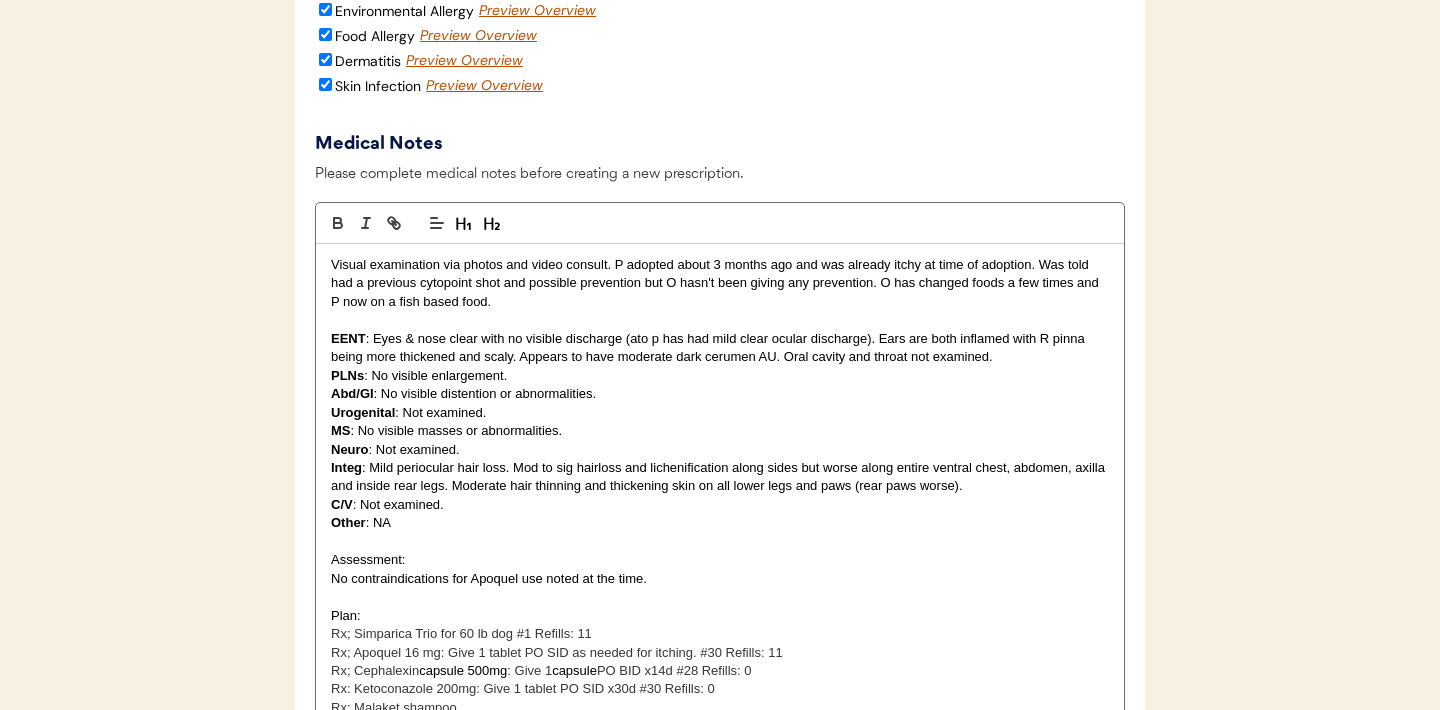 click on "Assessment:" at bounding box center [720, 560] 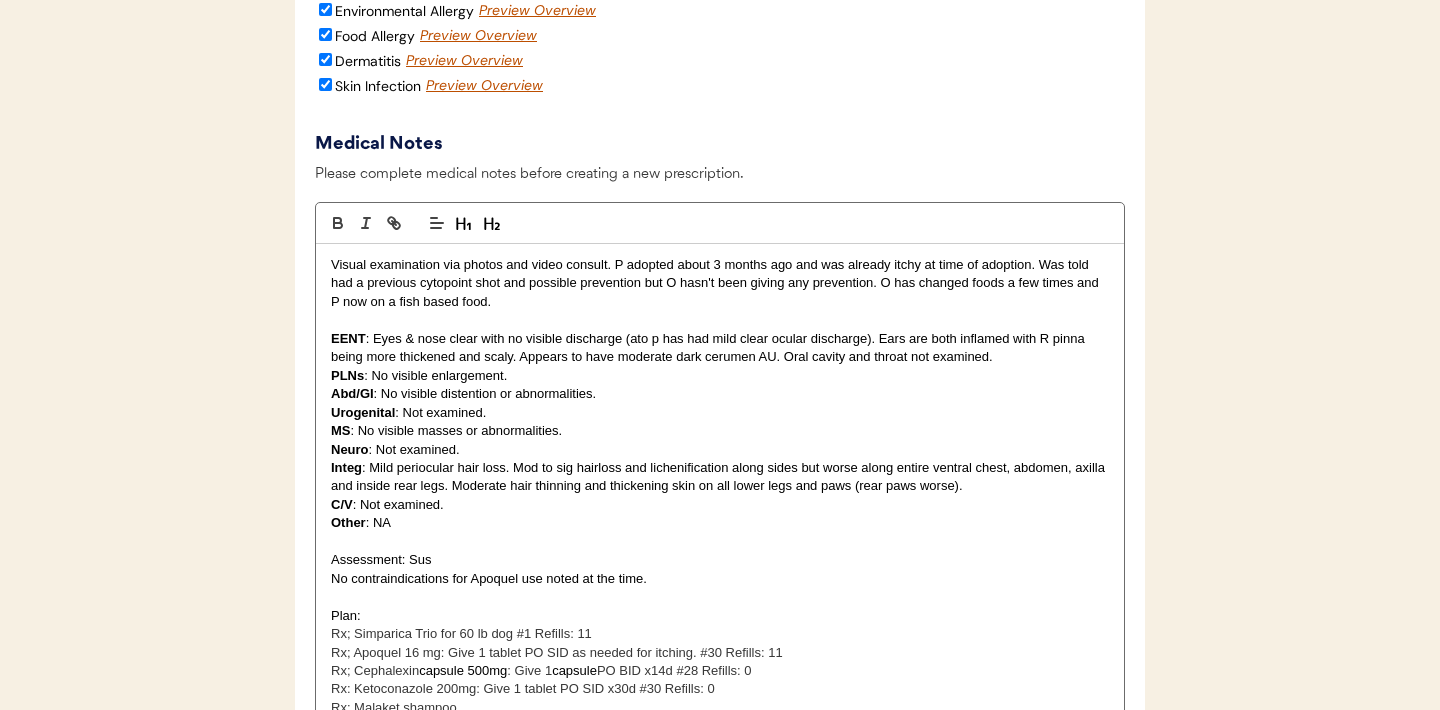 click on "Integ : Mild periocular hair loss. Mod to sig hairloss and lichenification along sides but worse along entire ventral chest, abdomen, axilla and inside rear legs. Moderate hair thinning and thickening skin on all lower legs and paws (rear paws worse)." at bounding box center (720, 477) 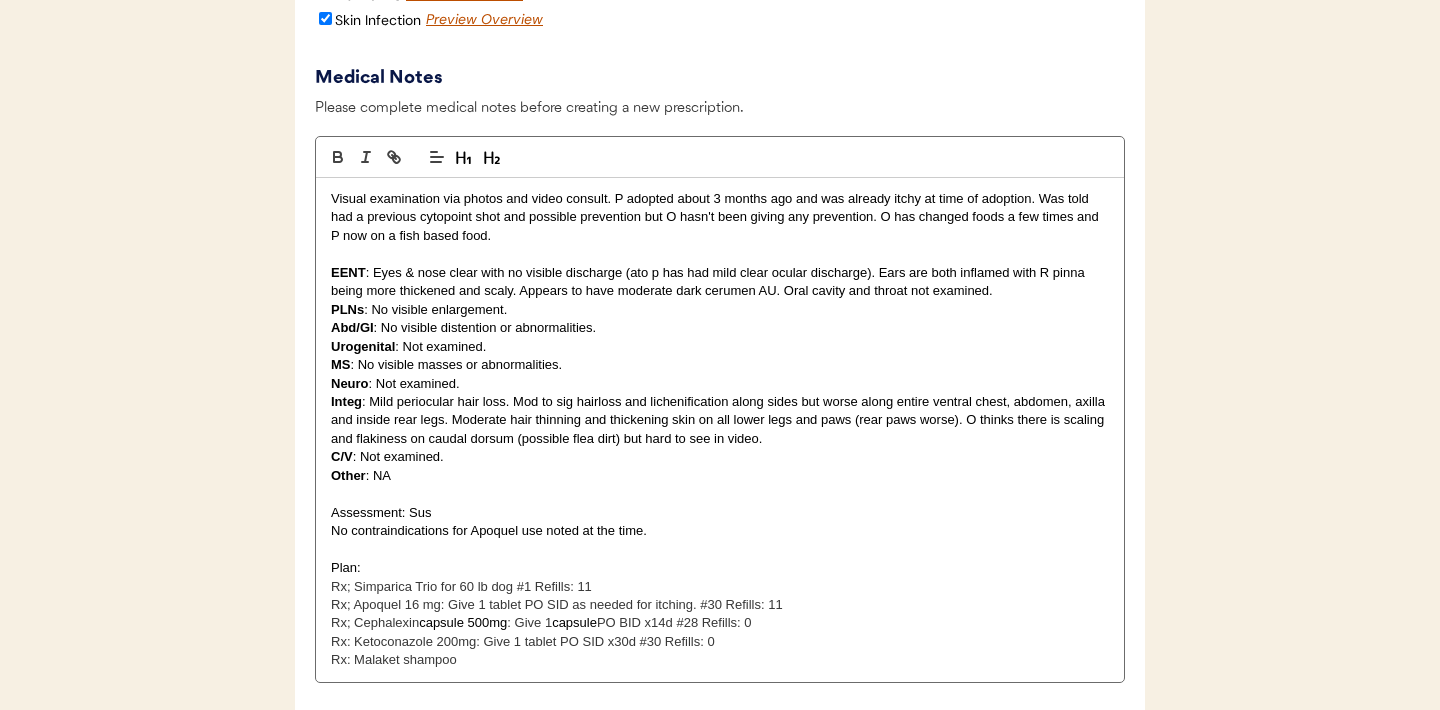 scroll, scrollTop: 3695, scrollLeft: 0, axis: vertical 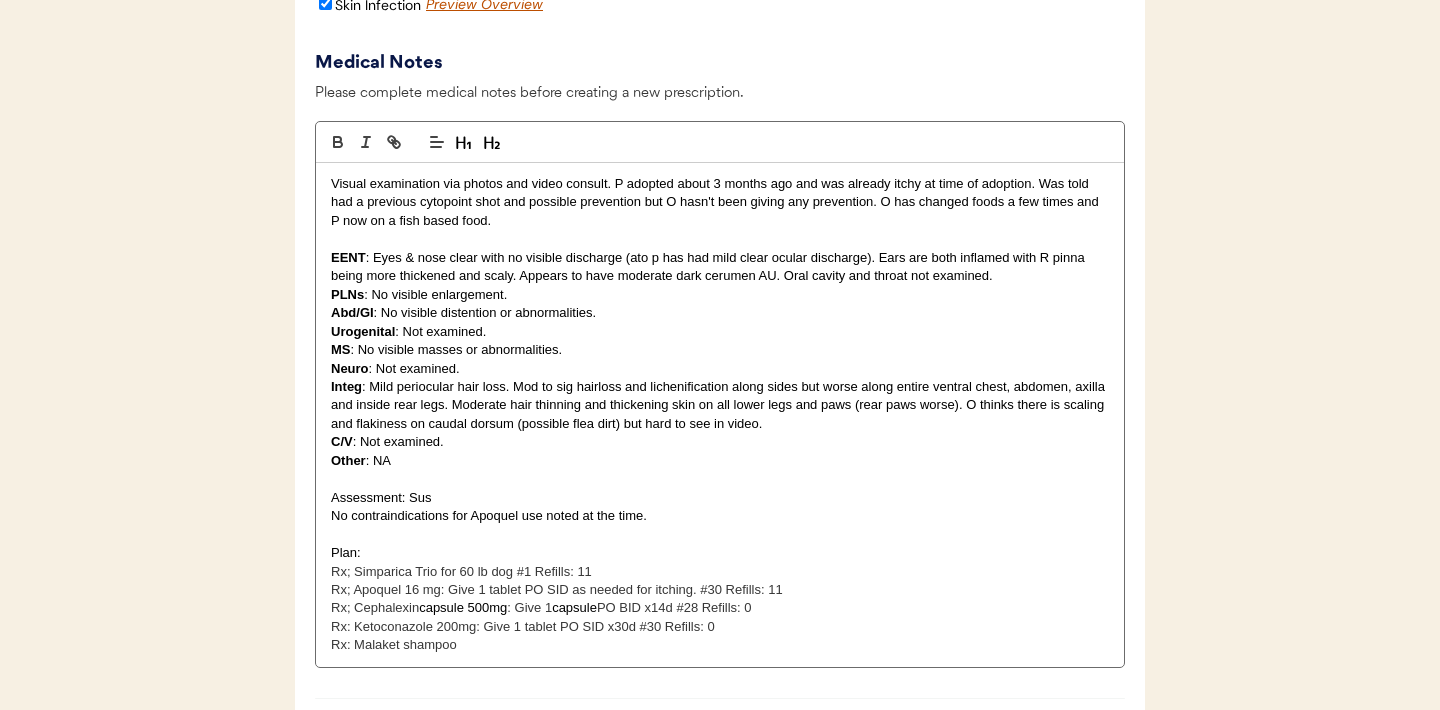 click on "Assessment: Sus" at bounding box center (720, 498) 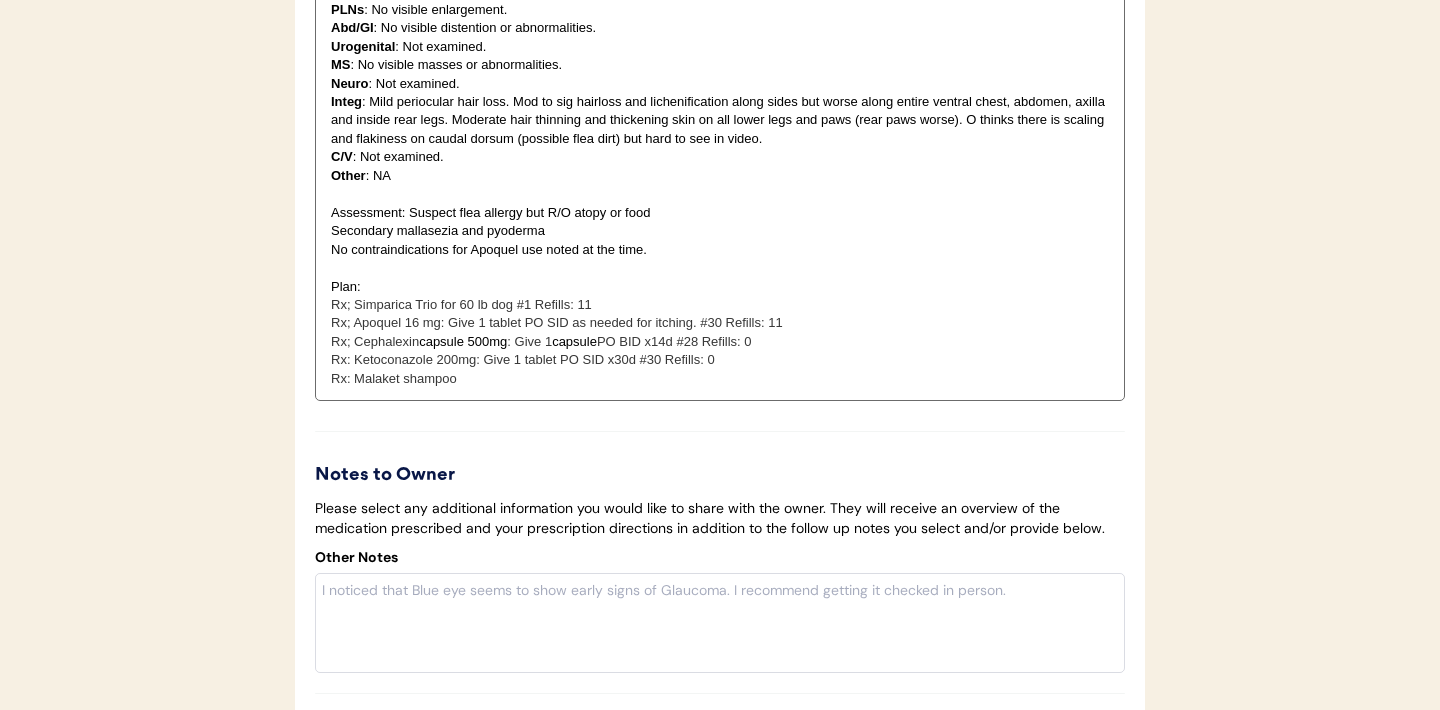 scroll, scrollTop: 3984, scrollLeft: 0, axis: vertical 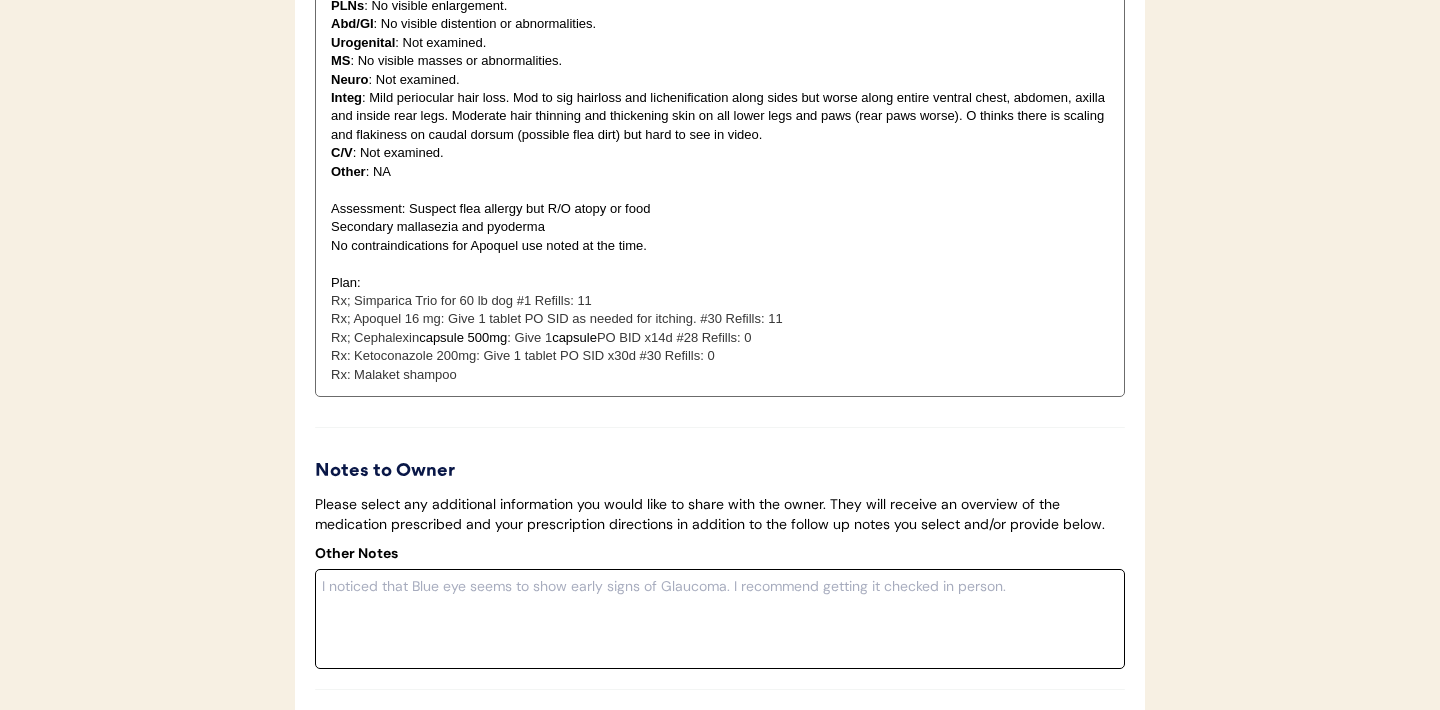 click at bounding box center [720, 619] 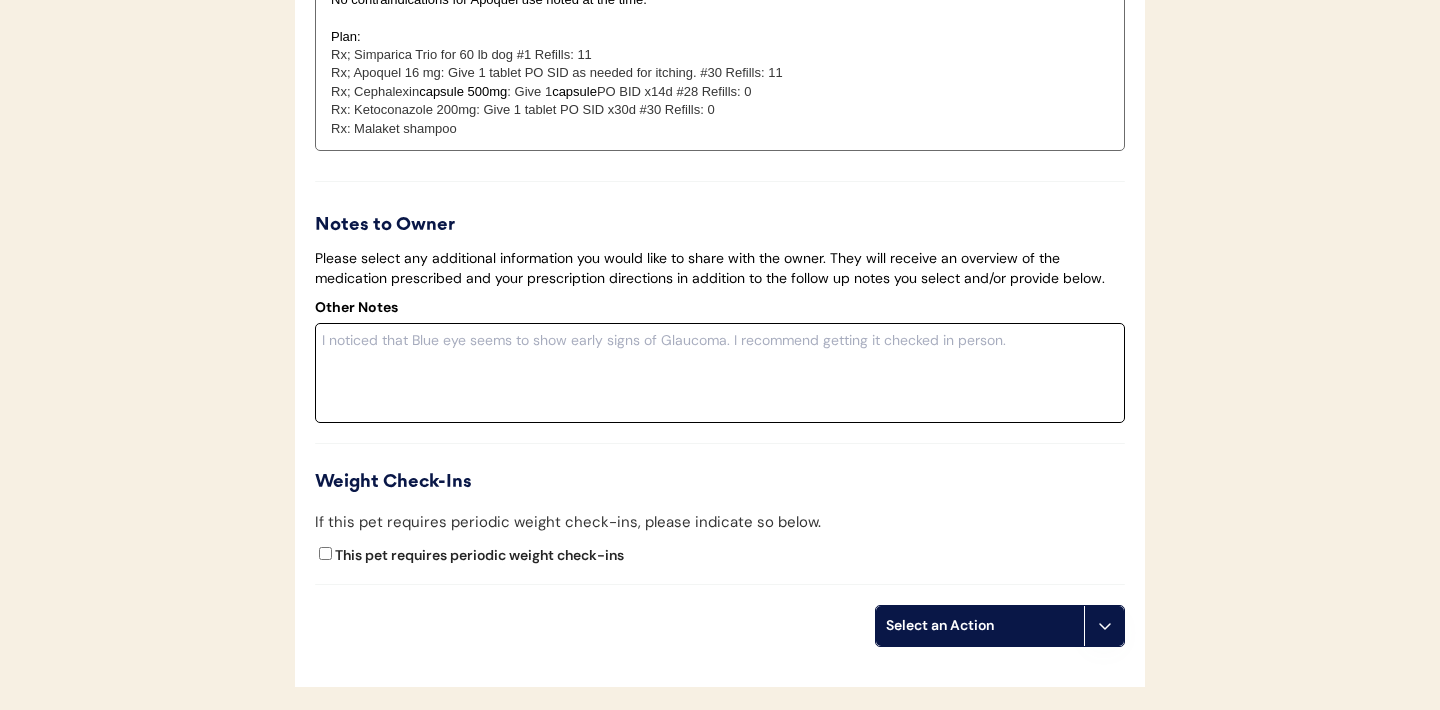 scroll, scrollTop: 4246, scrollLeft: 0, axis: vertical 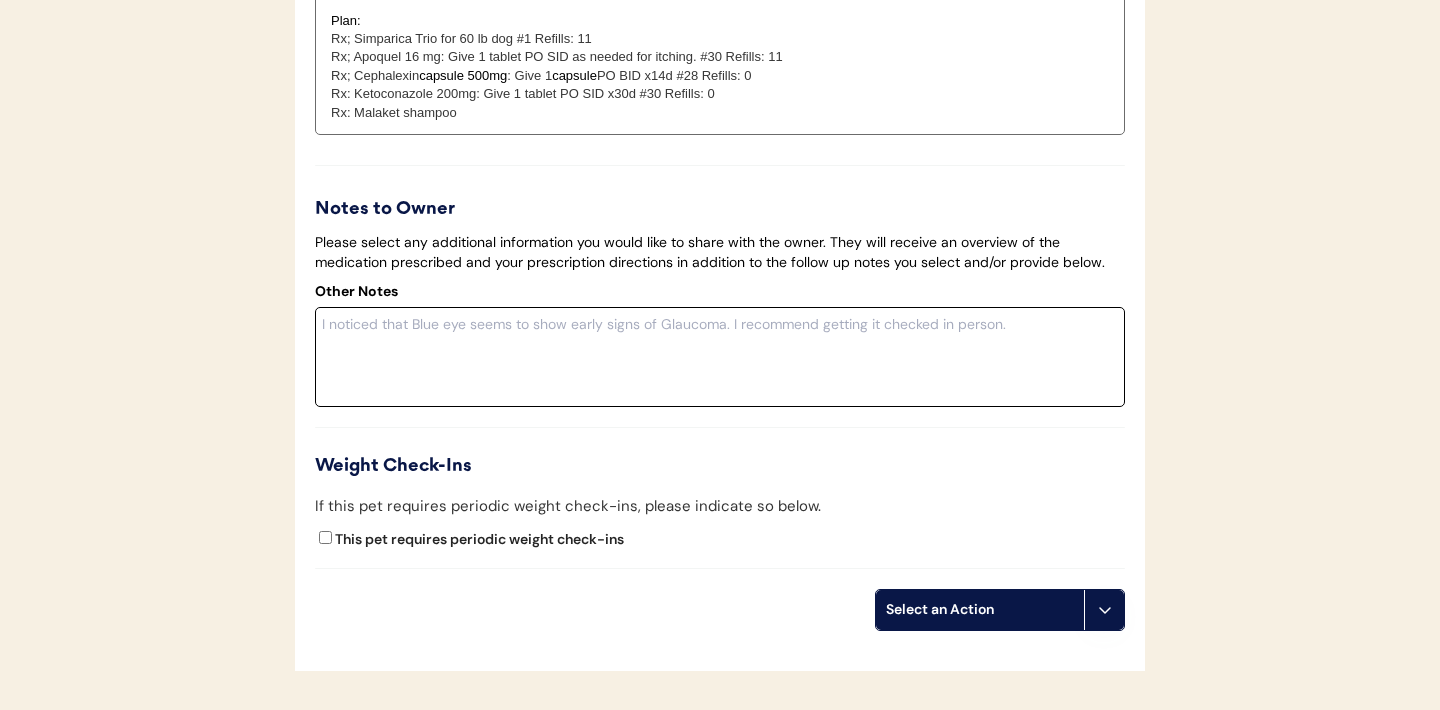 paste on "Max is adorable! He appears to have a pretty bad ear infection in his right ear and possibly a mild infection in the left. These may improve with apoquel, but there is a good chance he may need medicated ointments. You can try picking up Zymox Otic with hydrocortisone over the counter to help treat his ear infections, but if he doesn't show improvement fairly quickly you will likely want to have him seen by an in-person vet to get prescription ear medication. Ear infections can be very painful so you probably don't want too wait long. I also noticed a small growth next to his right eye that if it hasn't been looked at should be evaluated by a veterinarian.
Here is the link to Zymox: https://amzn.to/3HyH364
This is an enzymatic ear lotion that helps eat away at wax and biofilm, allowing your pup's immune system to more easily fight ear infections. It only helps with mild infections, so if it's not working for you or there is a lot of discharge, schedule a time to have your pup checked by a veterinarian." 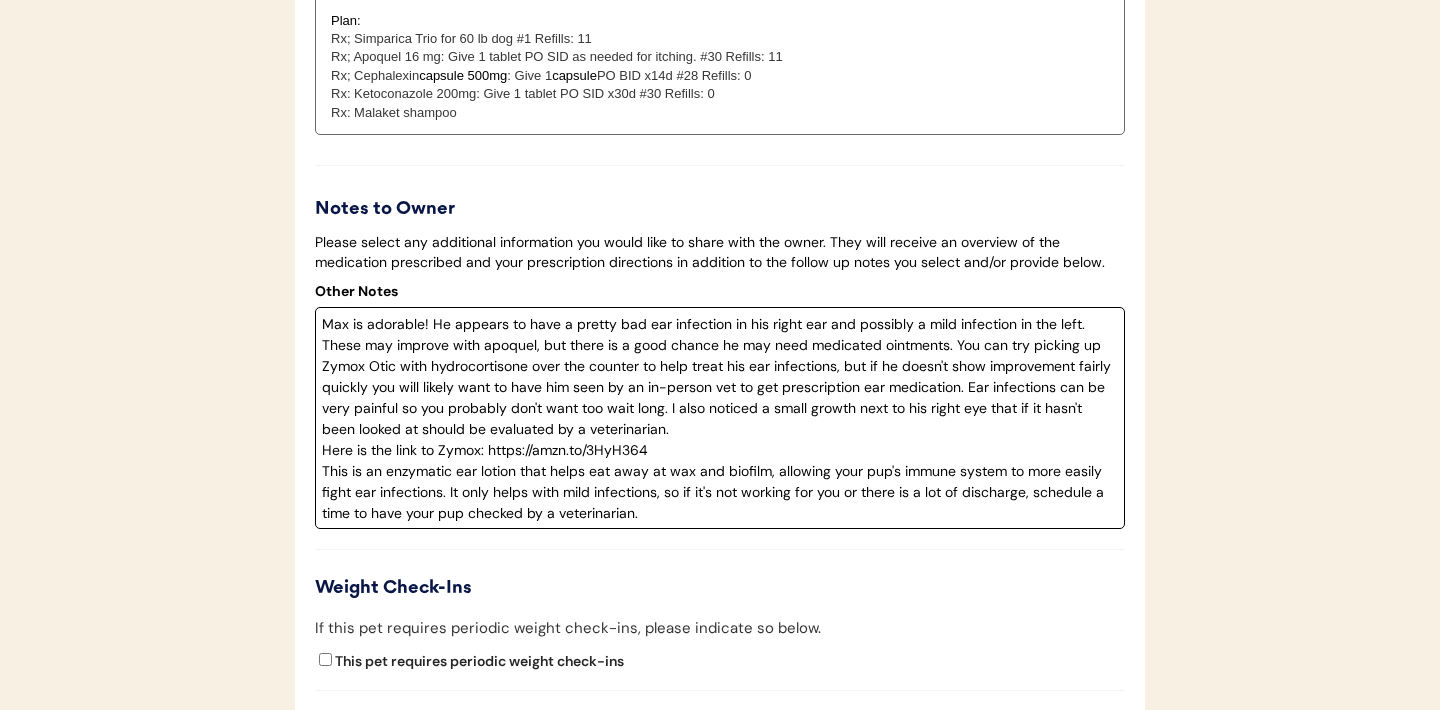 drag, startPoint x: 347, startPoint y: 351, endPoint x: 324, endPoint y: 354, distance: 23.194826 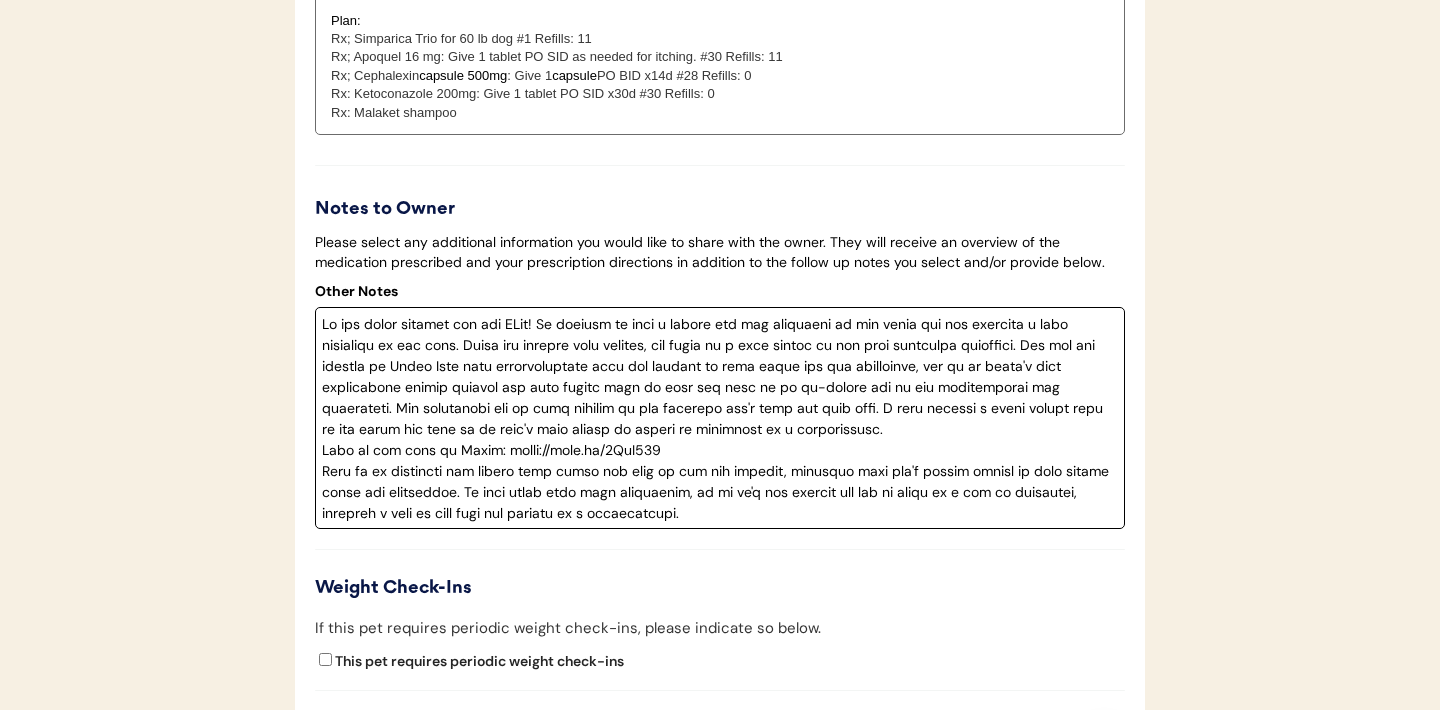 click at bounding box center [720, 418] 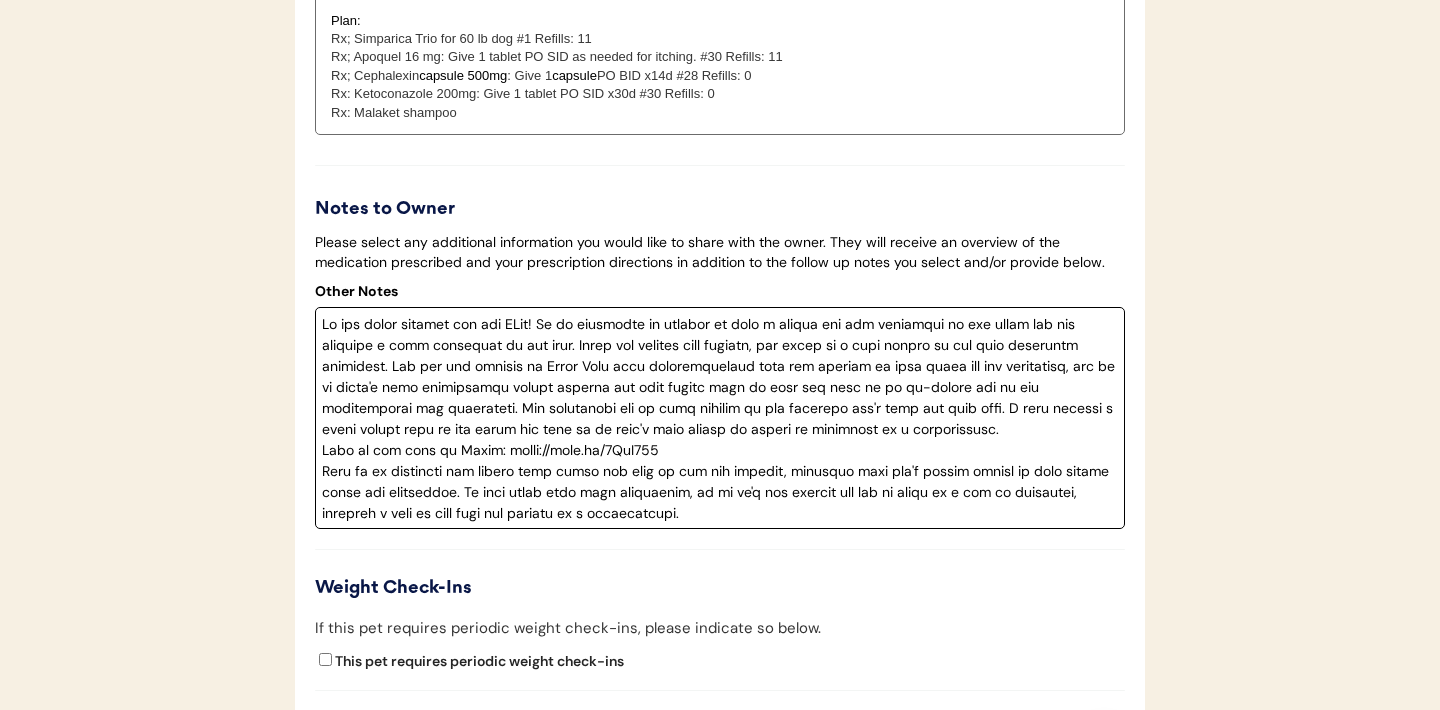drag, startPoint x: 868, startPoint y: 351, endPoint x: 799, endPoint y: 358, distance: 69.354164 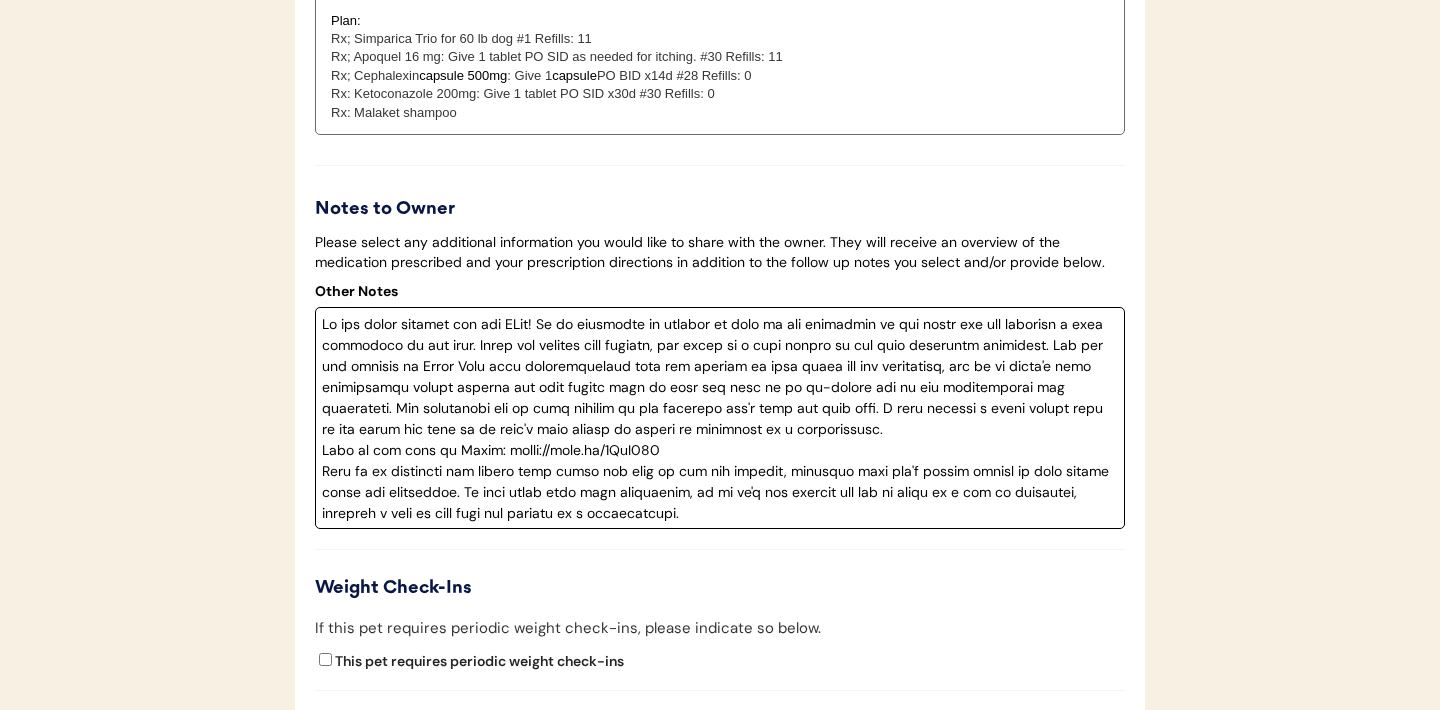 drag, startPoint x: 784, startPoint y: 437, endPoint x: 797, endPoint y: 449, distance: 17.691807 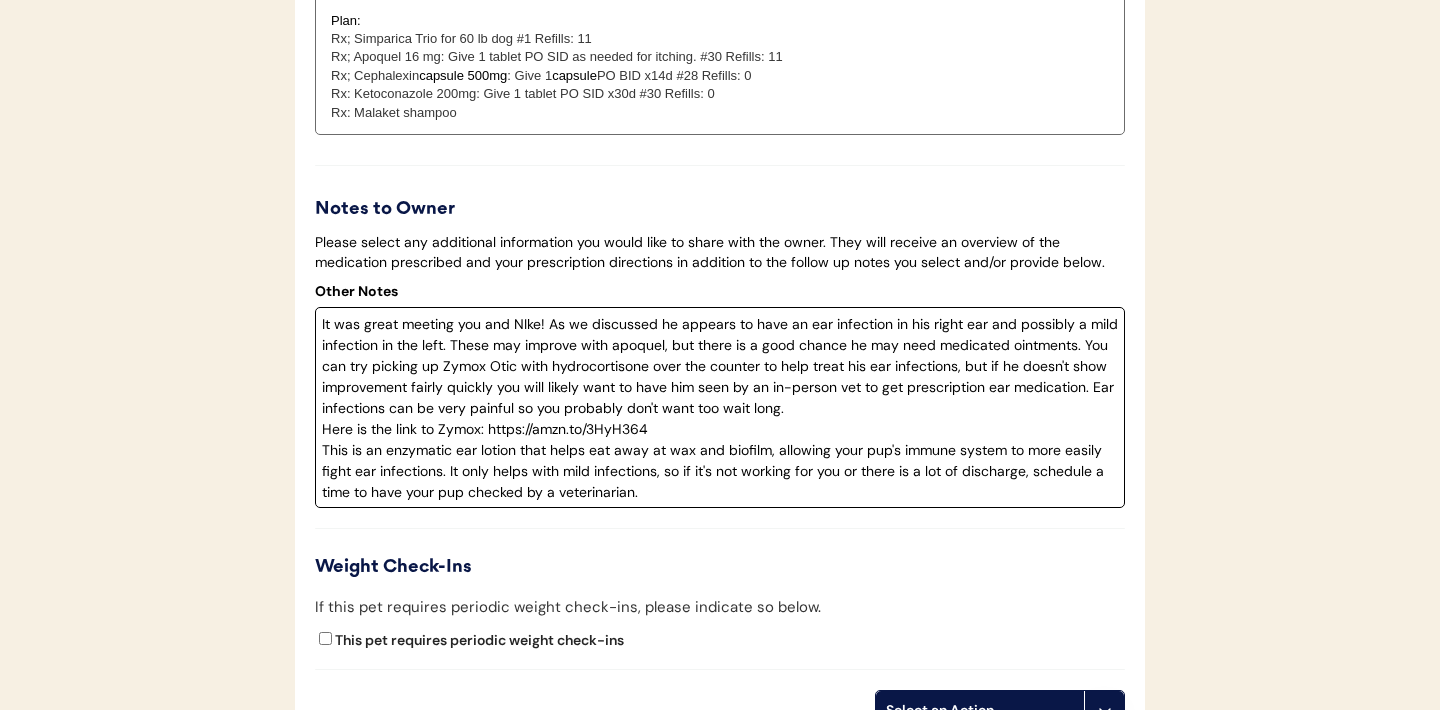 click on "It was great meeting you and NIke! As we discussed he appears to have an ear infection in his right ear and possibly a mild infection in the left. These may improve with apoquel, but there is a good chance he may need medicated ointments. You can try picking up Zymox Otic with hydrocortisone over the counter to help treat his ear infections, but if he doesn't show improvement fairly quickly you will likely want to have him seen by an in-person vet to get prescription ear medication. Ear infections can be very painful so you probably don't want too wait long.
Here is the link to Zymox: https://amzn.to/3HyH364
This is an enzymatic ear lotion that helps eat away at wax and biofilm, allowing your pup's immune system to more easily fight ear infections. It only helps with mild infections, so if it's not working for you or there is a lot of discharge, schedule a time to have your pup checked by a veterinarian." at bounding box center (720, 407) 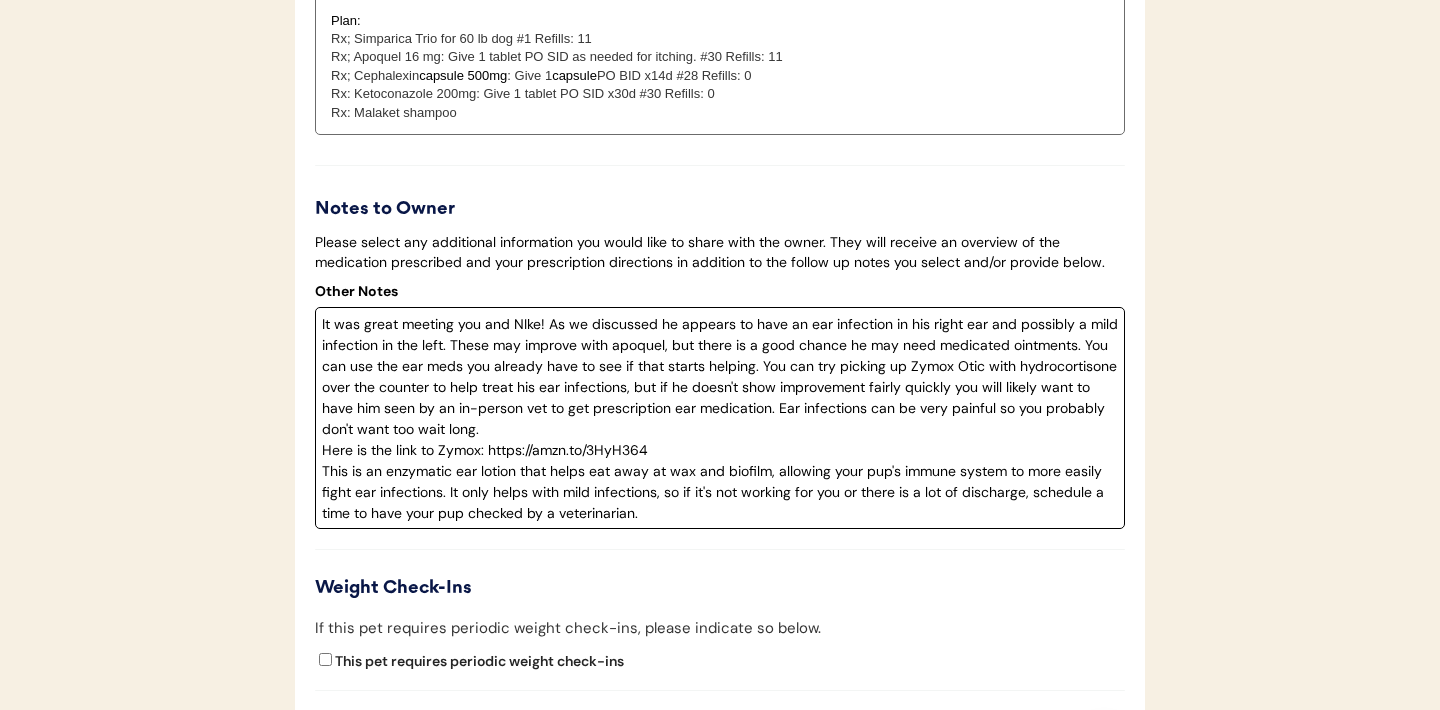 click on "It was great meeting you and NIke! As we discussed he appears to have an ear infection in his right ear and possibly a mild infection in the left. These may improve with apoquel, but there is a good chance he may need medicated ointments. You can use the ear meds you already have to see if that starts helping. You can try picking up Zymox Otic with hydrocortisone over the counter to help treat his ear infections, but if he doesn't show improvement fairly quickly you will likely want to have him seen by an in-person vet to get prescription ear medication. Ear infections can be very painful so you probably don't want too wait long.
Here is the link to Zymox: https://amzn.to/3HyH364
This is an enzymatic ear lotion that helps eat away at wax and biofilm, allowing your pup's immune system to more easily fight ear infections. It only helps with mild infections, so if it's not working for you or there is a lot of discharge, schedule a time to have your pup checked by a veterinarian." at bounding box center (720, 418) 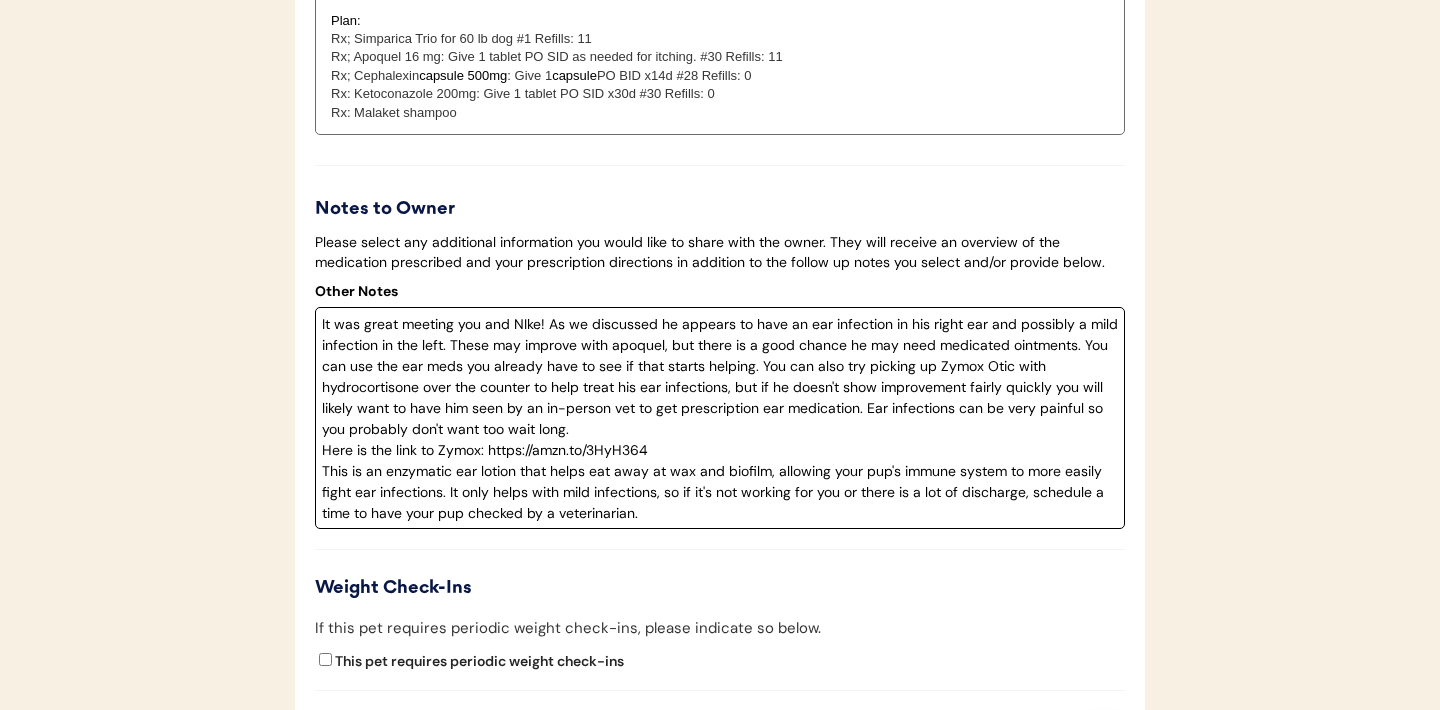 click on "It was great meeting you and NIke! As we discussed he appears to have an ear infection in his right ear and possibly a mild infection in the left. These may improve with apoquel, but there is a good chance he may need medicated ointments. You can use the ear meds you already have to see if that starts helping. You can also try picking up Zymox Otic with hydrocortisone over the counter to help treat his ear infections, but if he doesn't show improvement fairly quickly you will likely want to have him seen by an in-person vet to get prescription ear medication. Ear infections can be very painful so you probably don't want too wait long.
Here is the link to Zymox: https://amzn.to/3HyH364
This is an enzymatic ear lotion that helps eat away at wax and biofilm, allowing your pup's immune system to more easily fight ear infections. It only helps with mild infections, so if it's not working for you or there is a lot of discharge, schedule a time to have your pup checked by a veterinarian." at bounding box center [720, 418] 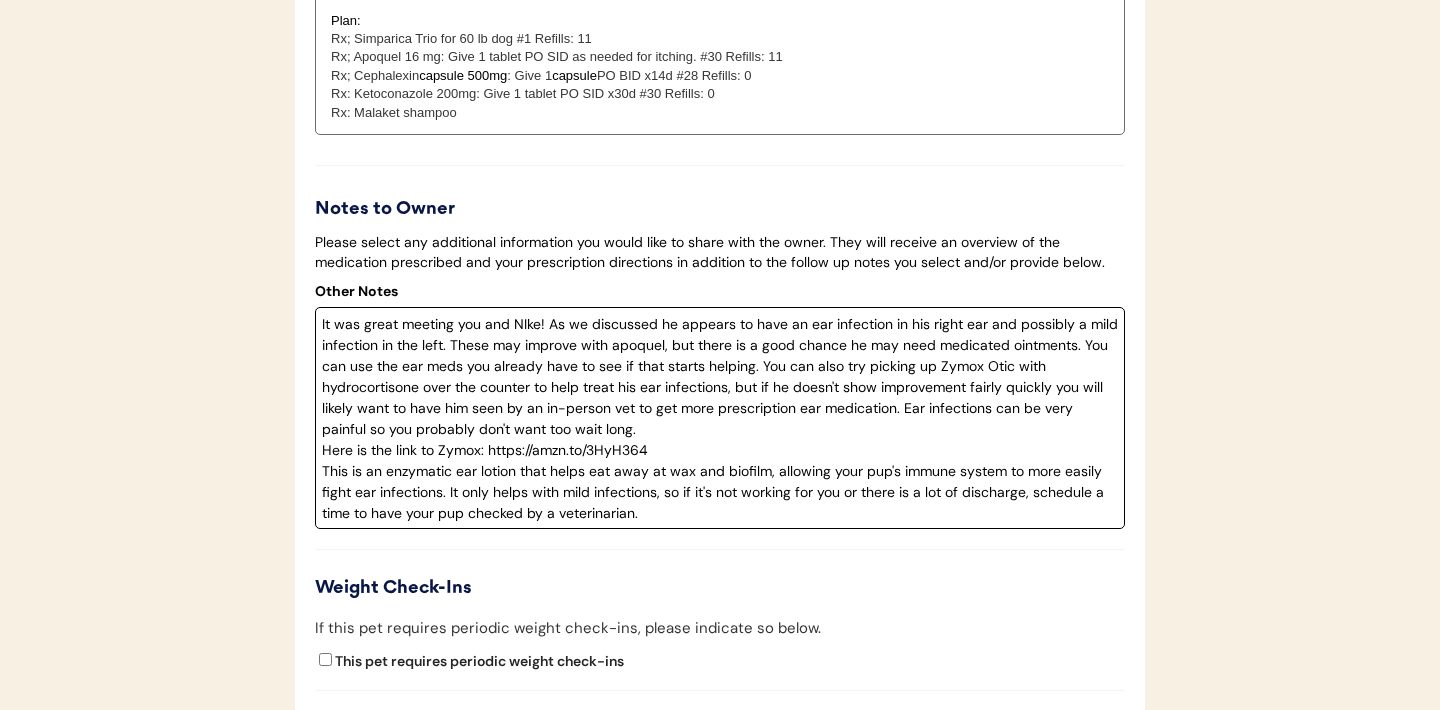 click on "It was great meeting you and NIke! As we discussed he appears to have an ear infection in his right ear and possibly a mild infection in the left. These may improve with apoquel, but there is a good chance he may need medicated ointments. You can use the ear meds you already have to see if that starts helping. You can also try picking up Zymox Otic with hydrocortisone over the counter to help treat his ear infections, but if he doesn't show improvement fairly quickly you will likely want to have him seen by an in-person vet to get more prescription ear medication. Ear infections can be very painful so you probably don't want too wait long.
Here is the link to Zymox: https://amzn.to/3HyH364
This is an enzymatic ear lotion that helps eat away at wax and biofilm, allowing your pup's immune system to more easily fight ear infections. It only helps with mild infections, so if it's not working for you or there is a lot of discharge, schedule a time to have your pup checked by a veterinarian." at bounding box center (720, 418) 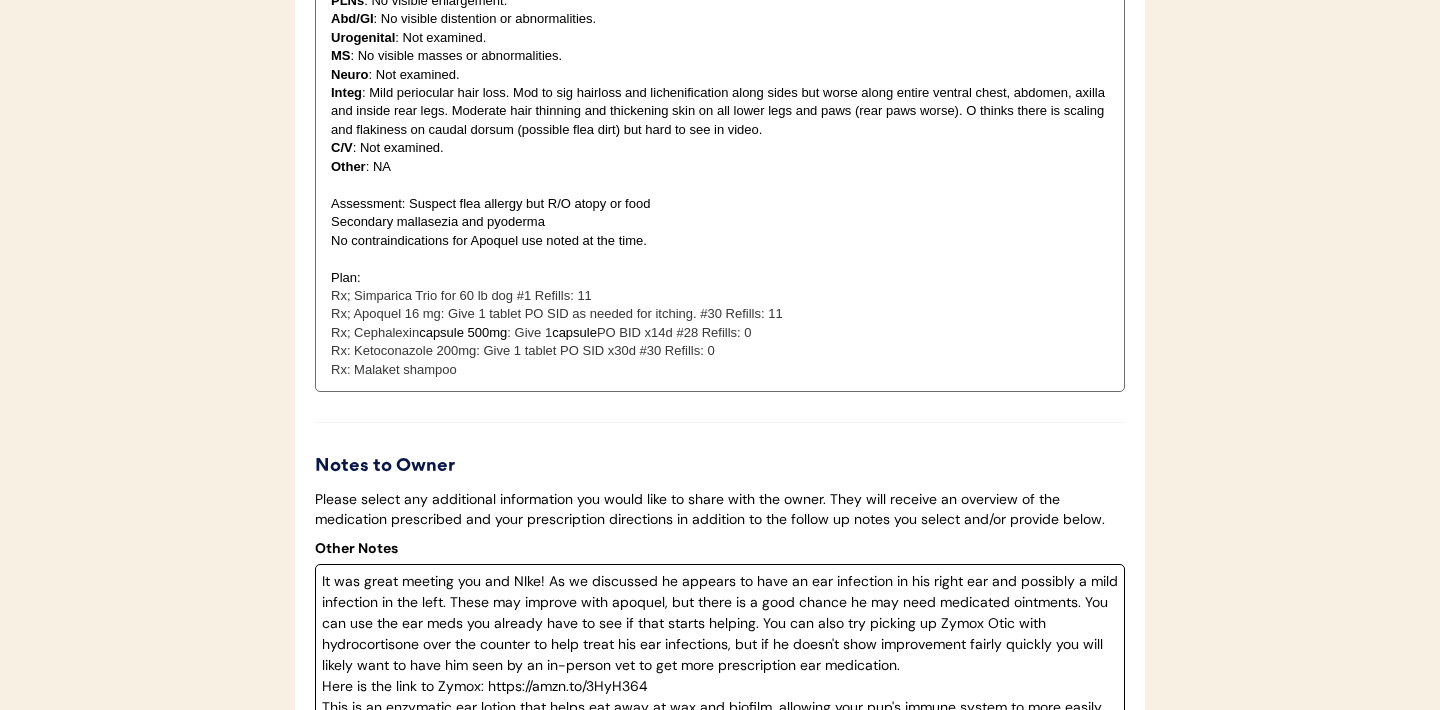 scroll, scrollTop: 3779, scrollLeft: 0, axis: vertical 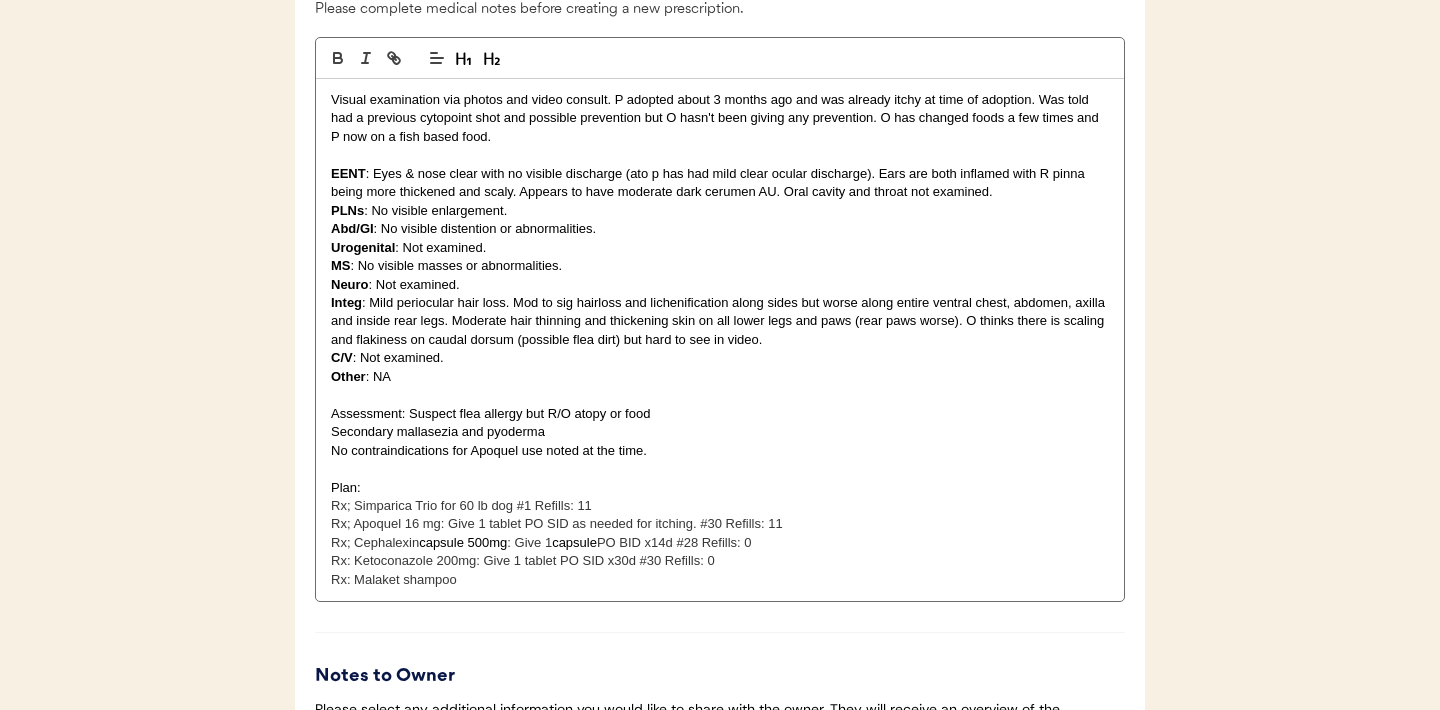 type on "It was great meeting you and NIke! As we discussed he appears to have an ear infection in his right ear and possibly a mild infection in the left. These may improve with apoquel, but there is a good chance he may need medicated ointments. You can use the ear meds you already have to see if that starts helping. You can also try picking up Zymox Otic with hydrocortisone over the counter to help treat his ear infections, but if he doesn't show improvement fairly quickly you will likely want to have him seen by an in-person vet to get more prescription ear medication.
Here is the link to Zymox: https://amzn.to/3HyH364
This is an enzymatic ear lotion that helps eat away at wax and biofilm, allowing your pup's immune system to more easily fight ear infections. It only helps with mild infections, so if it's not working for you or there is a lot of discharge, schedule a time to have your pup checked by a veterinarian." 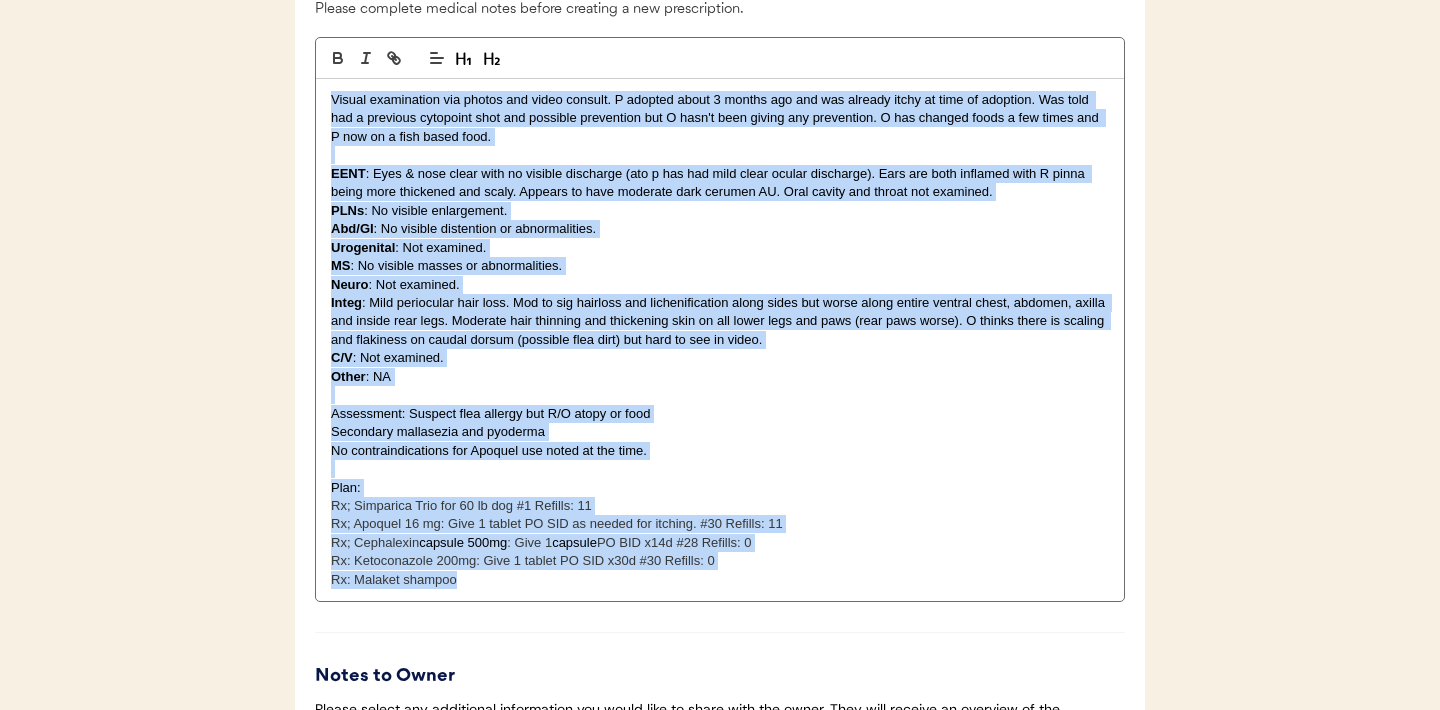 drag, startPoint x: 480, startPoint y: 605, endPoint x: 287, endPoint y: 121, distance: 521.0614 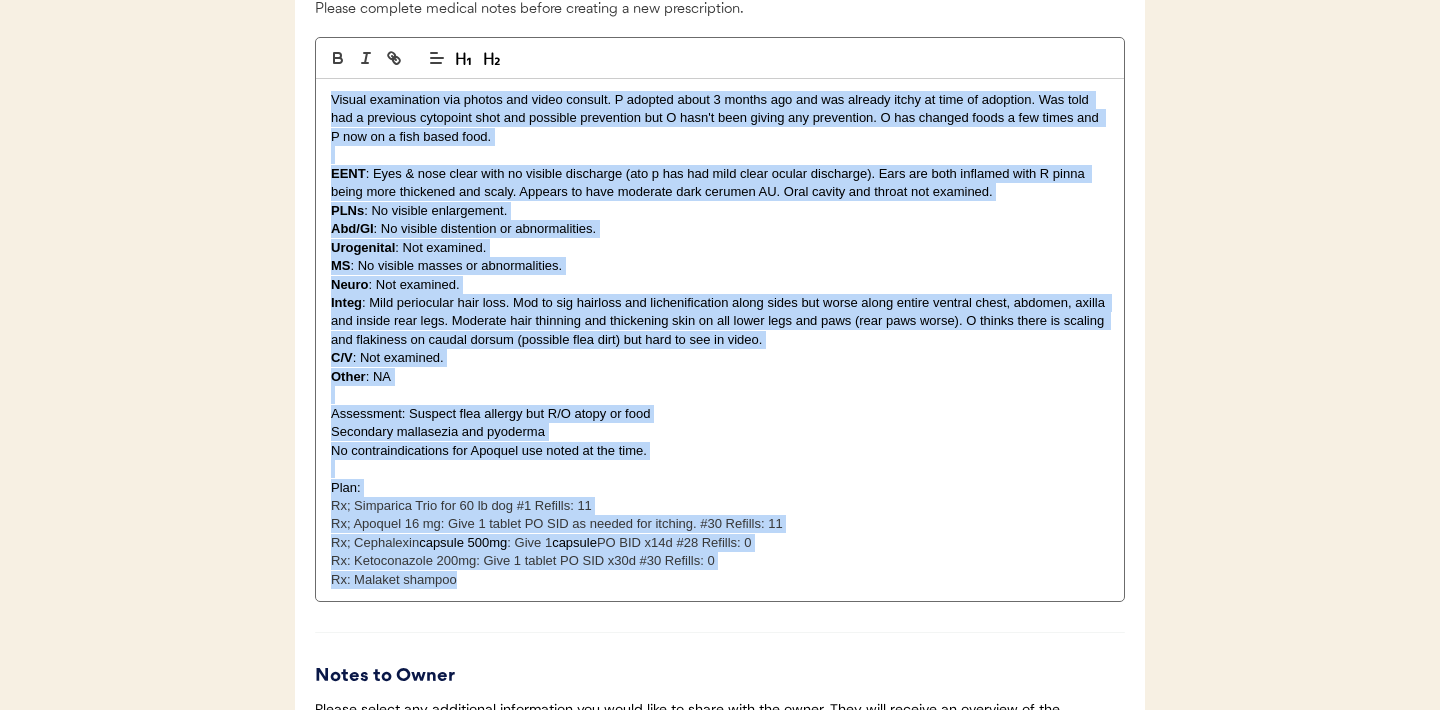 copy on "Visual examination via photos and video consult. P adopted about 3 months ago and was already itchy at time of adoption. Was told had a previous cytopoint shot and possible prevention but O hasn't been giving any prevention. O has changed foods a few times and P now on a fish based food.  EENT : Eyes & nose clear with no visible discharge (ato p has had mild clear ocular discharge). Ears are both inflamed with R pinna being more thickened and scaly. Appears to have moderate dark cerumen AU. Oral cavity and throat not examined. PLNs : No visible enlargement. Abd/GI : No visible distention or abnormalities. Urogenital : Not examined. MS : No visible masses or abnormalities. Neuro : Not examined. Integ : Mild periocular hair loss. Mod to sig hairloss and lichenification along sides but worse along entire ventral chest, abdomen, axilla and inside rear legs. Moderate hair thinning and thickening skin on all lower legs and paws (rear paws worse). O thinks there is scaling and flakiness on caudal dorsum (possible..." 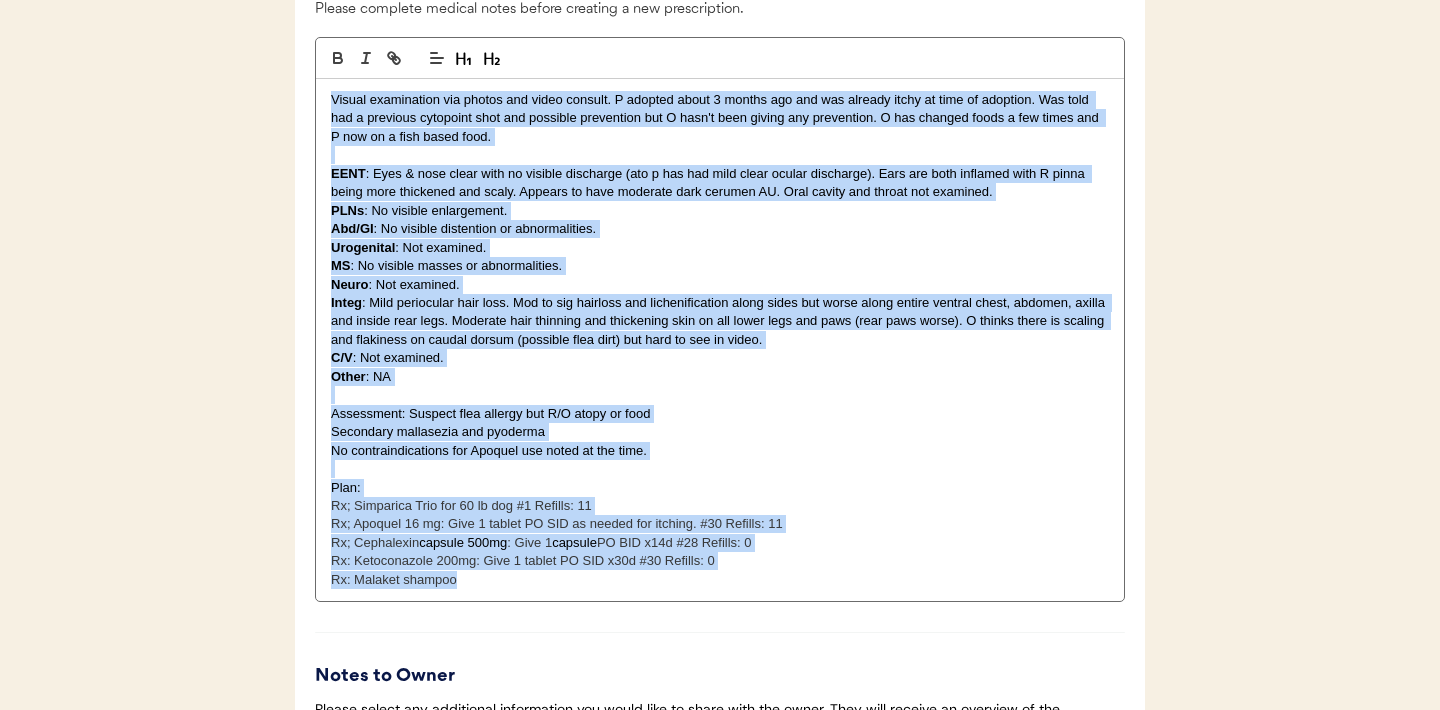 click on "Assessment: Suspect flea allergy but R/O atopy or food" at bounding box center (720, 414) 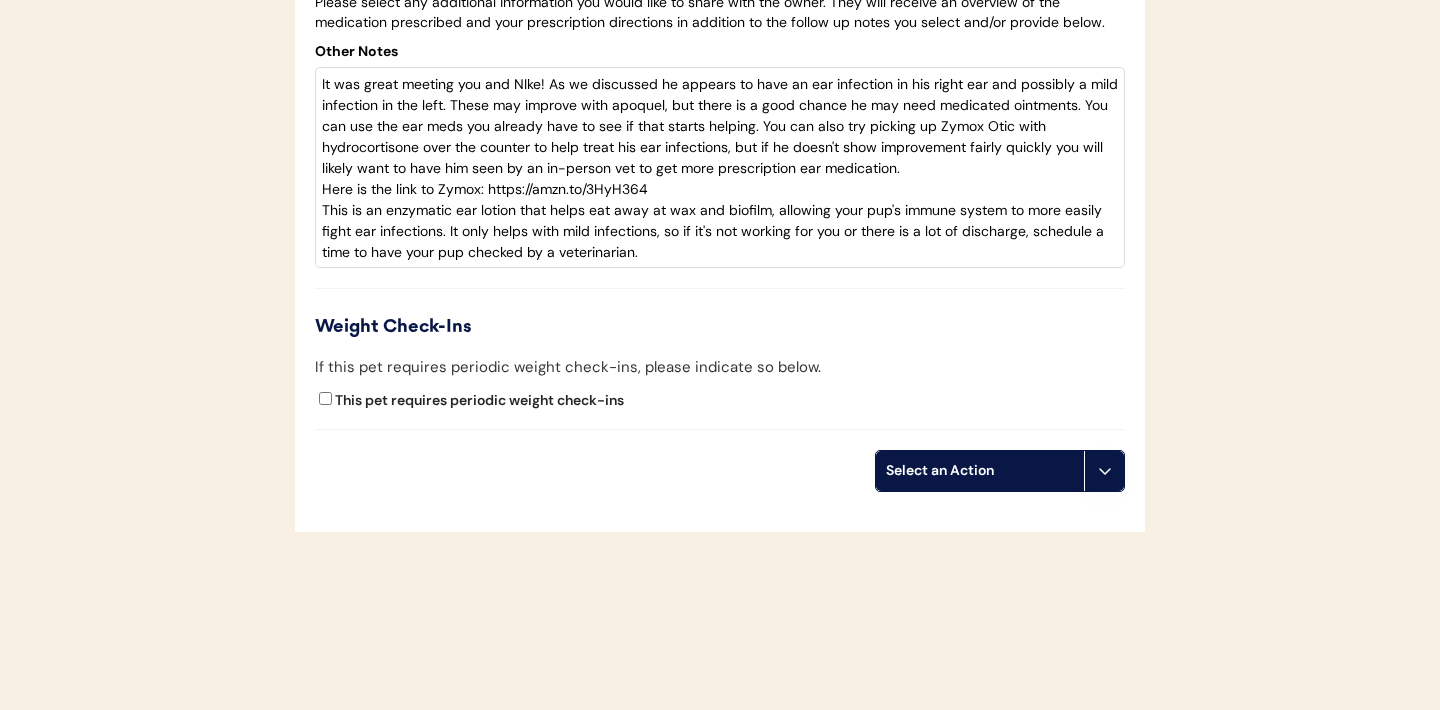 scroll, scrollTop: 4532, scrollLeft: 0, axis: vertical 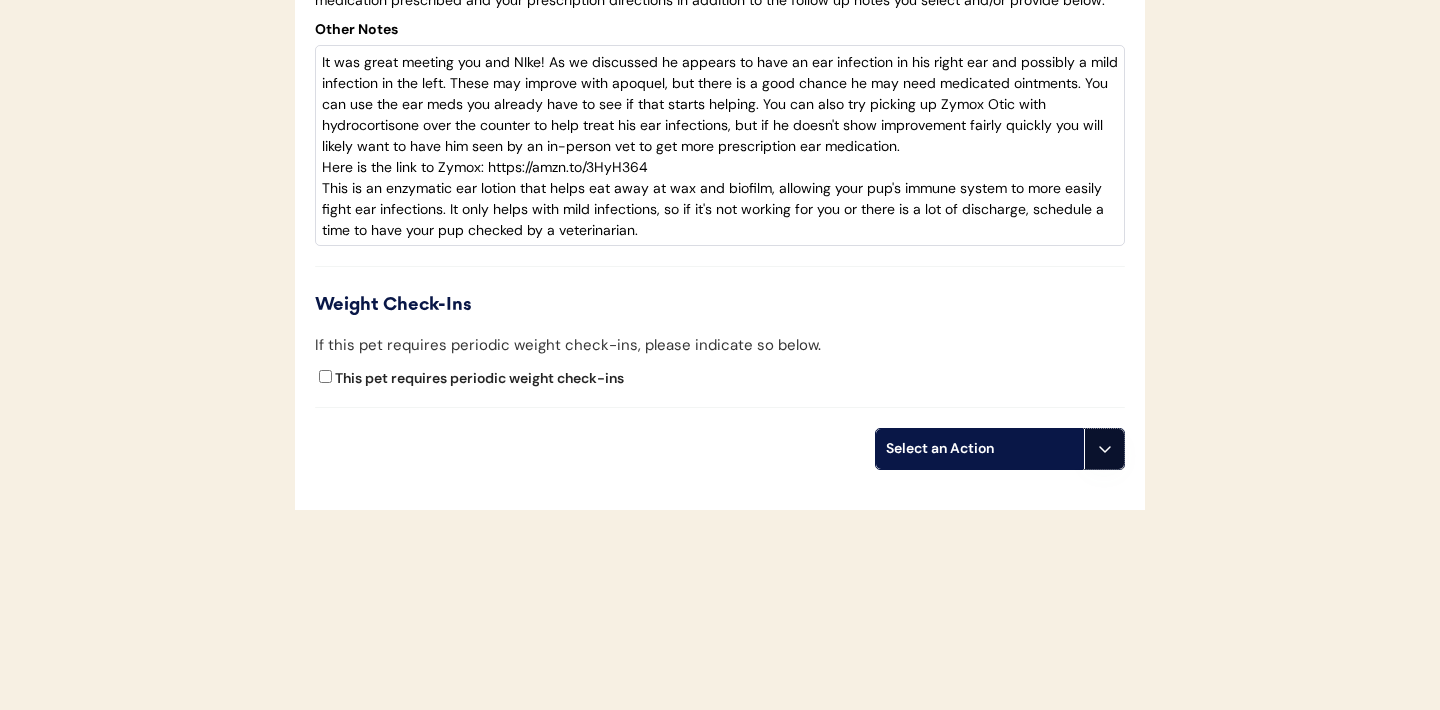 click 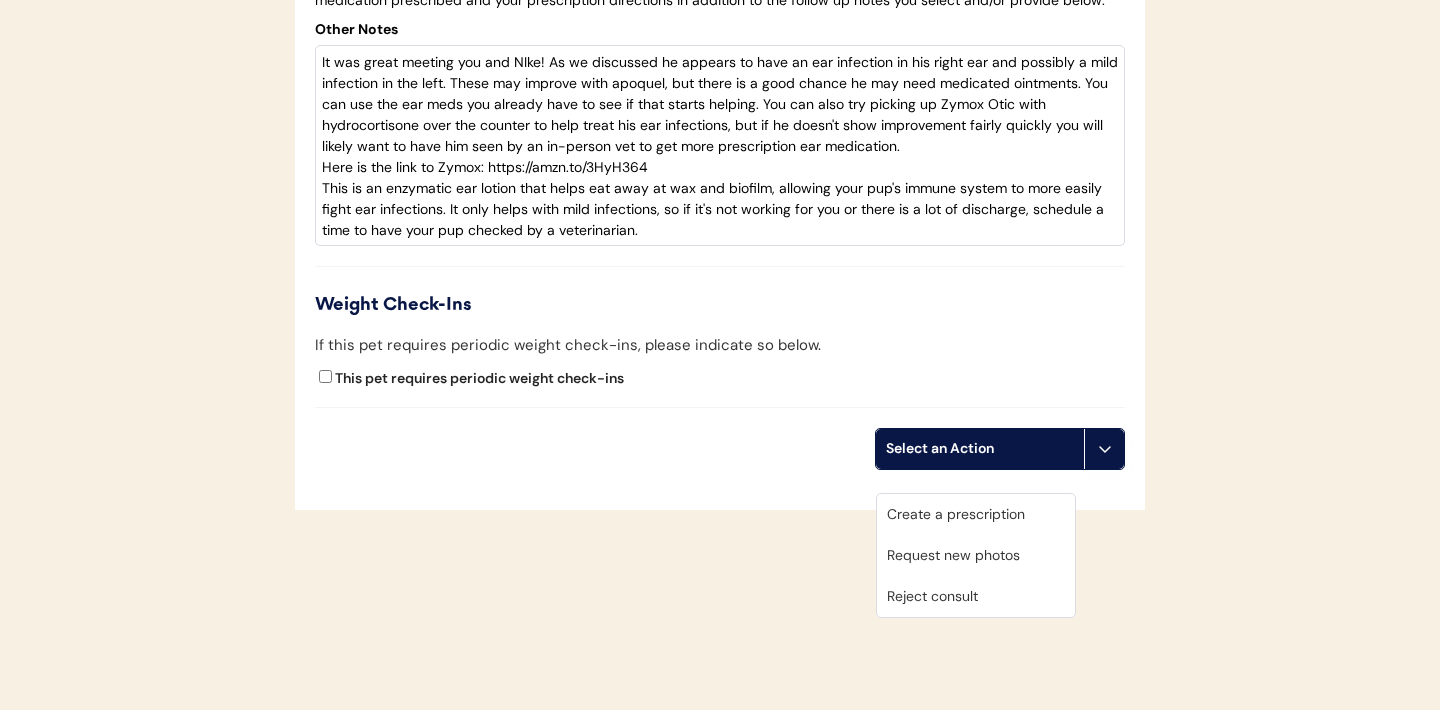 click on "Create a prescription" at bounding box center [976, 514] 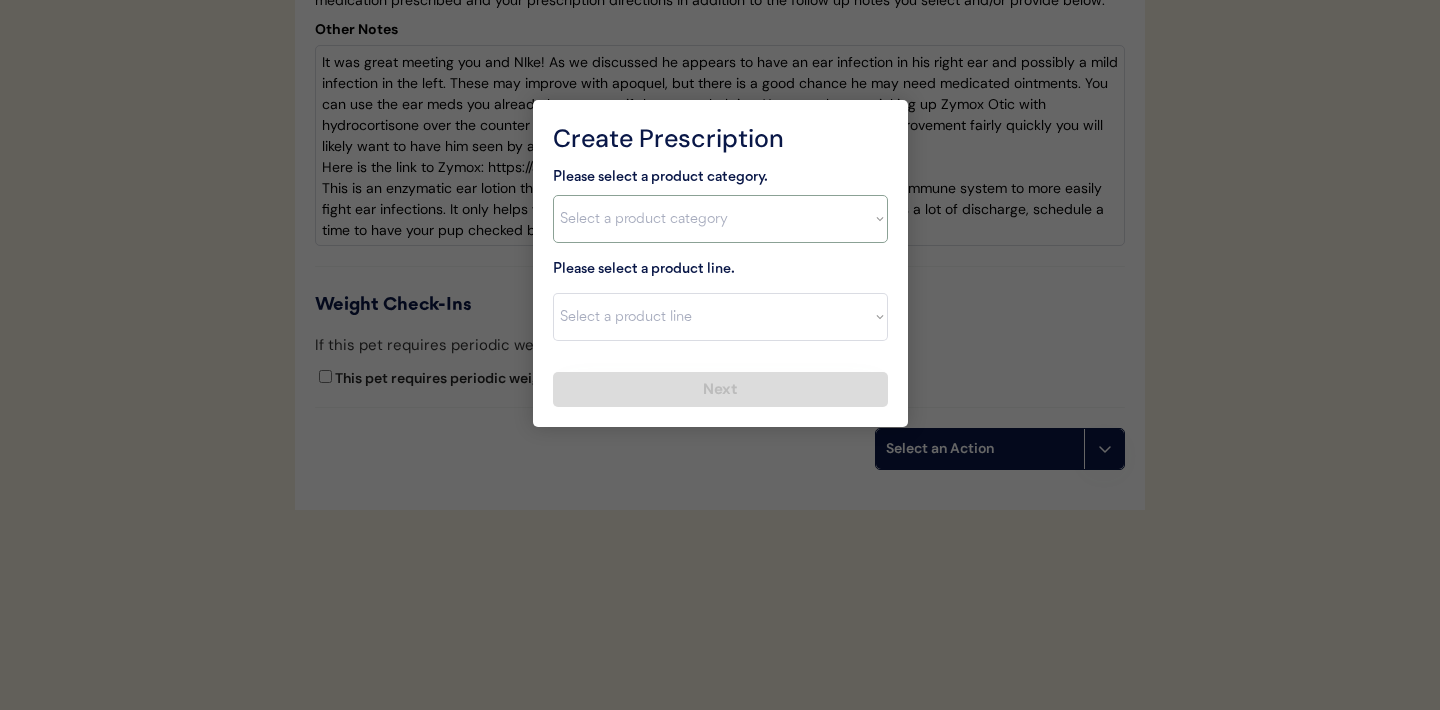 click on "Select a product category Allergies Antibiotics Anxiety Combo Parasite Prevention Flea & Tick Heartworm" at bounding box center (720, 219) 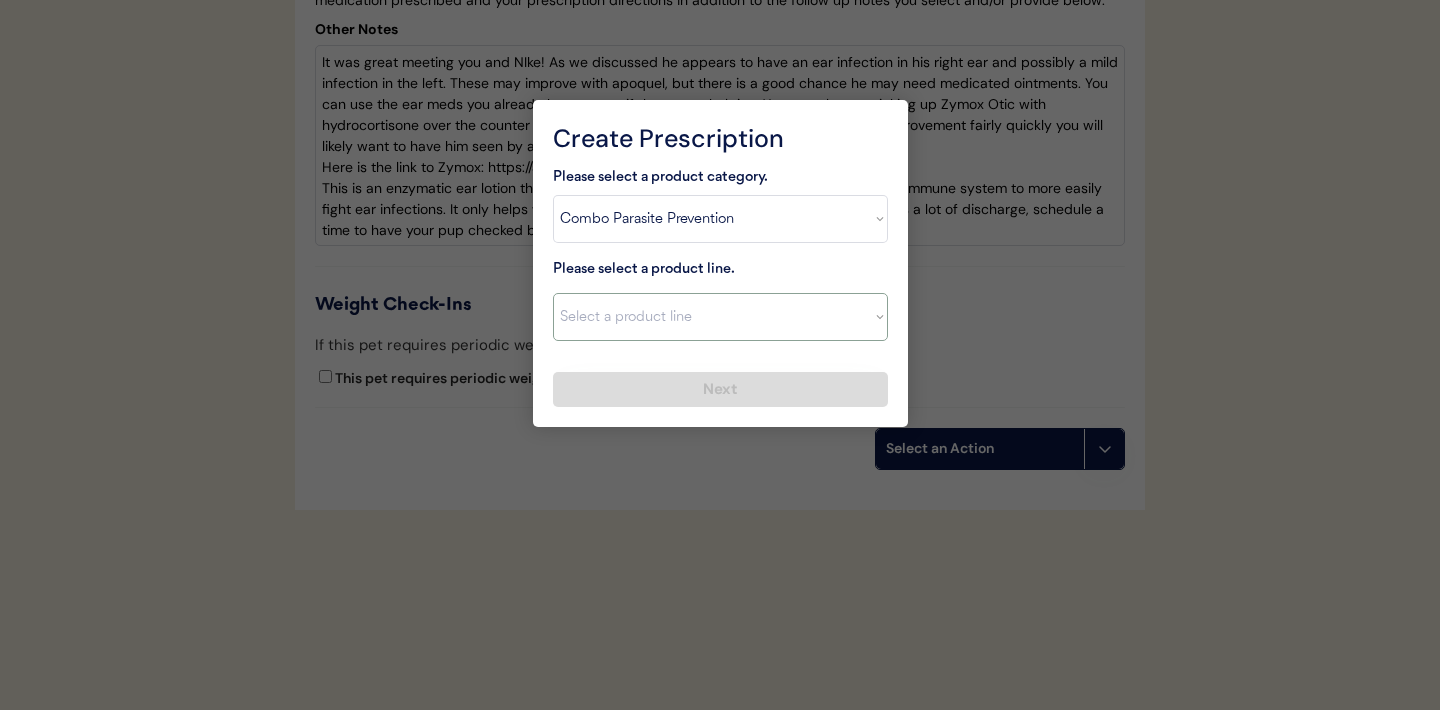 click on "Select a product line" at bounding box center [720, 317] 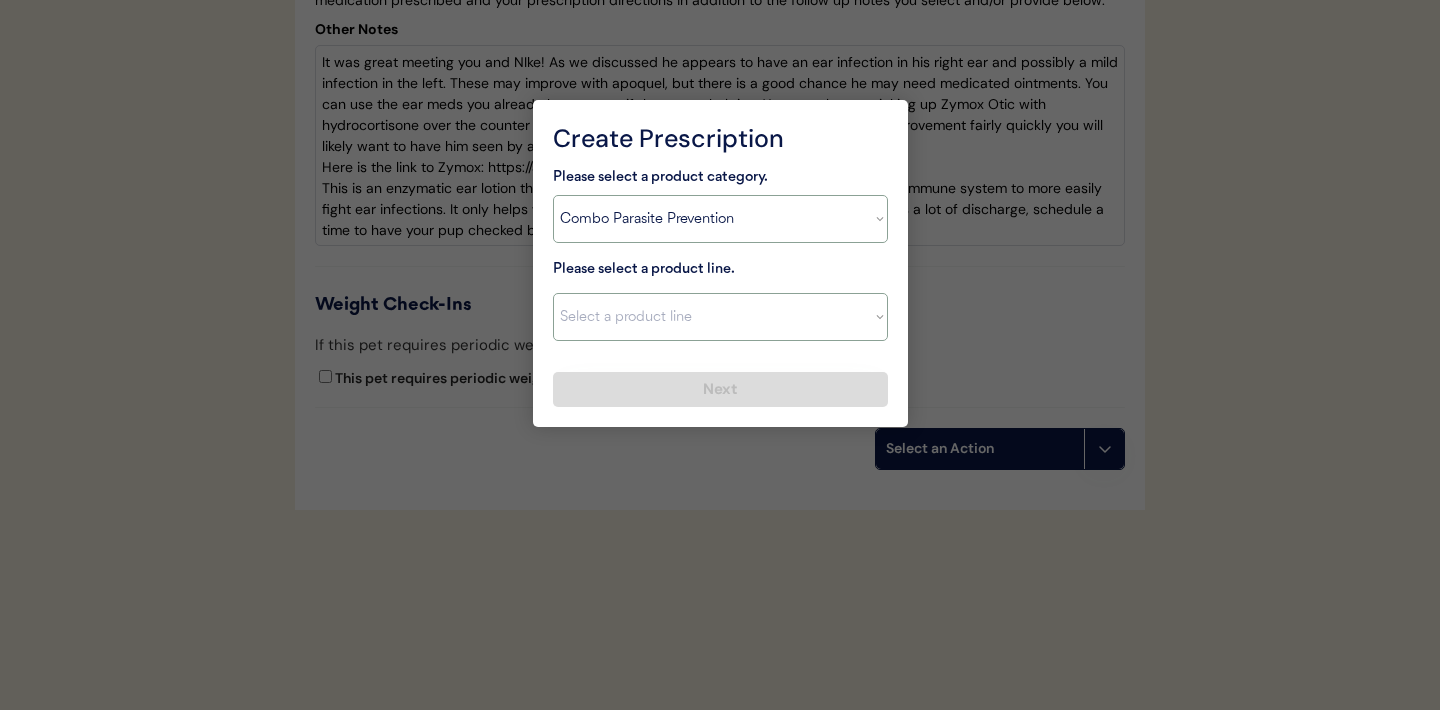 click on "Select a product line Advantage Multi for Dogs Credelio Quattro NexGard Plus NexGard Plus (3 Month) NexGard Plus (6 Month) Revolution for Dogs Sentinel Spectrum (3 Month) Simparica Trio Simparica Trio (12 Month) Simparica Trio (3 Month) Simparica Trio (6 Month) Trifexis" at bounding box center (720, 317) 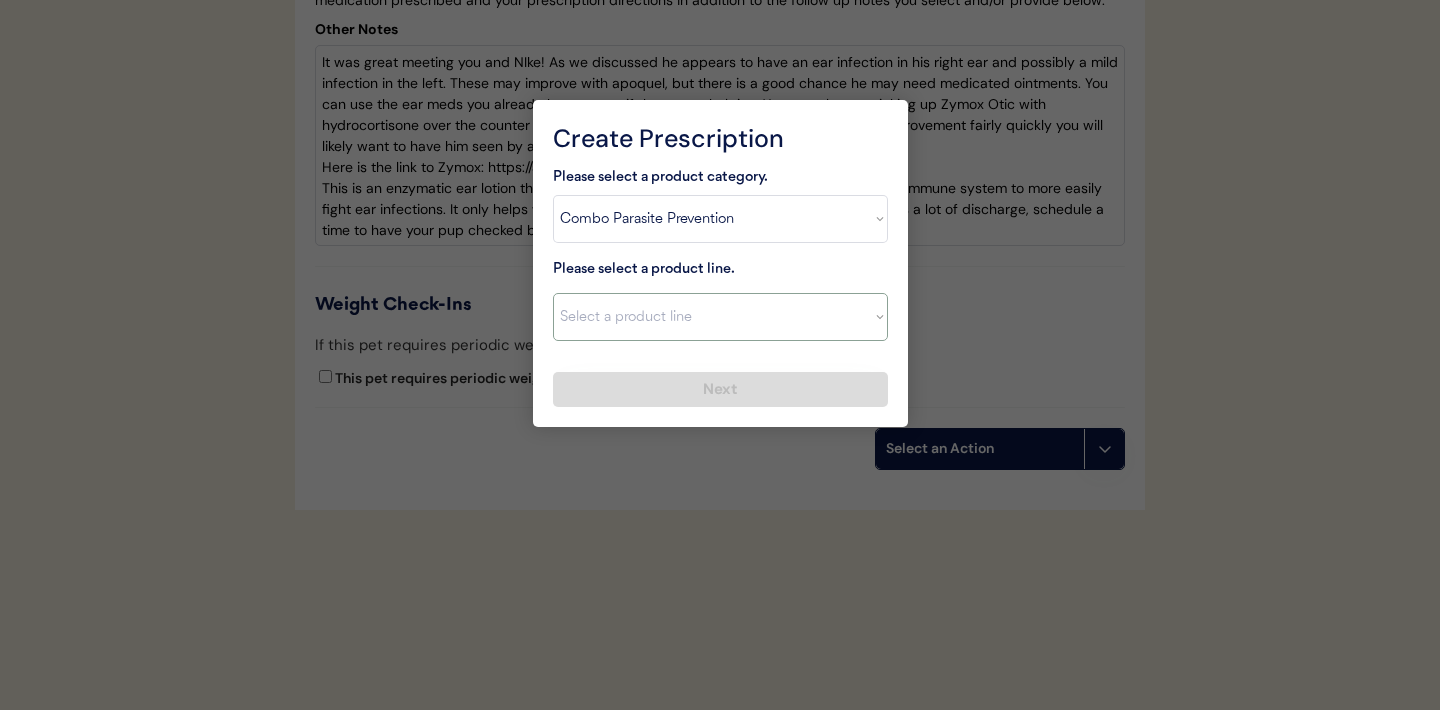select on ""Simparica Trio"" 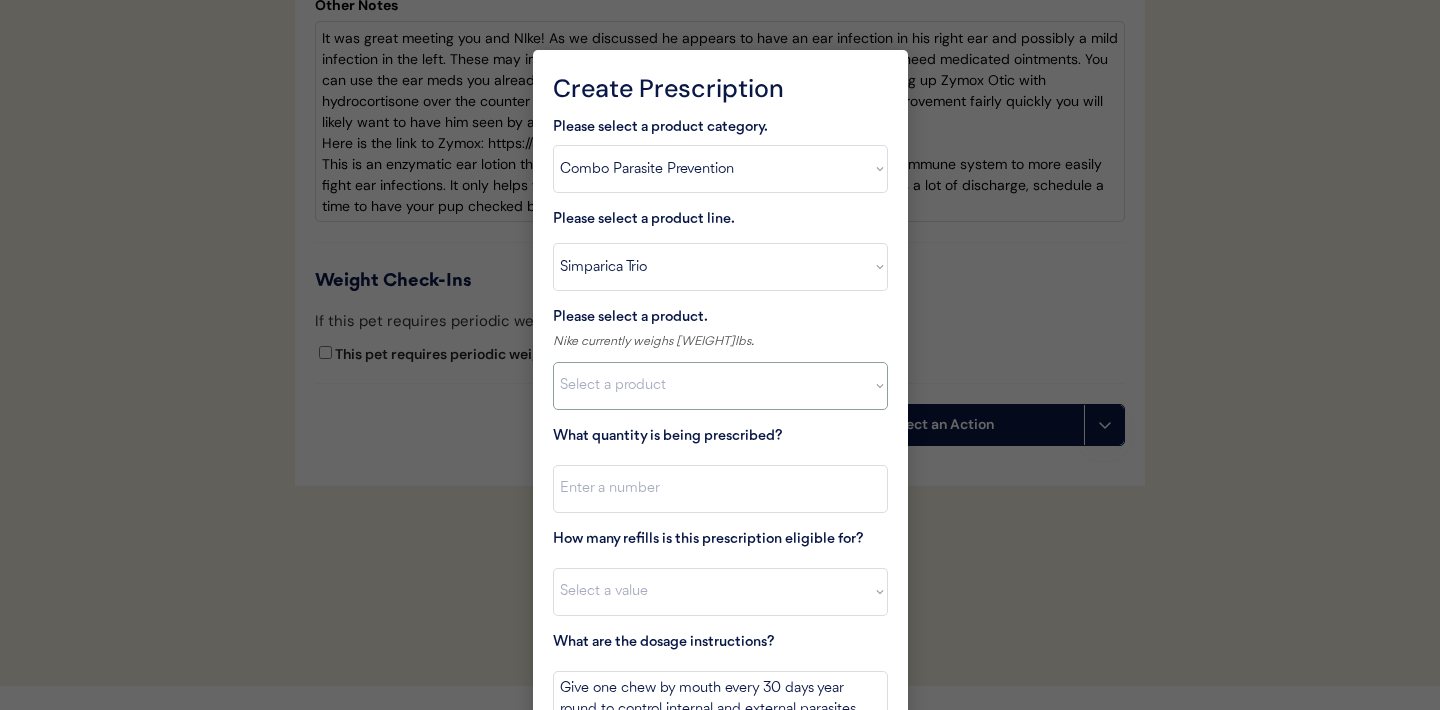 click on "Select a product Simparica Trio, 2.8 - 5.5lbs Simparica Trio, 5.6 - 11lbs Simparica Trio, 11.1 - 22lbs Simparica Trio, 22.1 - 44lbs Simparica Trio, 44.1 - 88lbs Simparica Trio, 88.1 - 132lbs" at bounding box center (720, 386) 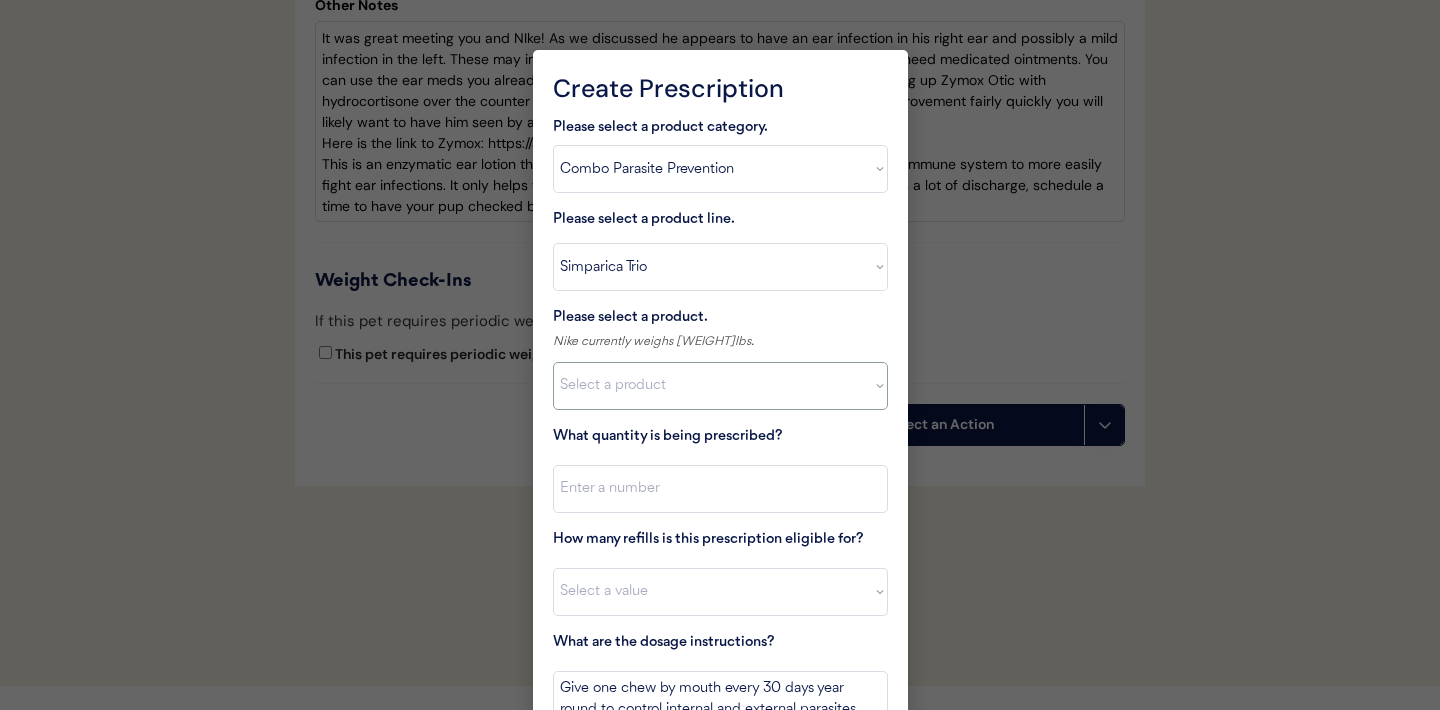 select on ""1348695171700984260__LOOKUP__1704773707524x987977572973748600"" 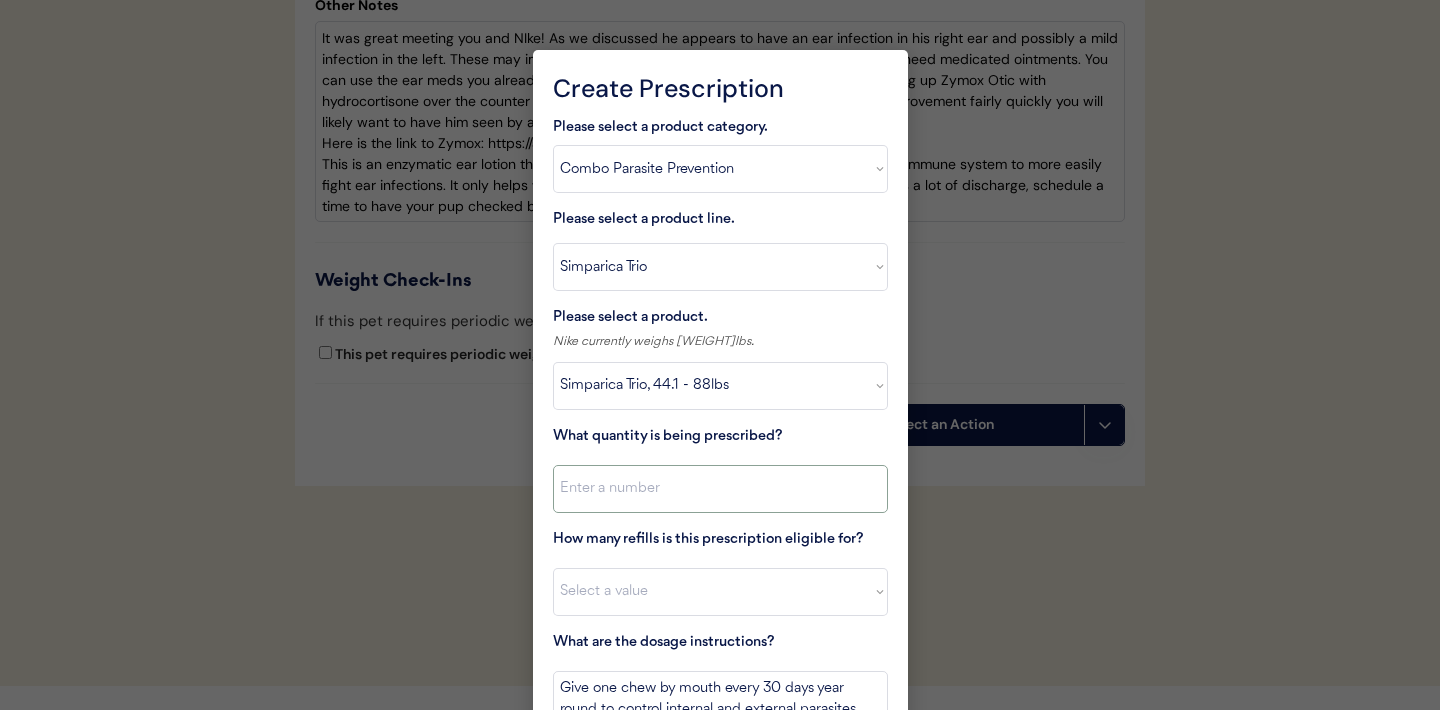 click at bounding box center (720, 489) 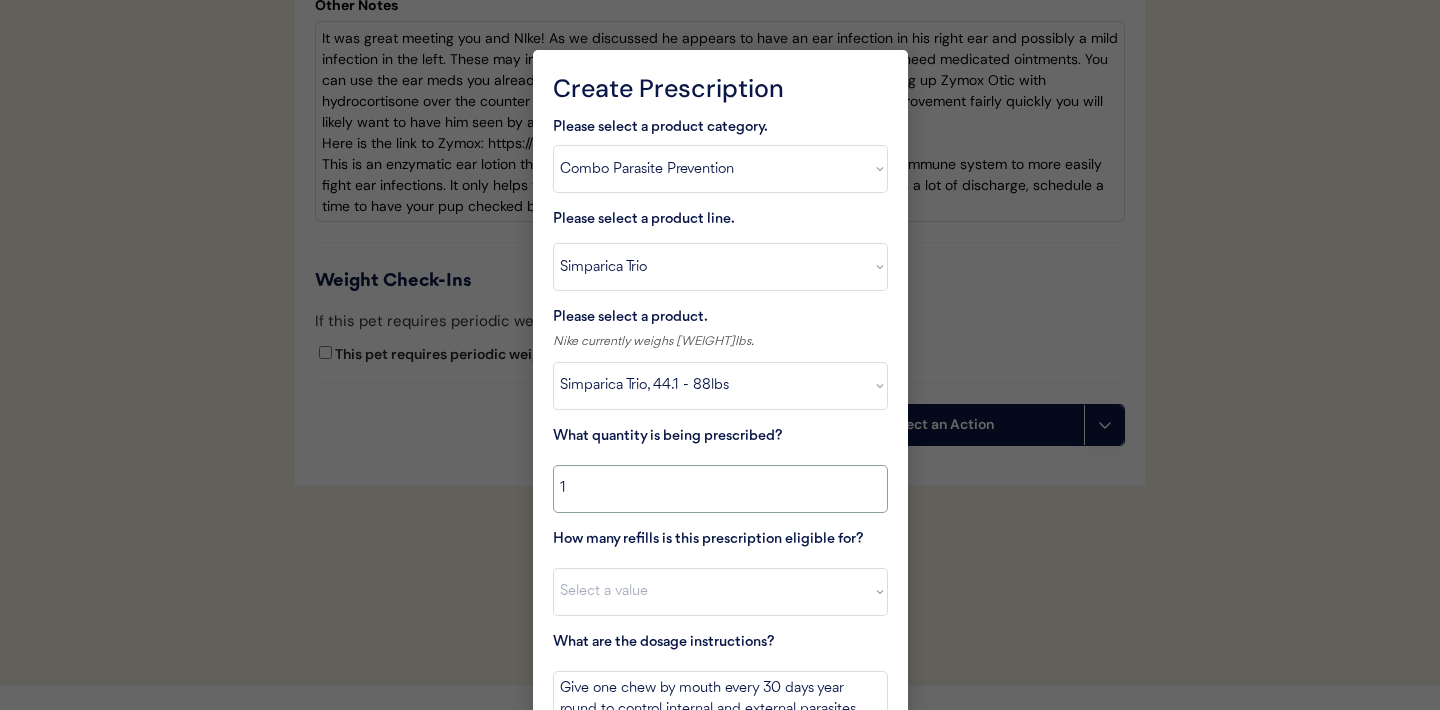 type on "1" 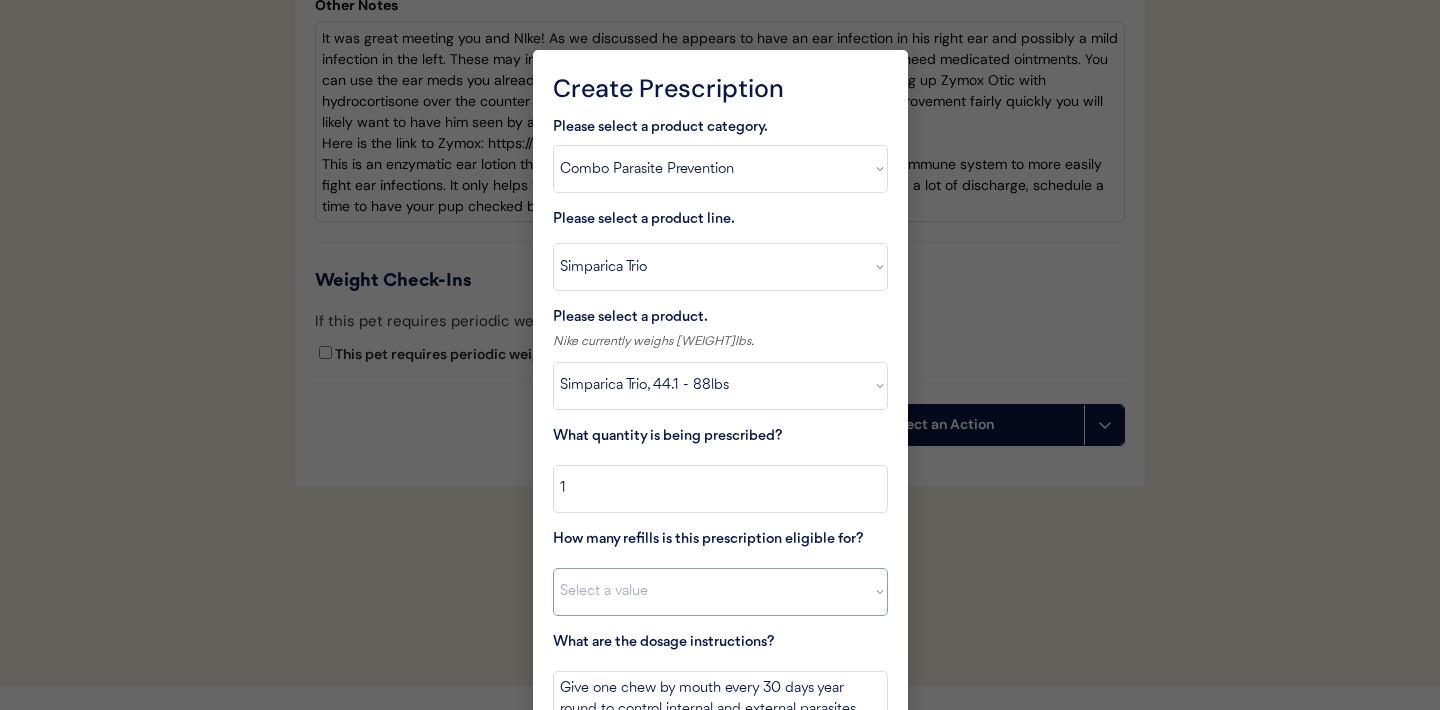 select on "11" 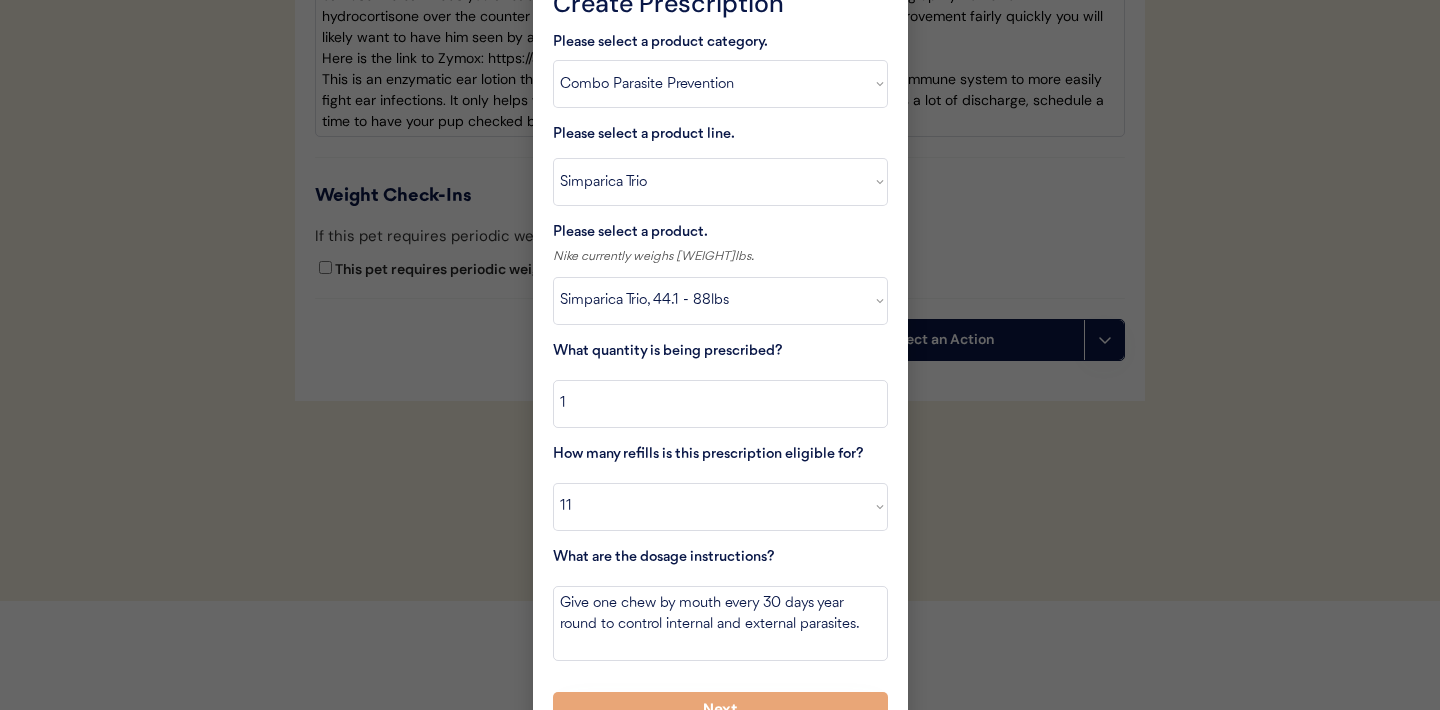 scroll, scrollTop: 4653, scrollLeft: 0, axis: vertical 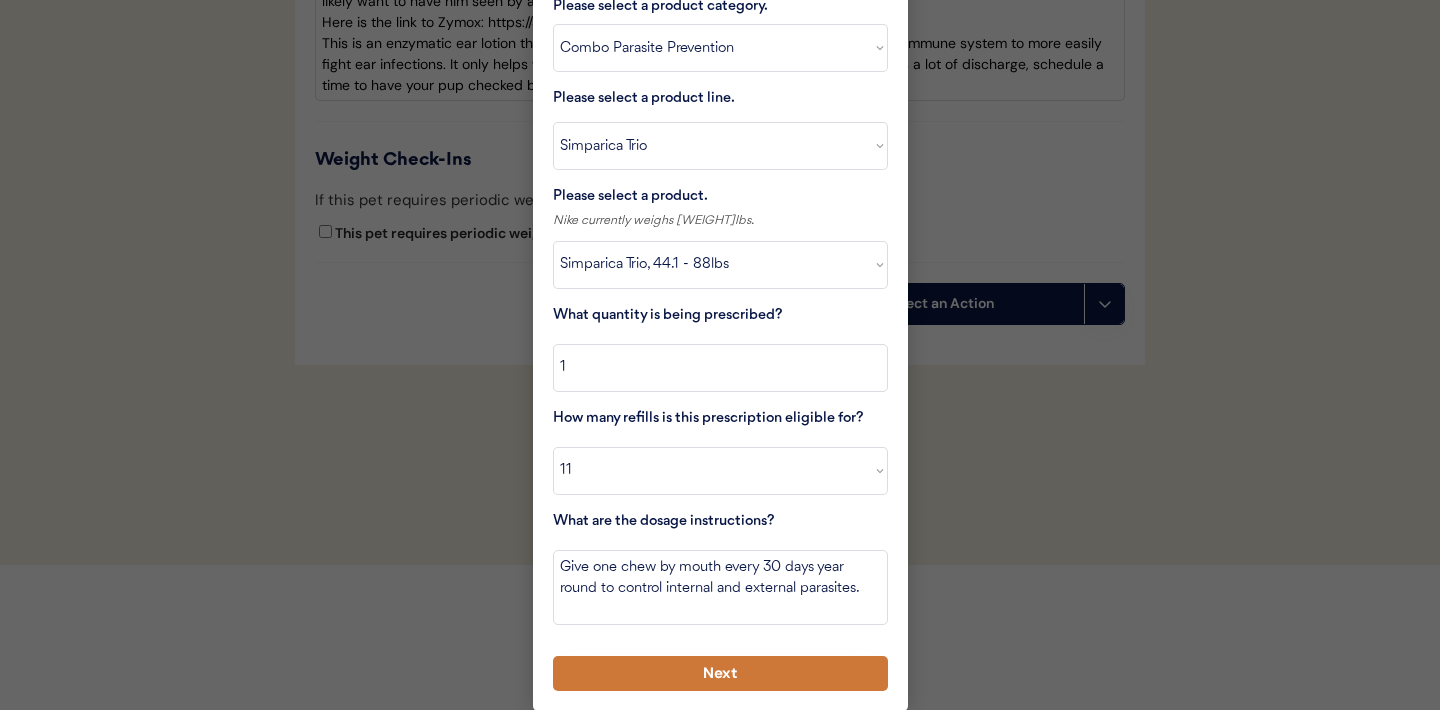 click on "Next" at bounding box center [720, 673] 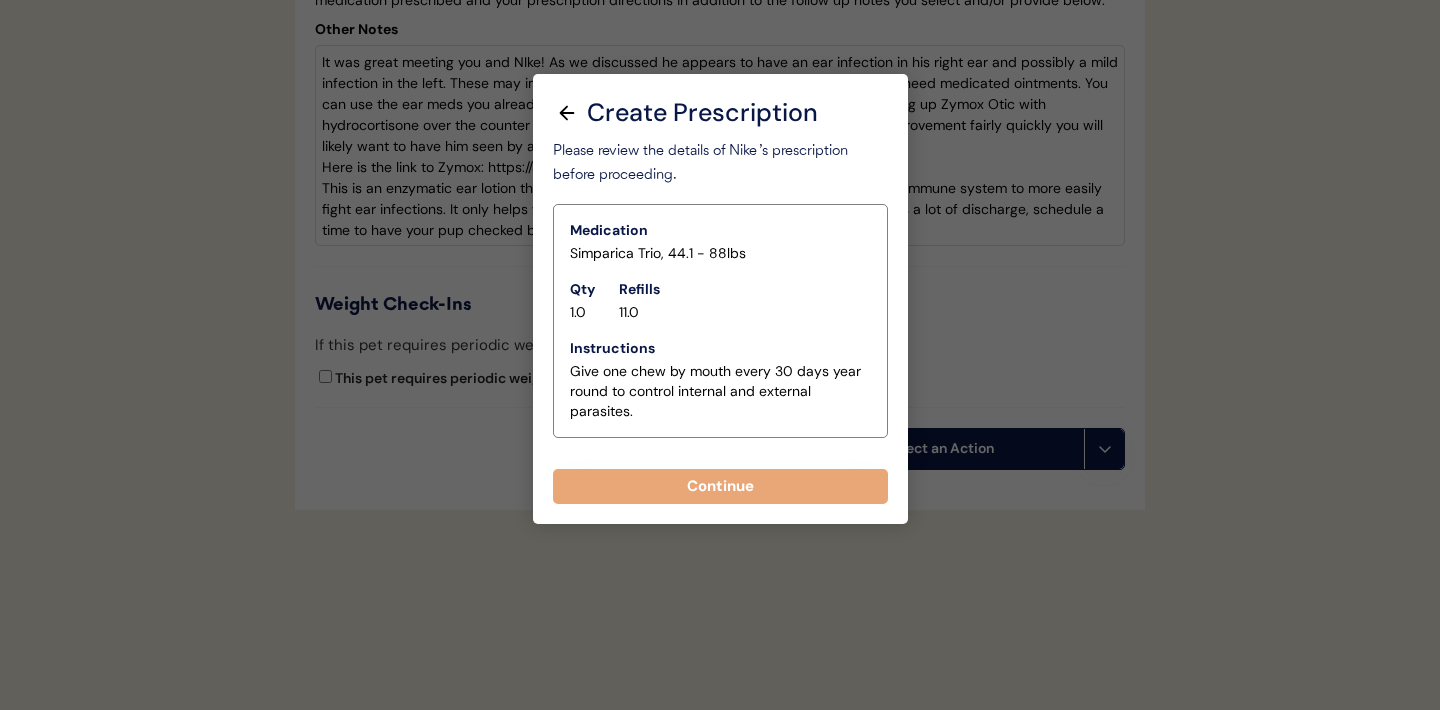 scroll, scrollTop: 4532, scrollLeft: 0, axis: vertical 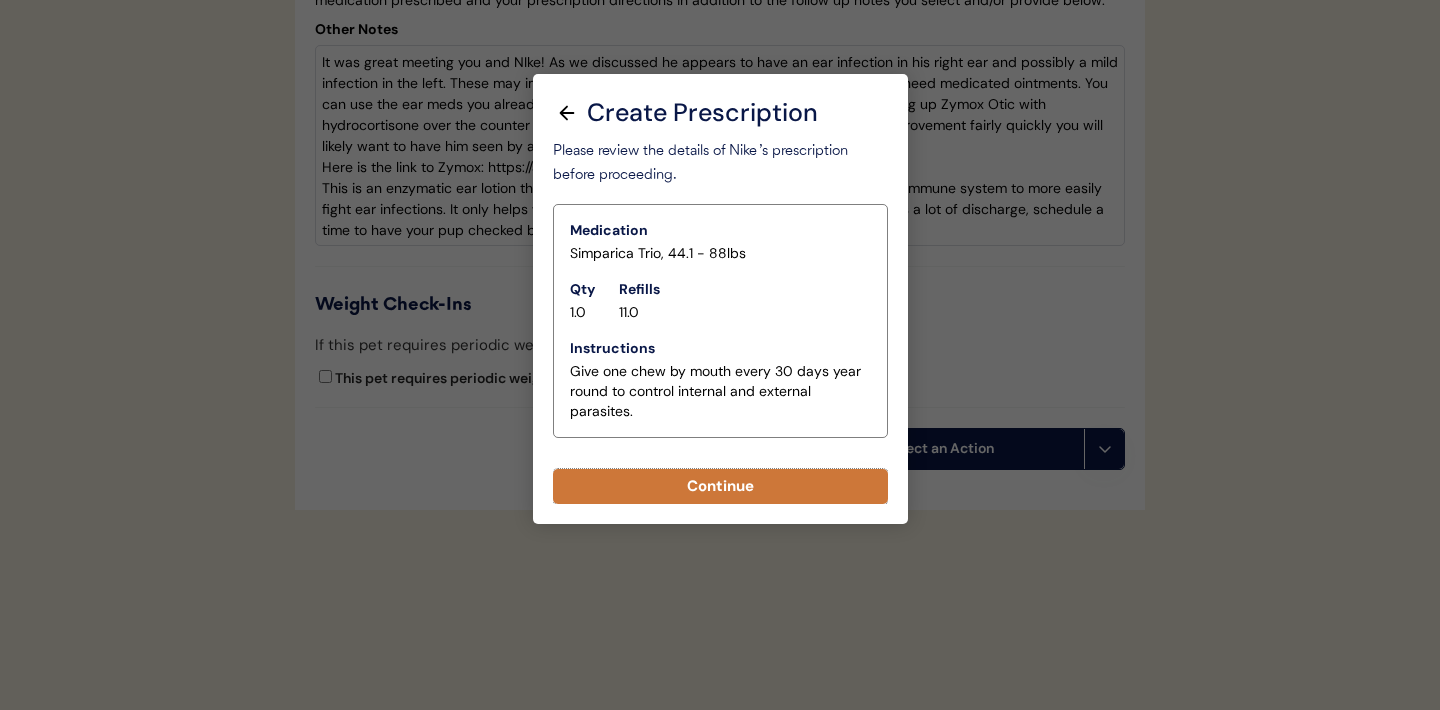 click on "Continue" at bounding box center [720, 486] 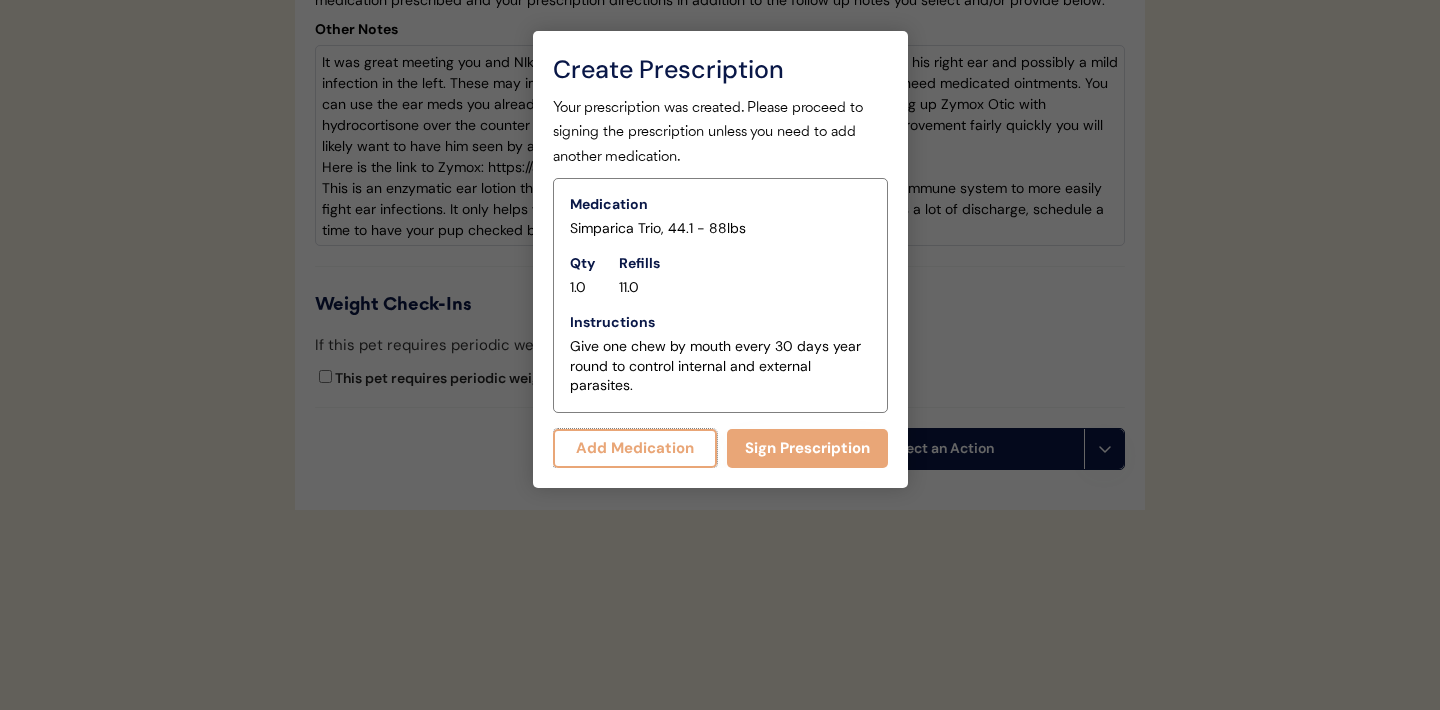 click on "Add Medication" at bounding box center [635, 448] 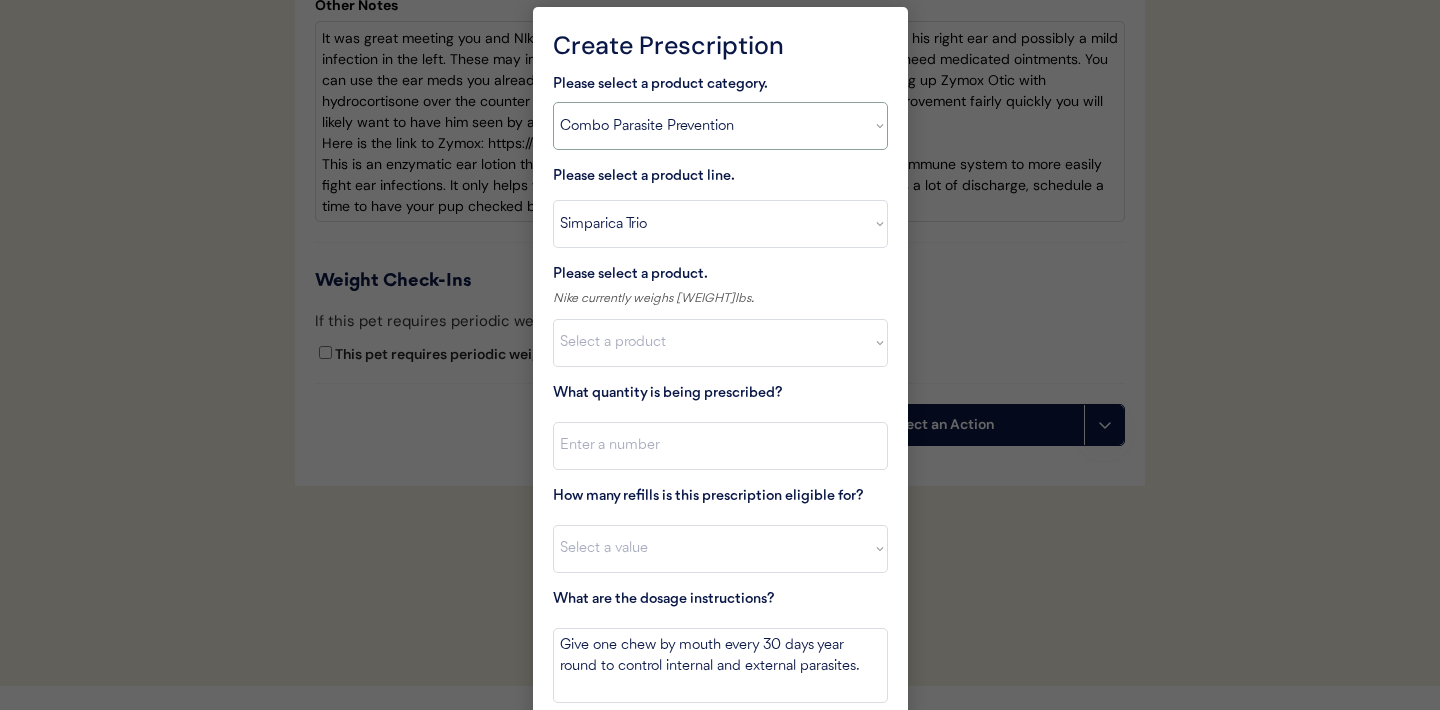 click on "Select a product category Allergies Antibiotics Anxiety Combo Parasite Prevention Flea & Tick Heartworm" at bounding box center (720, 126) 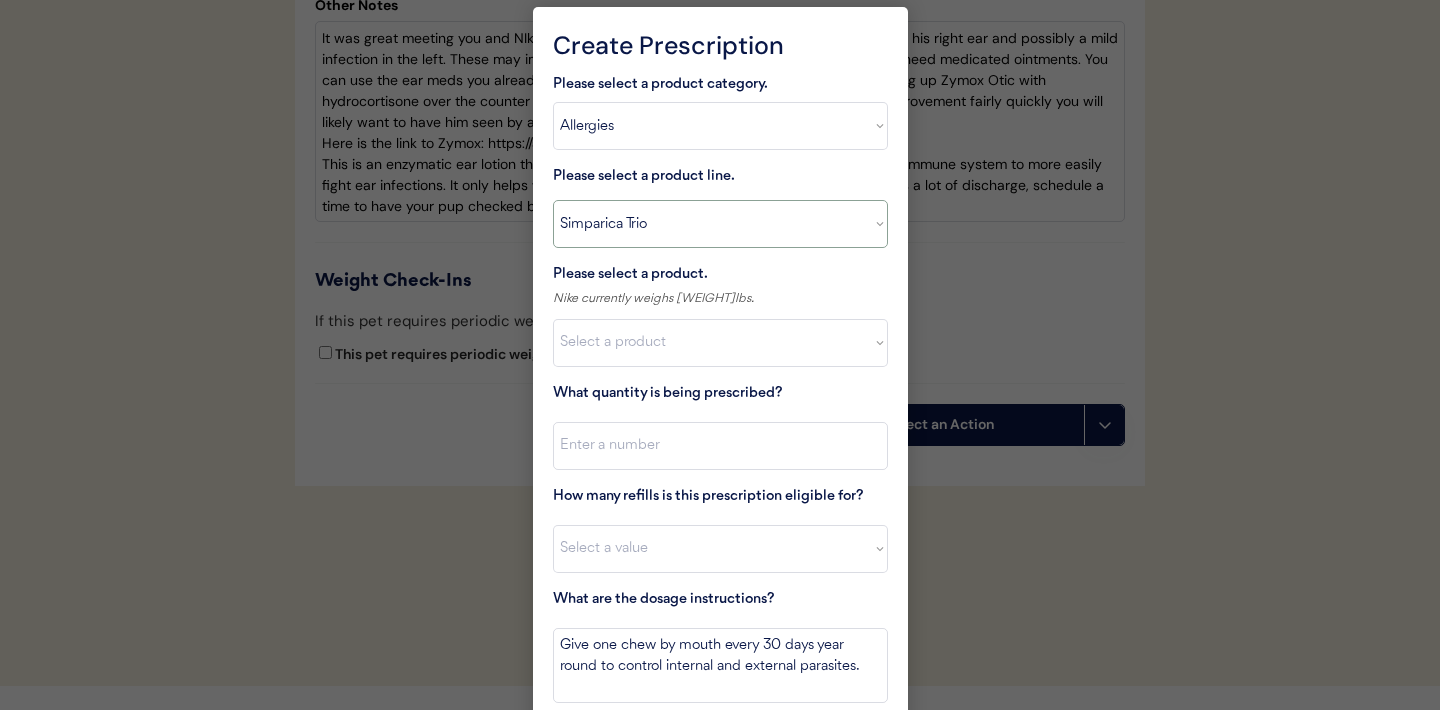click on "Select a product line Advantage Multi for Dogs Credelio Quattro NexGard Plus NexGard Plus (3 Month) NexGard Plus (6 Month) Revolution for Dogs Sentinel Spectrum (3 Month) Simparica Trio Simparica Trio (12 Month) Simparica Trio (3 Month) Simparica Trio (6 Month) Trifexis" at bounding box center [720, 224] 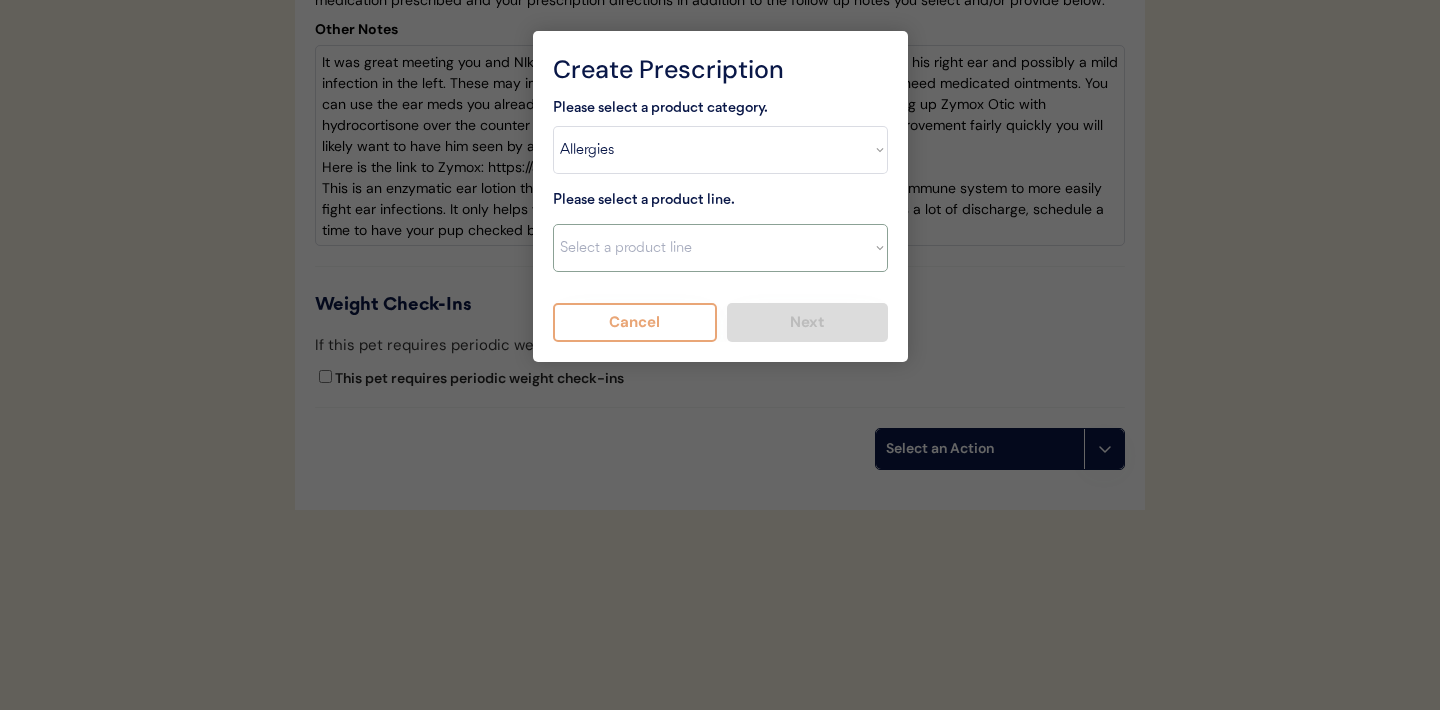 click on "Select a product line Advantage Multi for Dogs Credelio Quattro NexGard Plus NexGard Plus (3 Month) NexGard Plus (6 Month) Revolution for Dogs Sentinel Spectrum (3 Month) Simparica Trio Simparica Trio (12 Month) Simparica Trio (3 Month) Simparica Trio (6 Month) Trifexis" at bounding box center (720, 248) 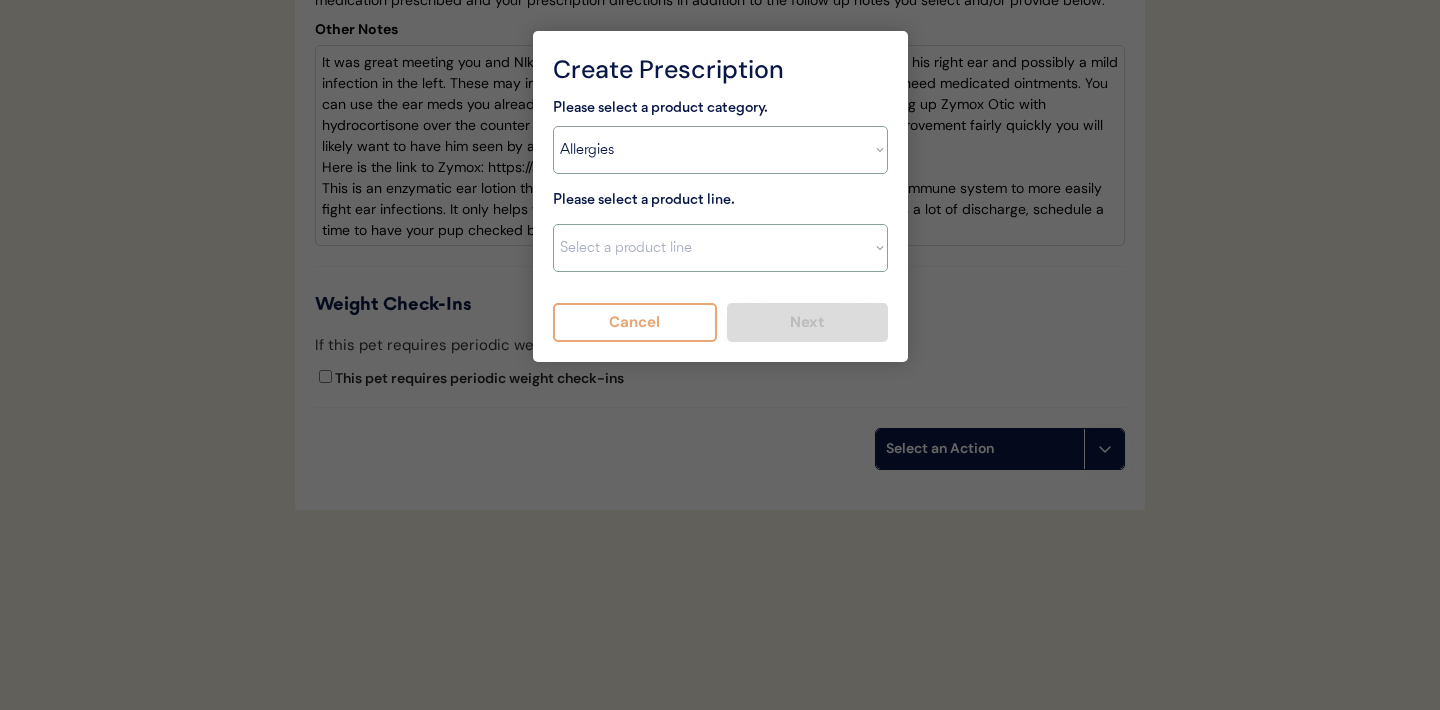 click on "Select a product line Apoquel Chewable Tablet Apoquel Tablet Cyclosporine DermaBenSs Shampoo Hydroxyzine Mal-A-Ket Shampoo Mal-A-Ket Wipes Malaseb Shampoo MiconaHex+Triz Mousse MiconaHex+Triz Wipes Prednisone Temaril-P" at bounding box center (720, 248) 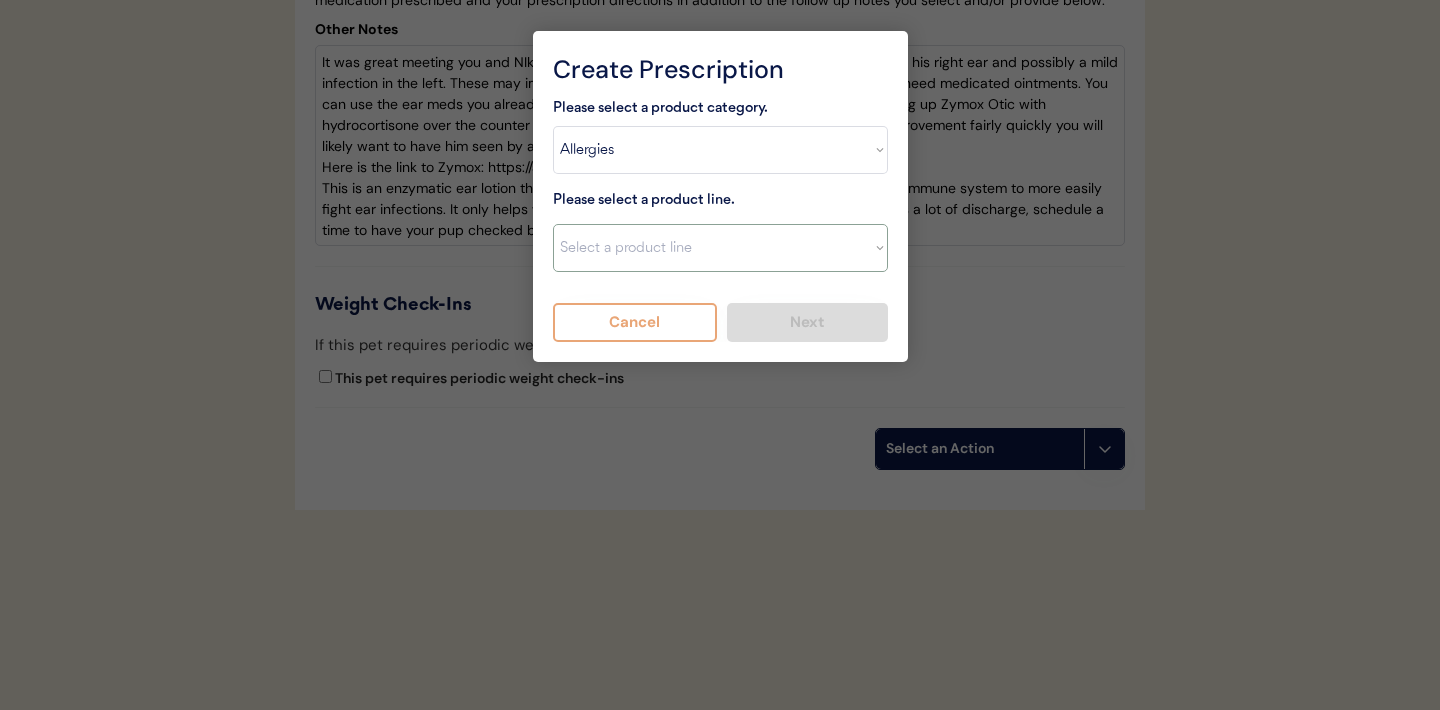 select on ""Apoquel Tablet"" 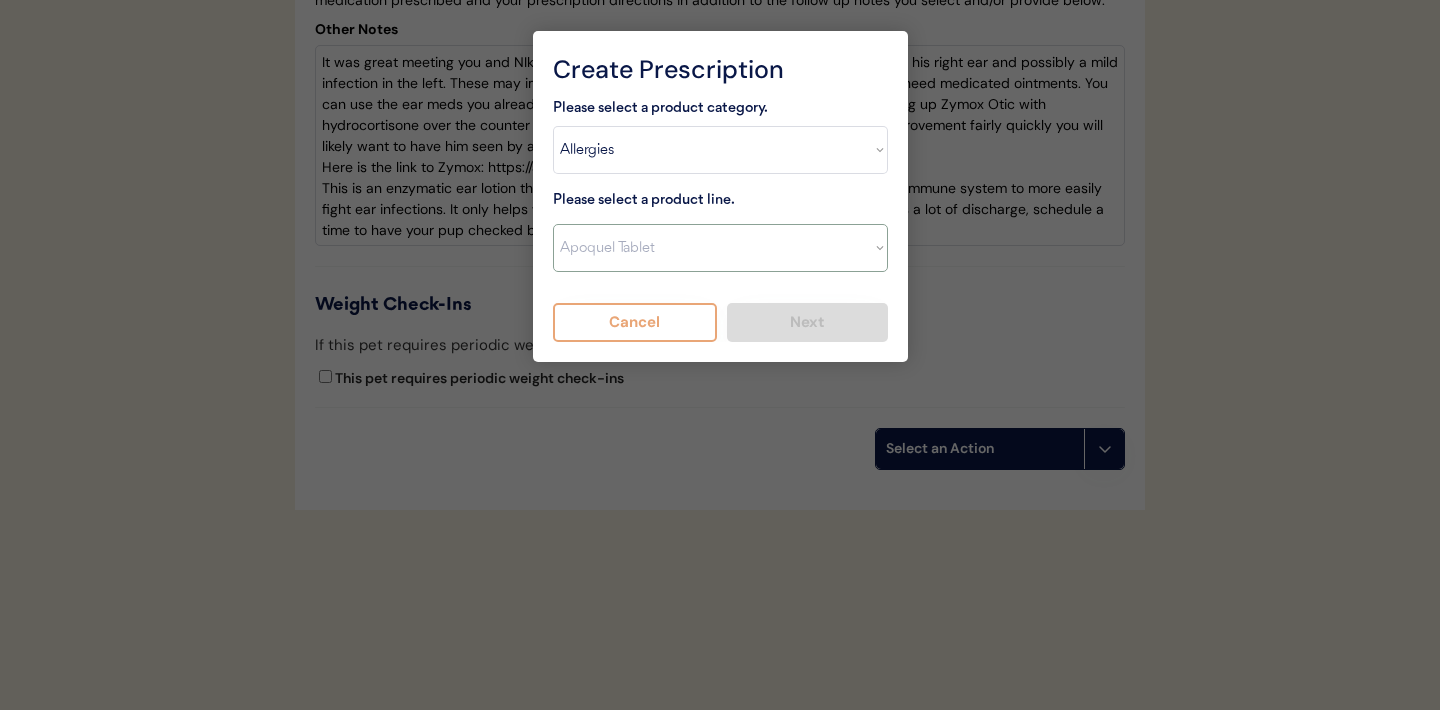 type on "Give XXX tablet(s) by mouth once daily as needed for itchiness due to allergies. Discontinue immediately if worsening hair loss, rash, or numerous small lumps appear." 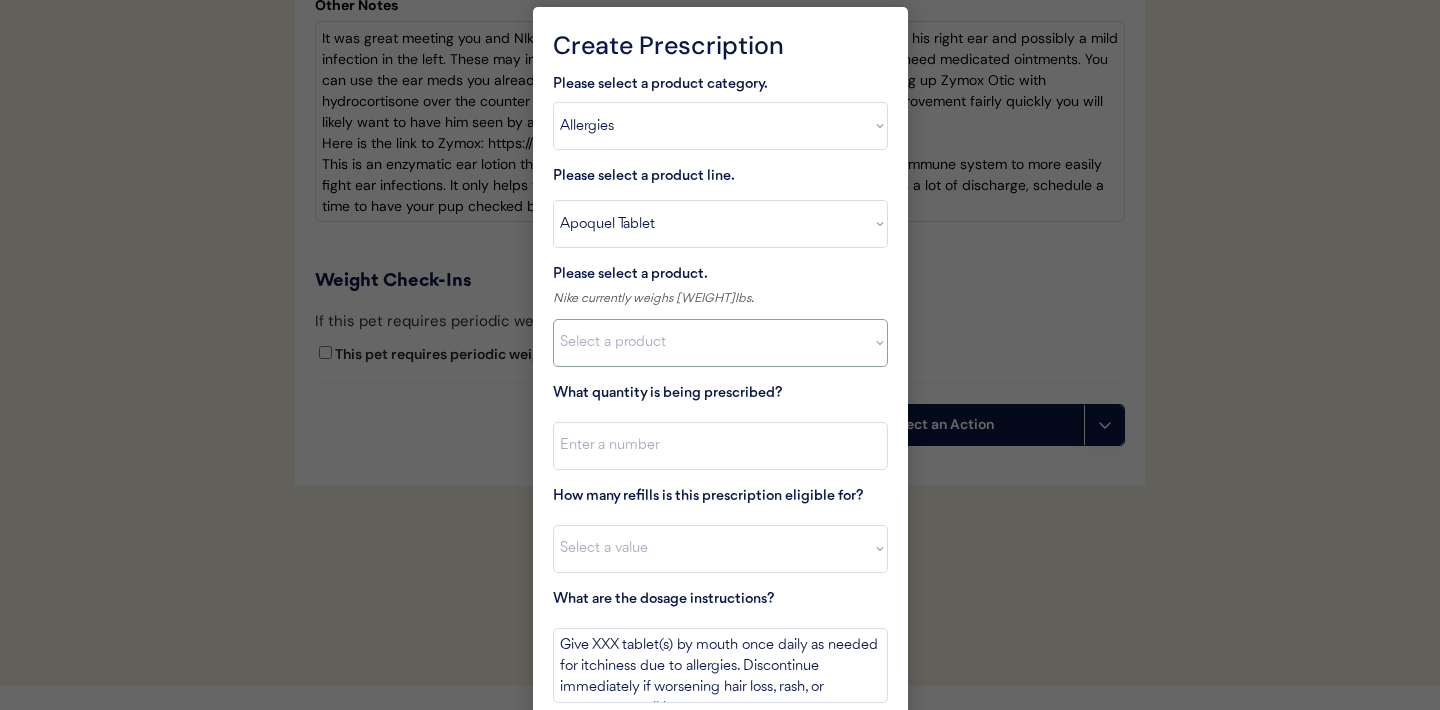 click on "Select a product Apoquel Tablet (16 mg) Apoquel Tablet (3.6 mg) Apoquel Tablet (5.4 mg)" at bounding box center [720, 343] 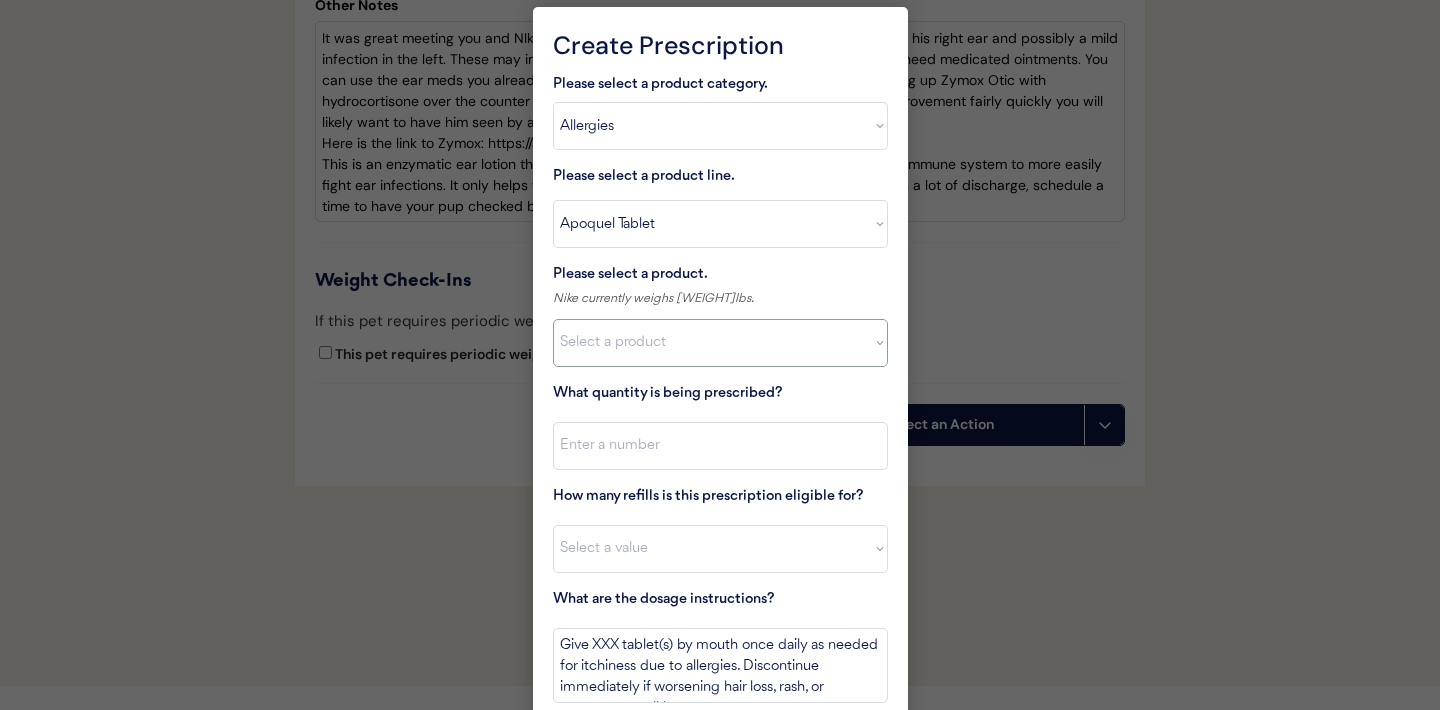 select on ""1348695171700984260__LOOKUP__1720647054590x322599372364987400"" 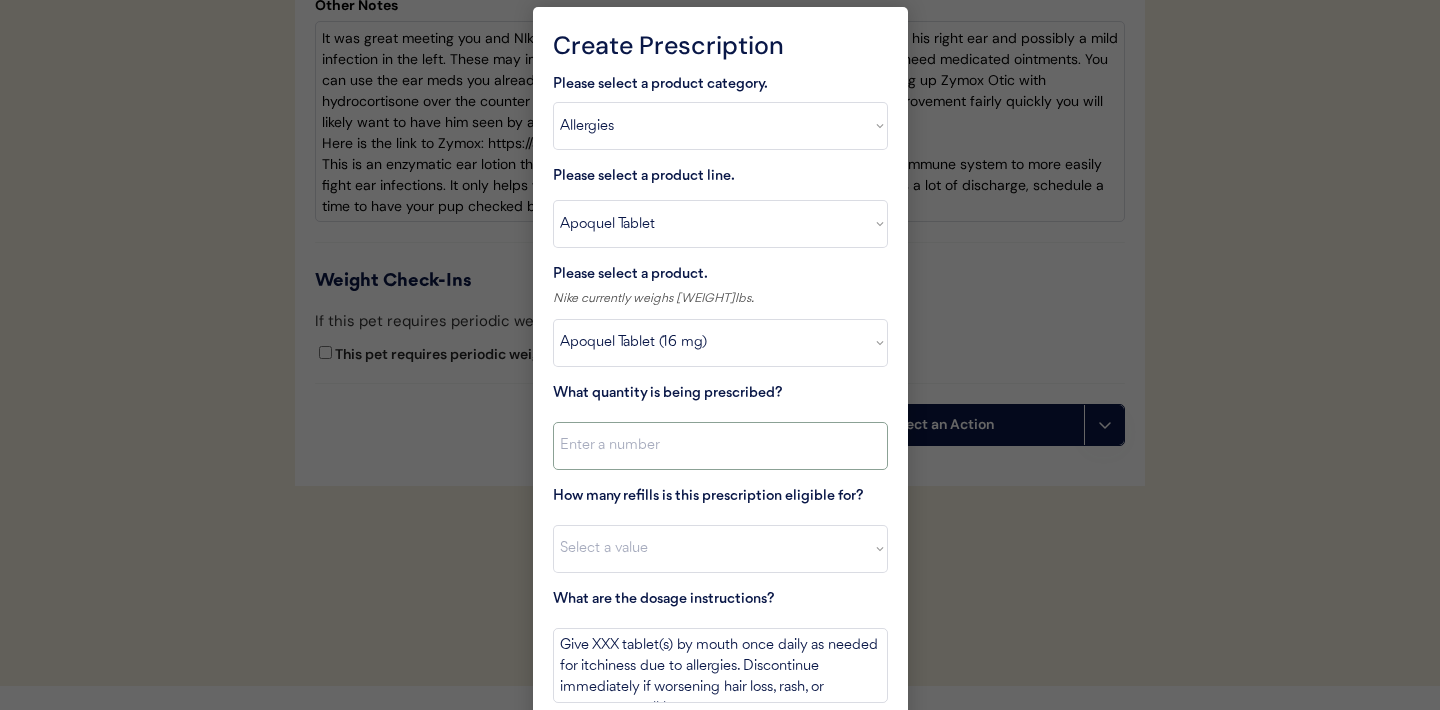 click at bounding box center [720, 446] 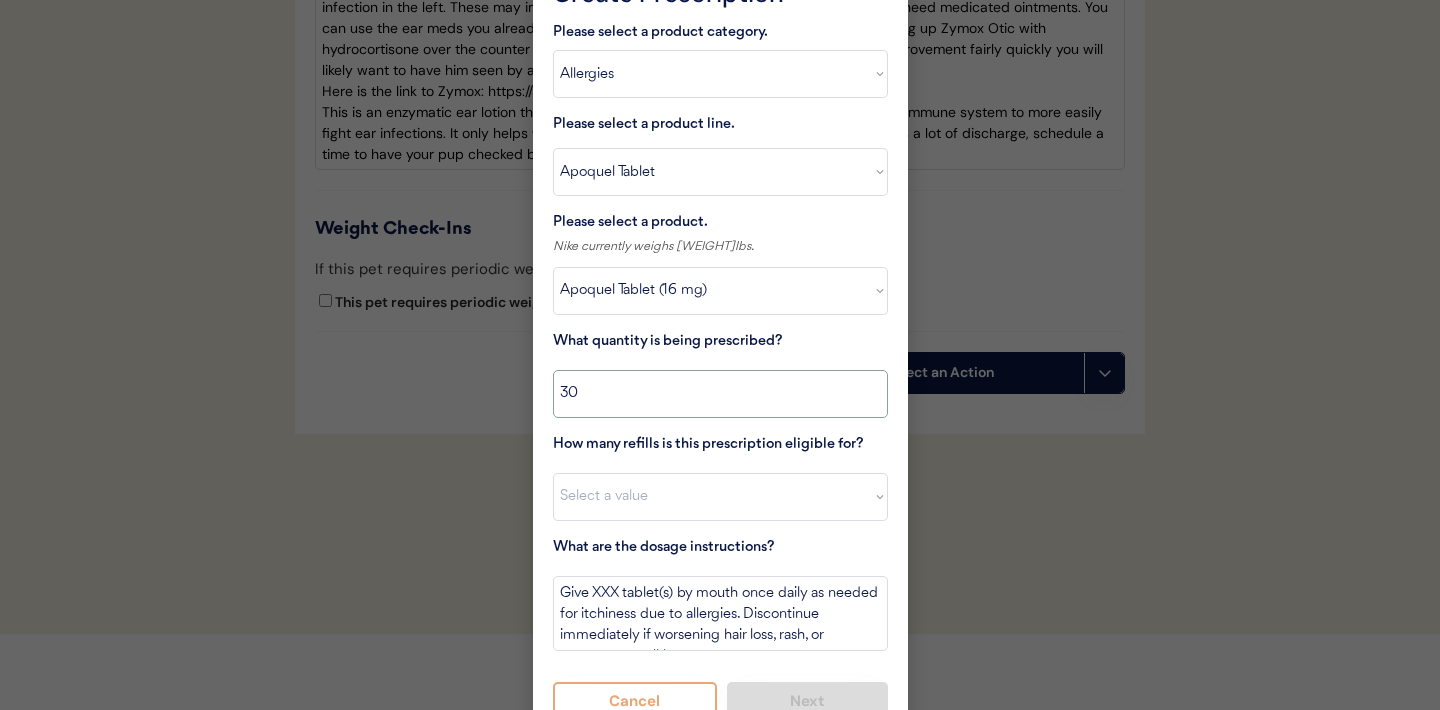 scroll, scrollTop: 4657, scrollLeft: 0, axis: vertical 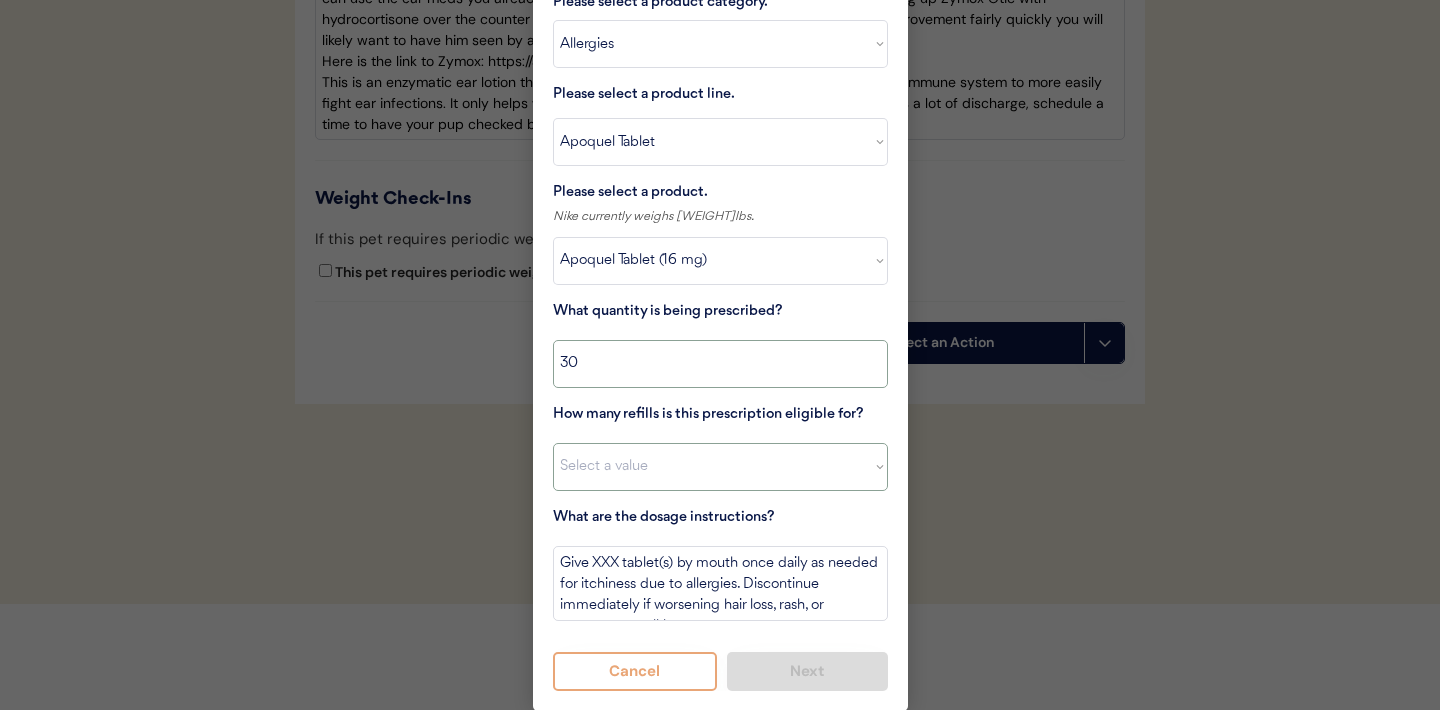 type on "30" 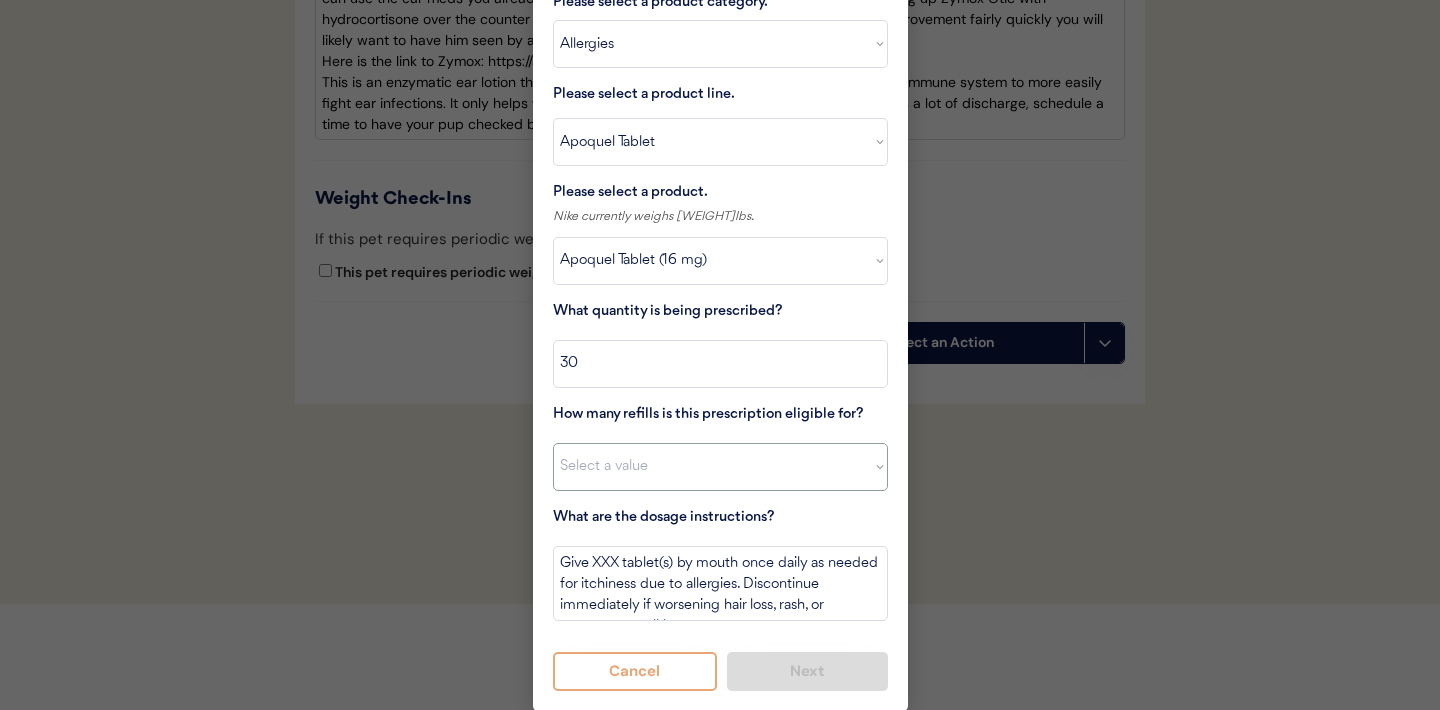 select on "11" 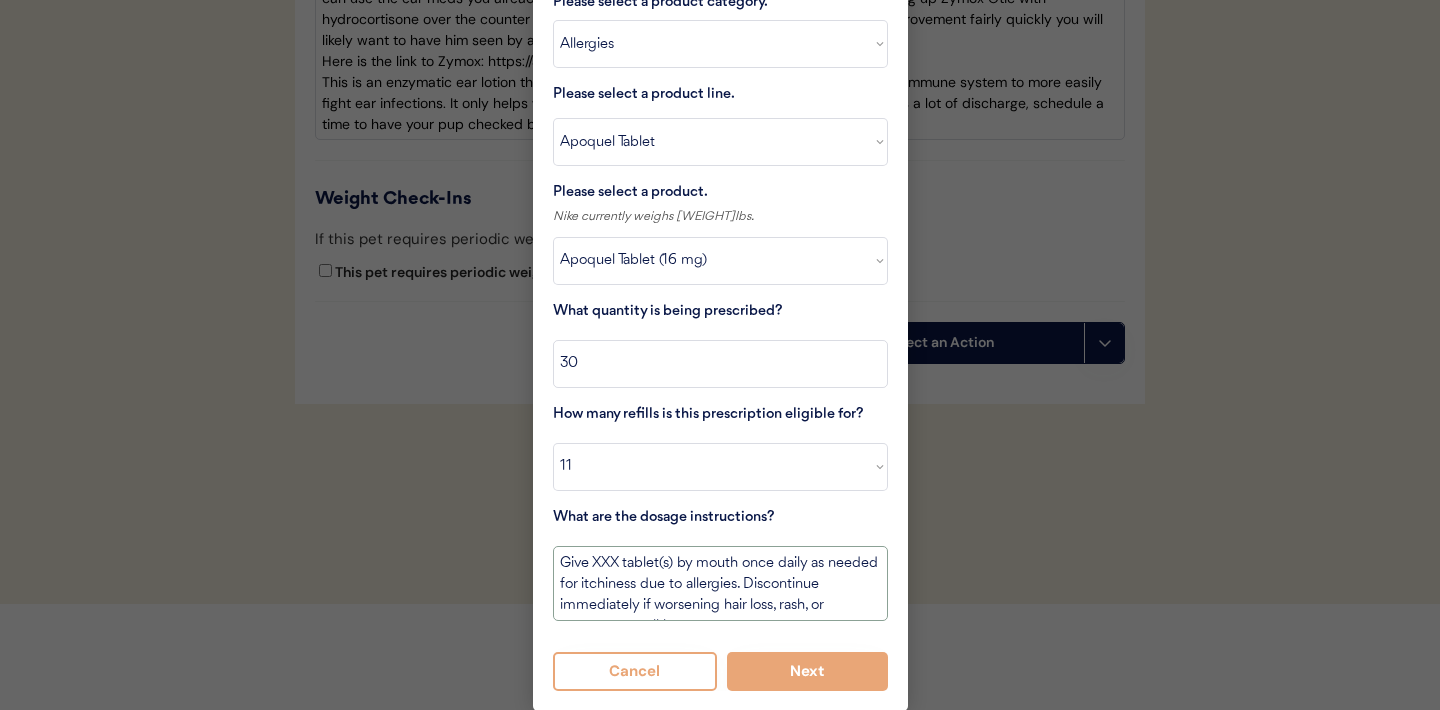 click on "Give XXX tablet(s) by mouth once daily as needed for itchiness due to allergies. Discontinue immediately if worsening hair loss, rash, or numerous small lumps appear." at bounding box center (720, 583) 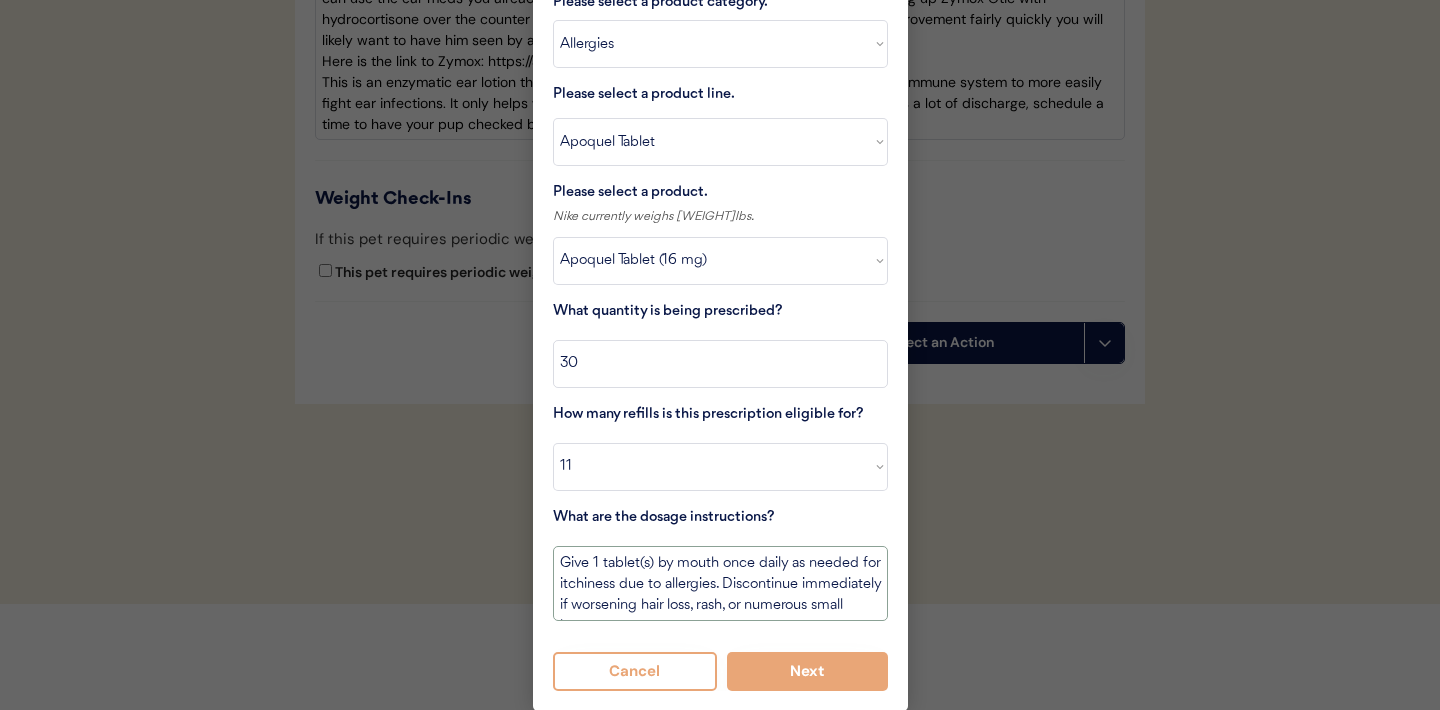 click on "Give 1 tablet(s) by mouth once daily as needed for itchiness due to allergies. Discontinue immediately if worsening hair loss, rash, or numerous small lumps appear." at bounding box center (720, 583) 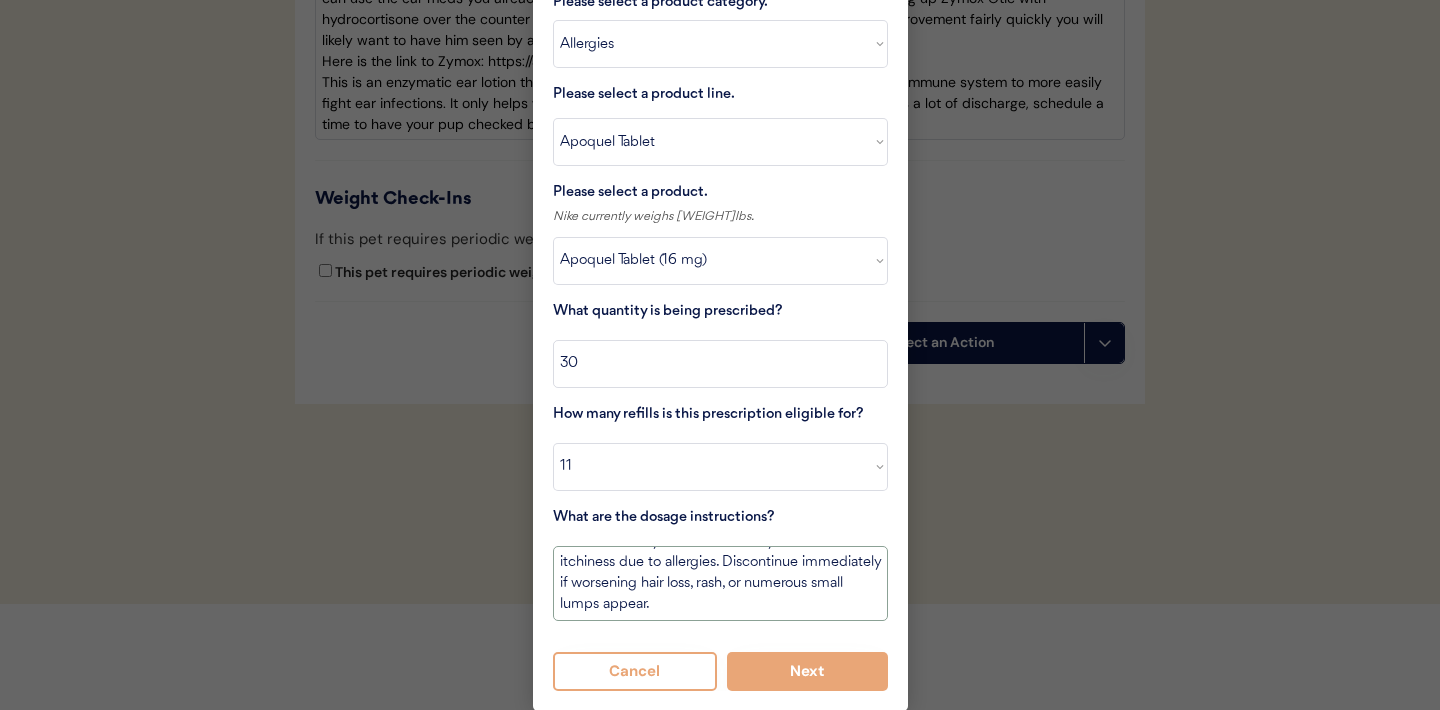 scroll, scrollTop: 23, scrollLeft: 0, axis: vertical 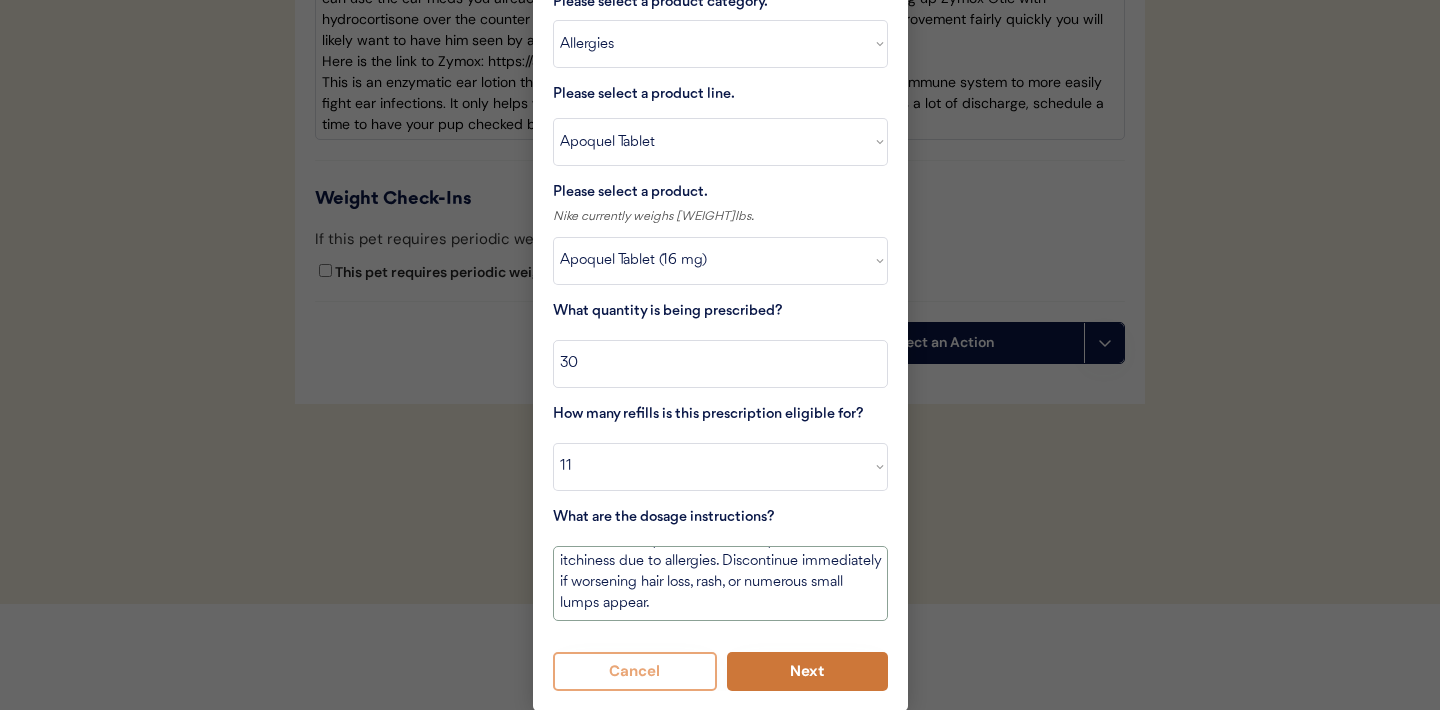 type on "Give 1 tablet by mouth once daily as needed for itchiness due to allergies. Discontinue immediately if worsening hair loss, rash, or numerous small lumps appear." 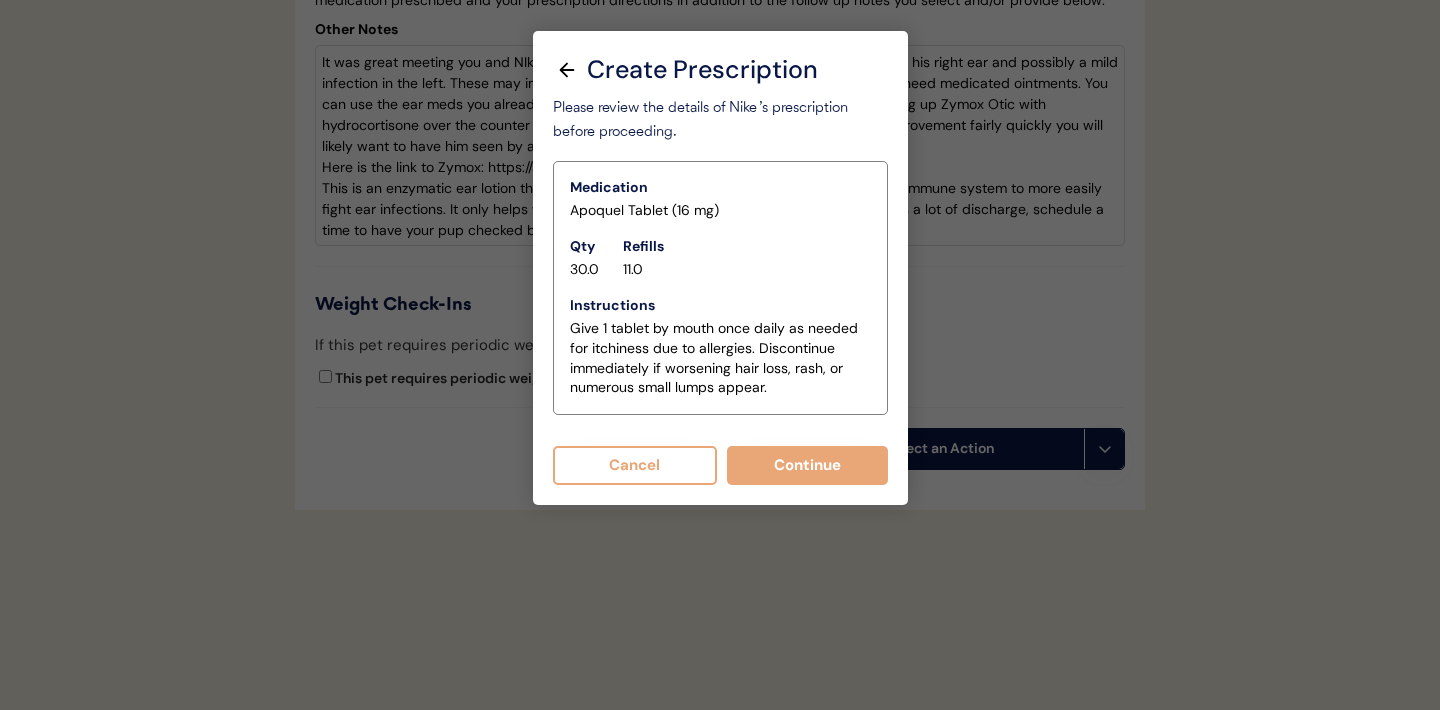 scroll, scrollTop: 4575, scrollLeft: 0, axis: vertical 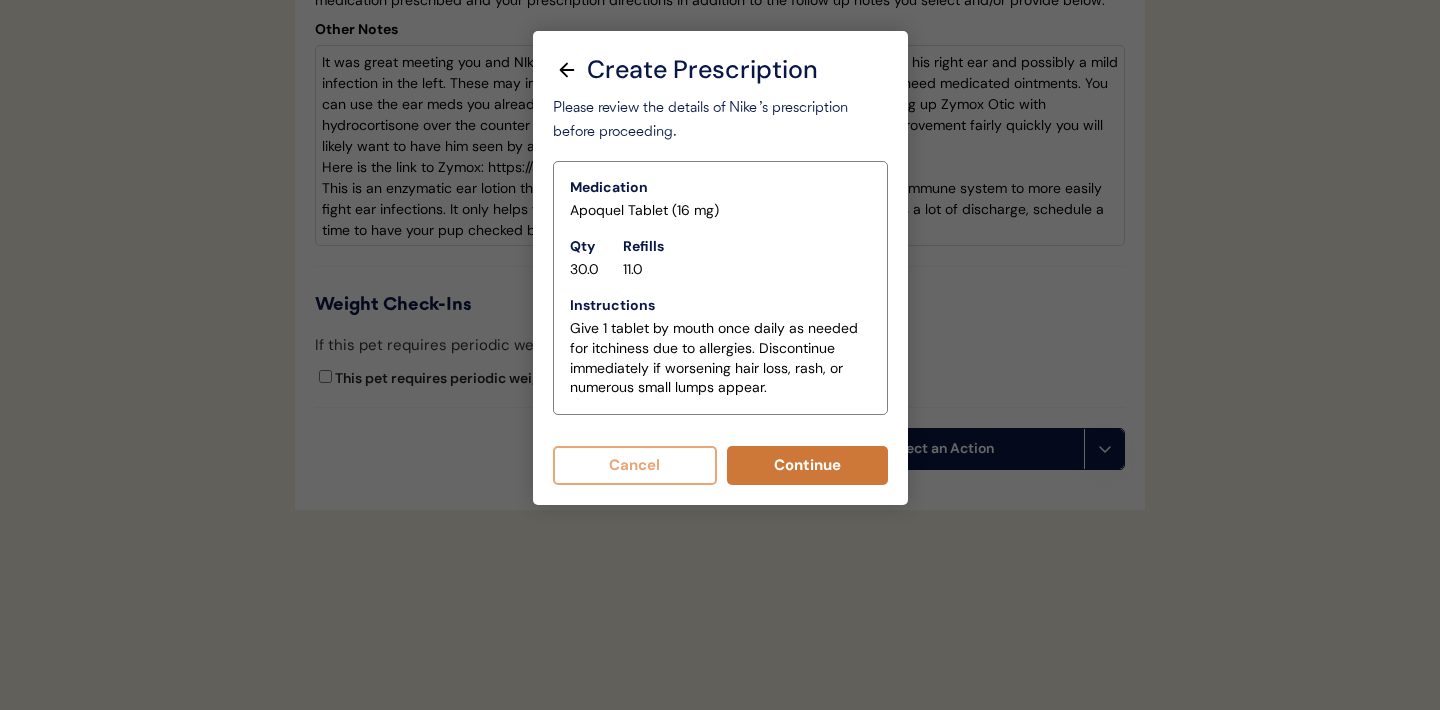 click on "Continue" at bounding box center [807, 465] 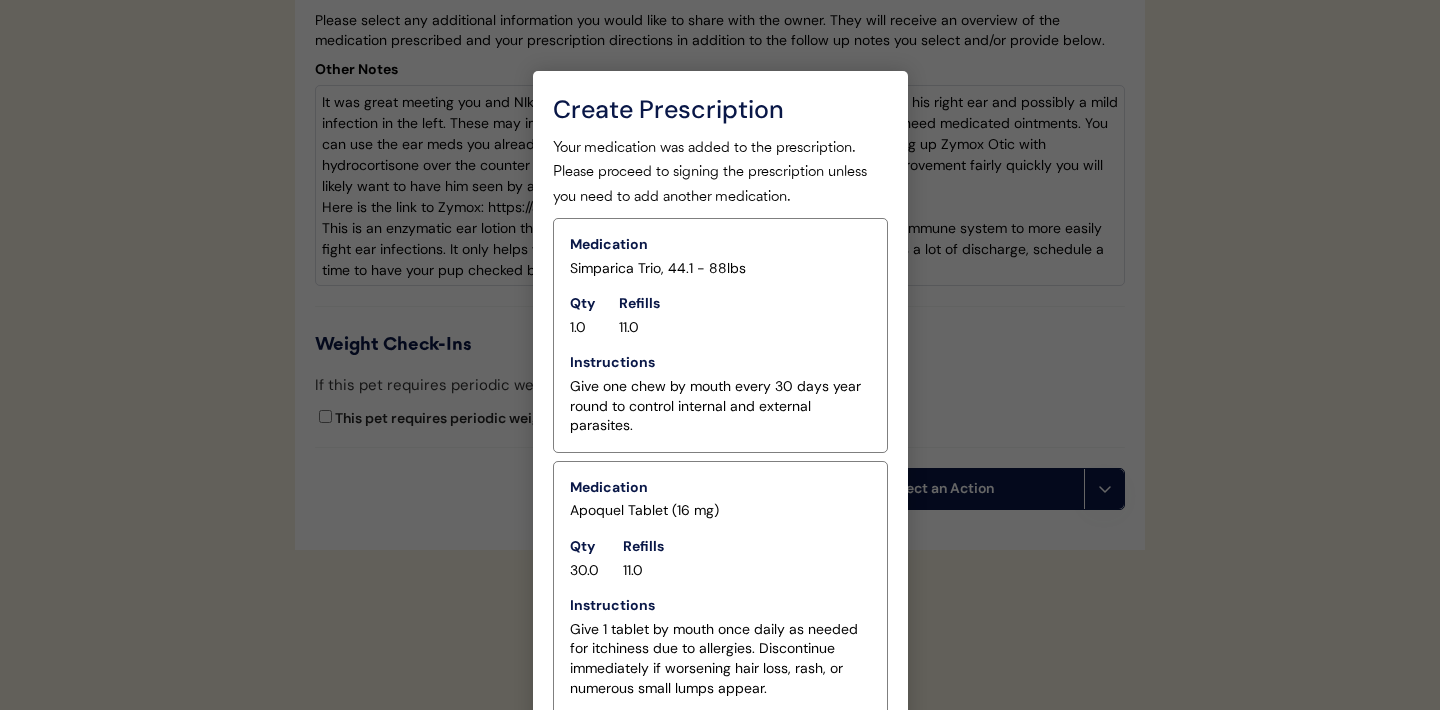 scroll, scrollTop: 4591, scrollLeft: 0, axis: vertical 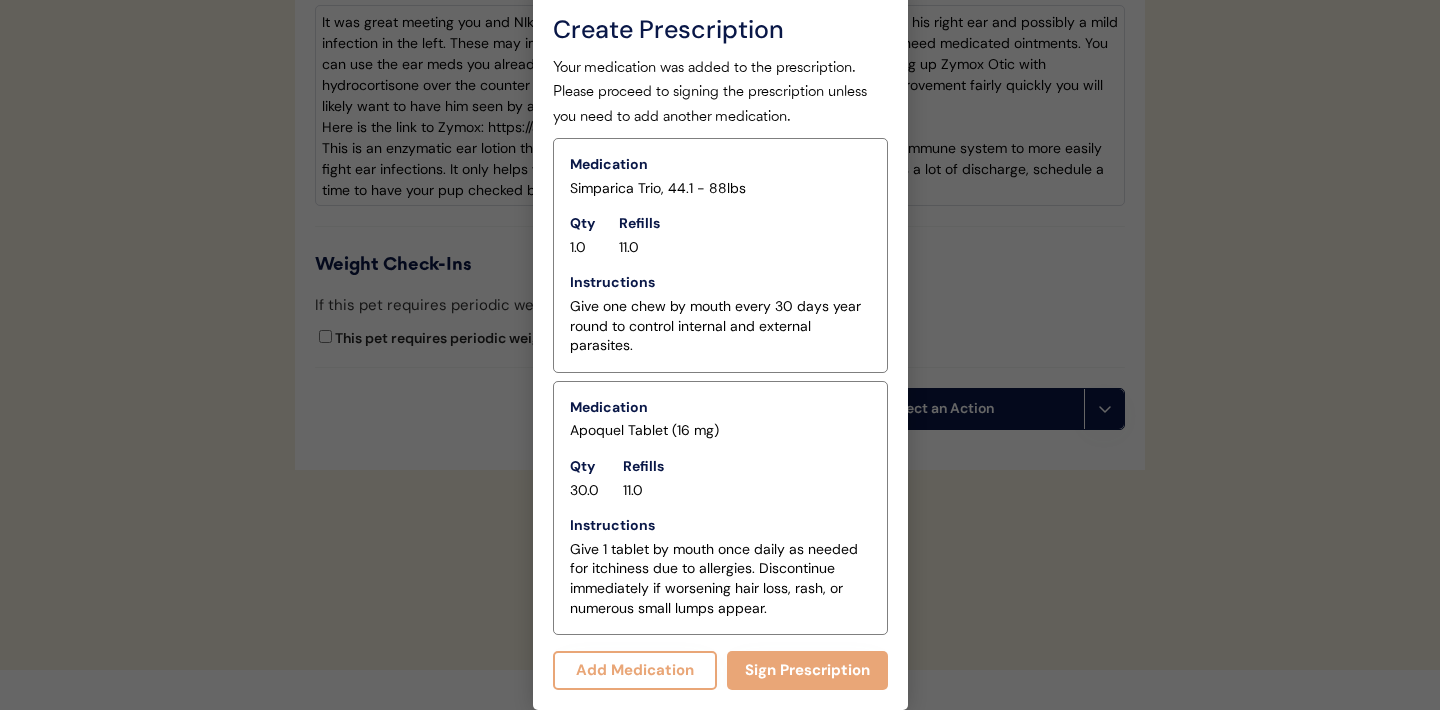 click on "Add Medication" at bounding box center (635, 670) 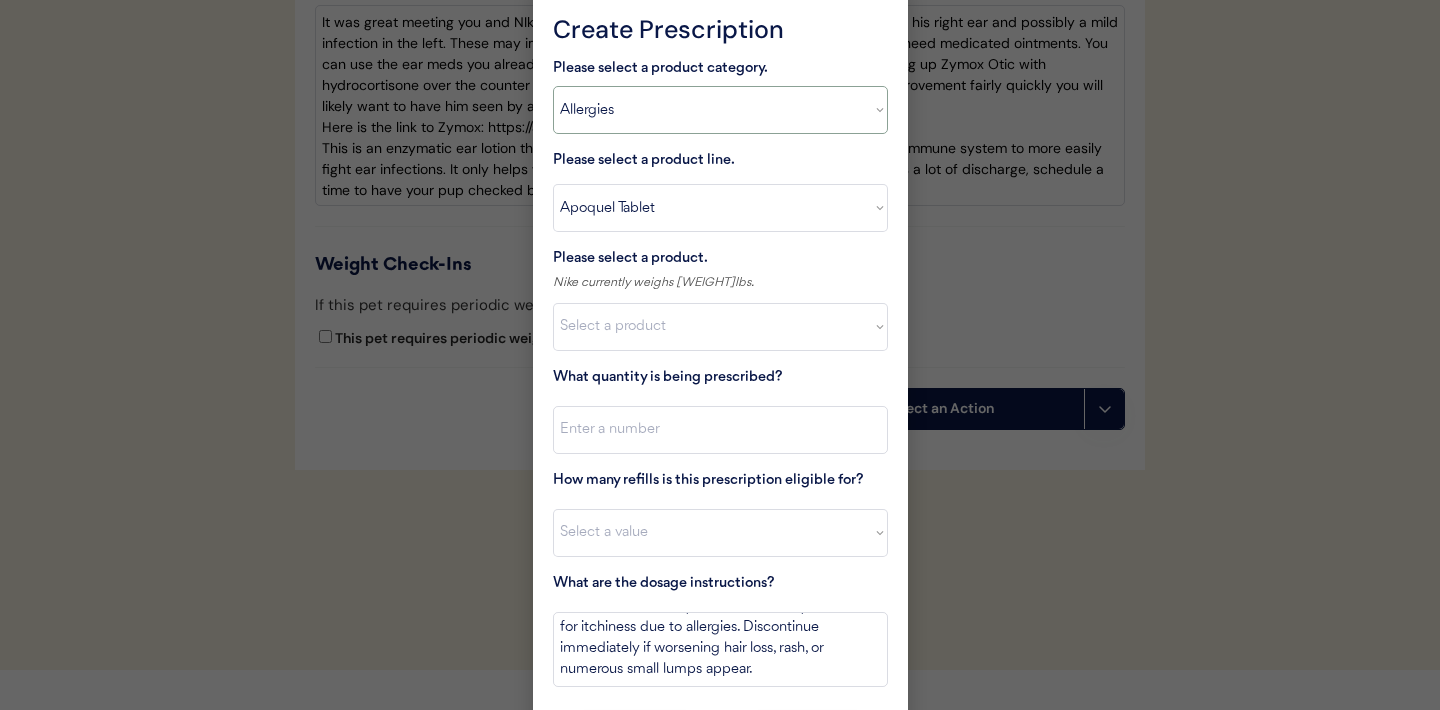 click on "Select a product category Allergies Antibiotics Anxiety Combo Parasite Prevention Flea & Tick Heartworm" at bounding box center (720, 110) 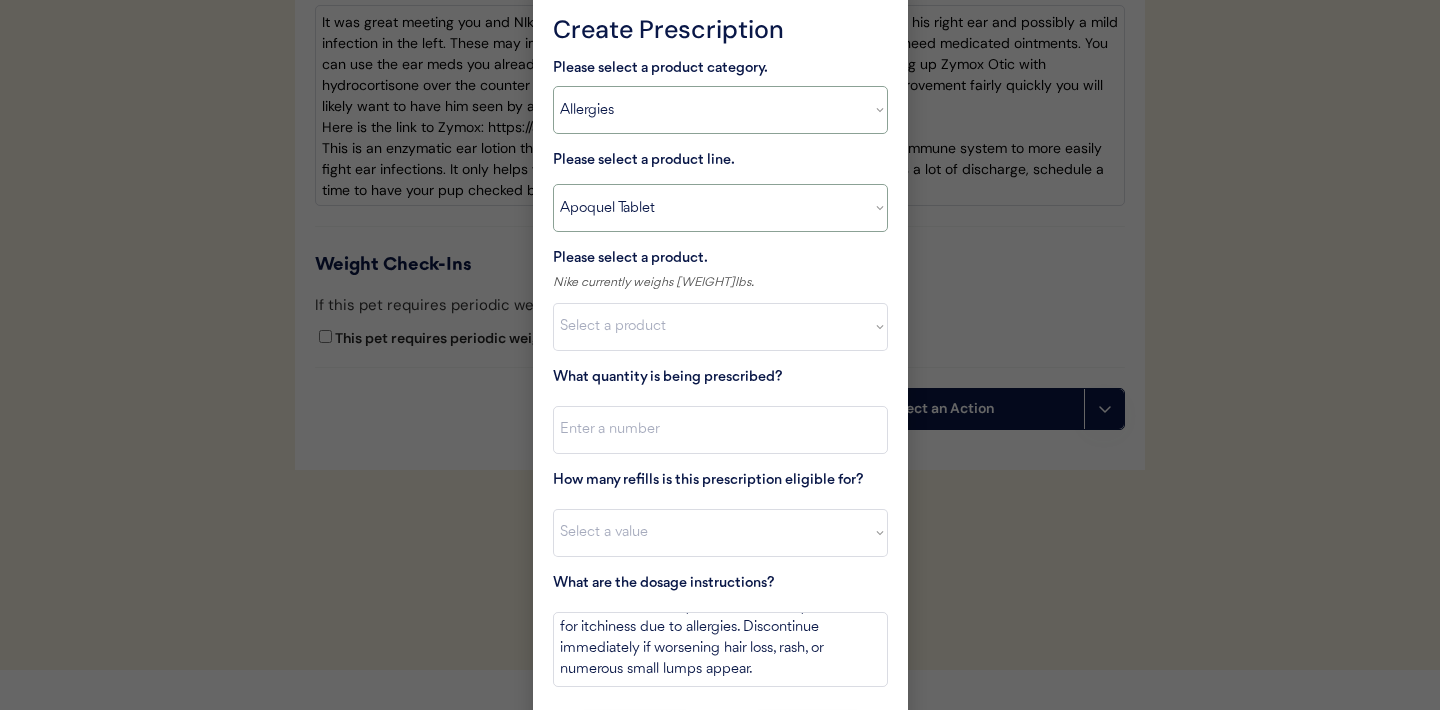 click on "Select a product line Apoquel Chewable Tablet Apoquel Tablet Cyclosporine DermaBenSs Shampoo Hydroxyzine Mal-A-Ket Shampoo Mal-A-Ket Wipes Malaseb Shampoo MiconaHex+Triz Mousse MiconaHex+Triz Wipes Prednisone Temaril-P" at bounding box center (720, 208) 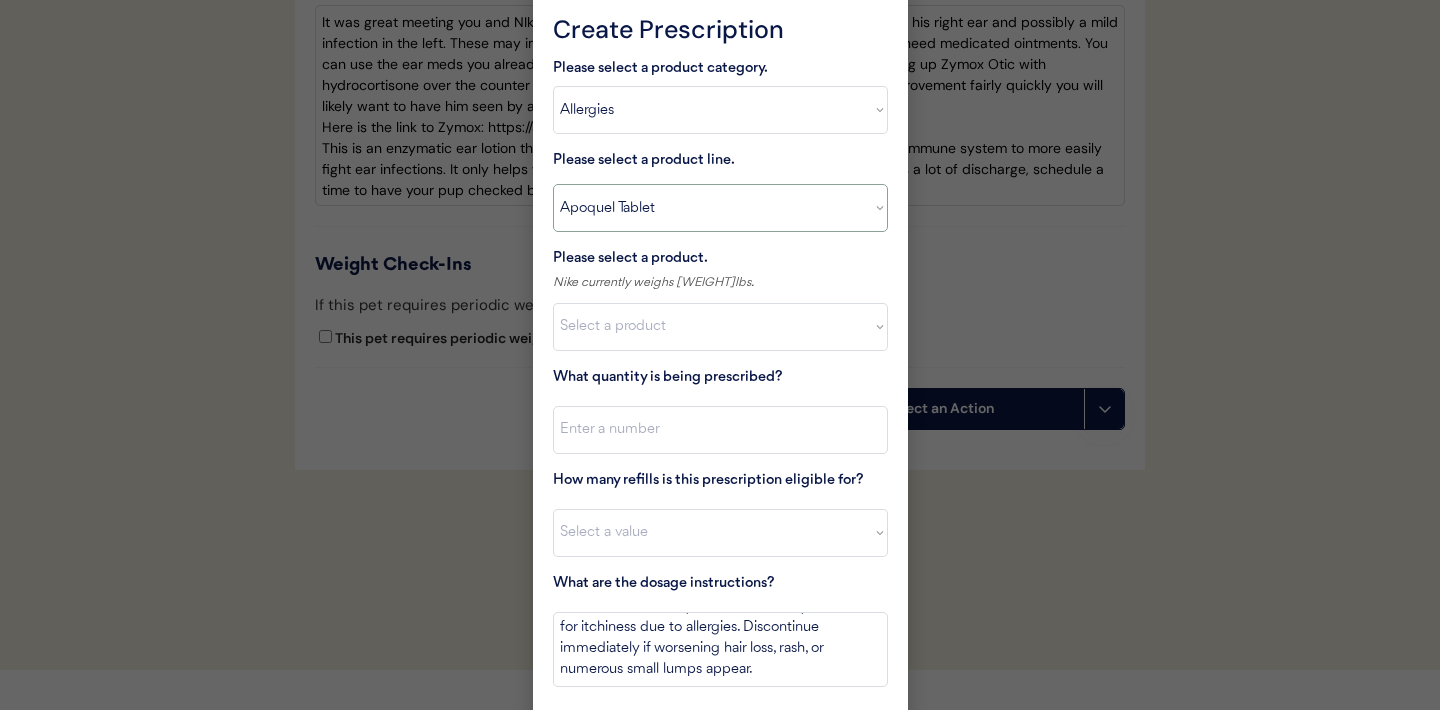 select on ""Mal-A-Ket Shampoo"" 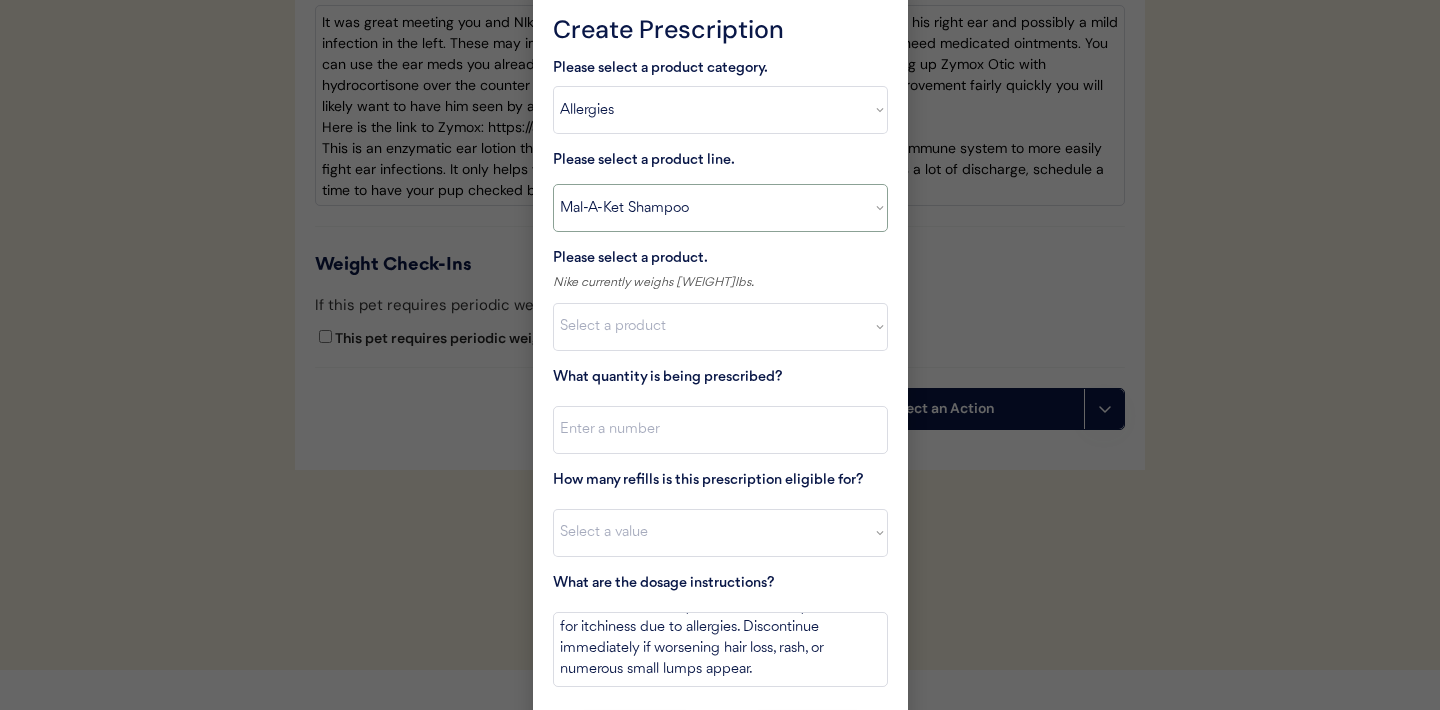 type on "Bathe every other day for 2 weeks, then once weekly for one month, then as needed for skin health. Allow lather to stand for 15 minutes prior to rinsing." 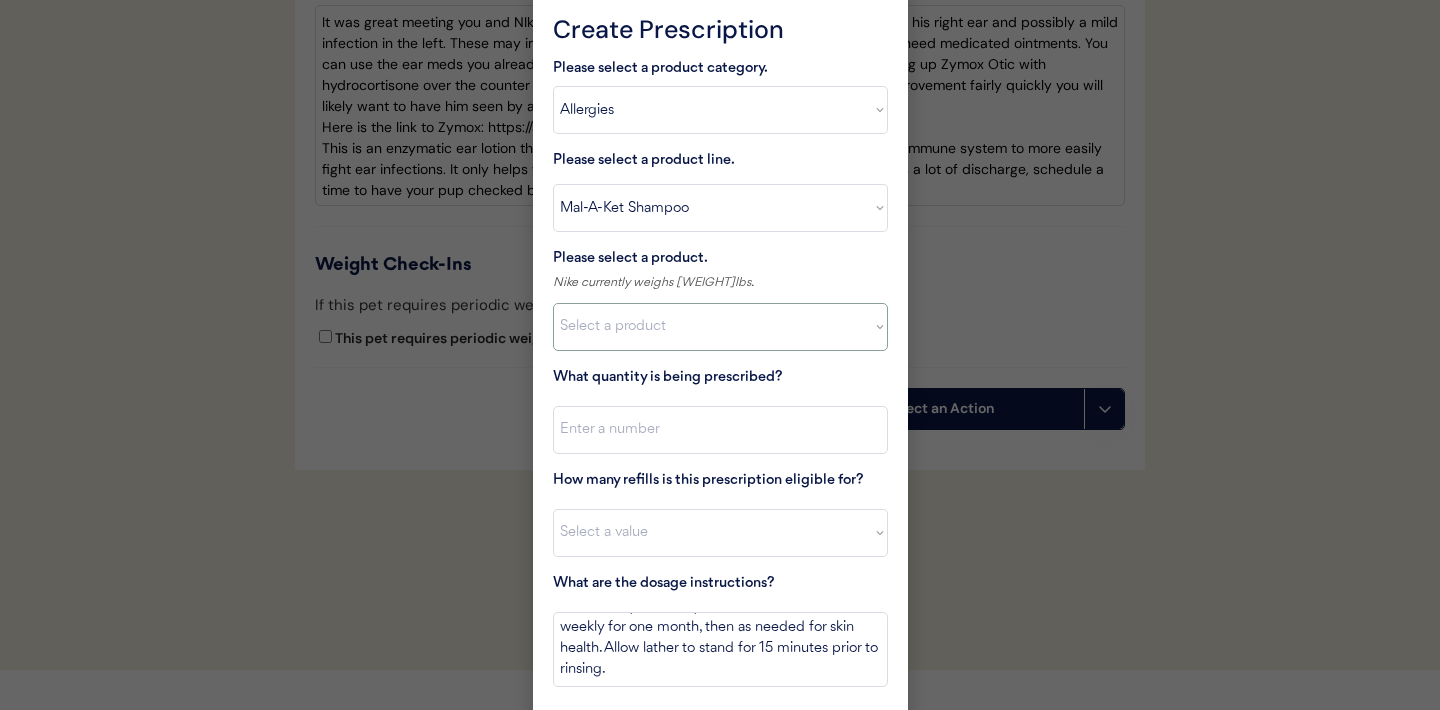 click on "Select a product Mal-A-Ket Shampoo, 8 oz" at bounding box center [720, 327] 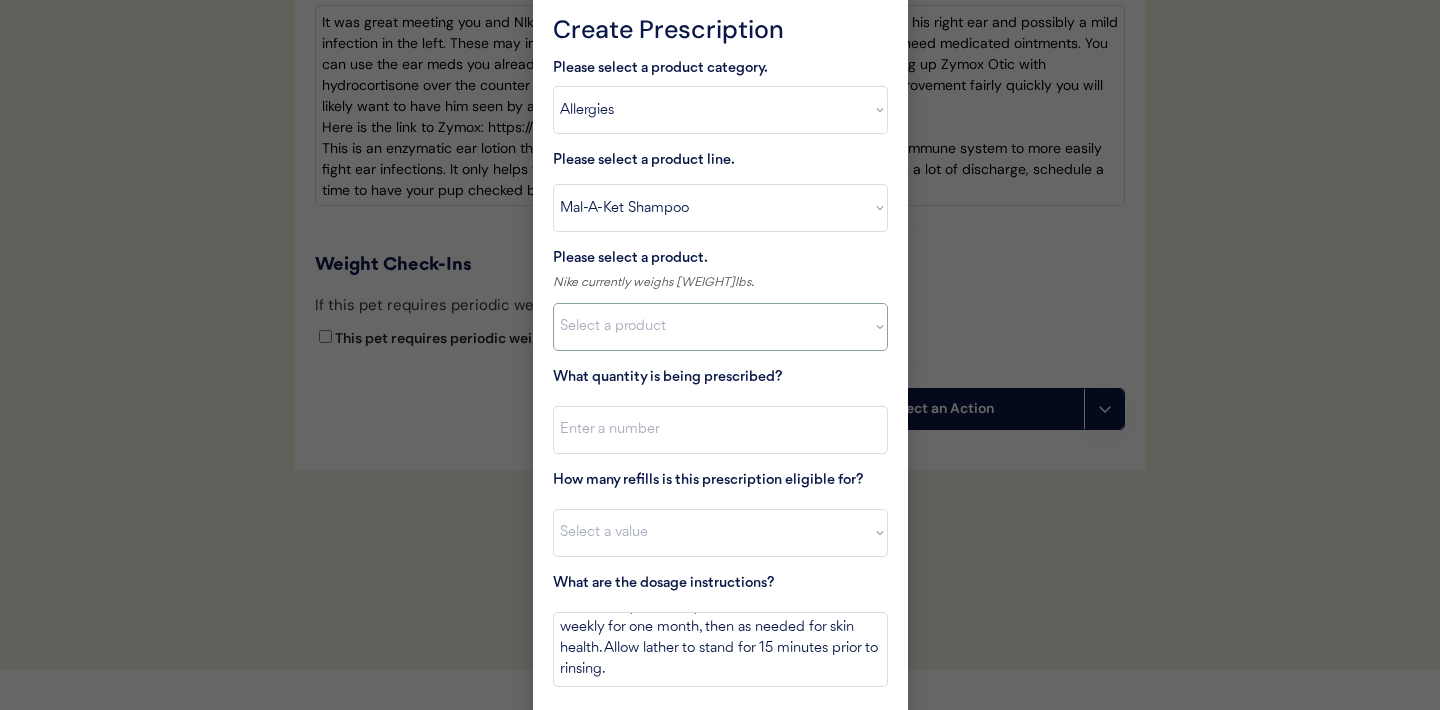 select on ""1348695171700984260__LOOKUP__1732553434443x237257447760914180"" 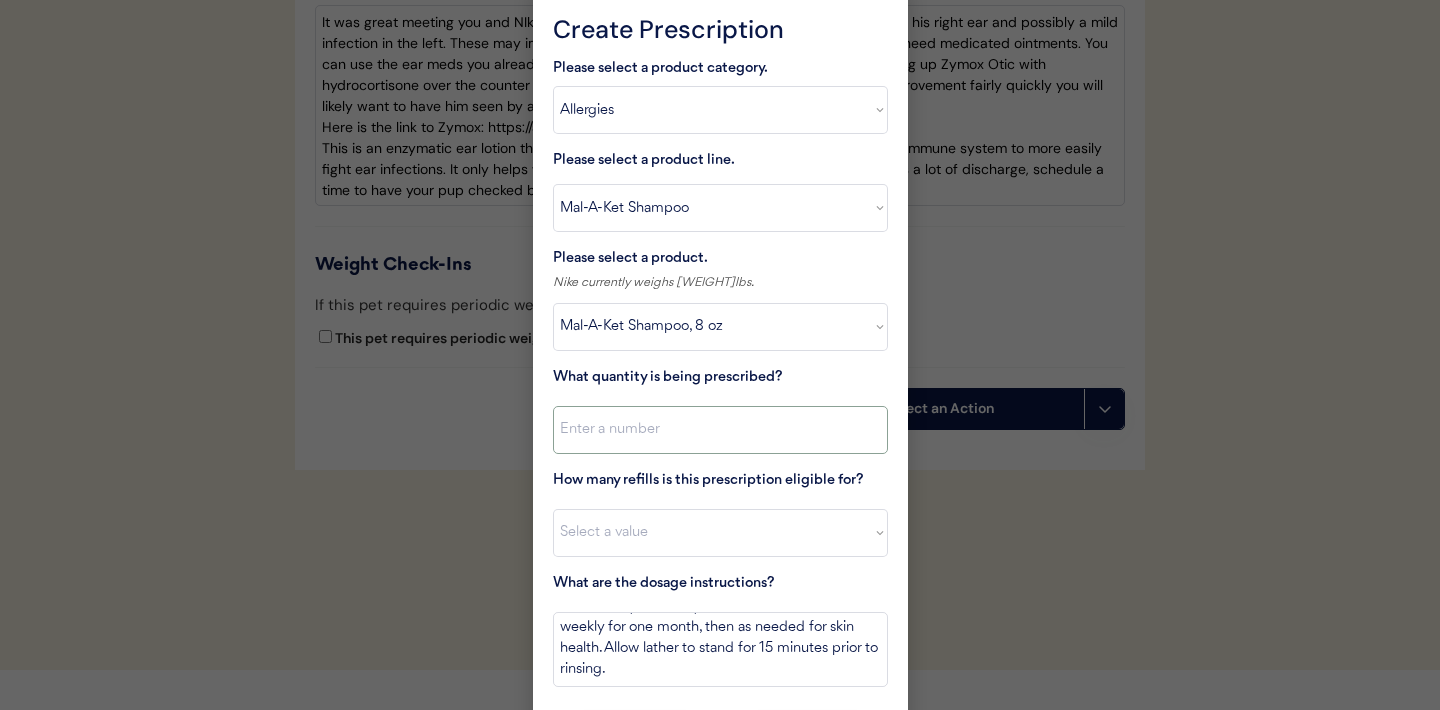 click at bounding box center [720, 430] 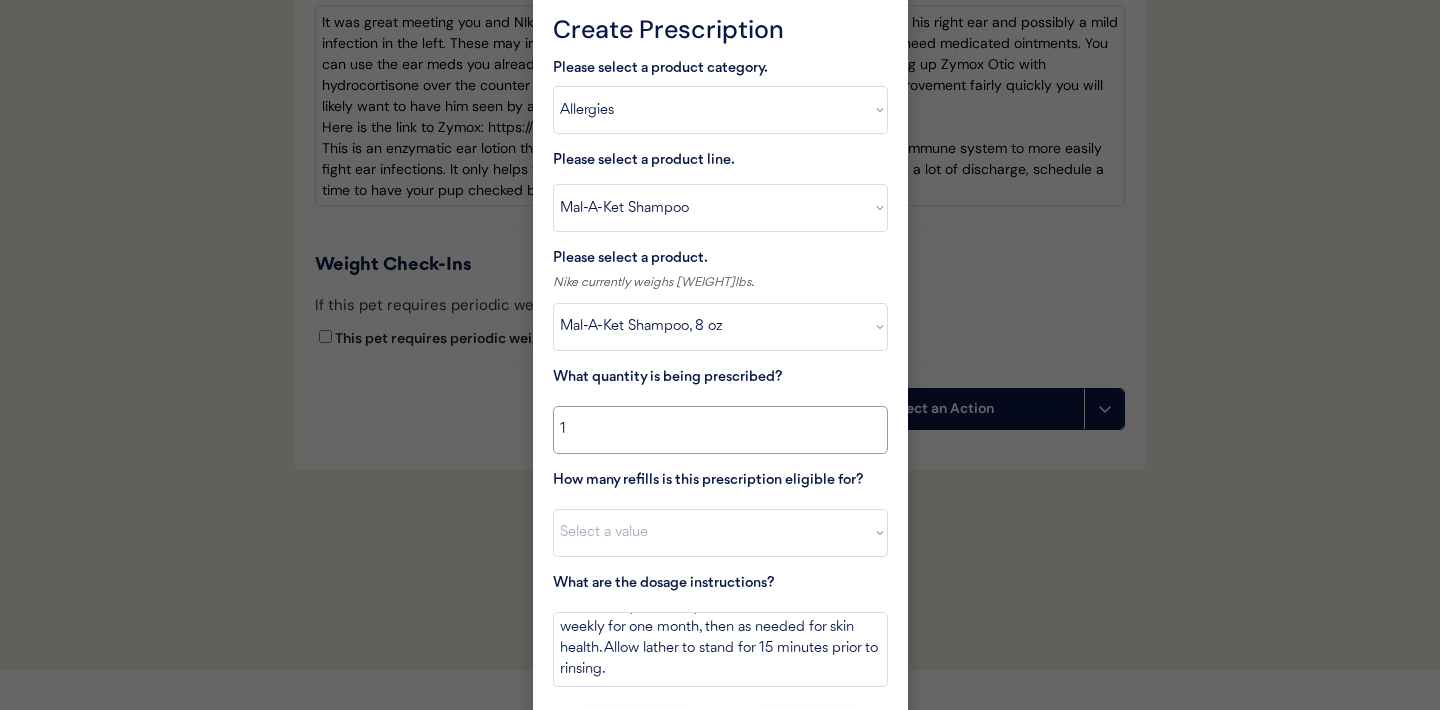 type on "1" 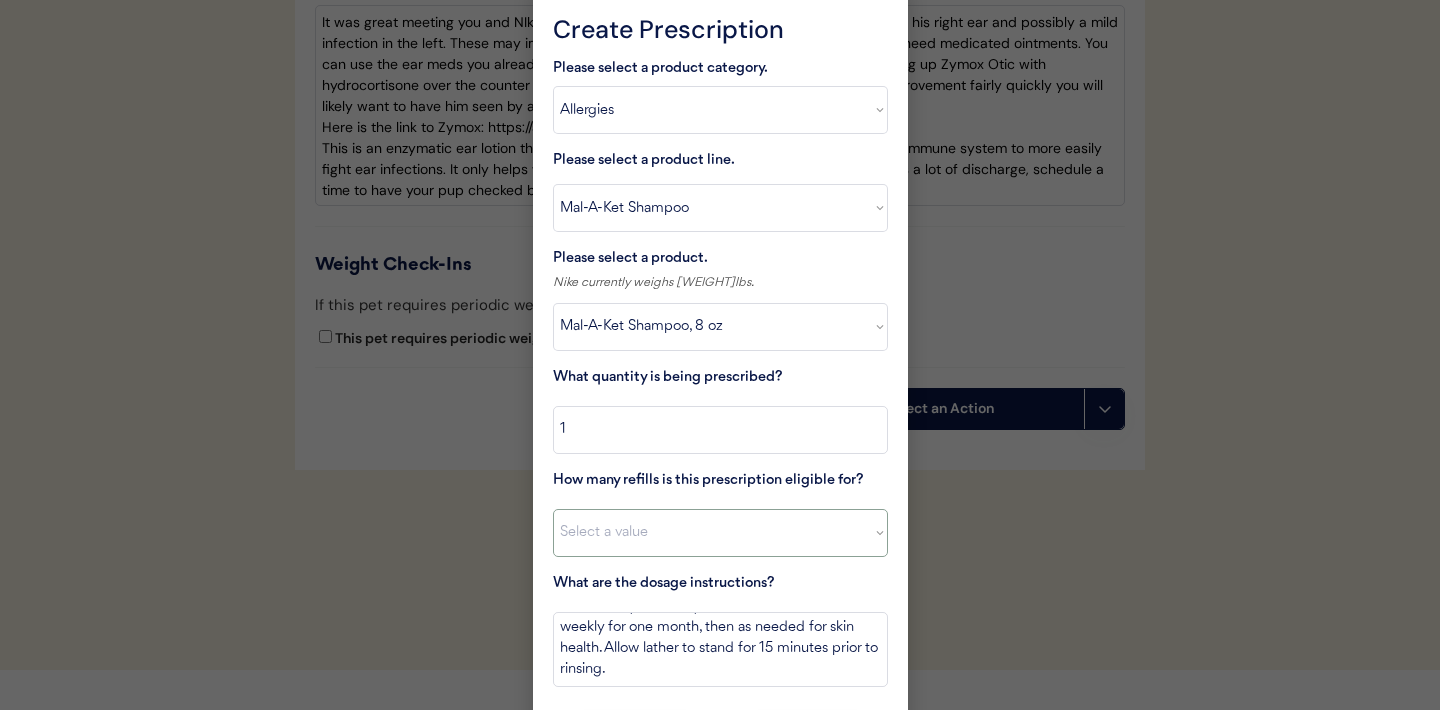 select on "2" 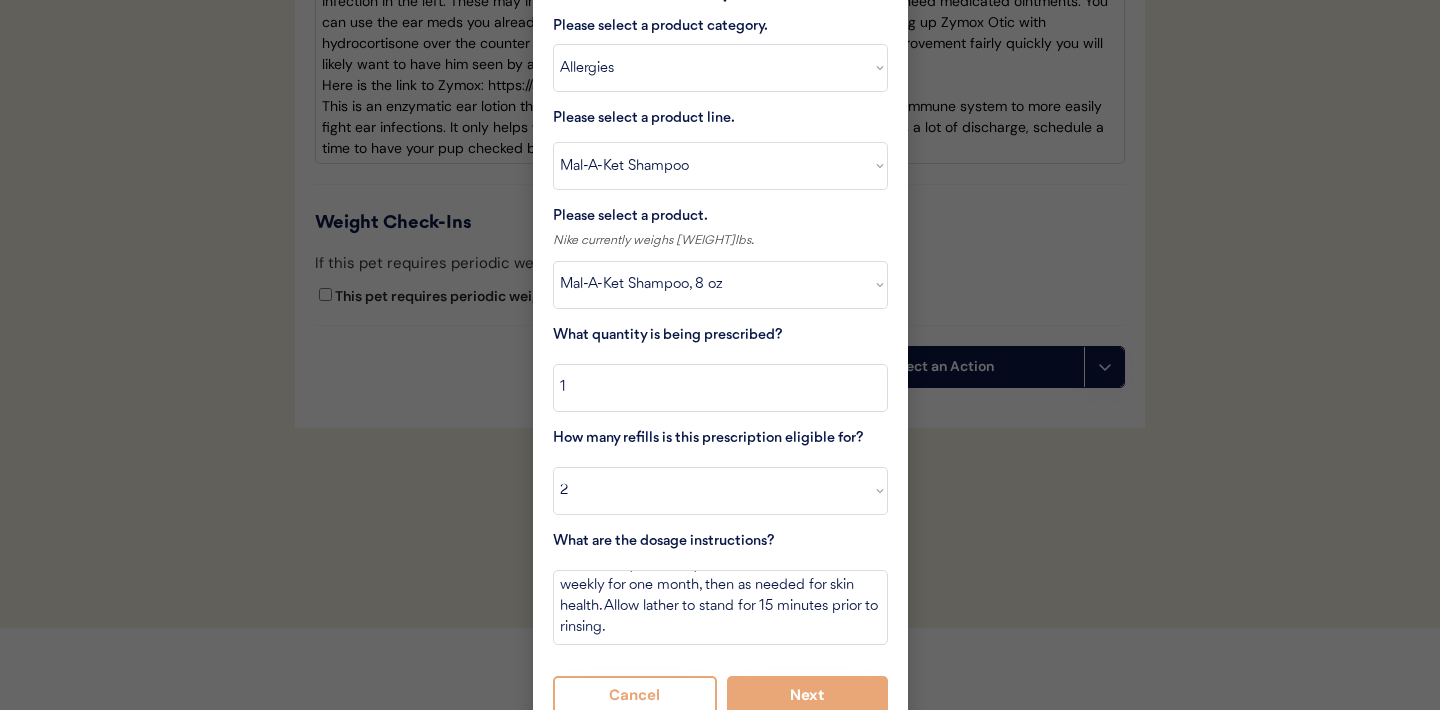 scroll, scrollTop: 4646, scrollLeft: 0, axis: vertical 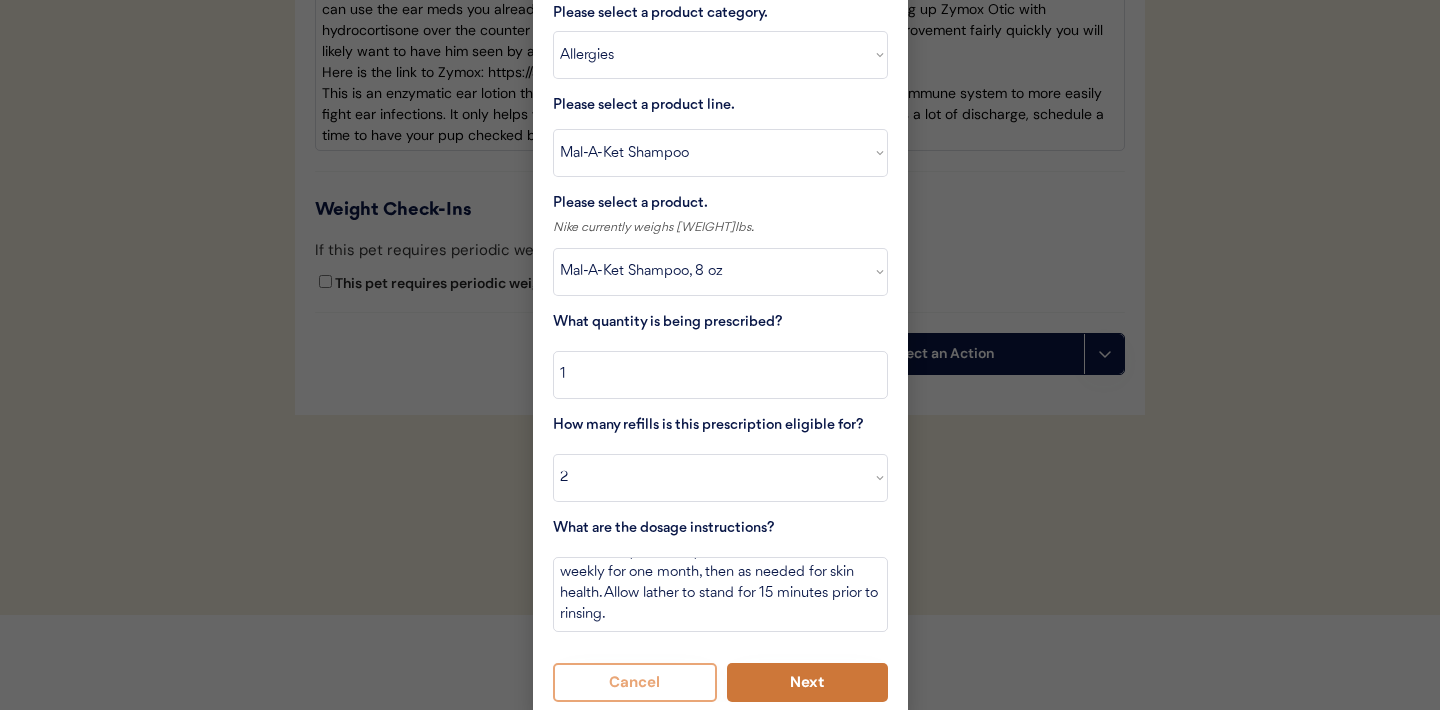 click on "Next" at bounding box center (807, 682) 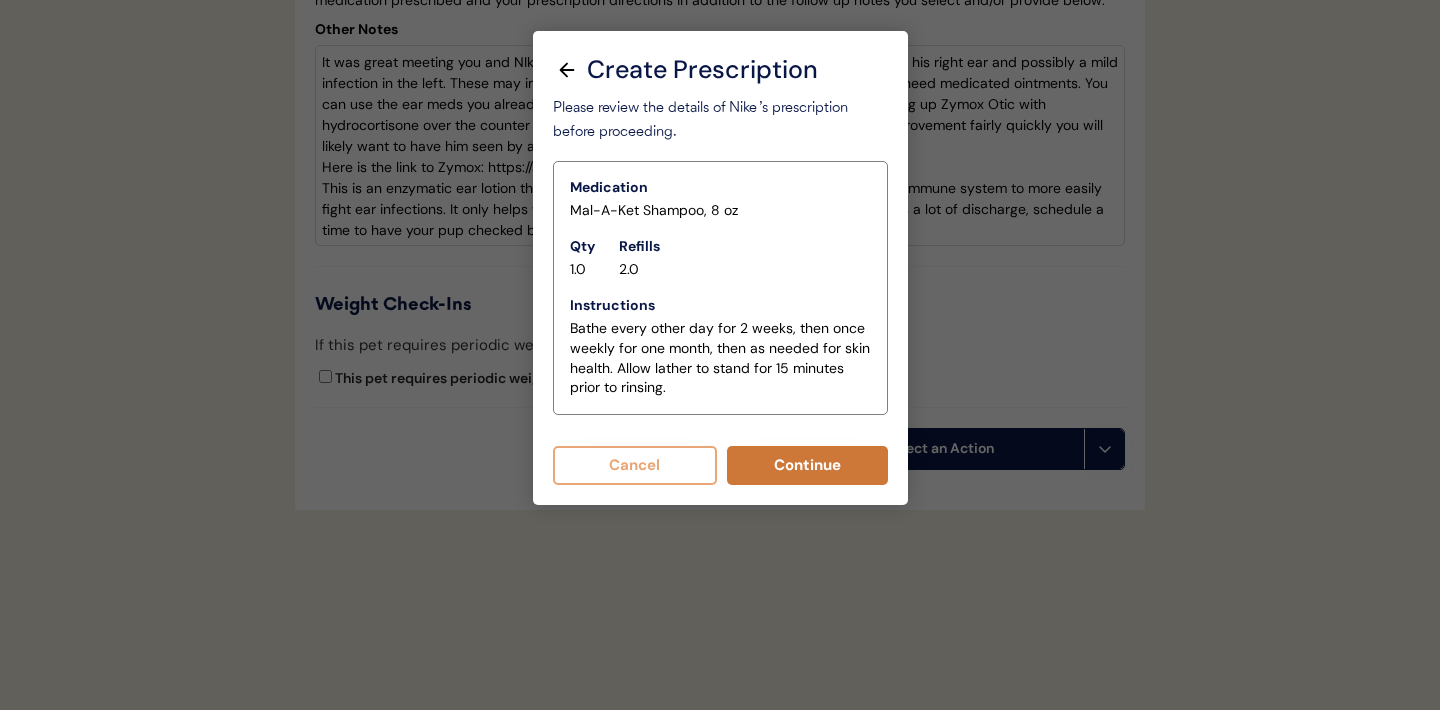 click on "Continue" at bounding box center (807, 465) 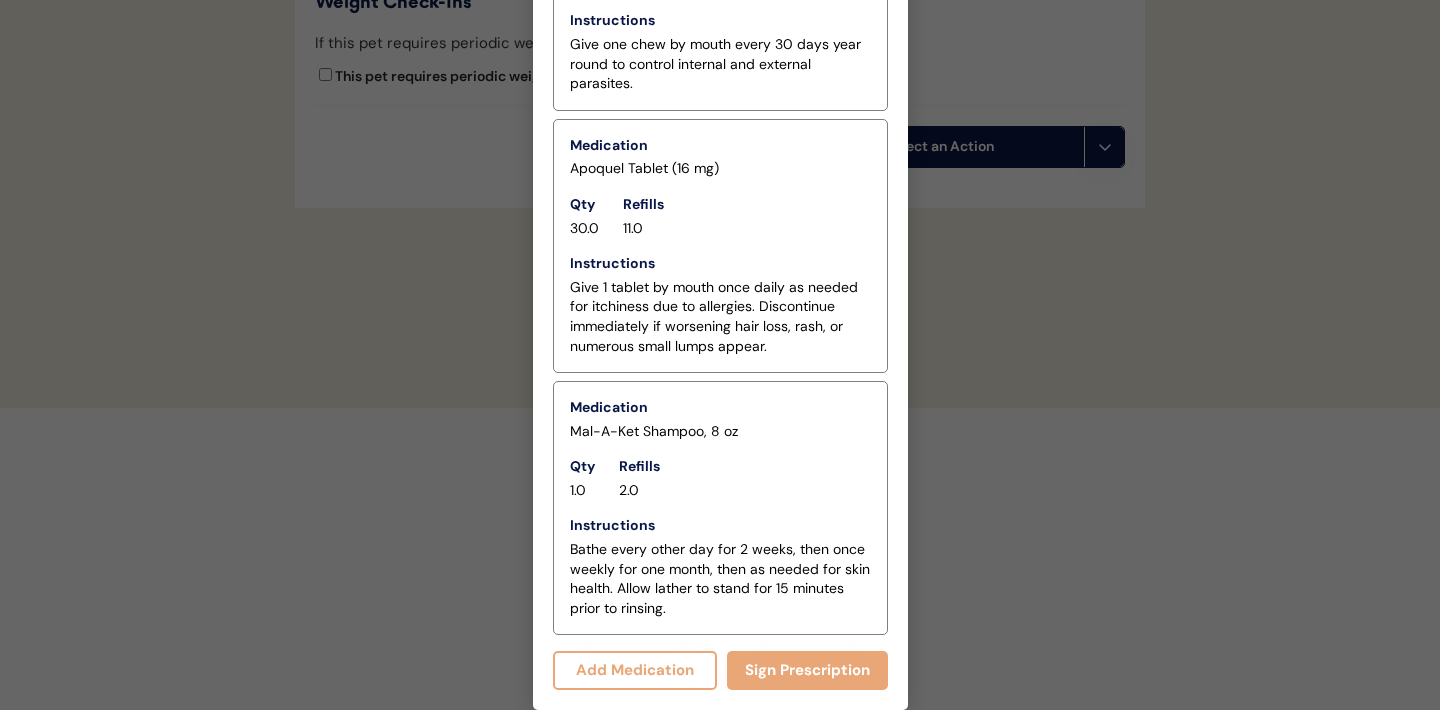 click on "Add Medication" at bounding box center [635, 670] 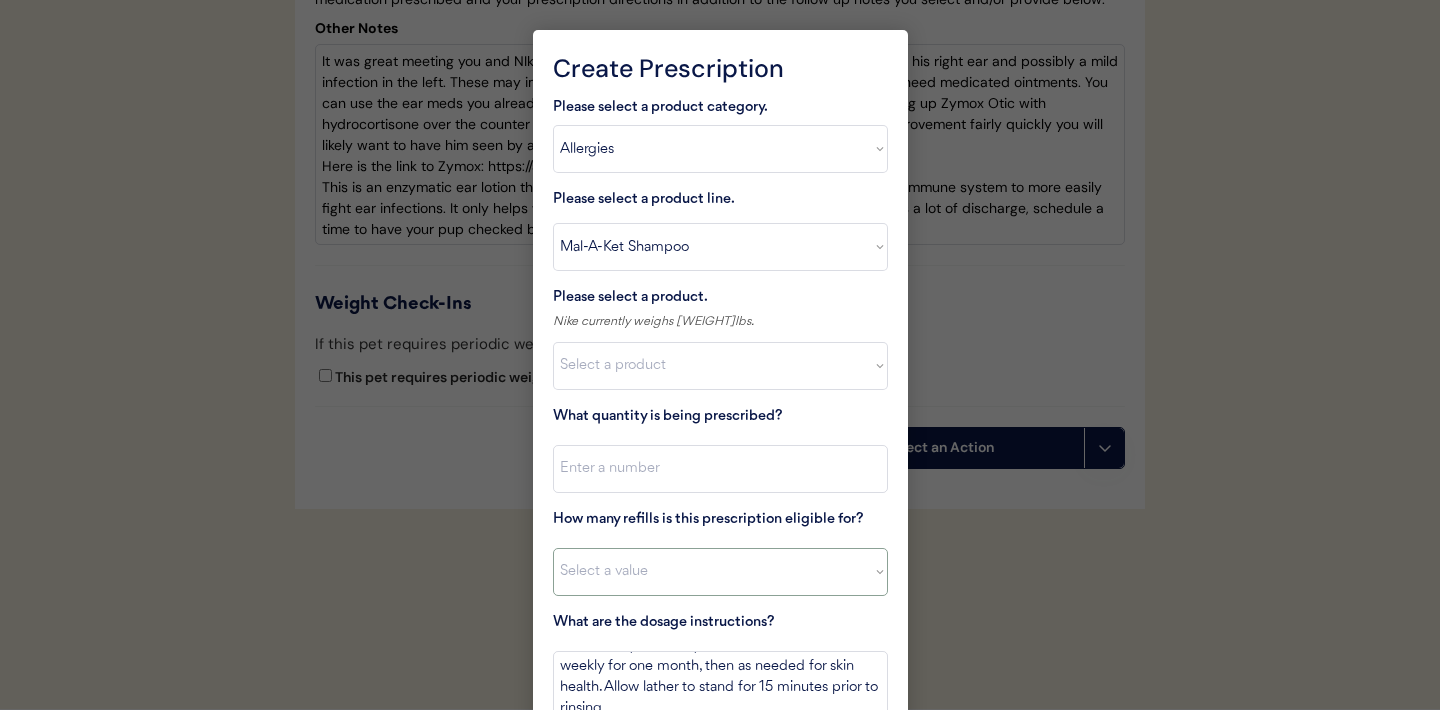 scroll, scrollTop: 4517, scrollLeft: 0, axis: vertical 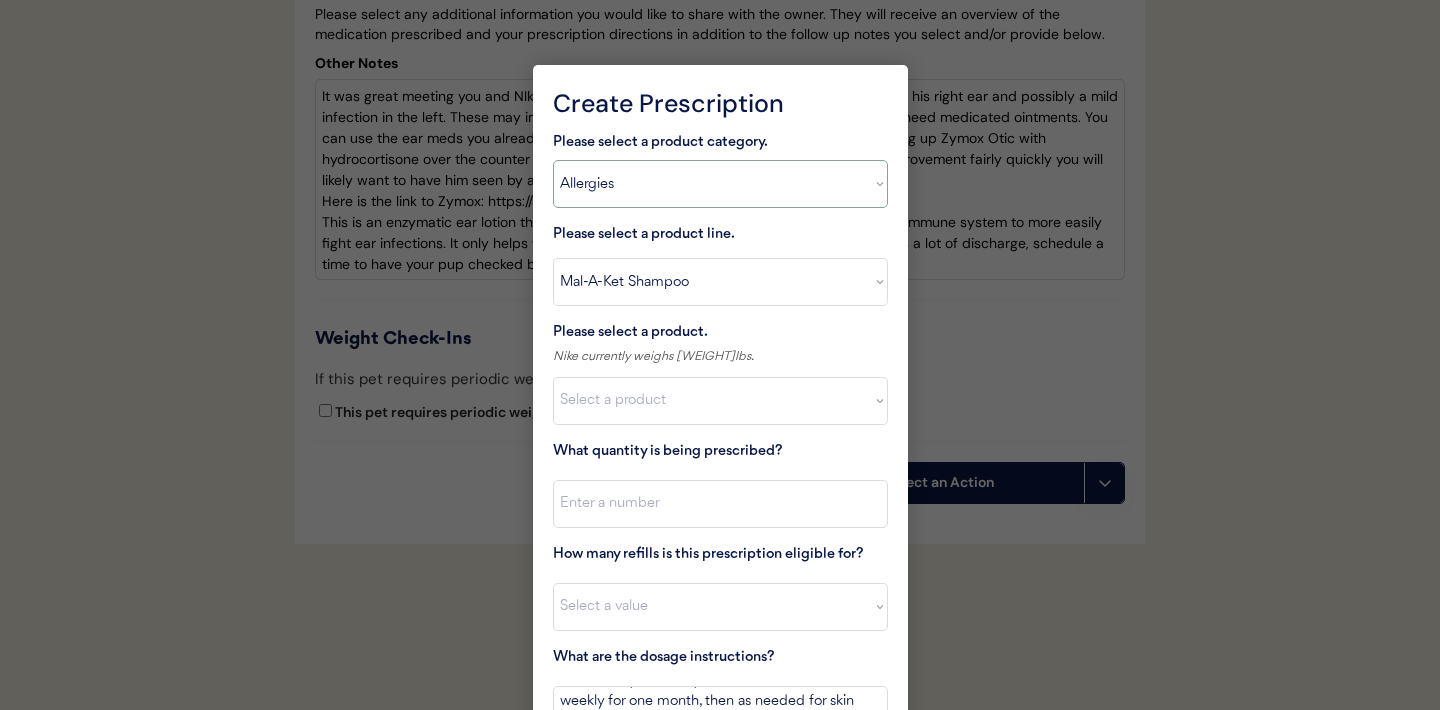 click on "Select a product category Allergies Antibiotics Anxiety Combo Parasite Prevention Flea & Tick Heartworm" at bounding box center (720, 184) 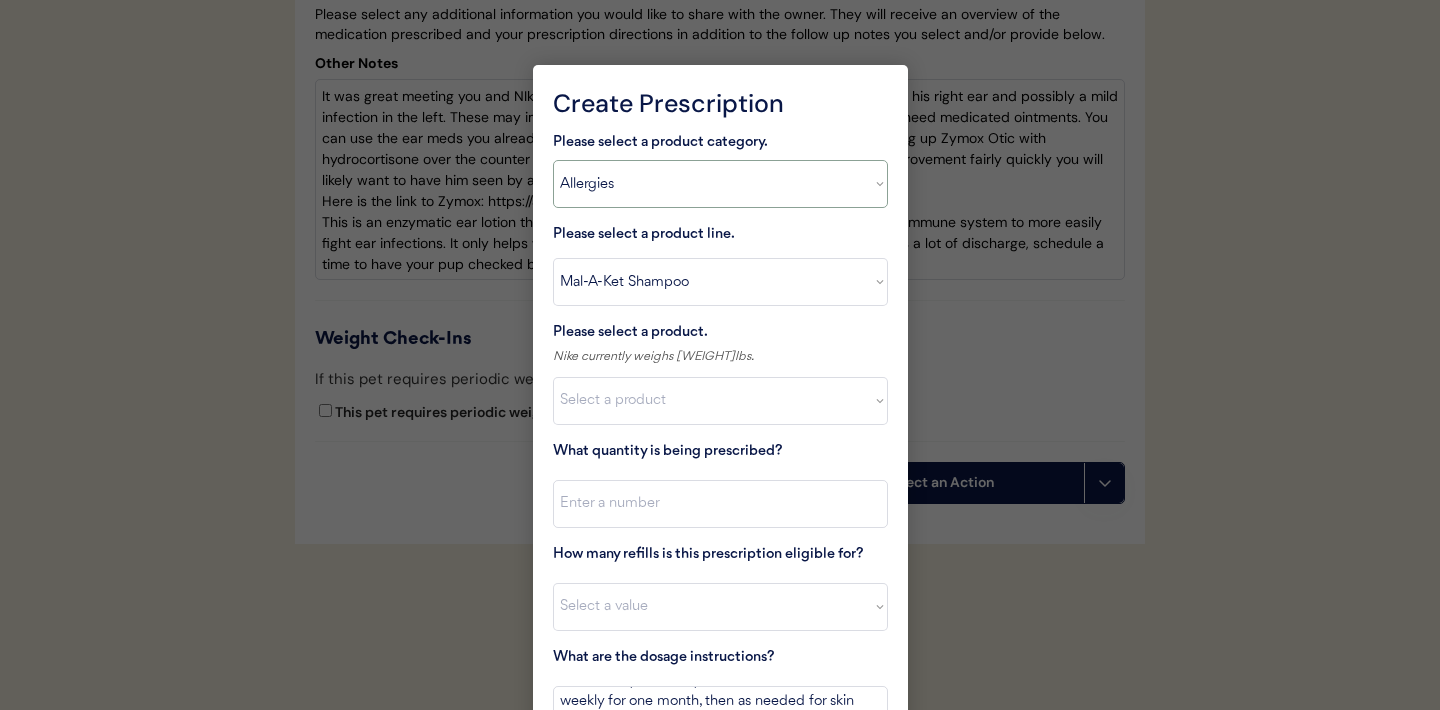 select on ""antibiotics"" 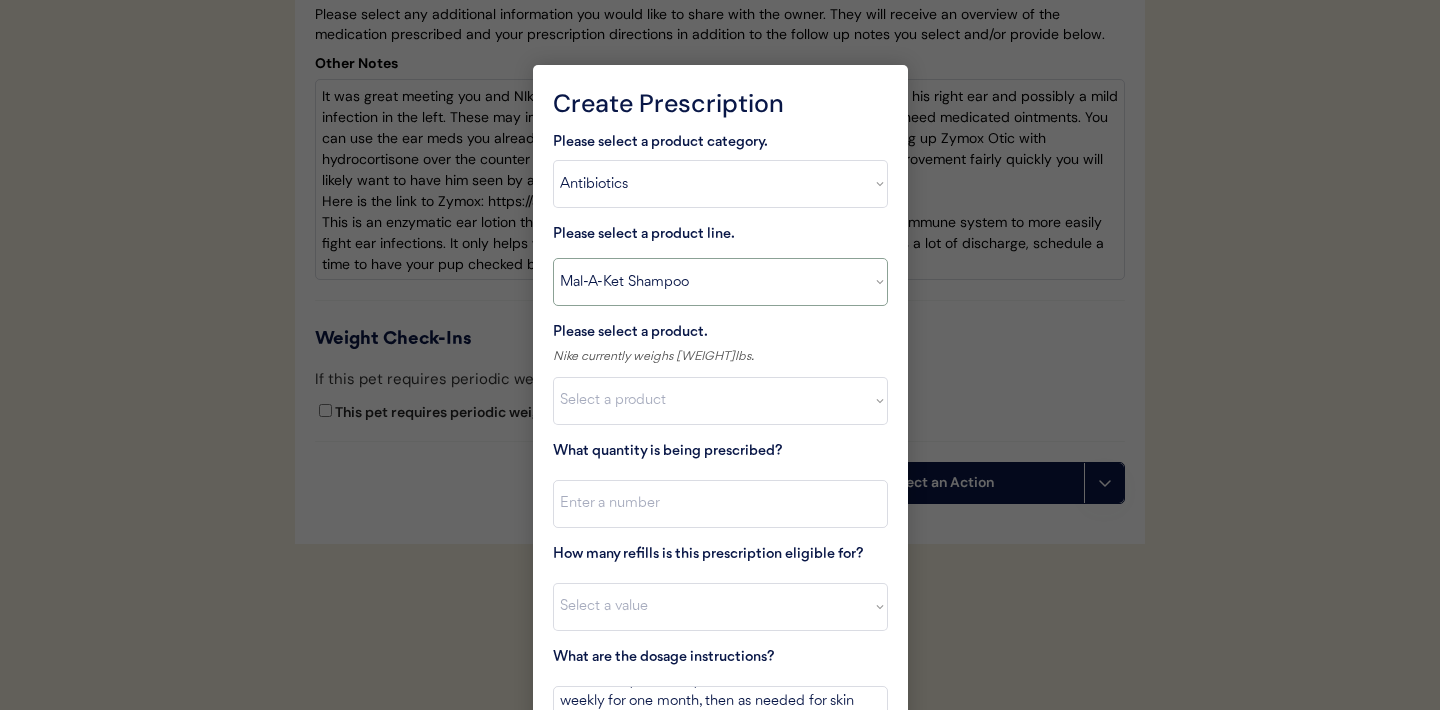 type 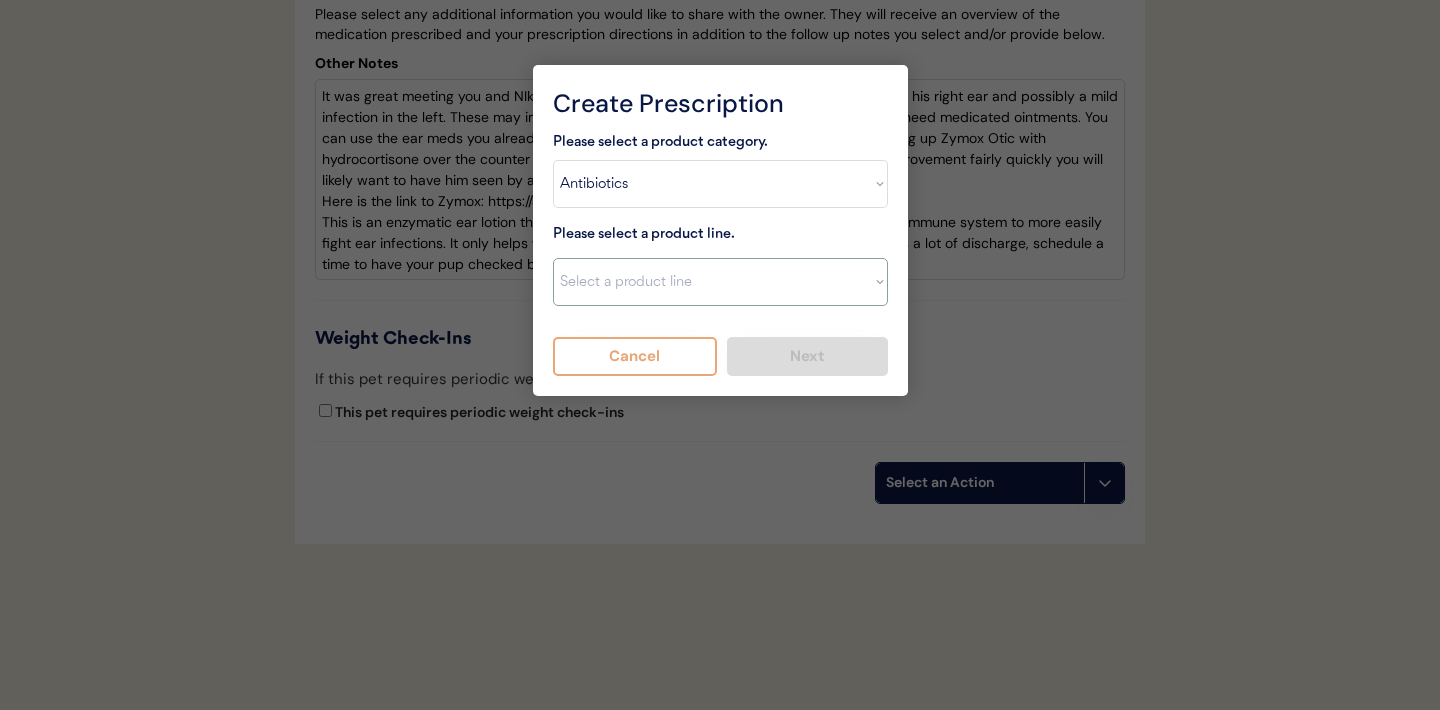 click on "Select a product line Cephalexin Cephalexin Suspension Doxycycline Ketoconazole" at bounding box center (720, 282) 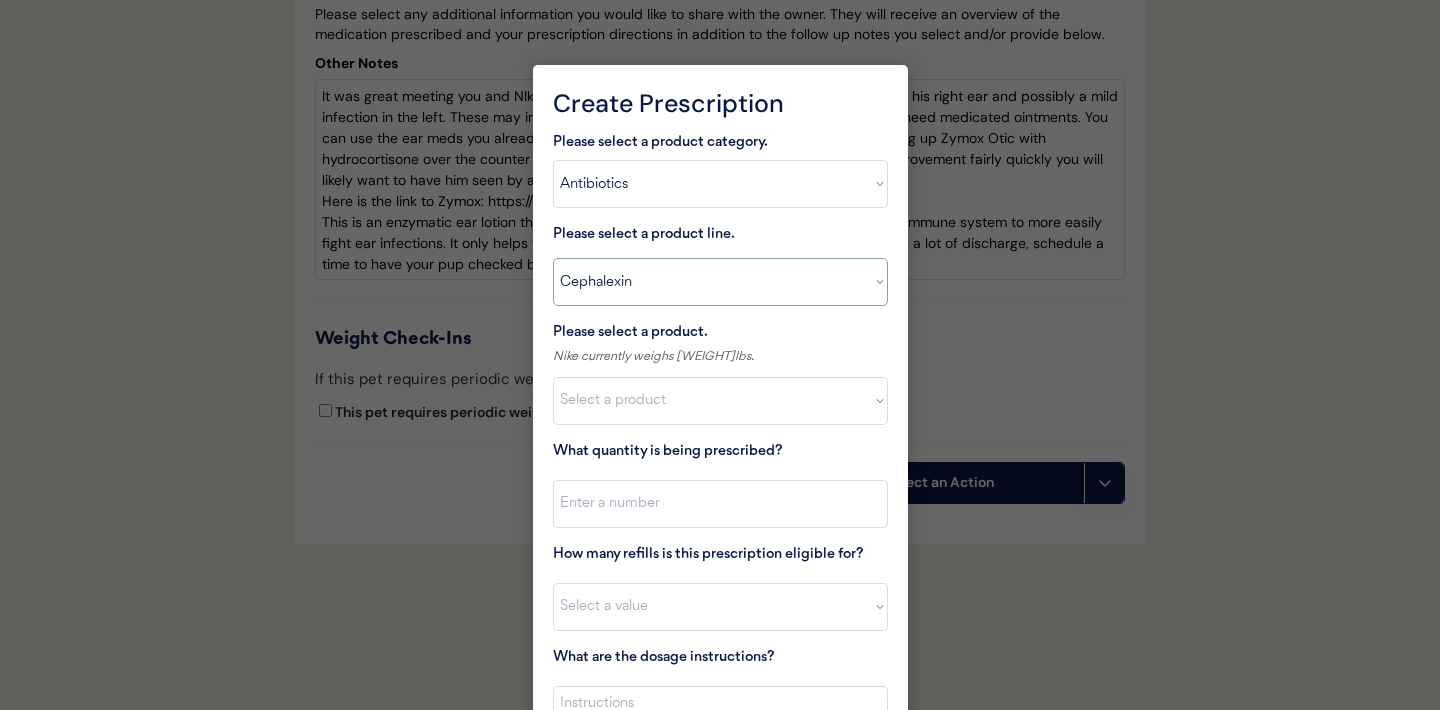scroll, scrollTop: 0, scrollLeft: 0, axis: both 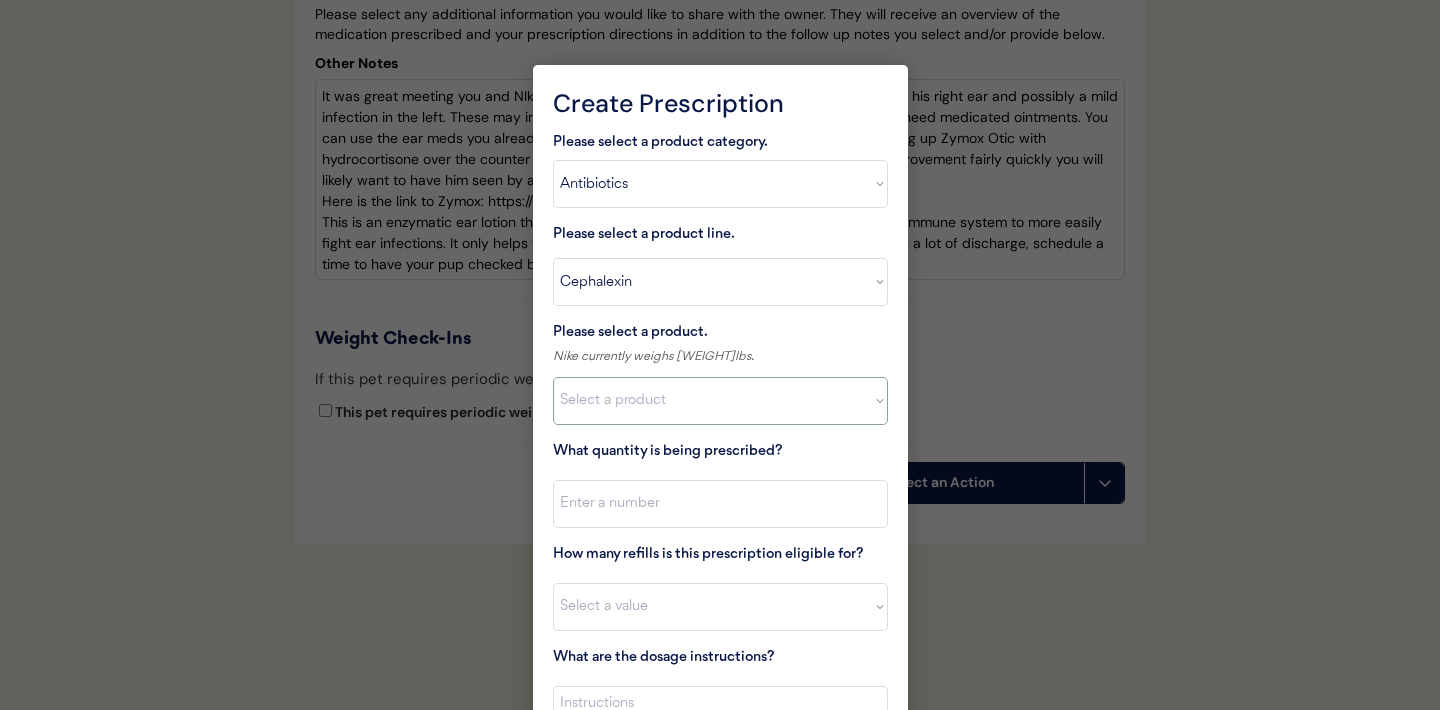 click on "Select a product Cephalexin Capsule (500mg) Cephalexin Capsule (250mg)" at bounding box center [720, 401] 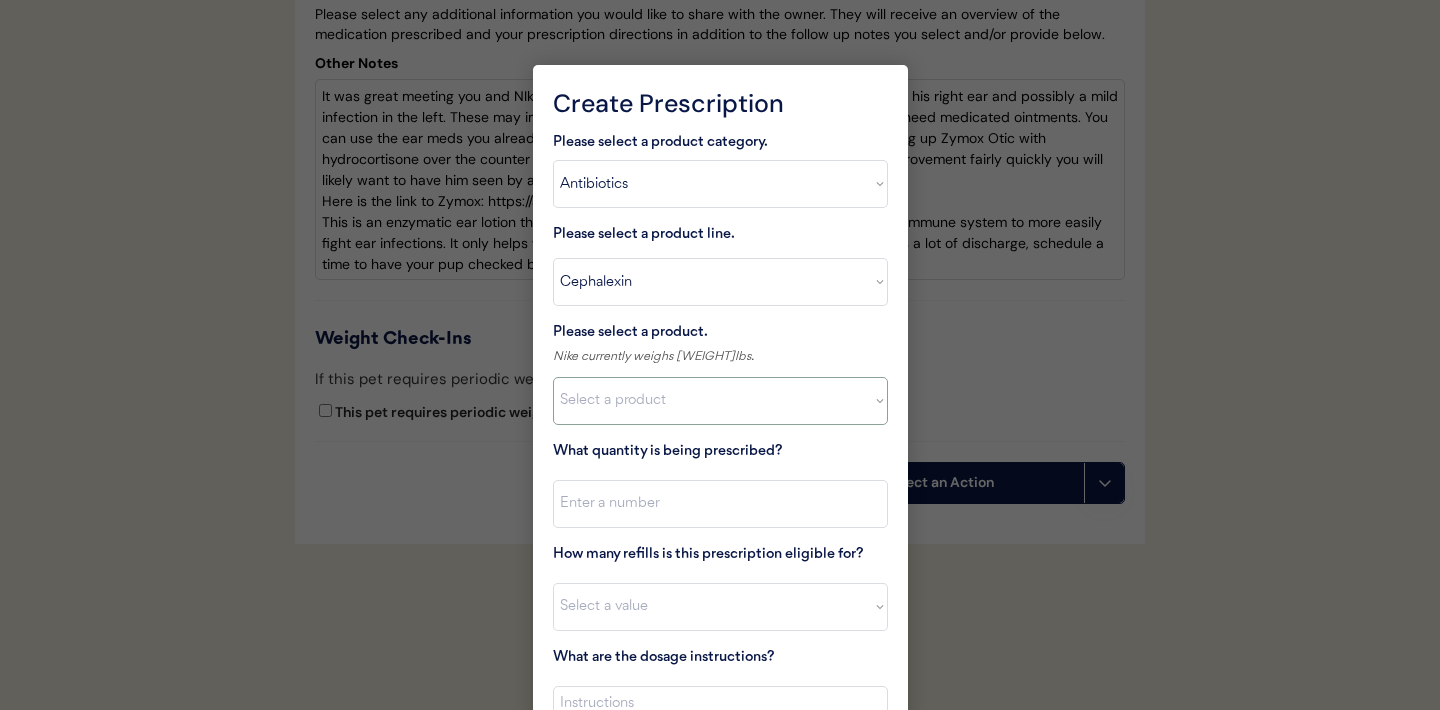 select on ""1348695171700984260__LOOKUP__1718203552838x251934441470106140"" 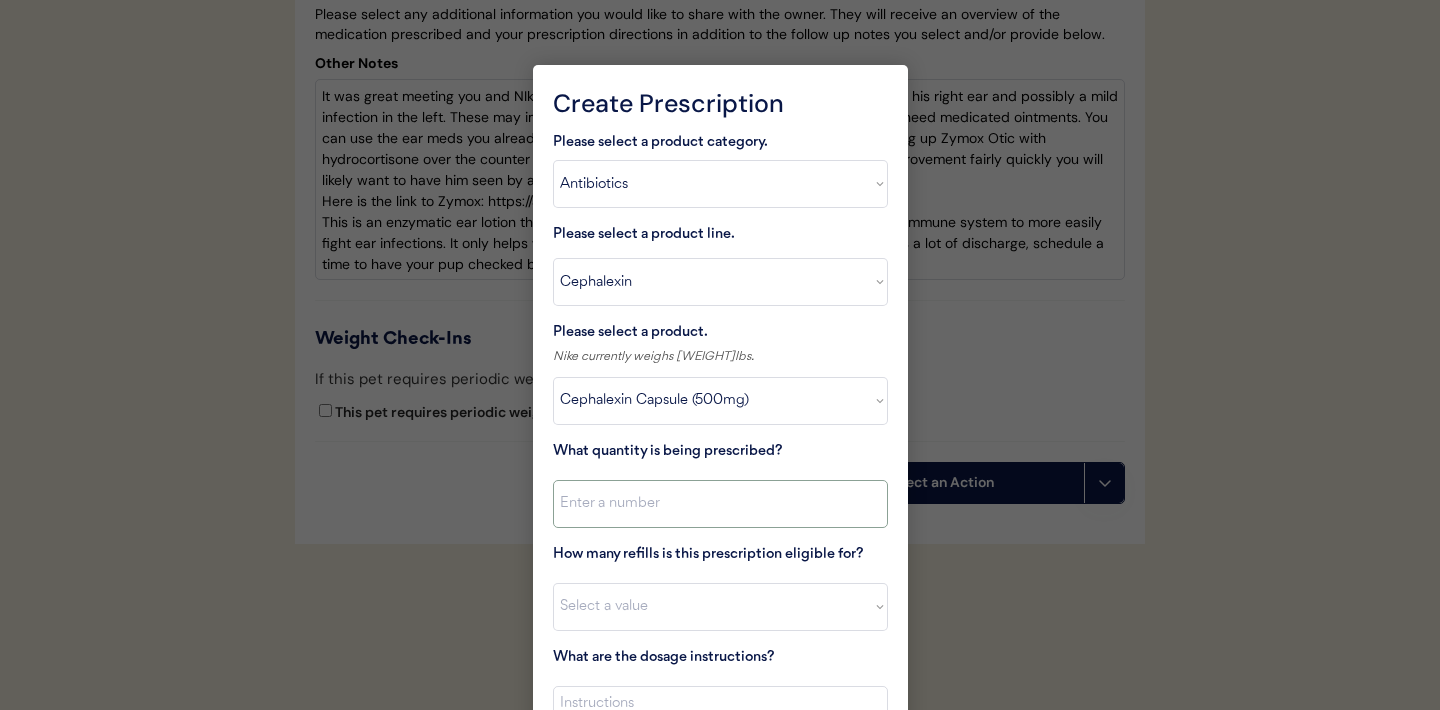 click at bounding box center (720, 504) 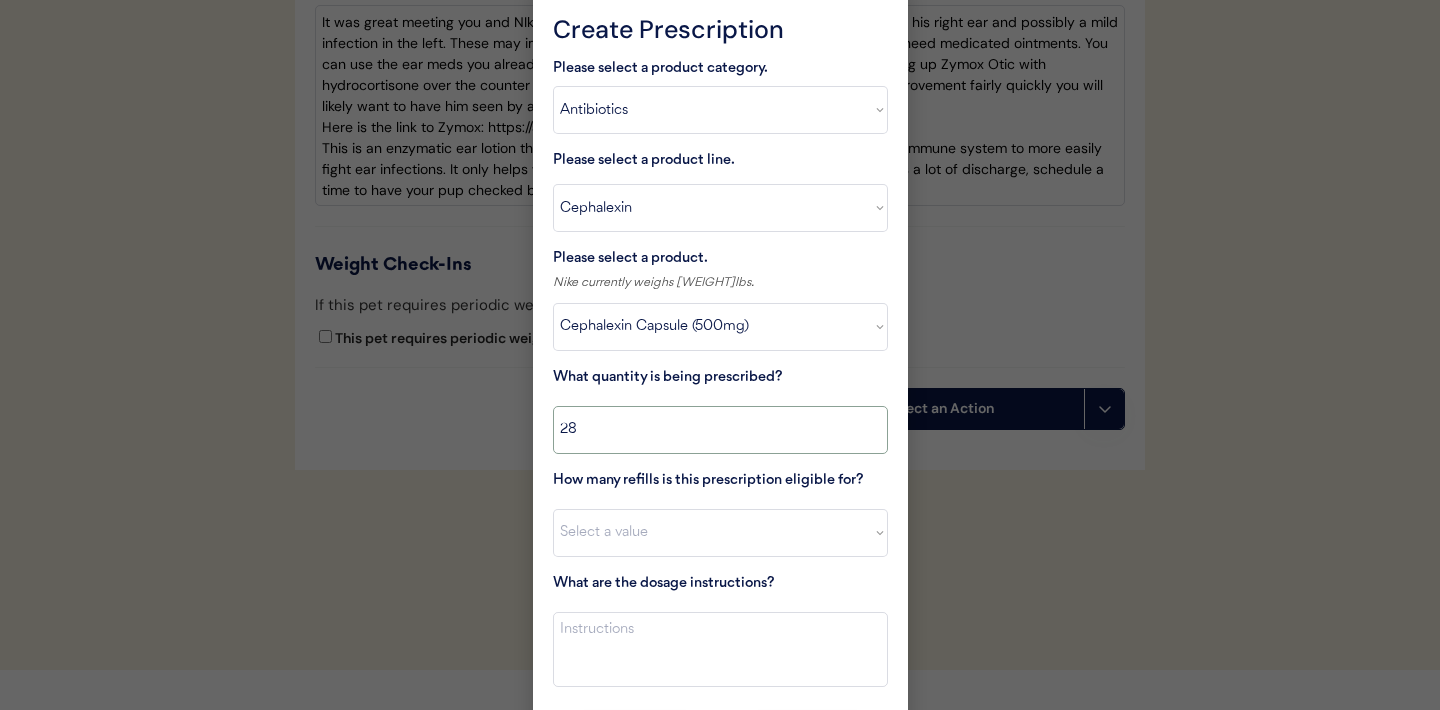 scroll, scrollTop: 4614, scrollLeft: 0, axis: vertical 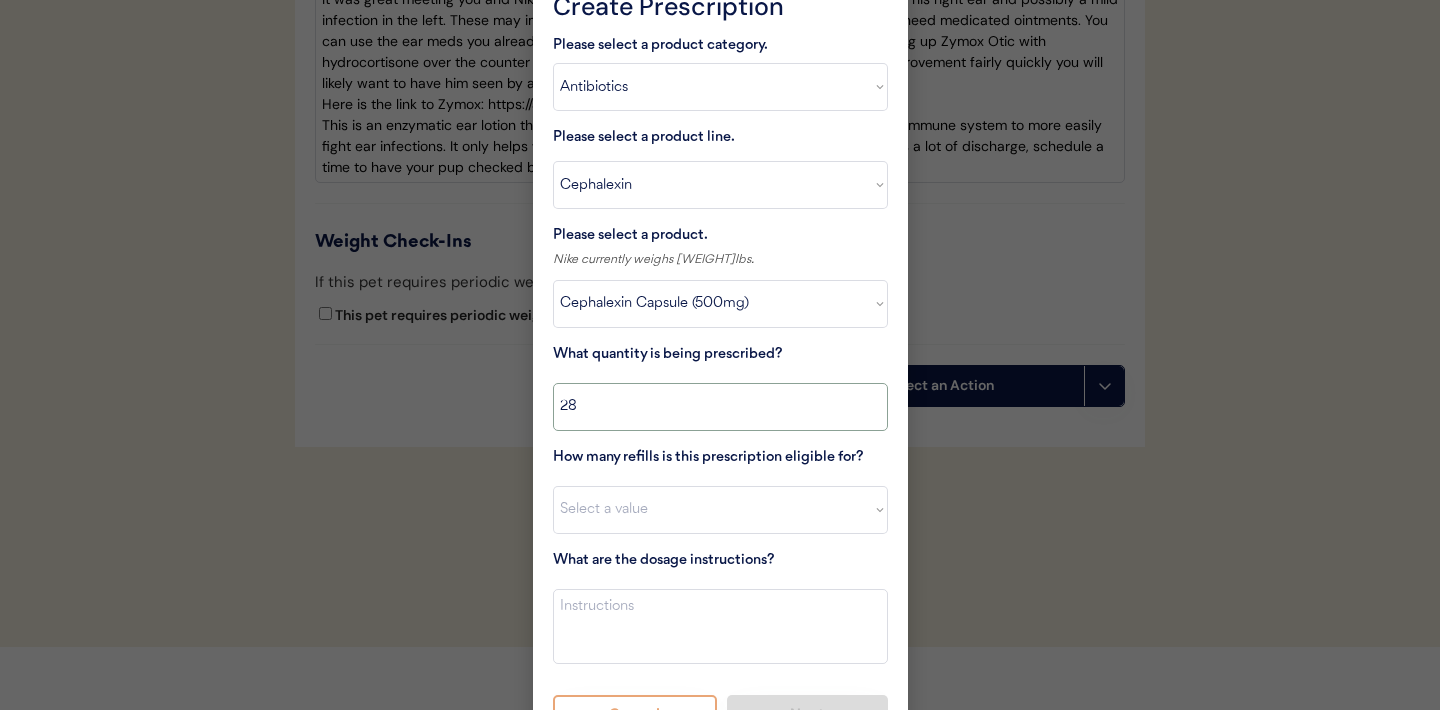 type on "28" 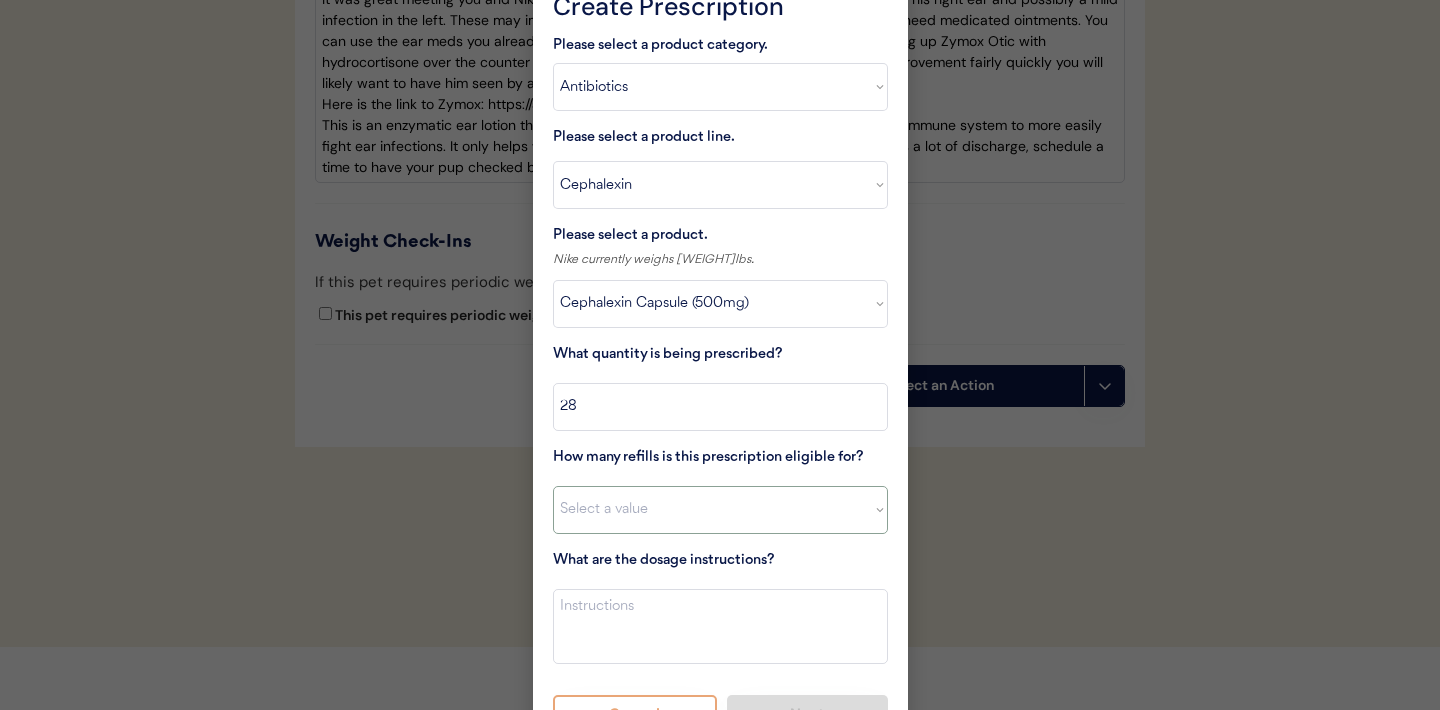 select on "0" 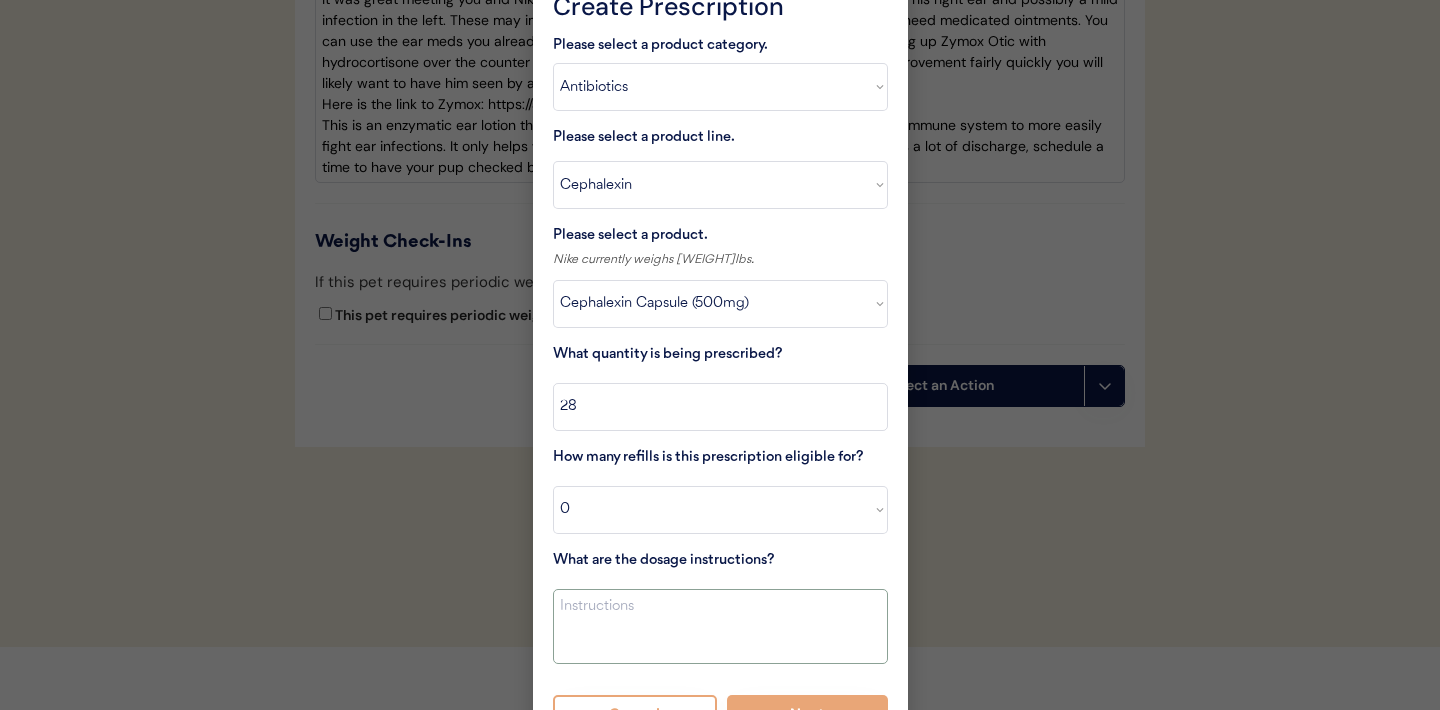 click at bounding box center (720, 626) 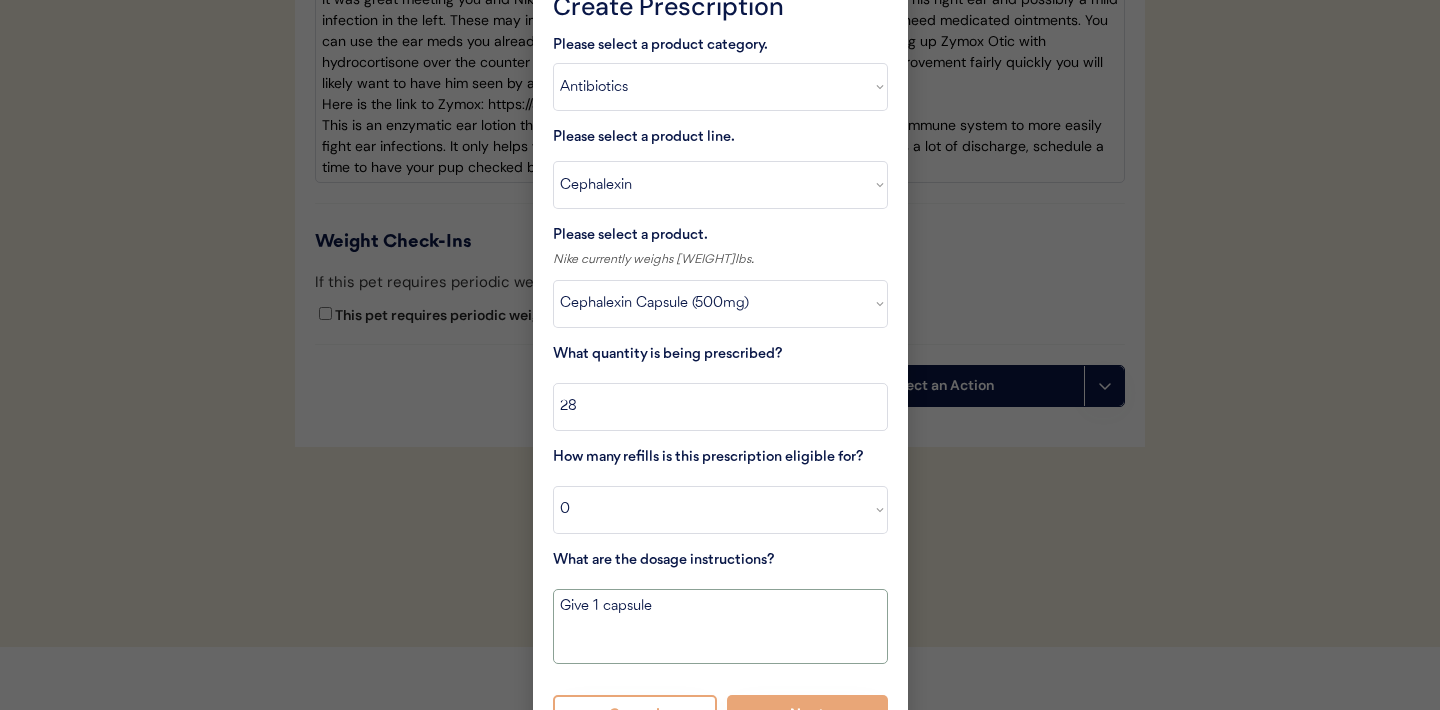 click on "Give 1 capsule" at bounding box center [720, 626] 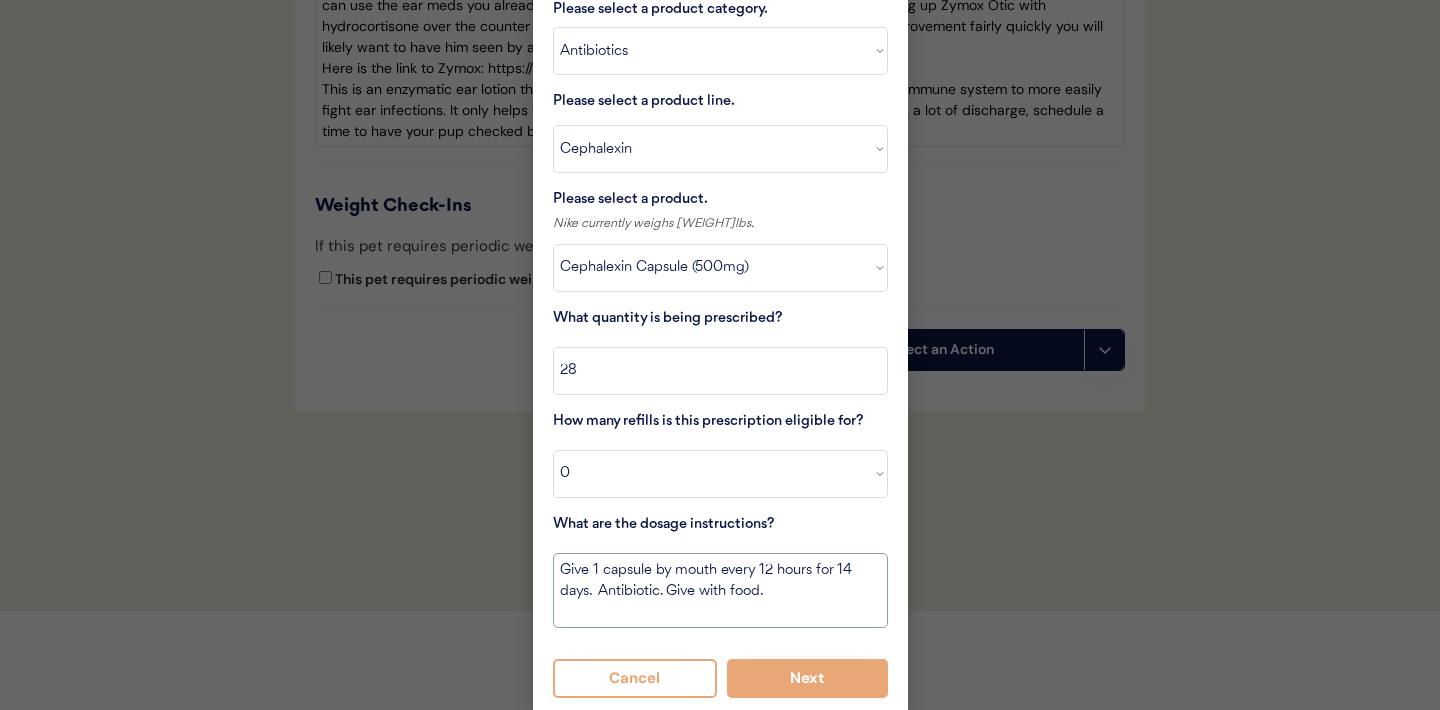 scroll, scrollTop: 4657, scrollLeft: 0, axis: vertical 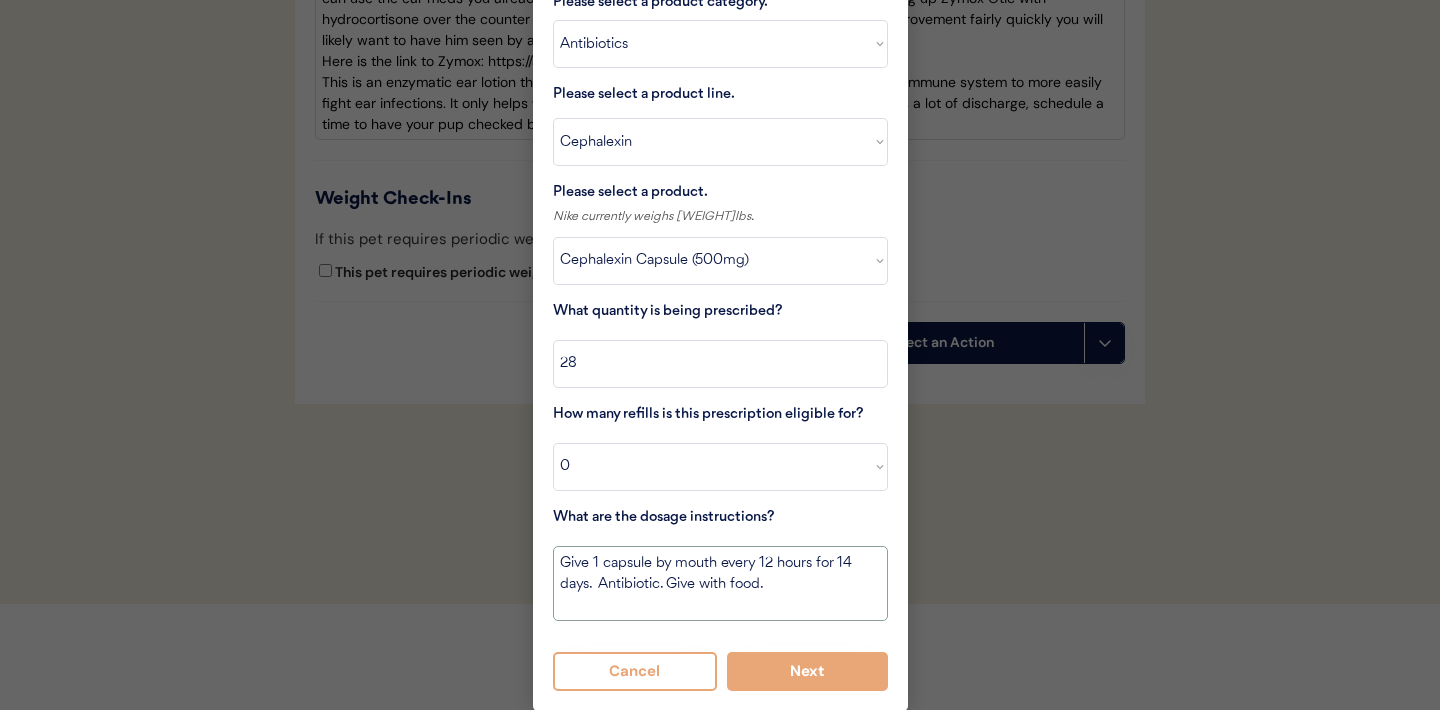 drag, startPoint x: 817, startPoint y: 563, endPoint x: 586, endPoint y: 584, distance: 231.95258 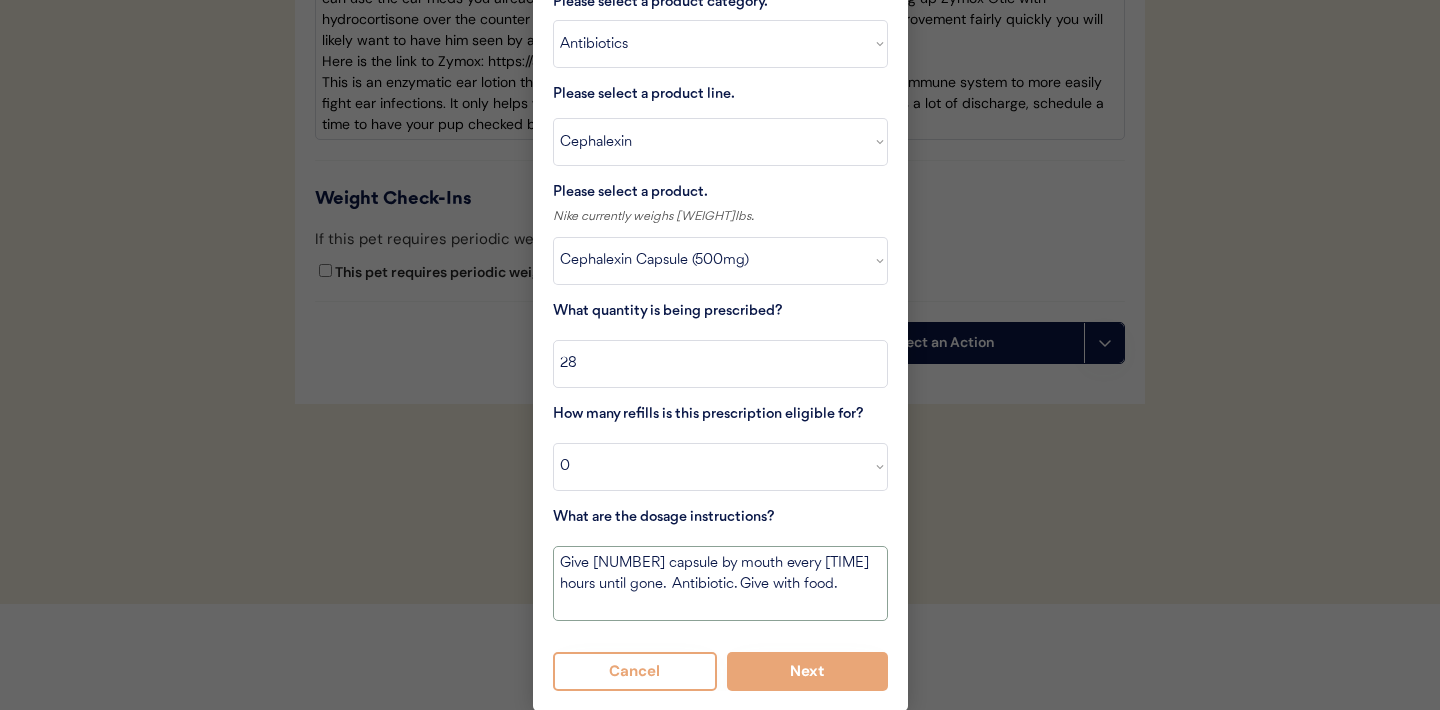 click on "Give 1 capsule by mouth every 12 hours until gone.  Antibiotic. Give with food." at bounding box center [720, 583] 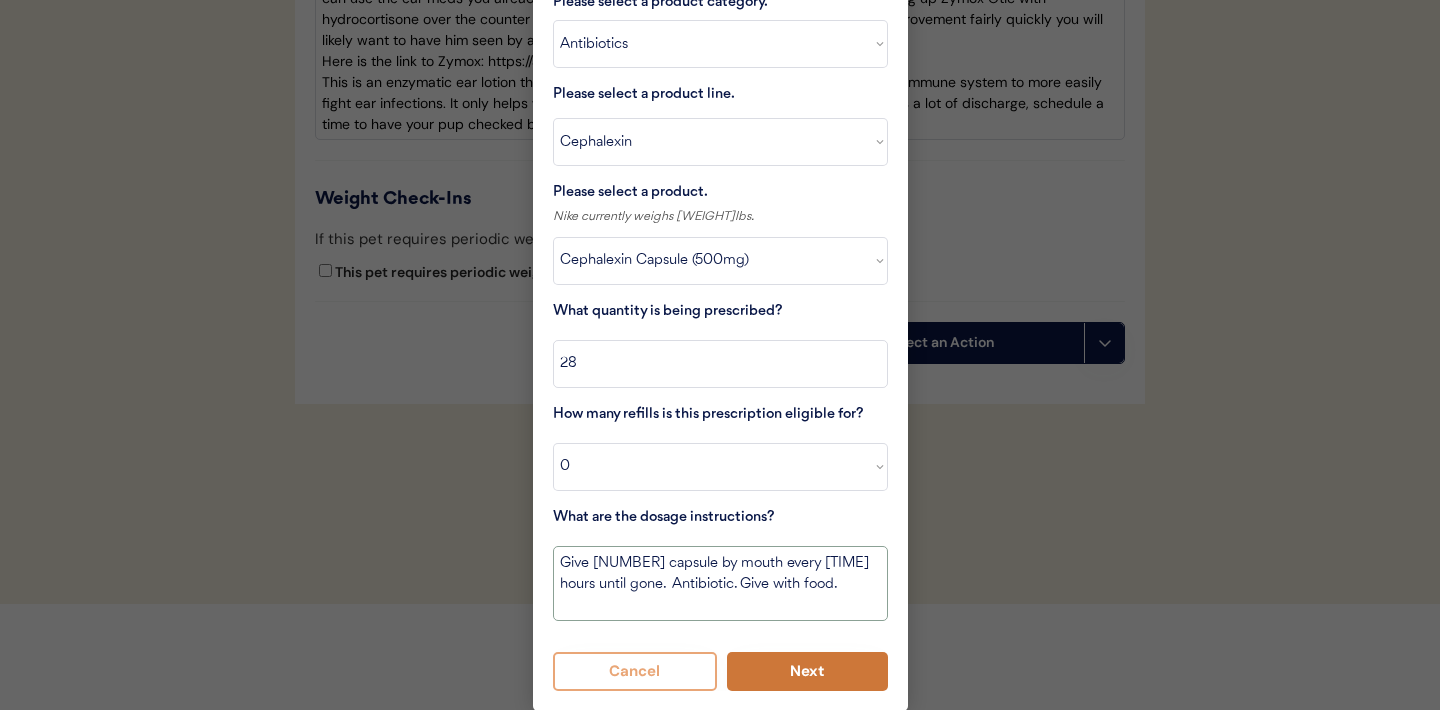 type on "Give 1 capsule by mouth every 12 hours until gone.  Antibiotic. Give with food." 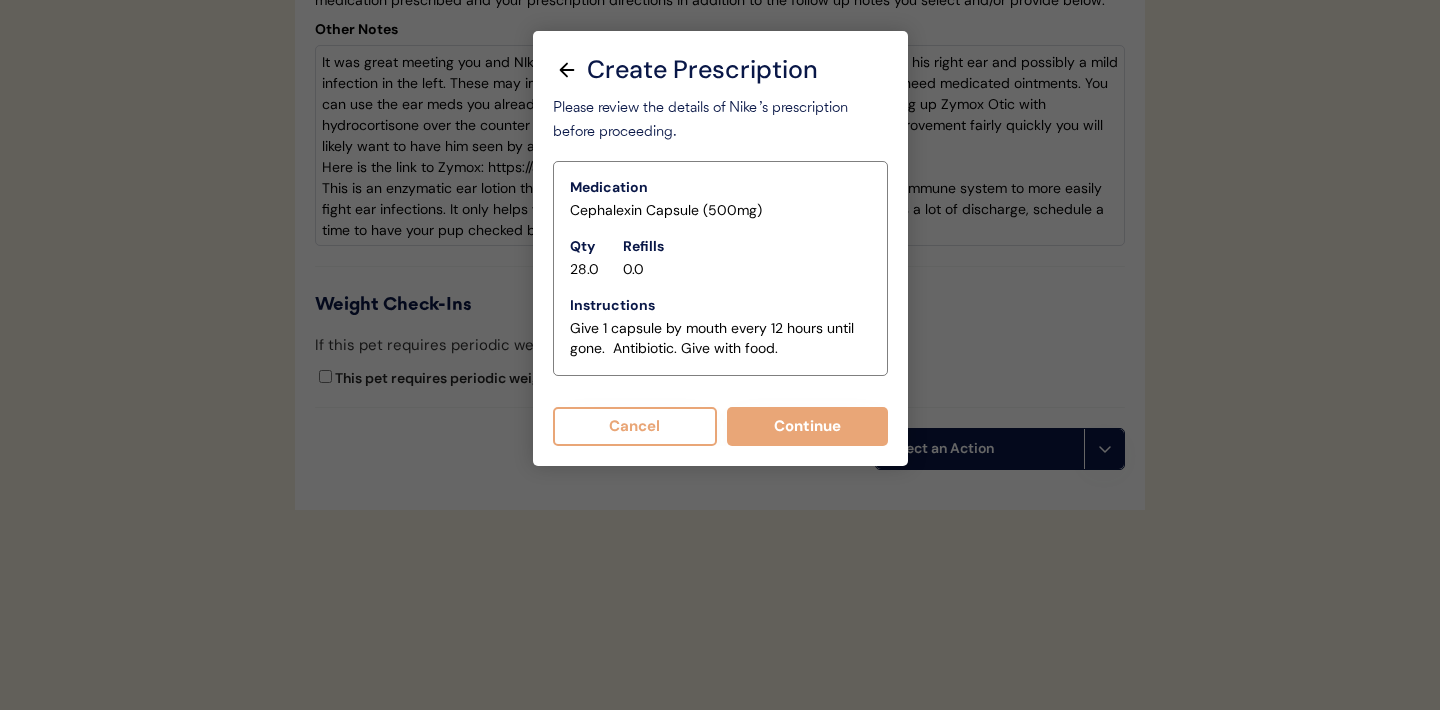 scroll, scrollTop: 4575, scrollLeft: 0, axis: vertical 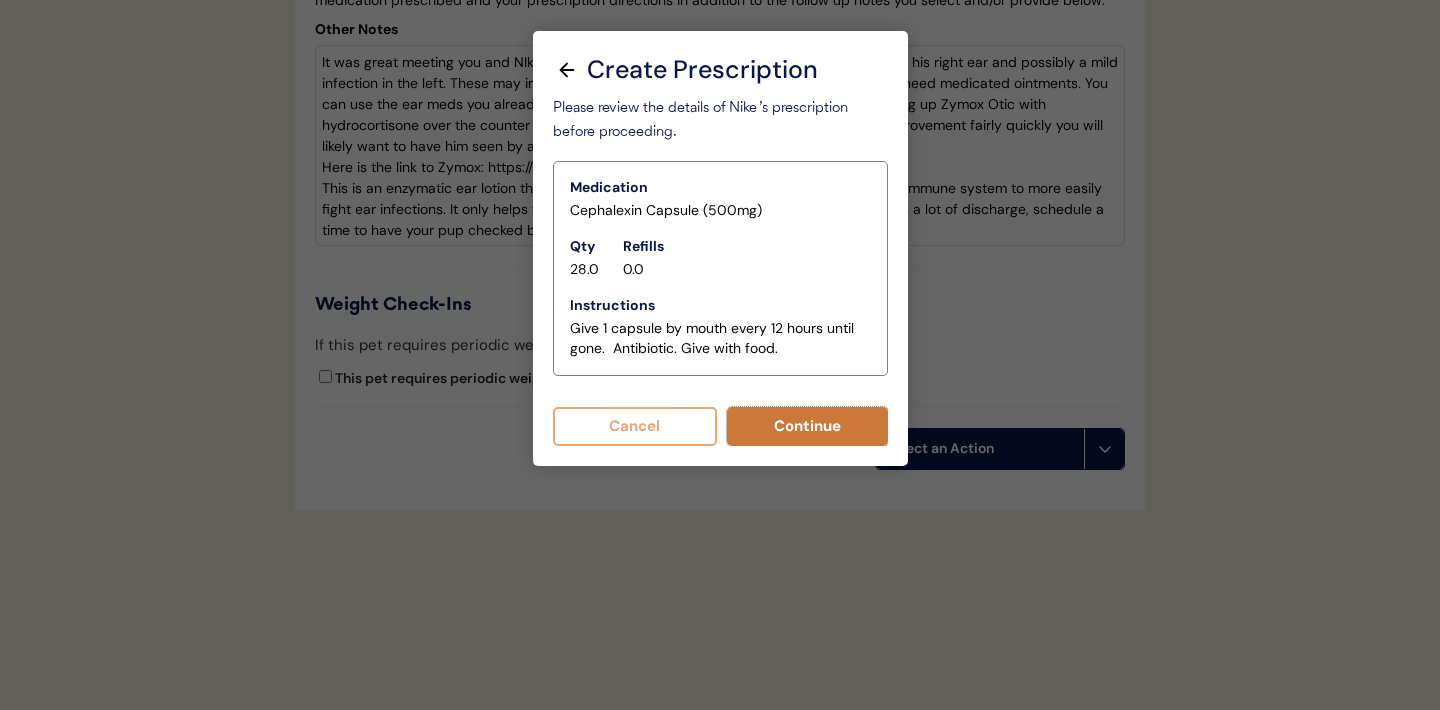 click on "Continue" at bounding box center (807, 426) 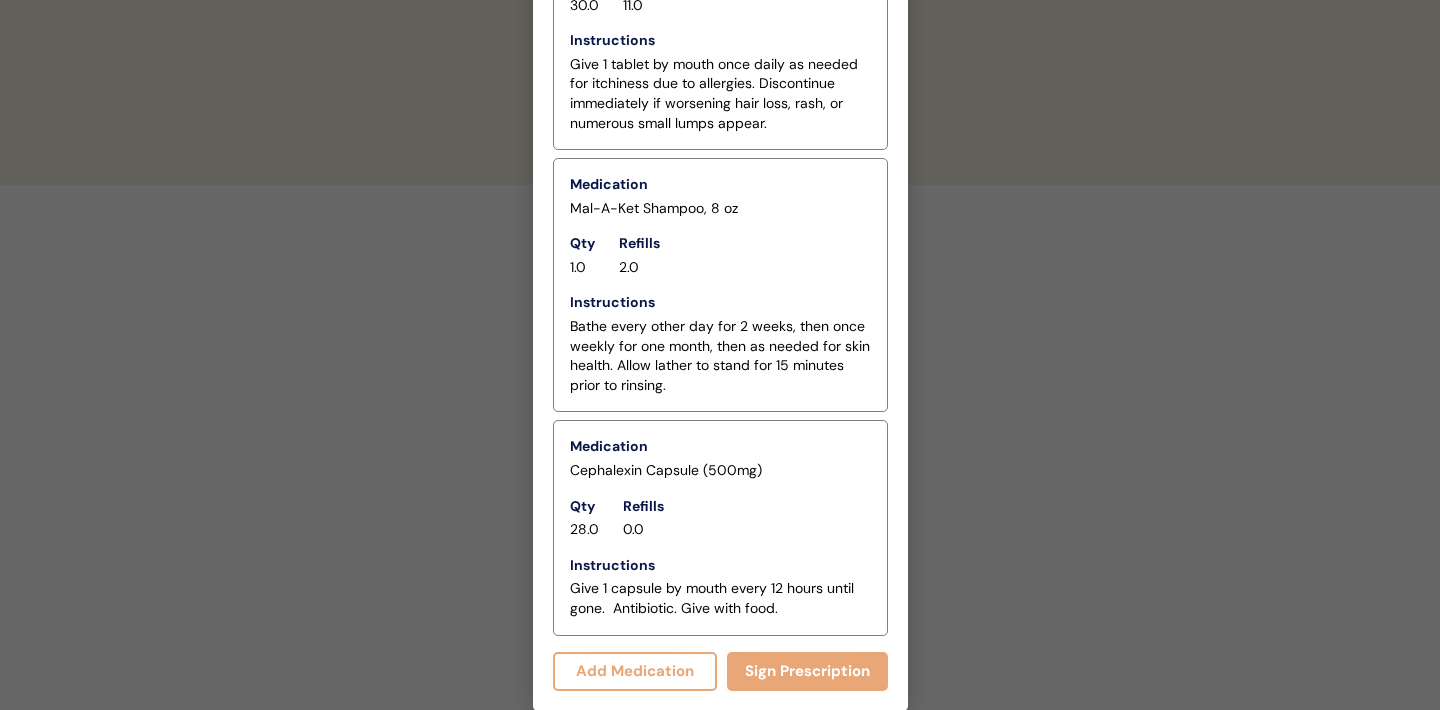 click on "Add Medication" at bounding box center (635, 671) 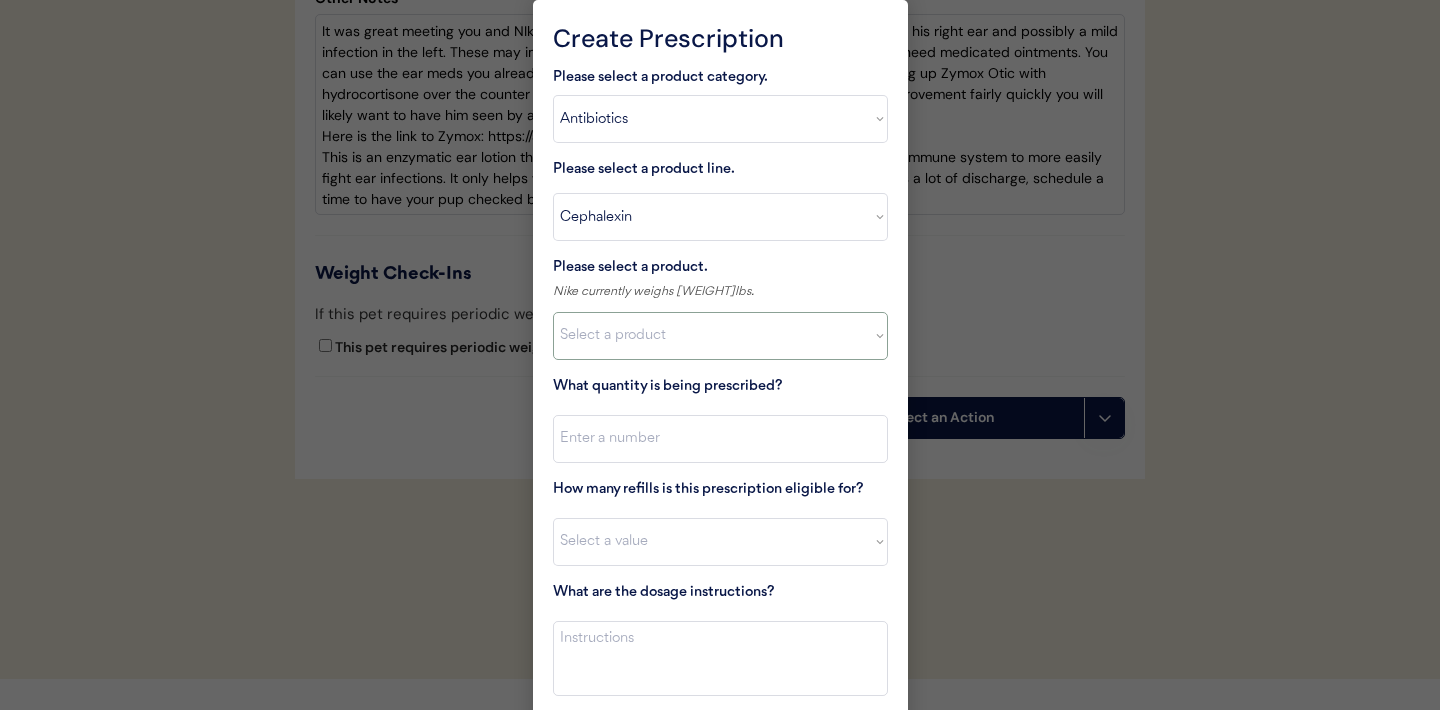 scroll, scrollTop: 4581, scrollLeft: 0, axis: vertical 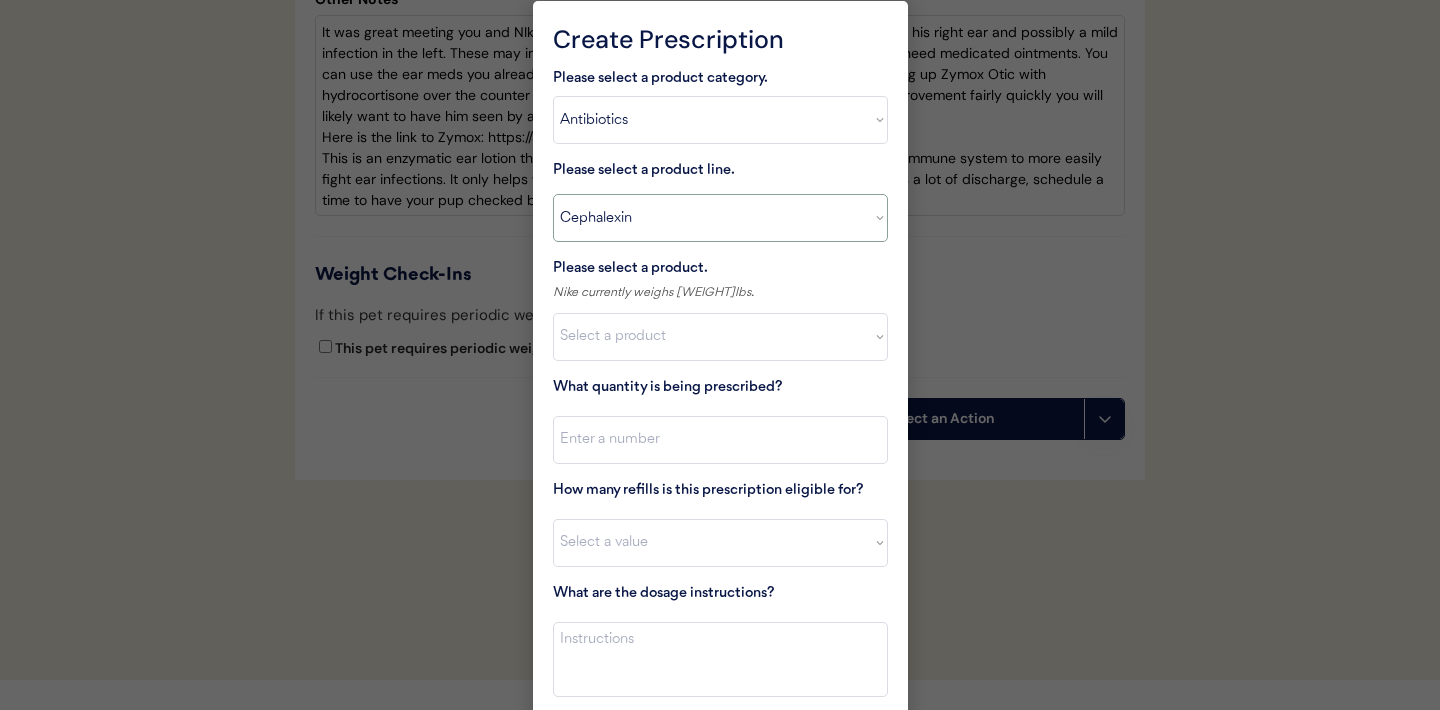 click on "Select a product line Cephalexin Cephalexin Suspension Doxycycline Ketoconazole" at bounding box center (720, 218) 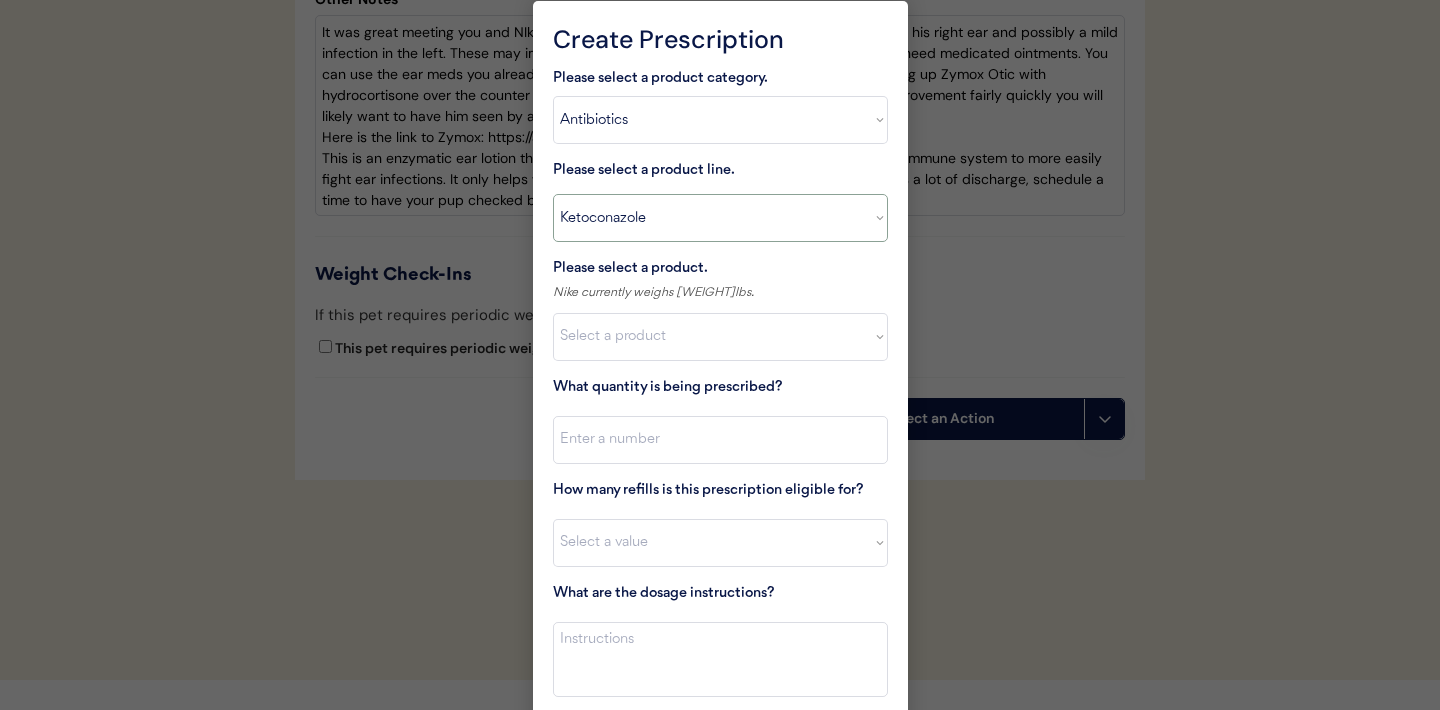 type on "Give XXX tablet by mouth once daily until gone. Give with food." 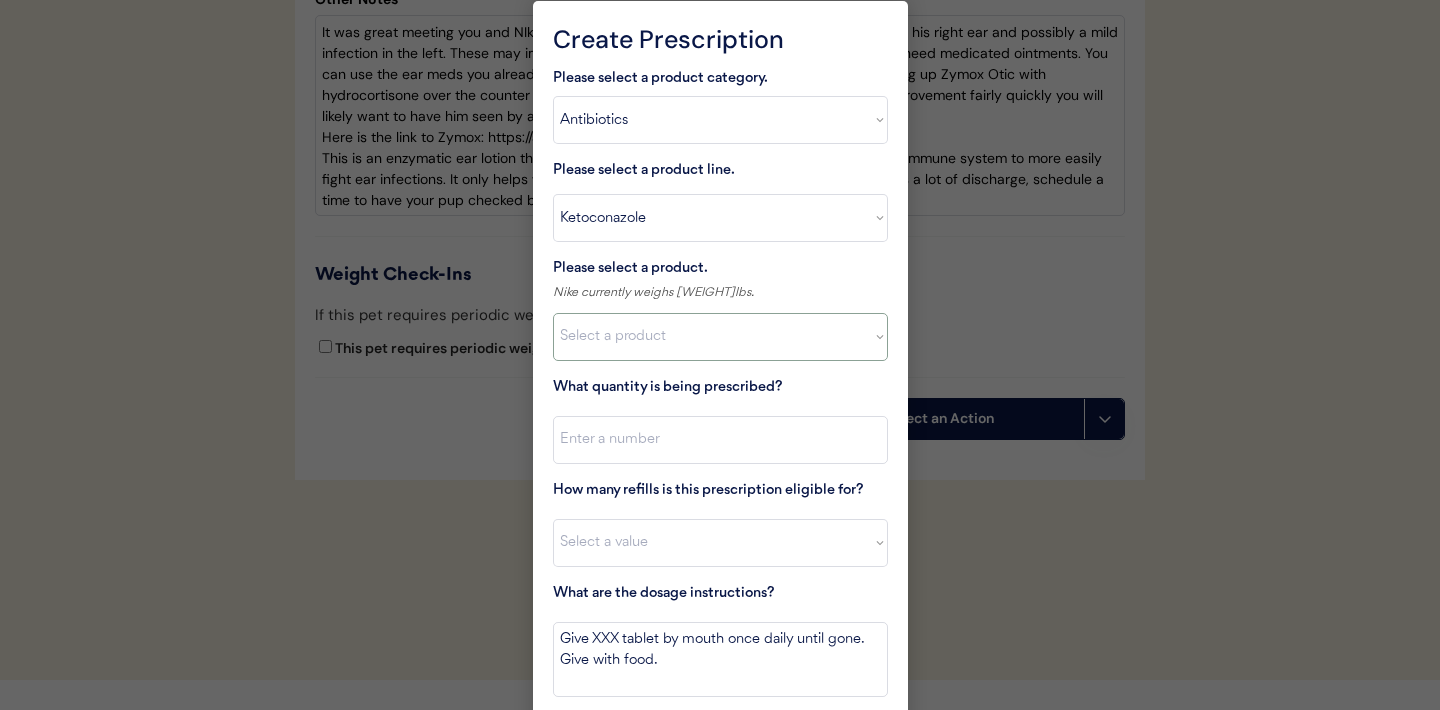 click on "Select a product Ketoconazole (200mg)" at bounding box center [720, 337] 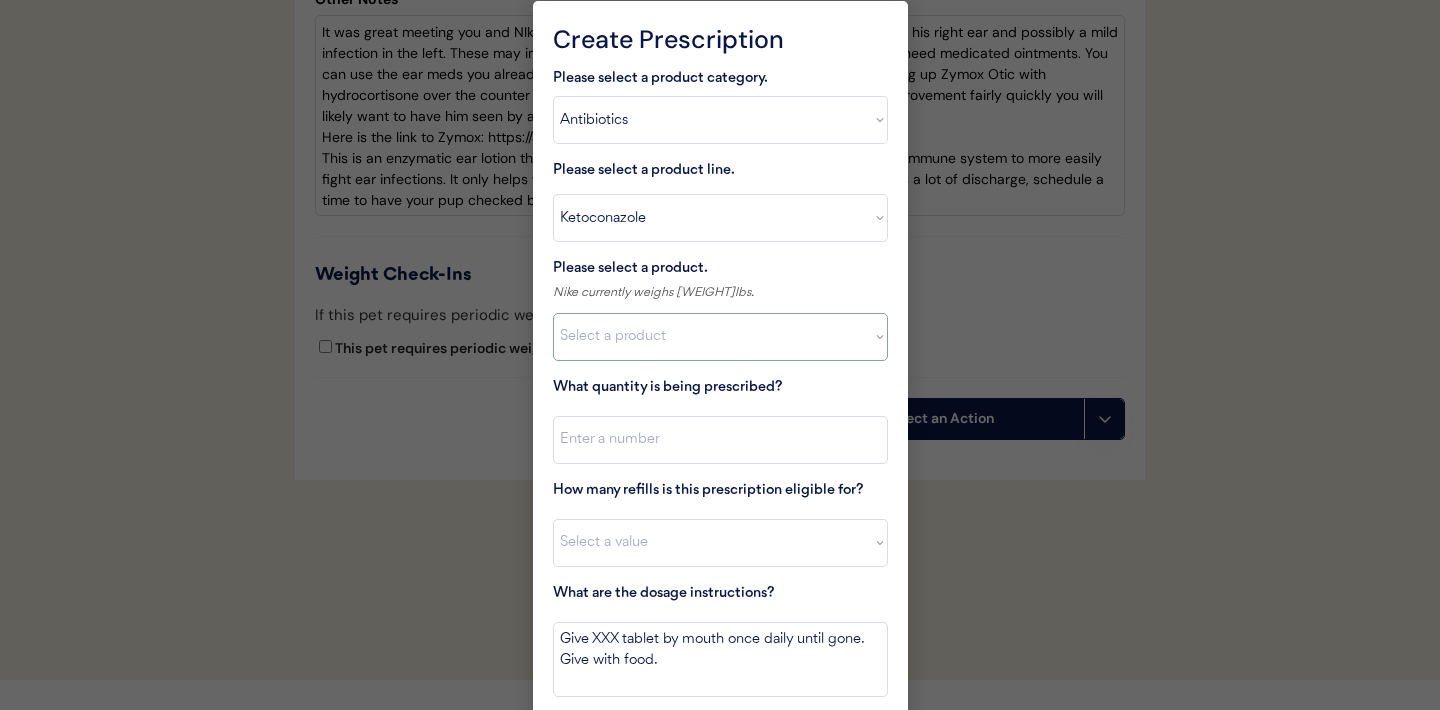 select on ""1348695171700984260__LOOKUP__1718203300636x699363217403140700"" 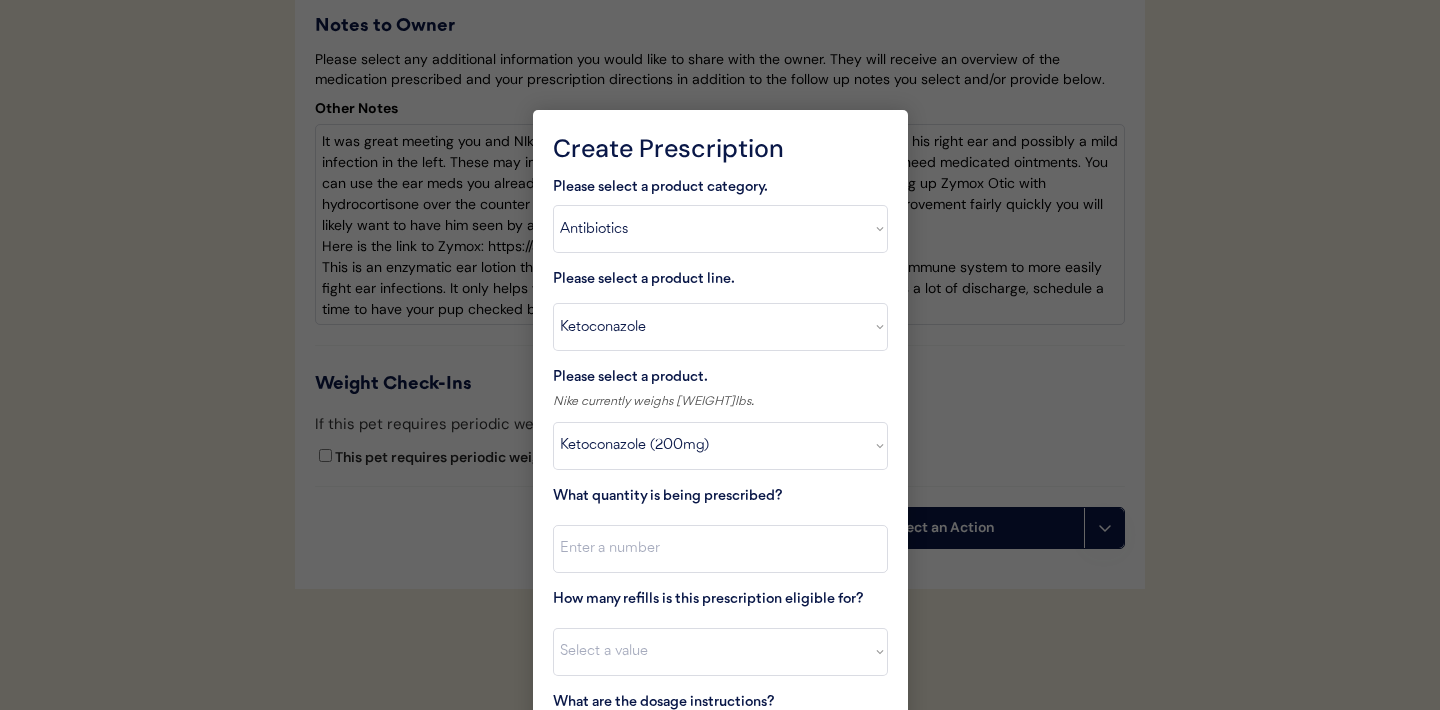 scroll, scrollTop: 4657, scrollLeft: 0, axis: vertical 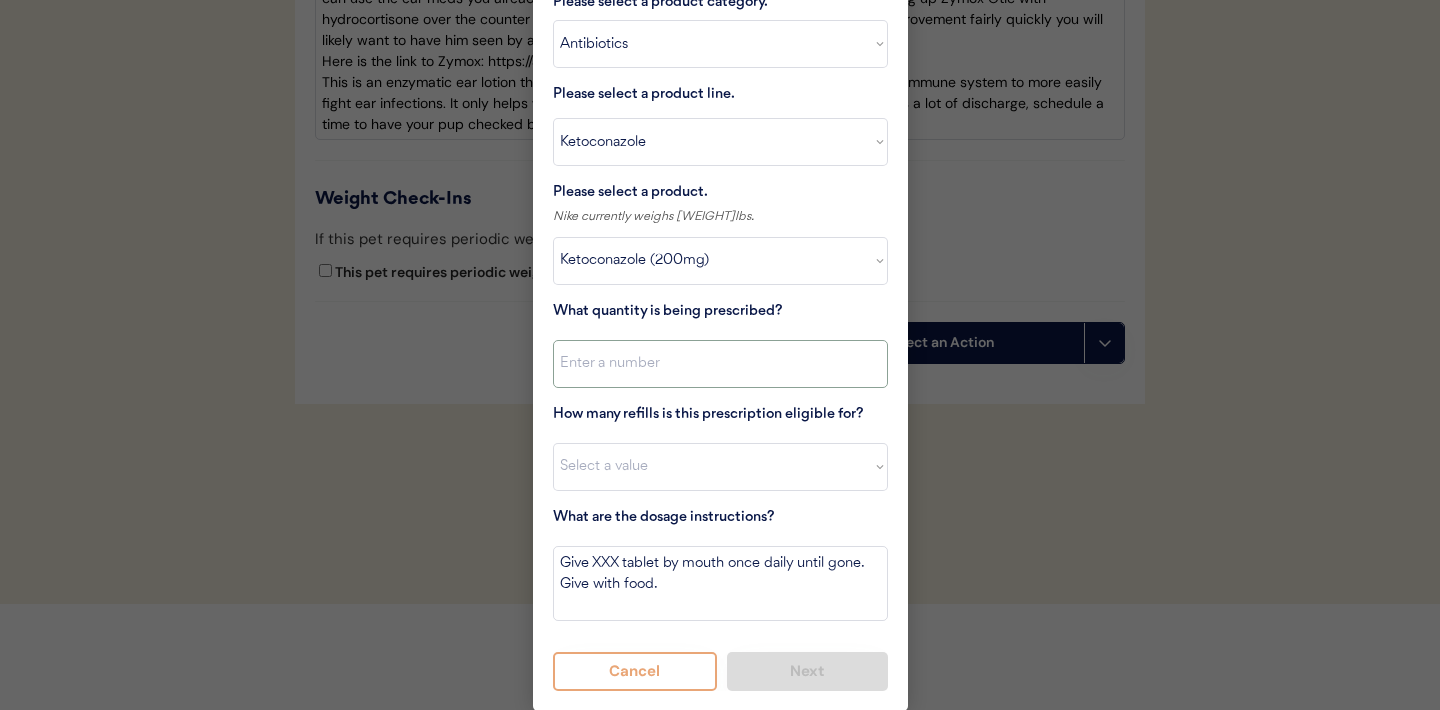 click at bounding box center (720, 364) 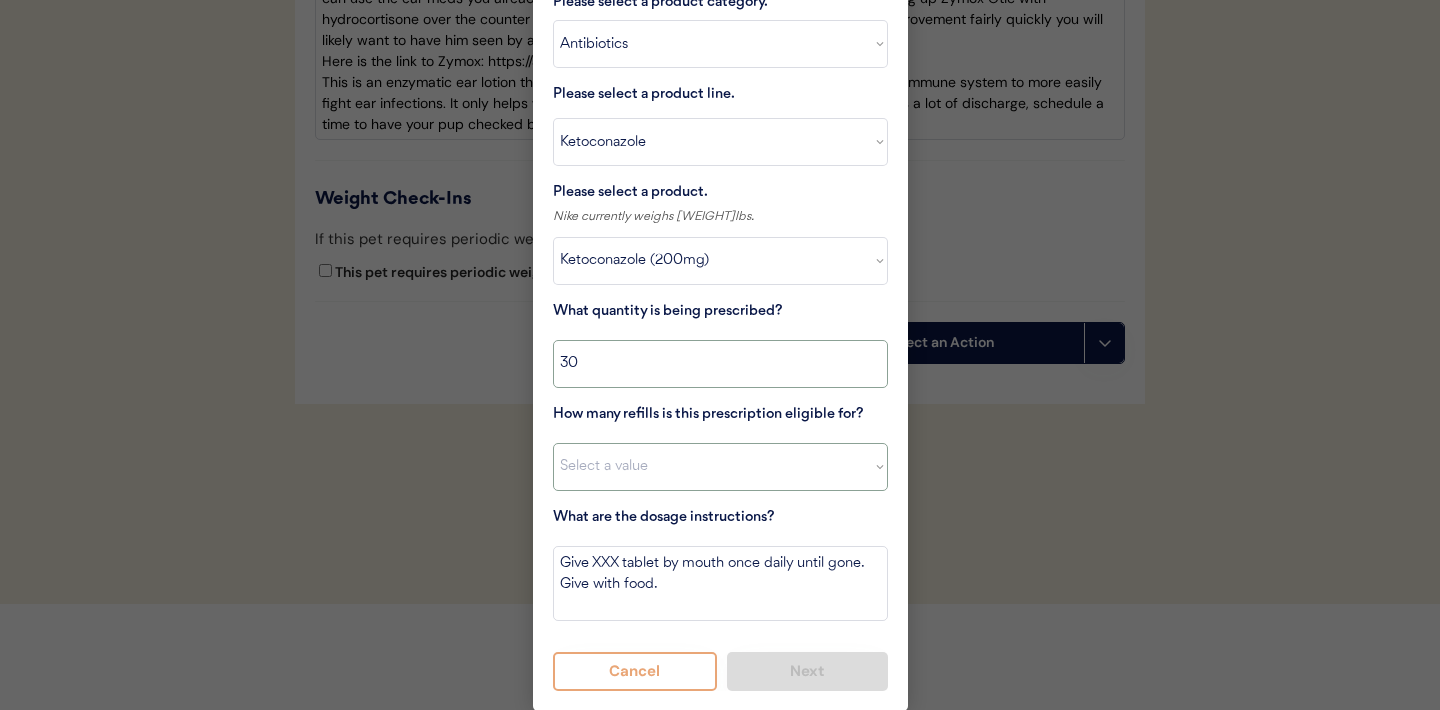 type on "30" 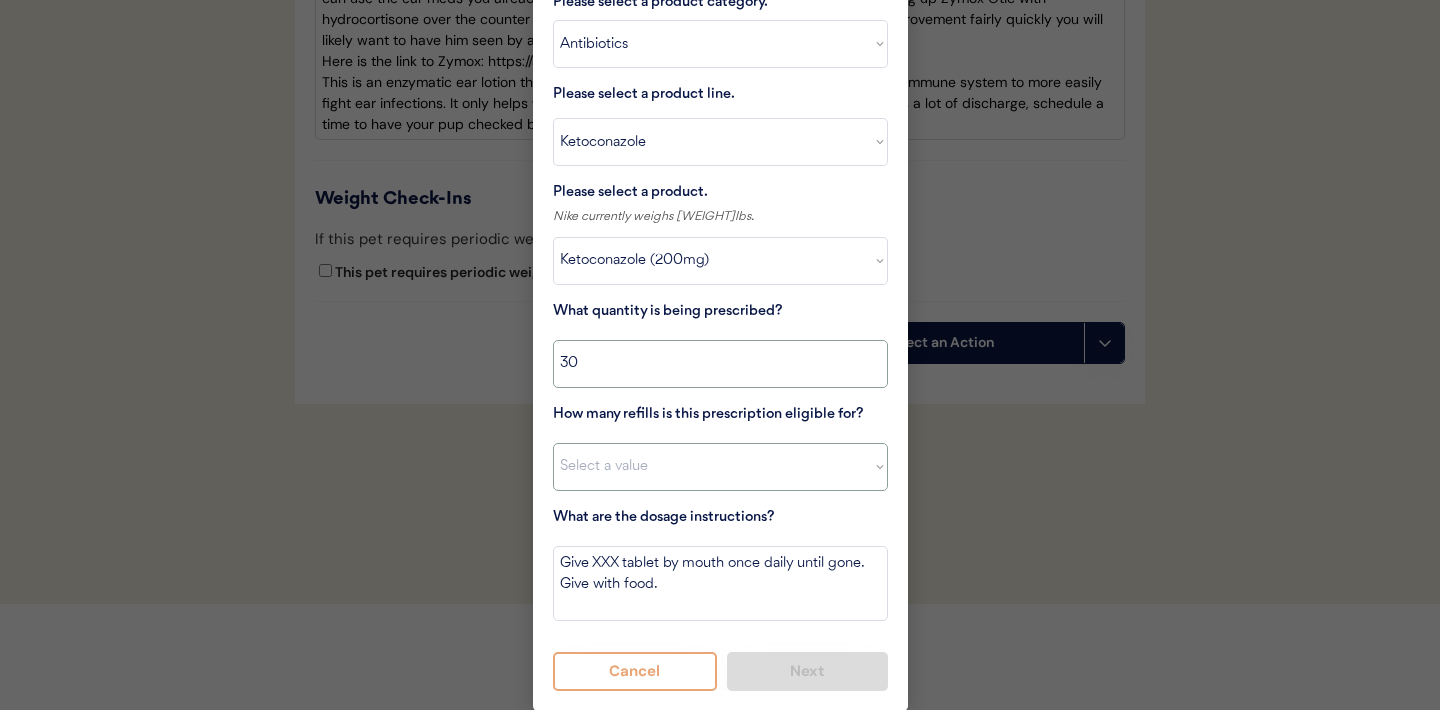 click on "Select a value 0 1 2 3 4 5 6 7 8 10 11" at bounding box center (720, 467) 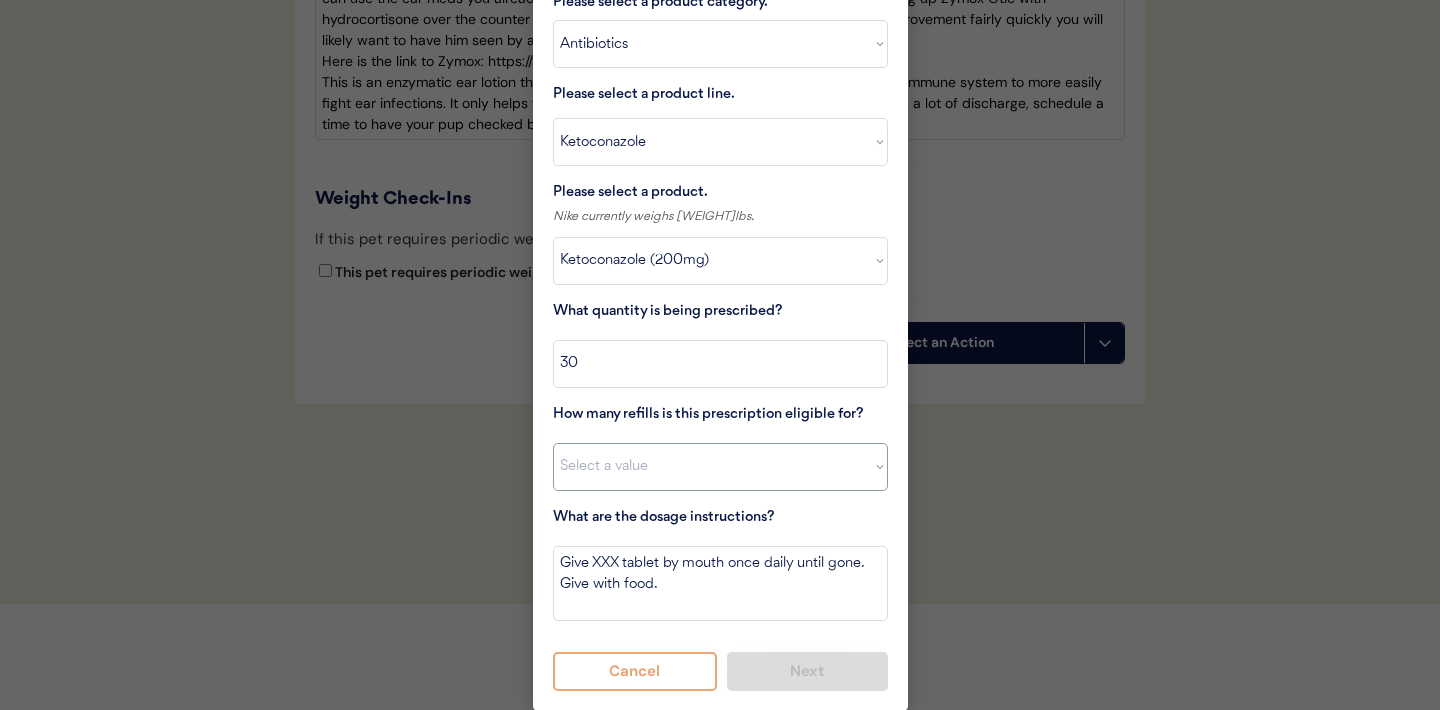 select on "0" 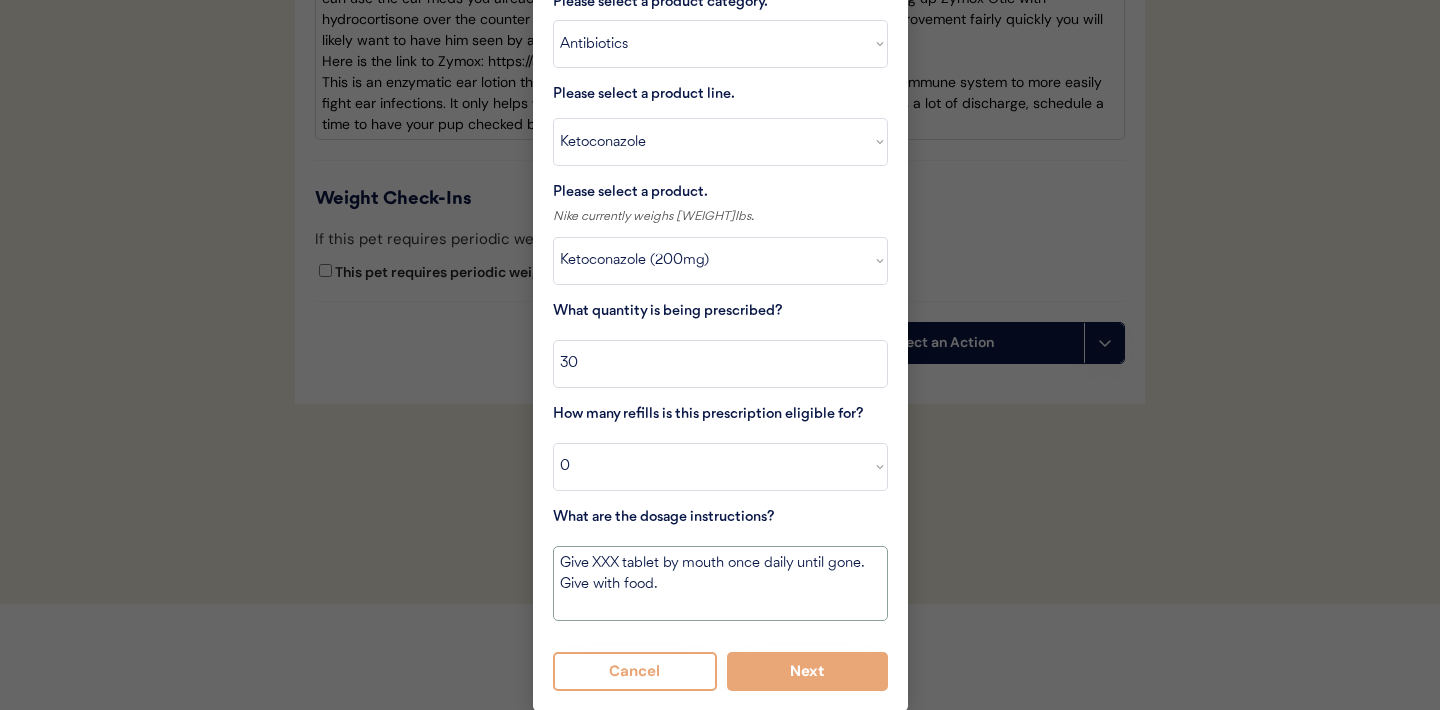 click on "Give XXX tablet by mouth once daily until gone. Give with food." at bounding box center [720, 583] 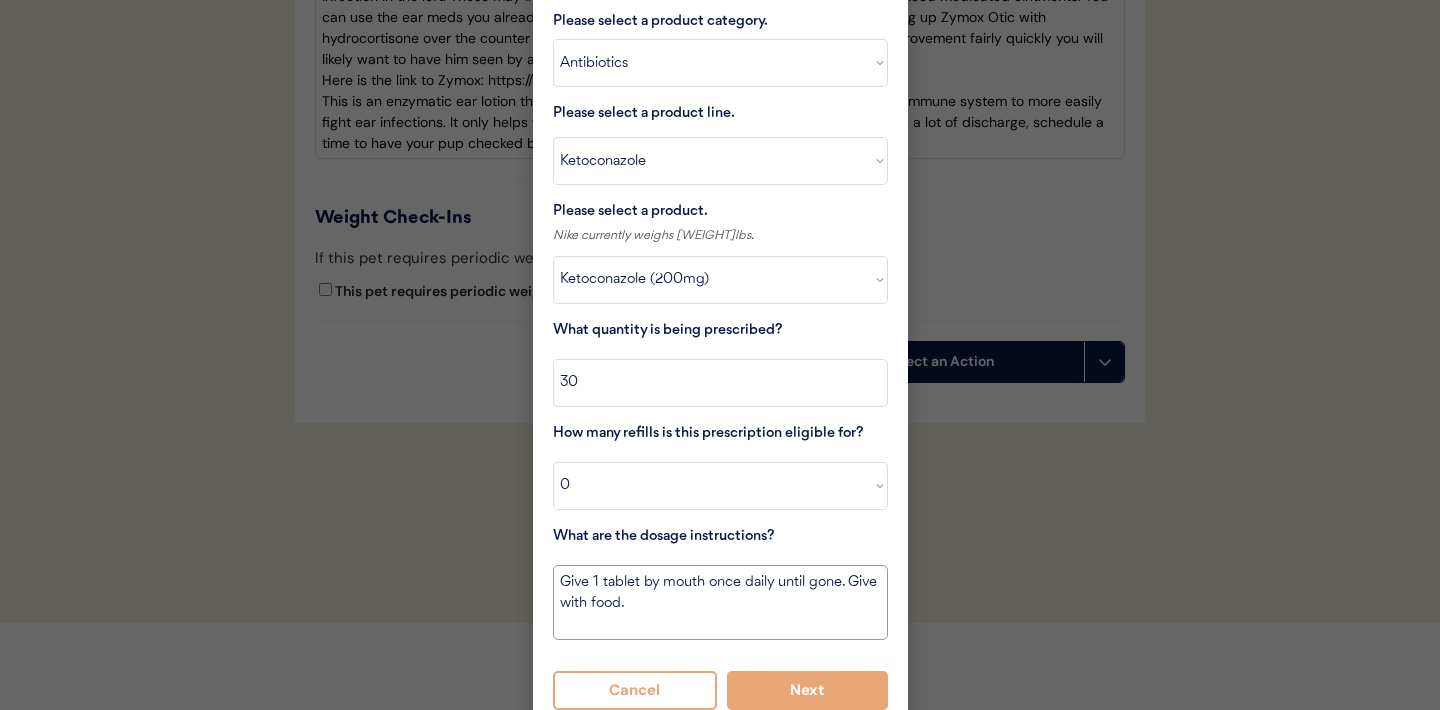 scroll, scrollTop: 4657, scrollLeft: 0, axis: vertical 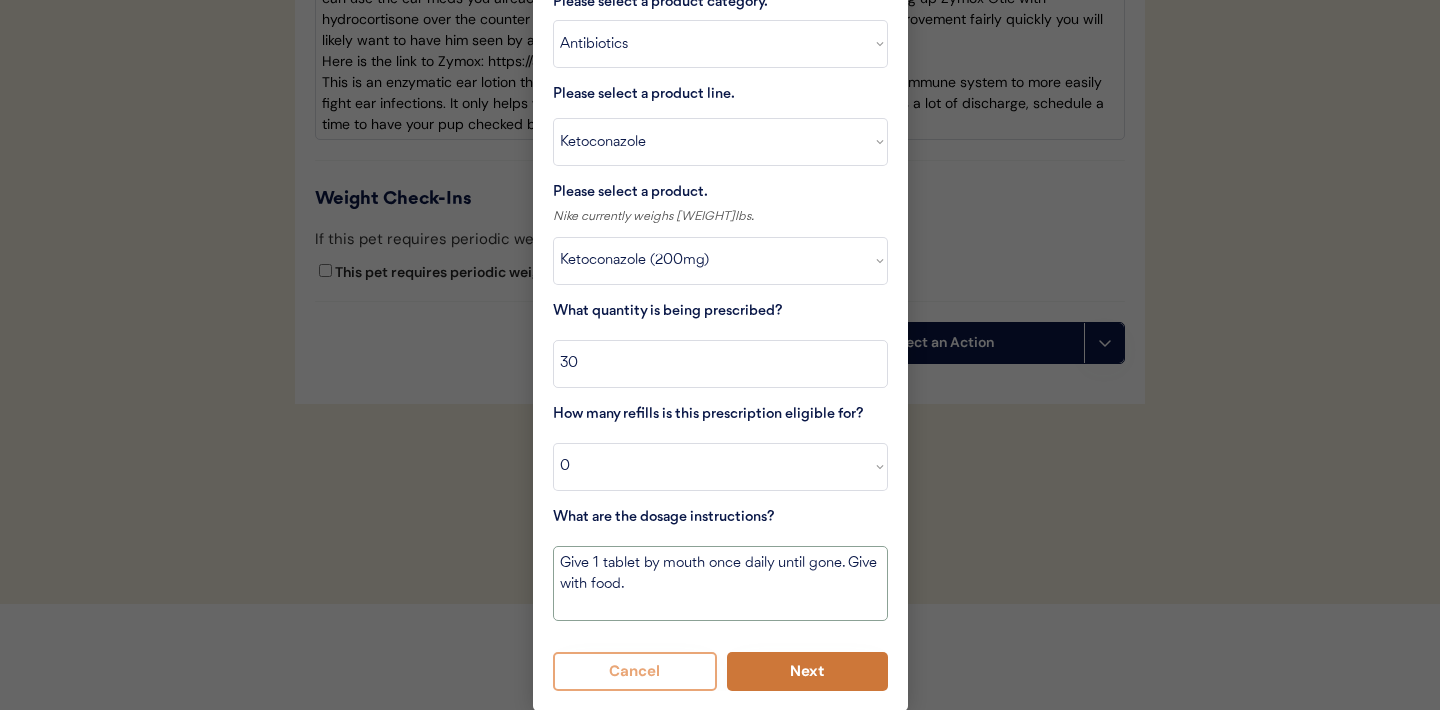 type on "Give 1 tablet by mouth once daily until gone. Give with food." 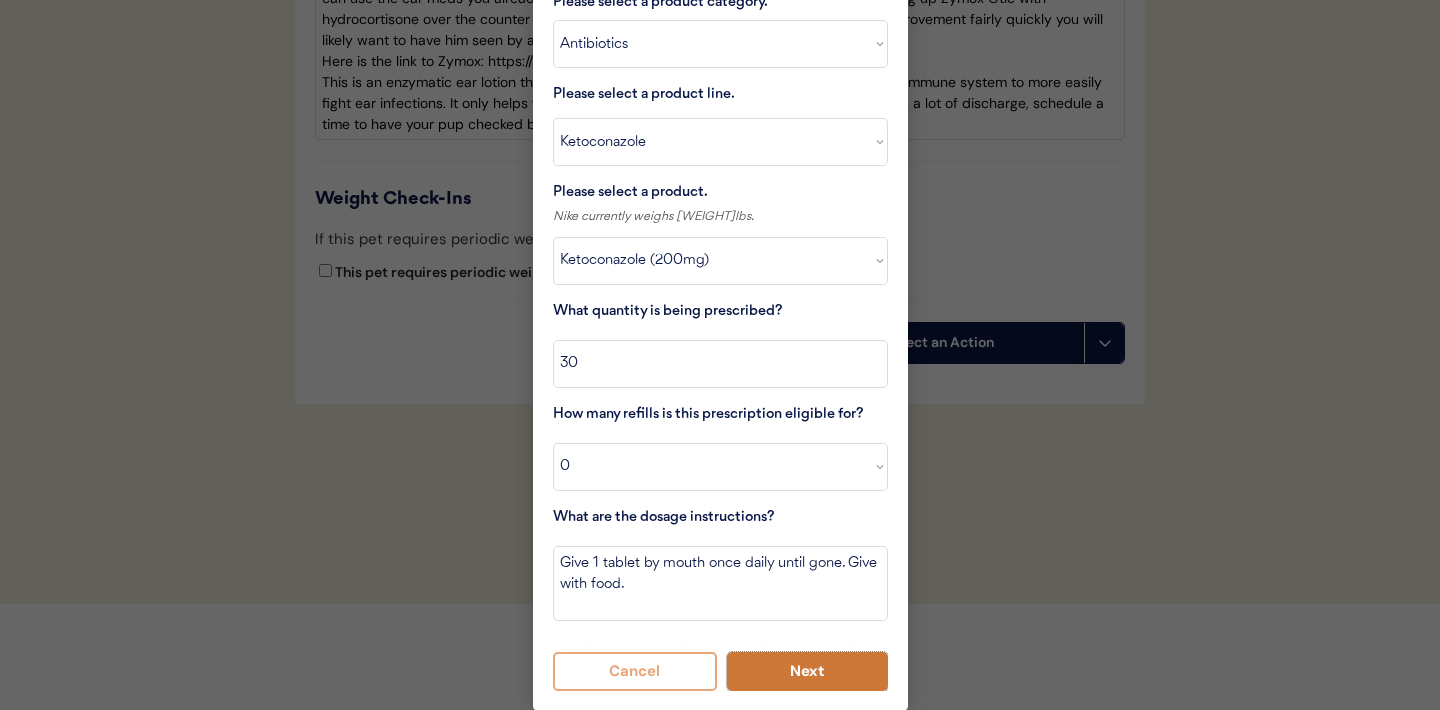 click on "Next" at bounding box center (807, 671) 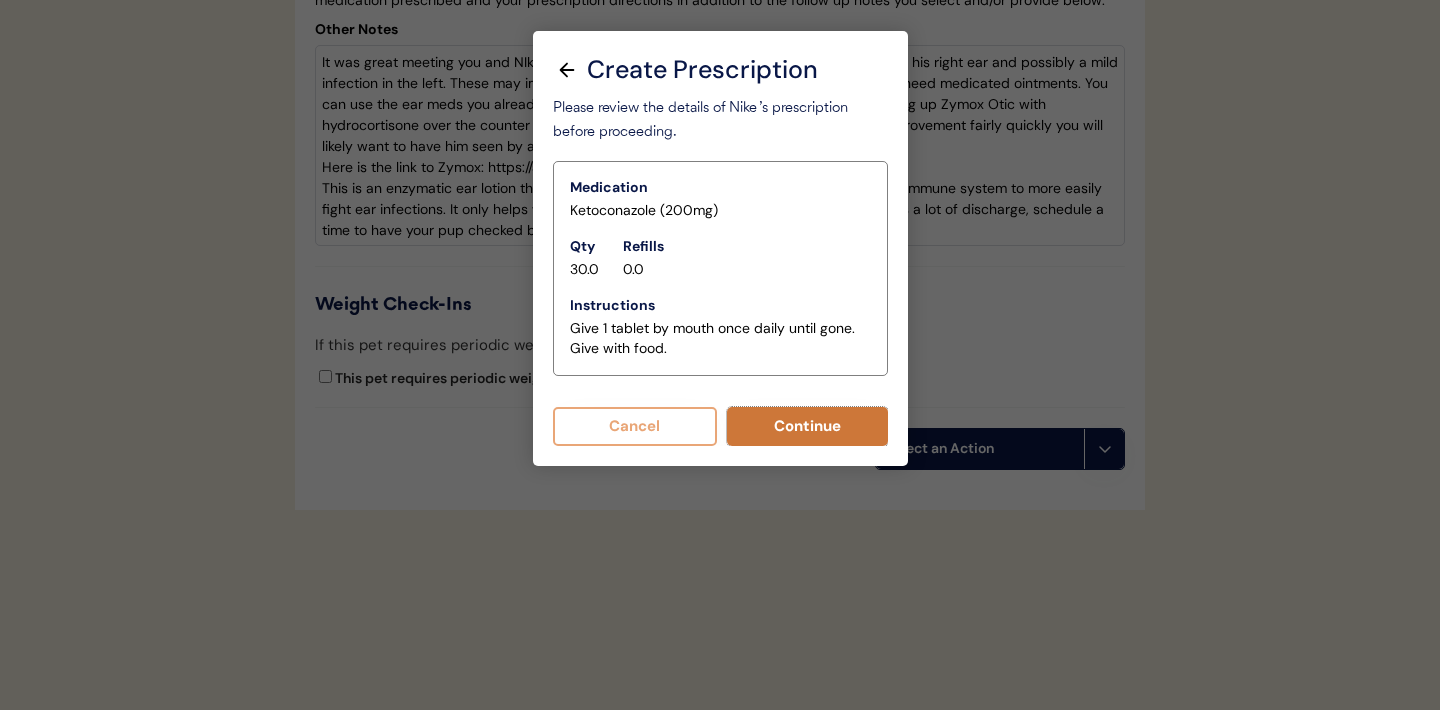 click on "Continue" at bounding box center [807, 426] 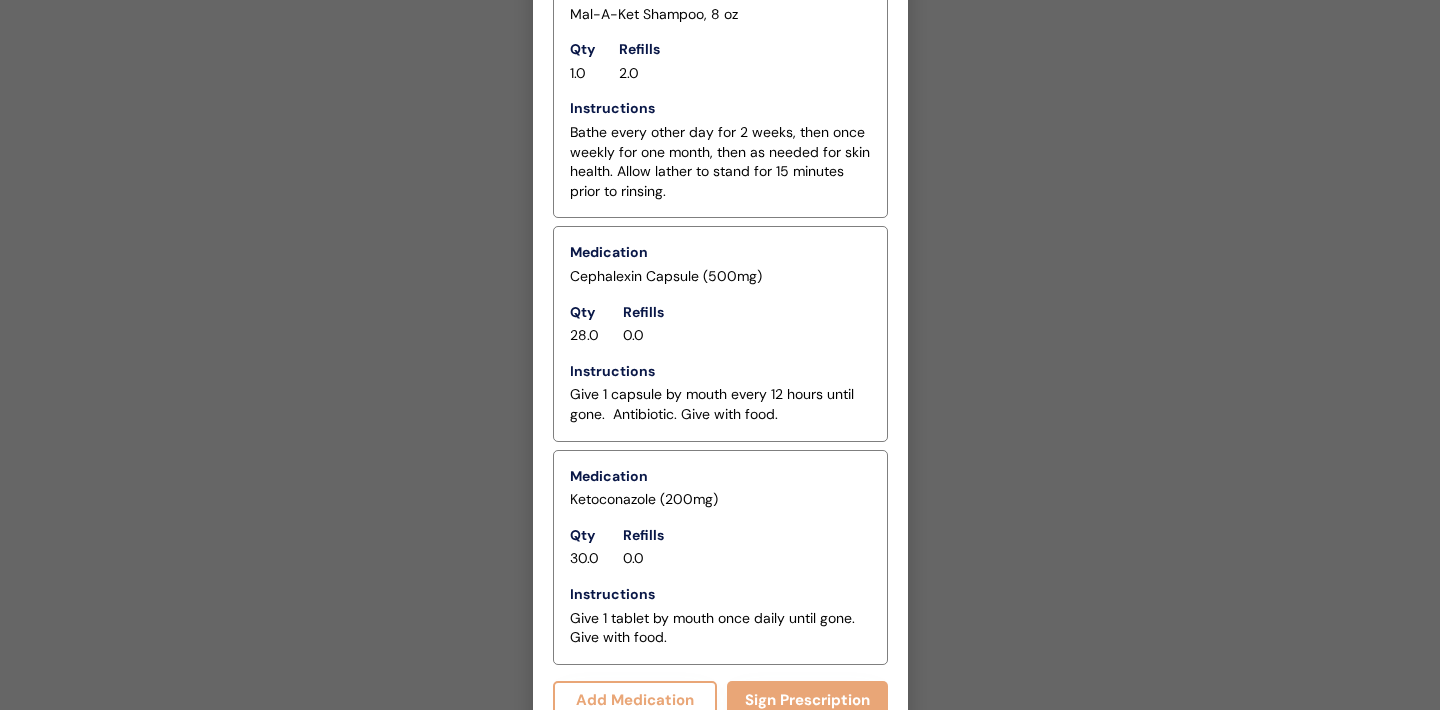 scroll, scrollTop: 5300, scrollLeft: 0, axis: vertical 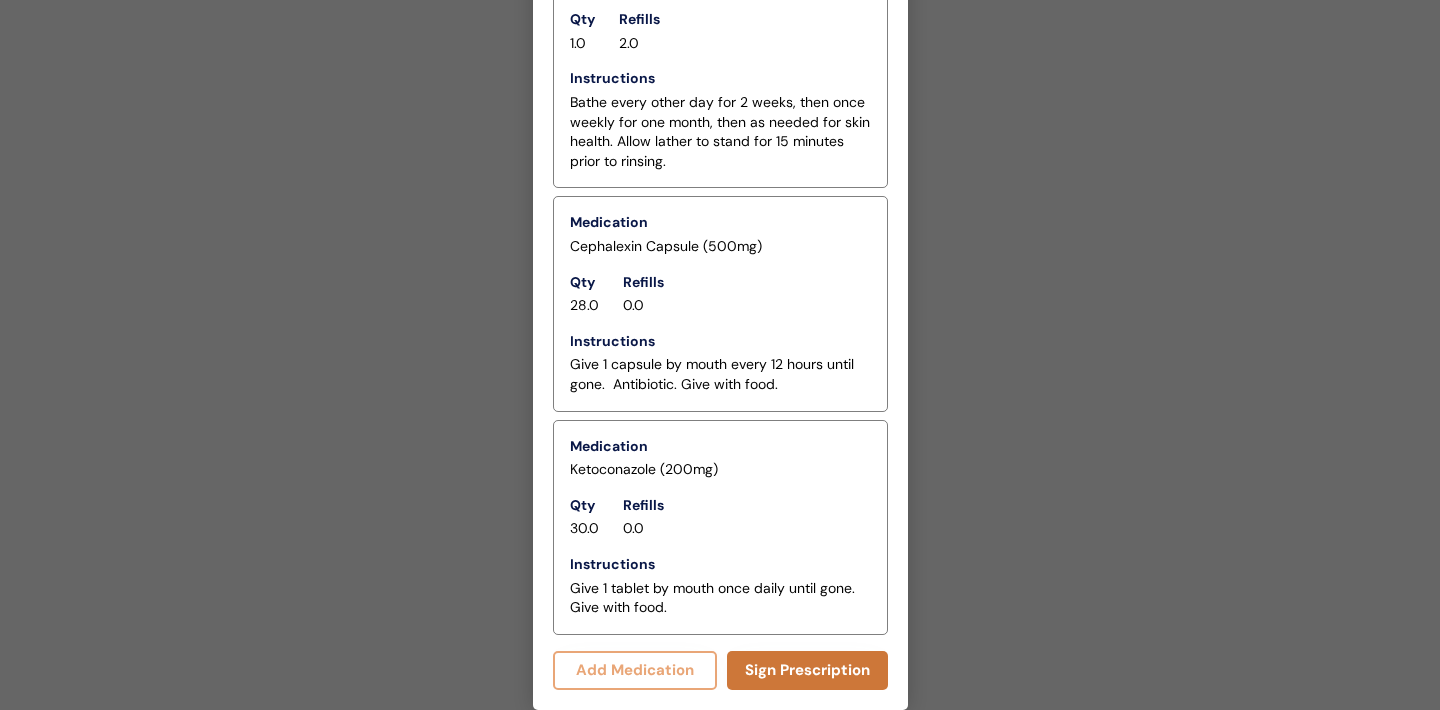 click on "Sign Prescription" at bounding box center (807, 670) 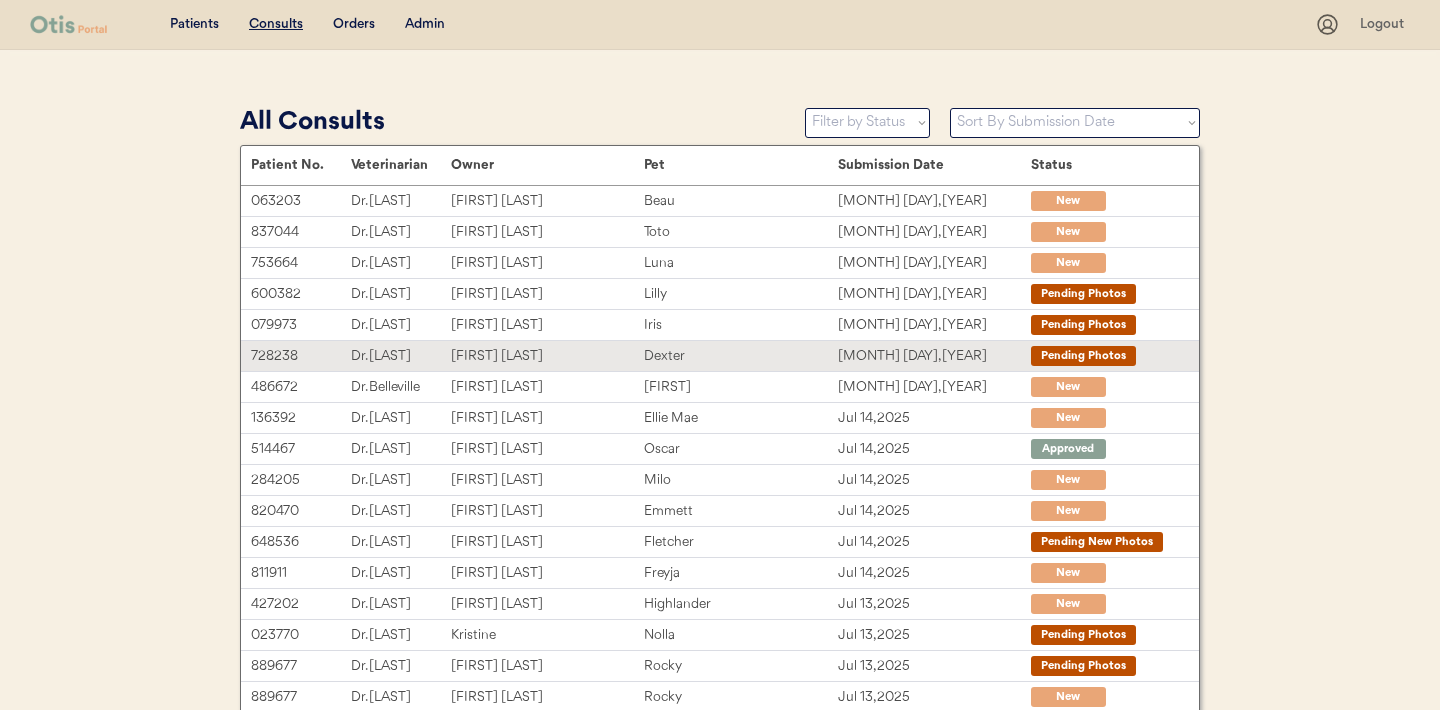 scroll, scrollTop: 0, scrollLeft: 0, axis: both 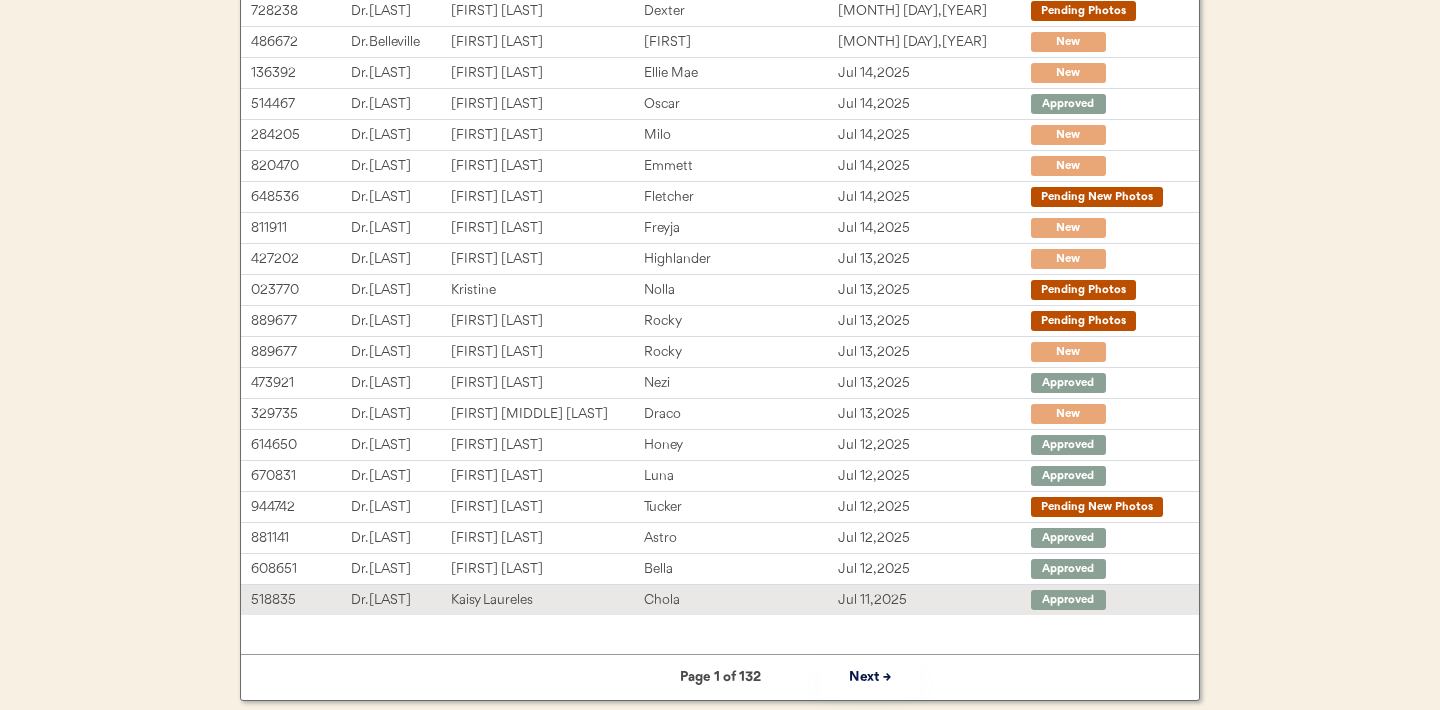 click on "Chola" at bounding box center (740, 600) 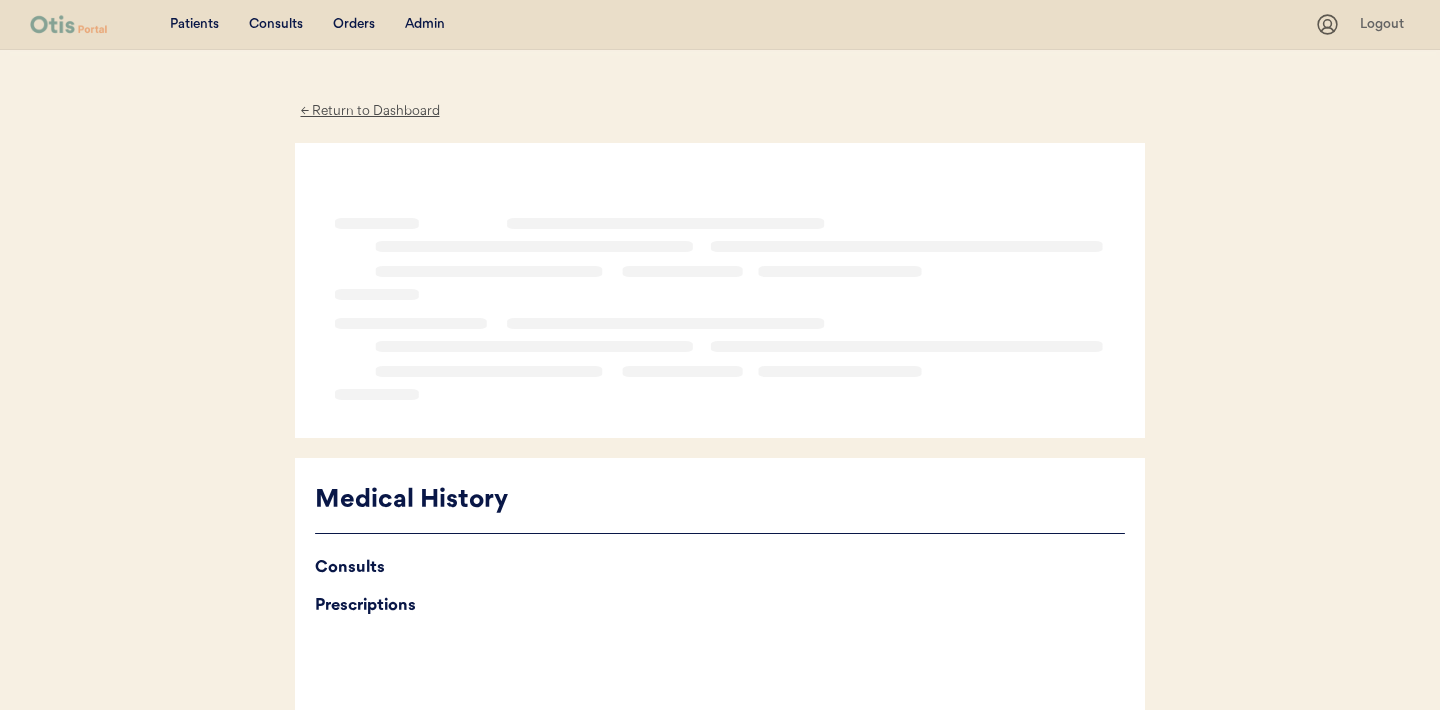 scroll, scrollTop: 0, scrollLeft: 0, axis: both 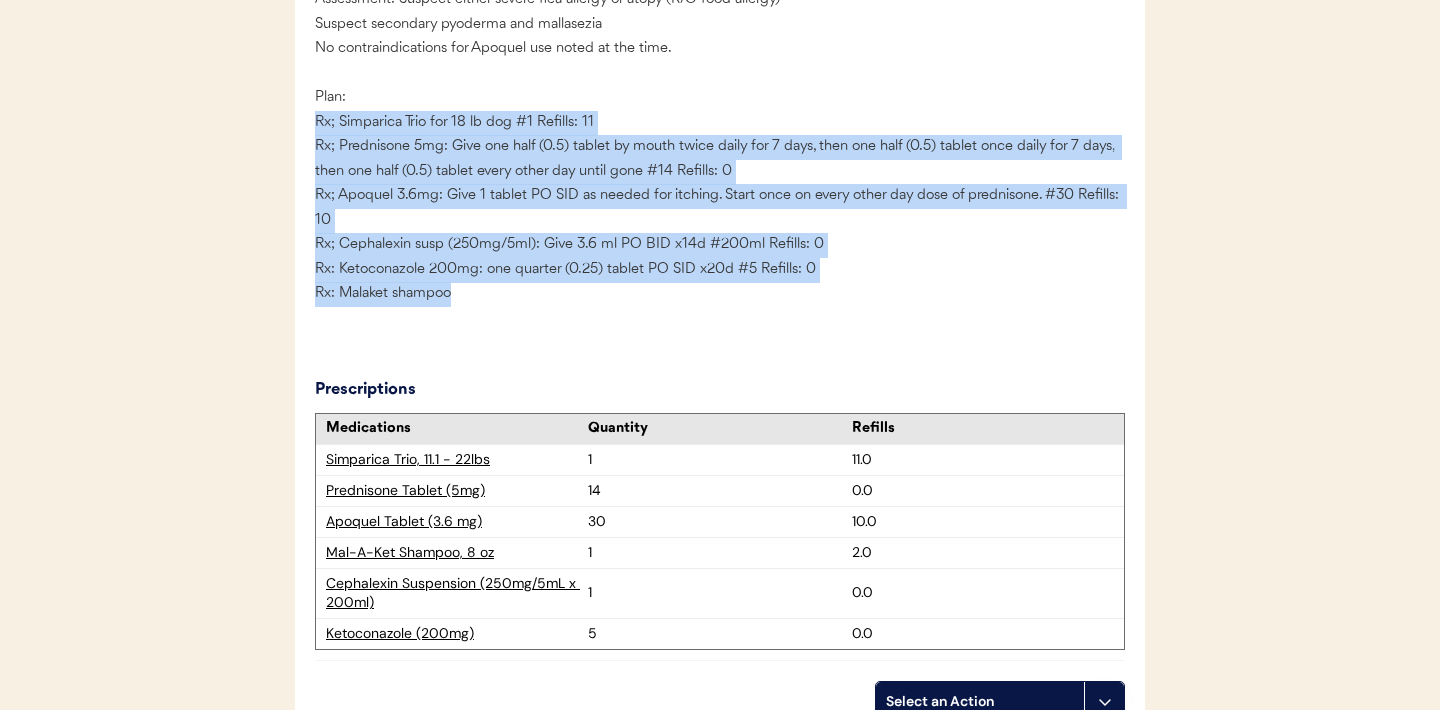 drag, startPoint x: 487, startPoint y: 343, endPoint x: 301, endPoint y: 161, distance: 260.23065 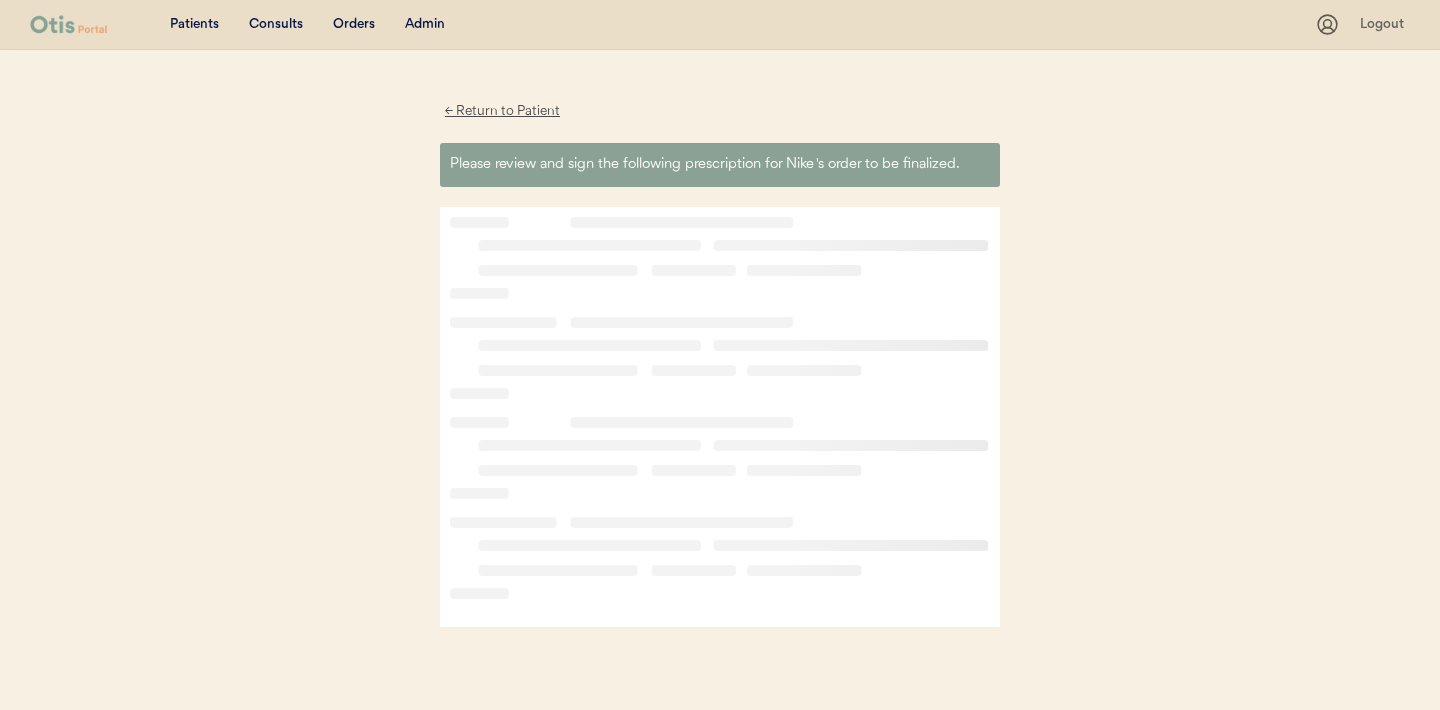 scroll, scrollTop: 0, scrollLeft: 0, axis: both 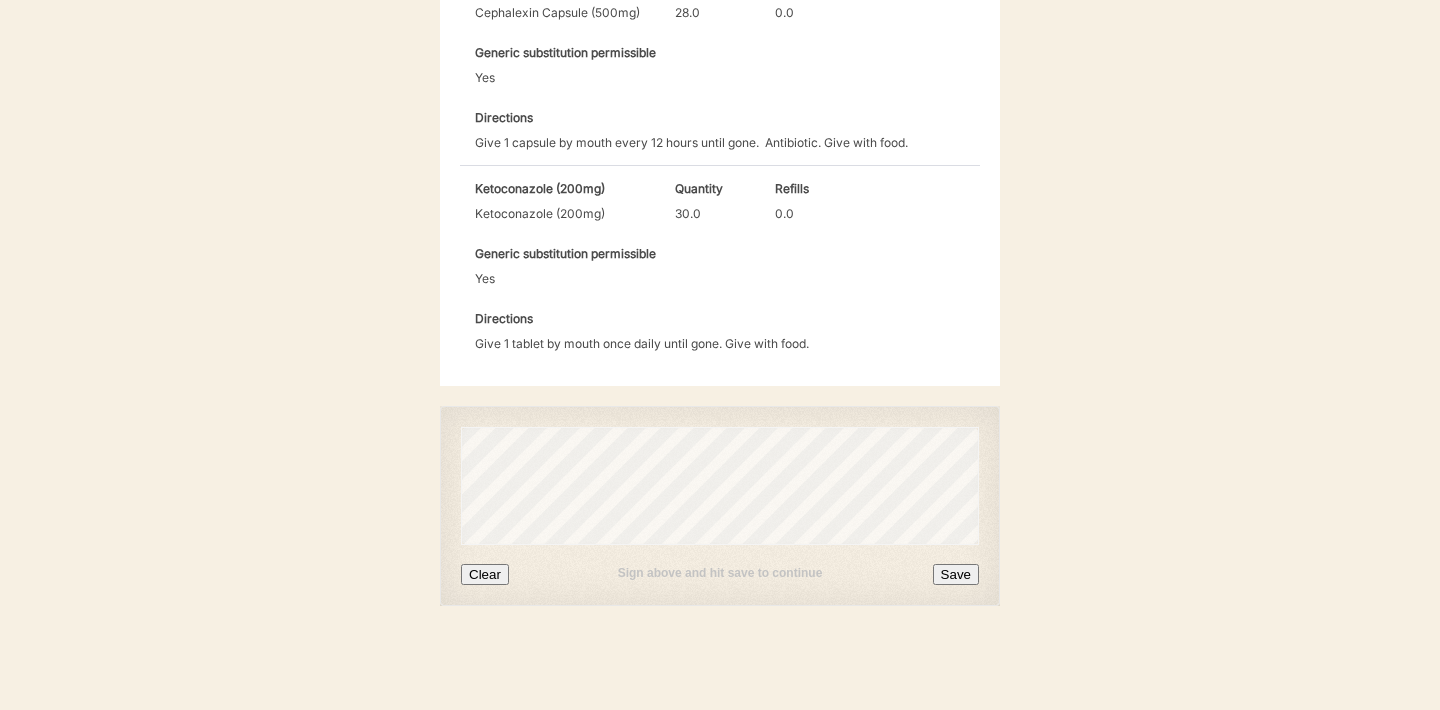 click on "Clear" at bounding box center [485, 574] 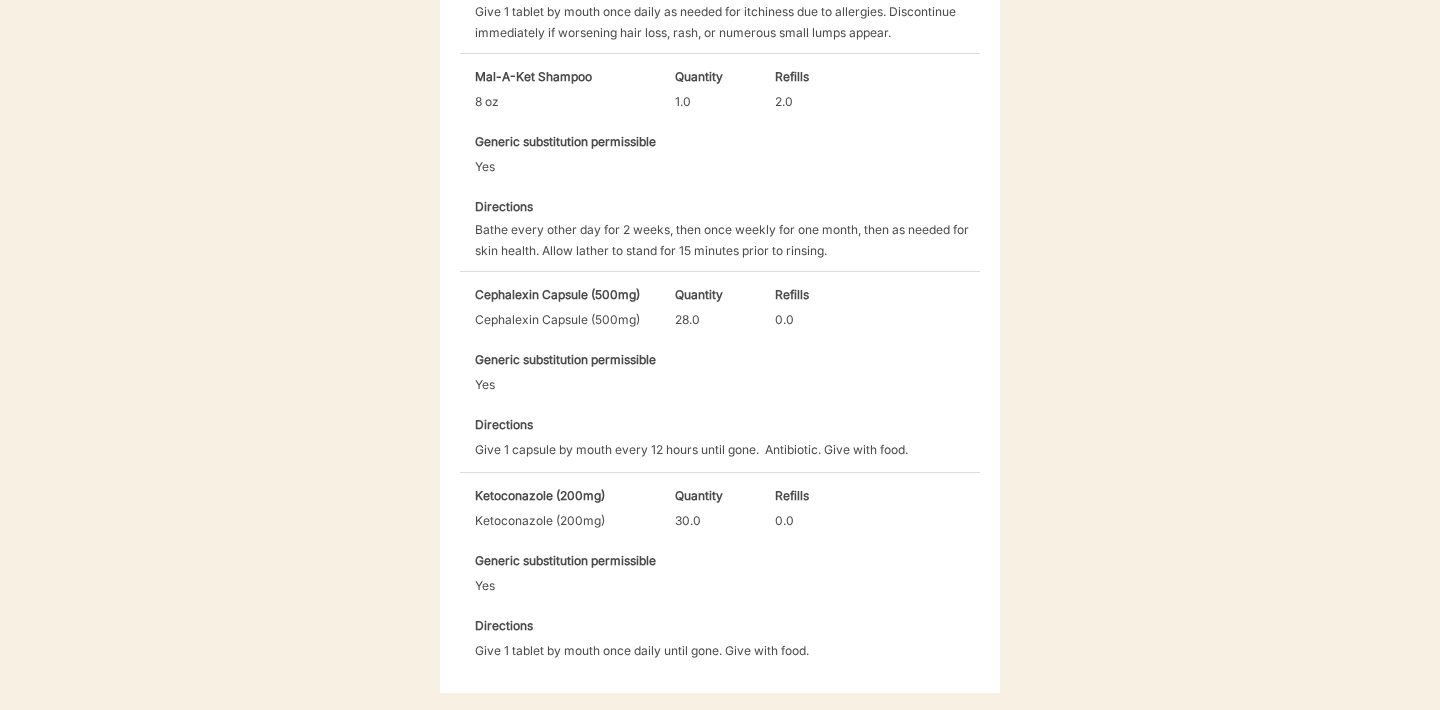 scroll, scrollTop: 1357, scrollLeft: 0, axis: vertical 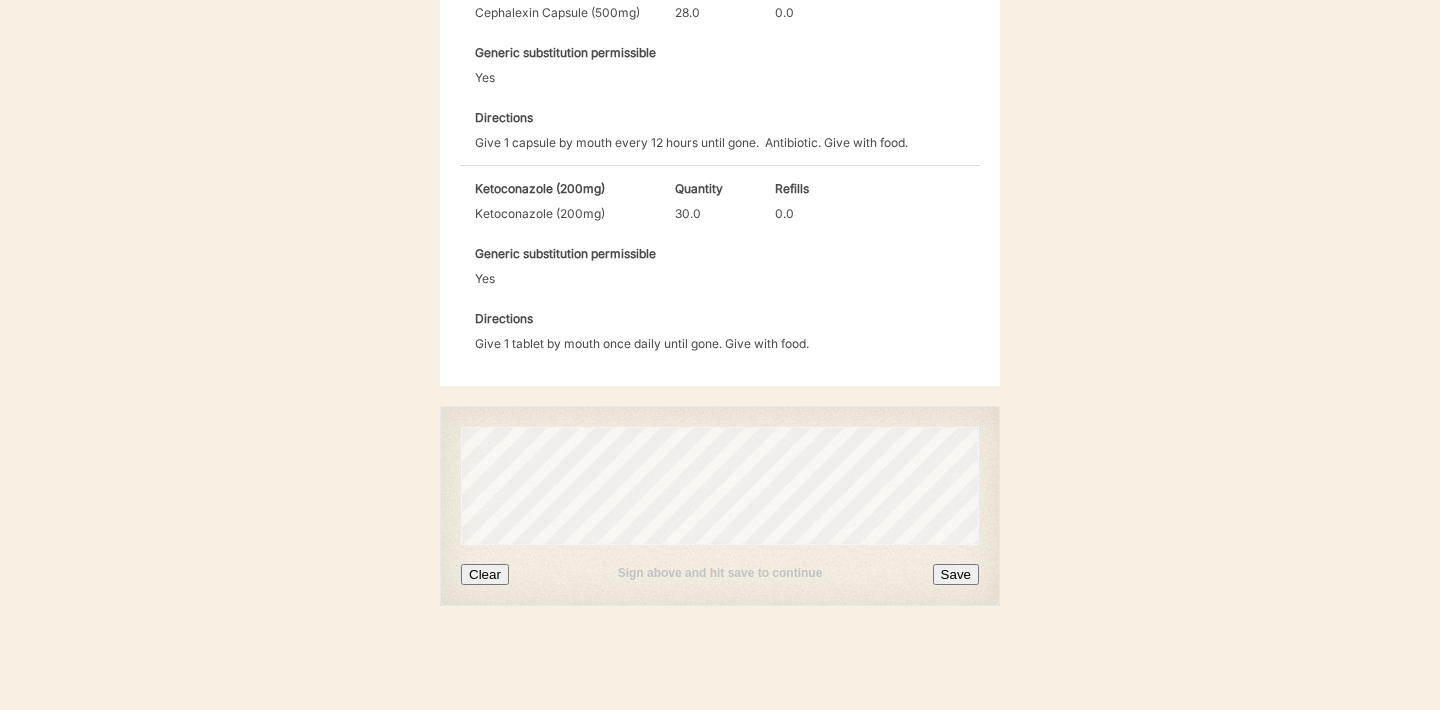 click on "Save" at bounding box center (956, 574) 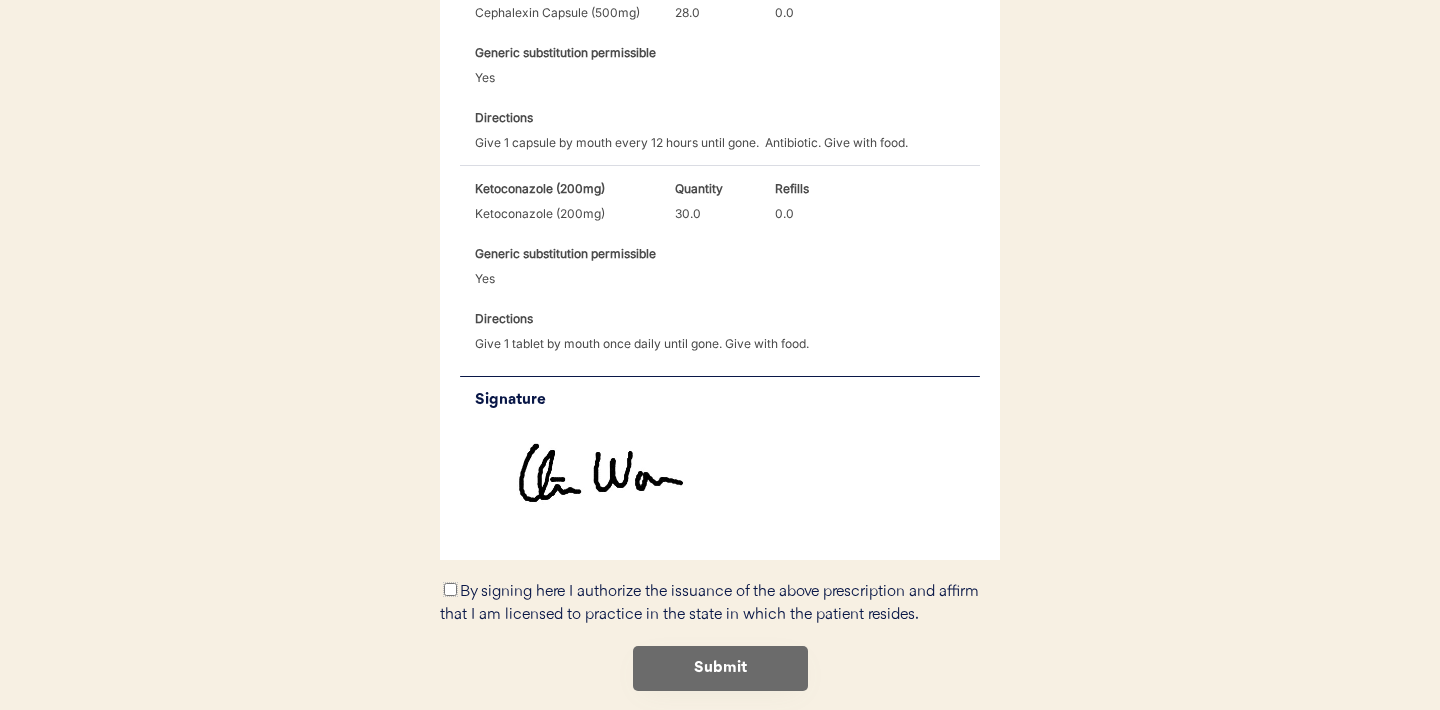 click on "By signing here I authorize the issuance of the above prescription and affirm that I am licensed to practice in the state in which the patient resides." at bounding box center (450, 589) 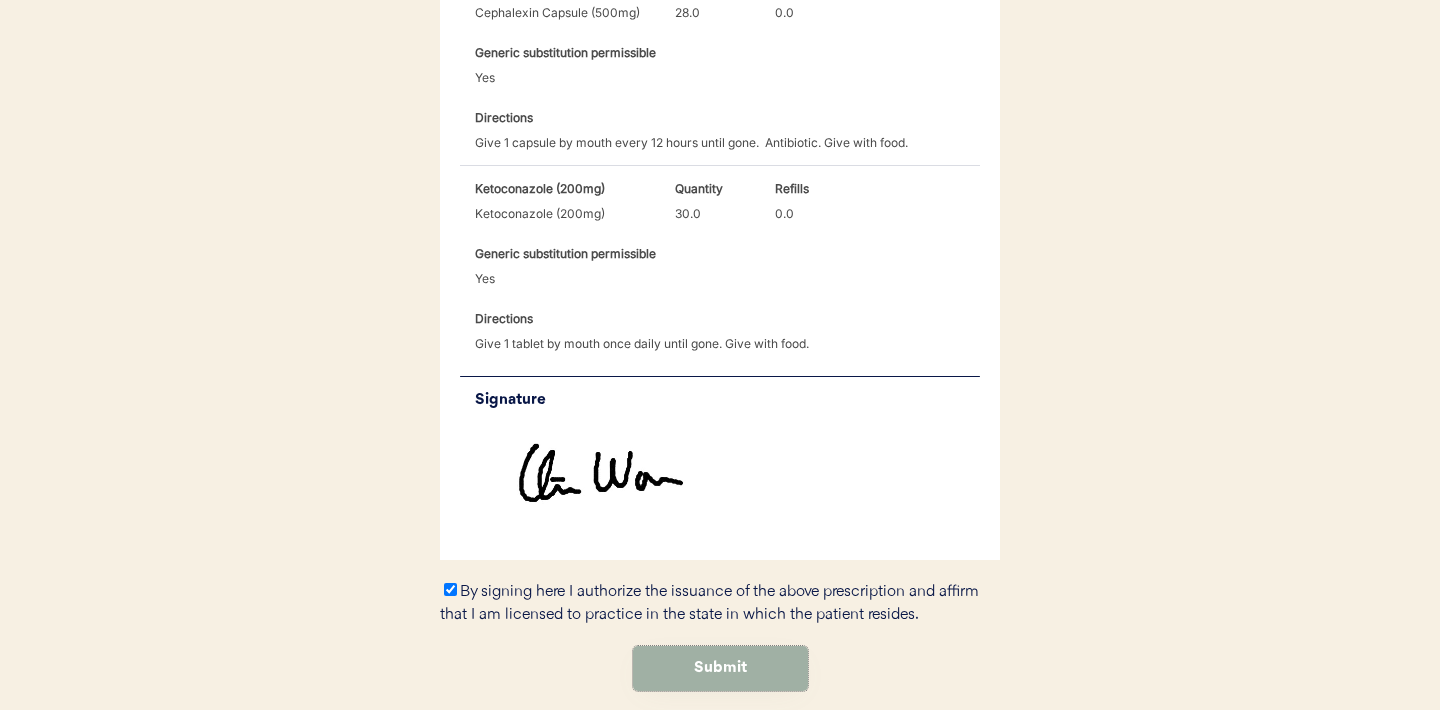 click on "Submit" at bounding box center (720, 668) 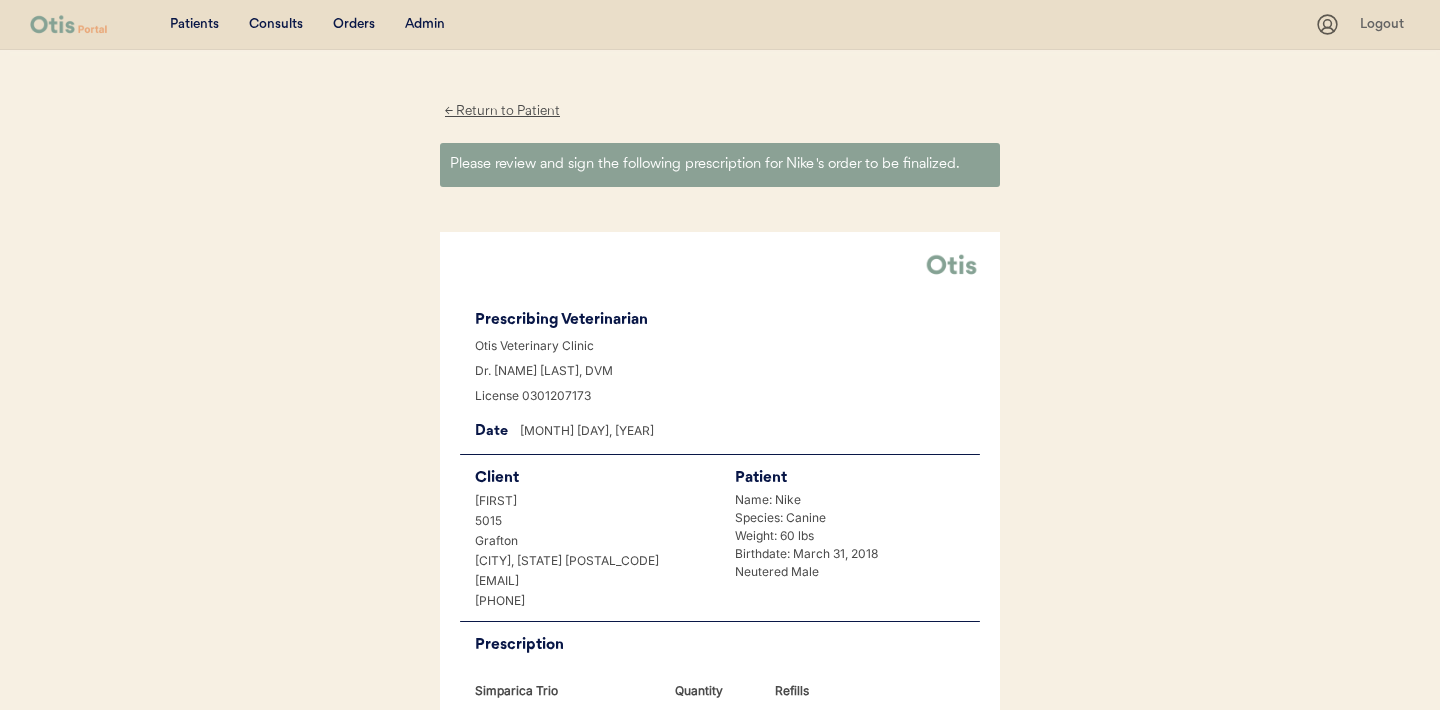 scroll, scrollTop: 0, scrollLeft: 0, axis: both 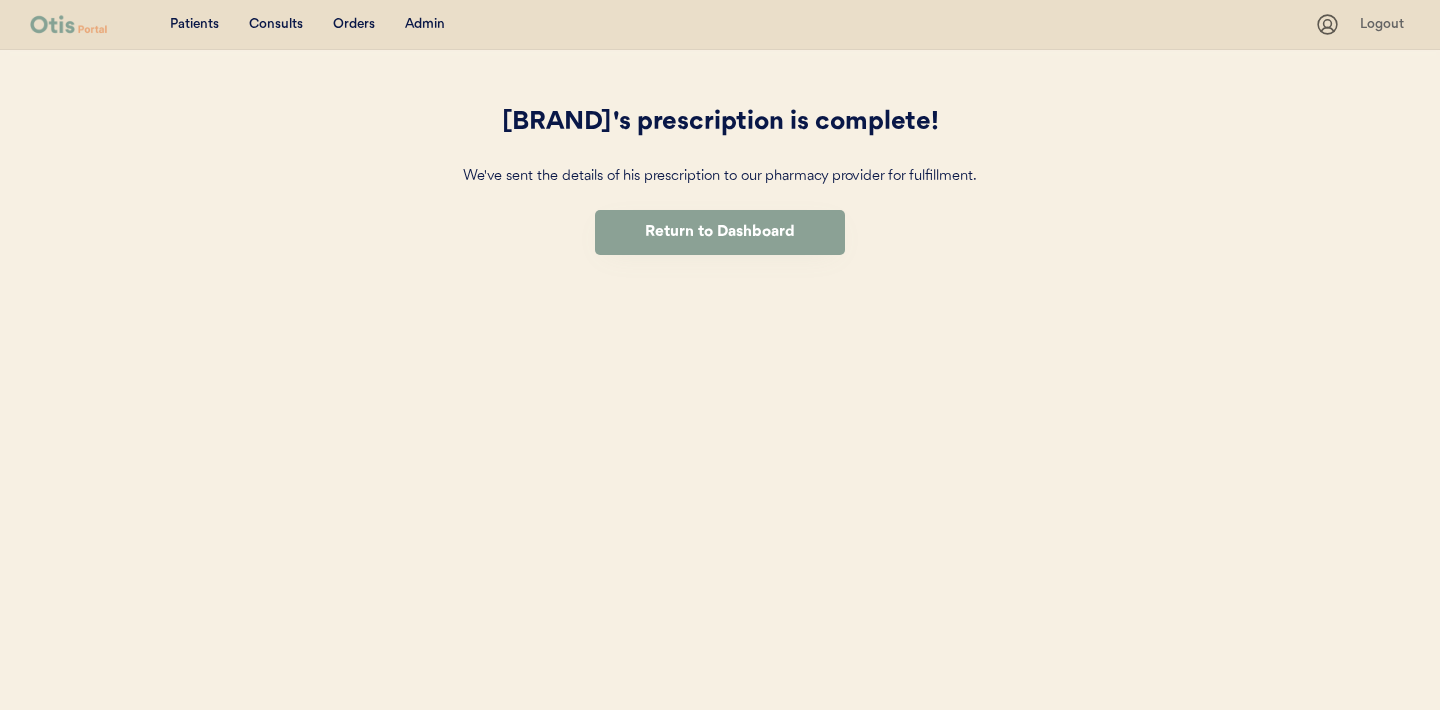 click on "Nike 's prescription is complete!  We've sent the details of his prescription to our pharmacy provider for fulfillment.  Return to Dashboard" at bounding box center [720, 202] 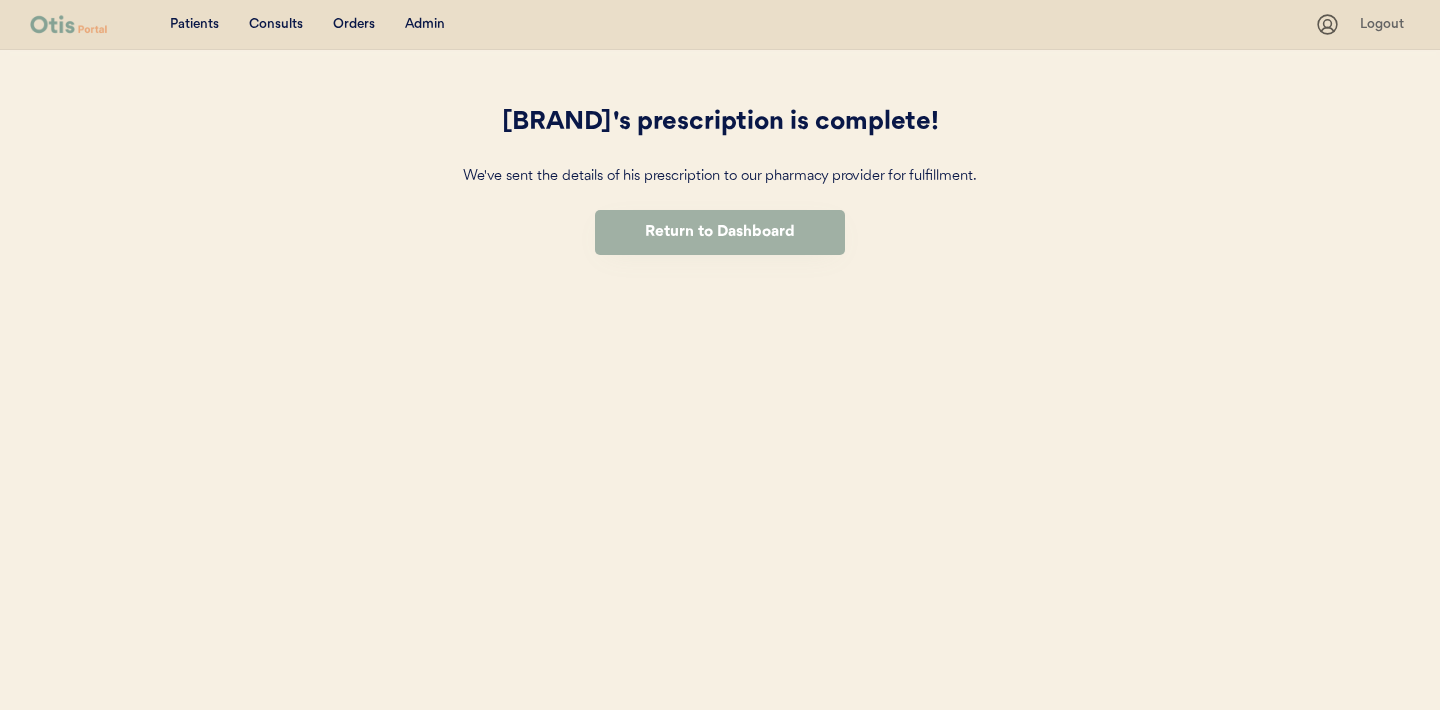 click on "Return to Dashboard" at bounding box center [720, 232] 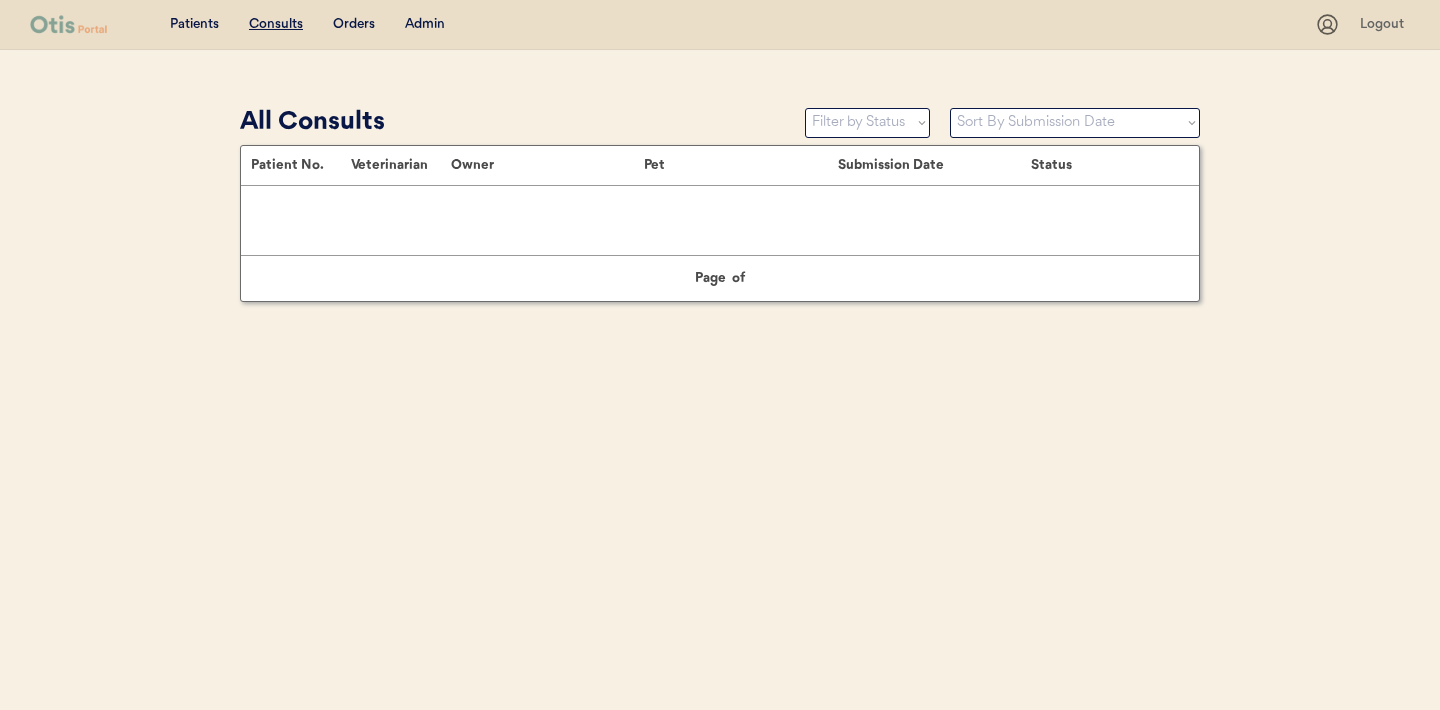 scroll, scrollTop: 0, scrollLeft: 0, axis: both 